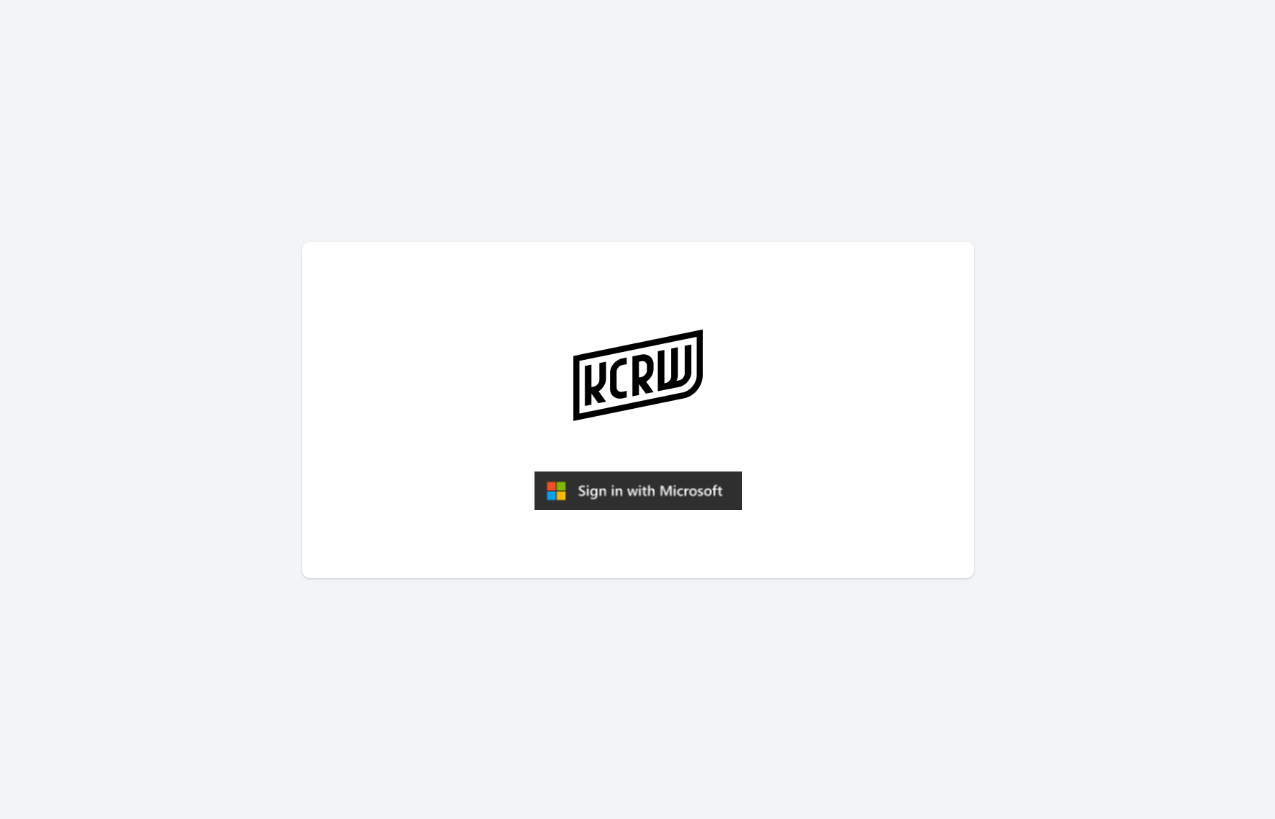 scroll, scrollTop: 0, scrollLeft: 0, axis: both 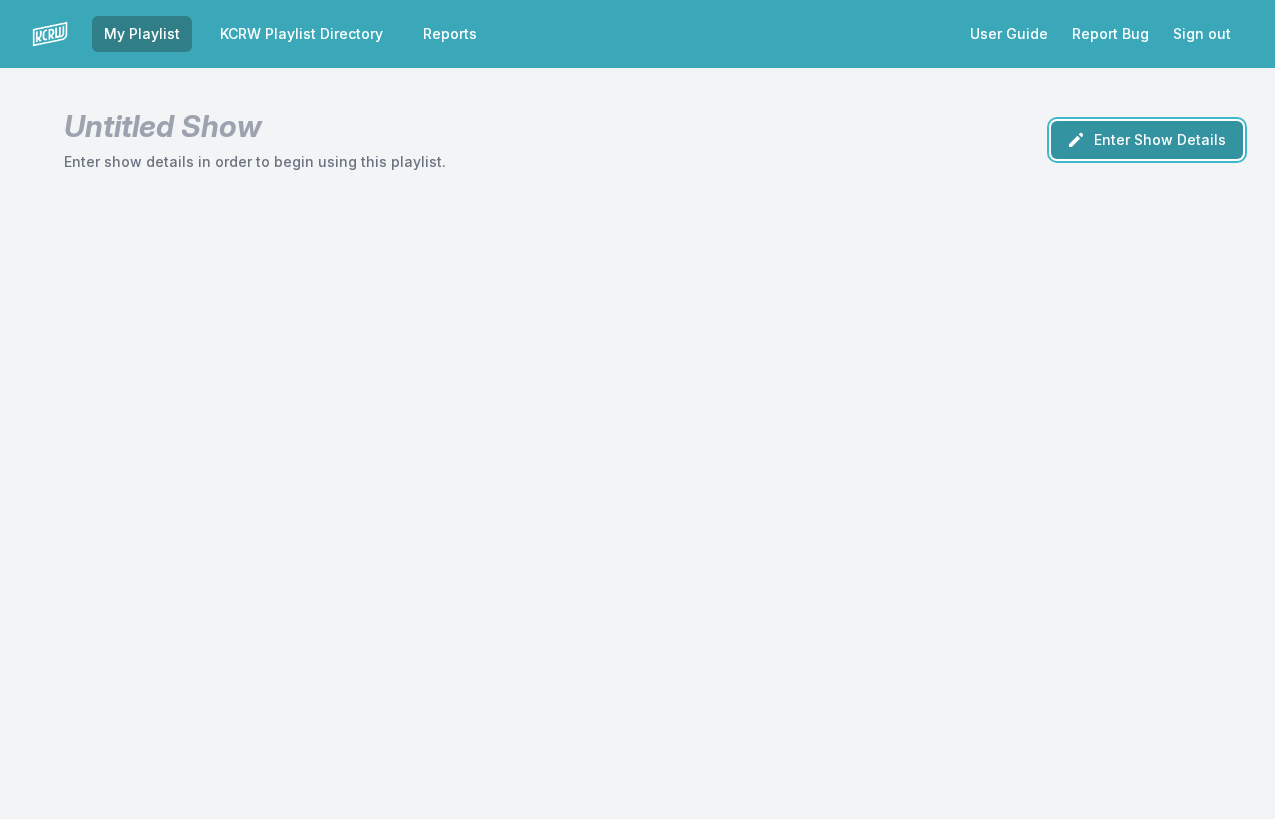 click on "Enter Show Details" at bounding box center [1147, 140] 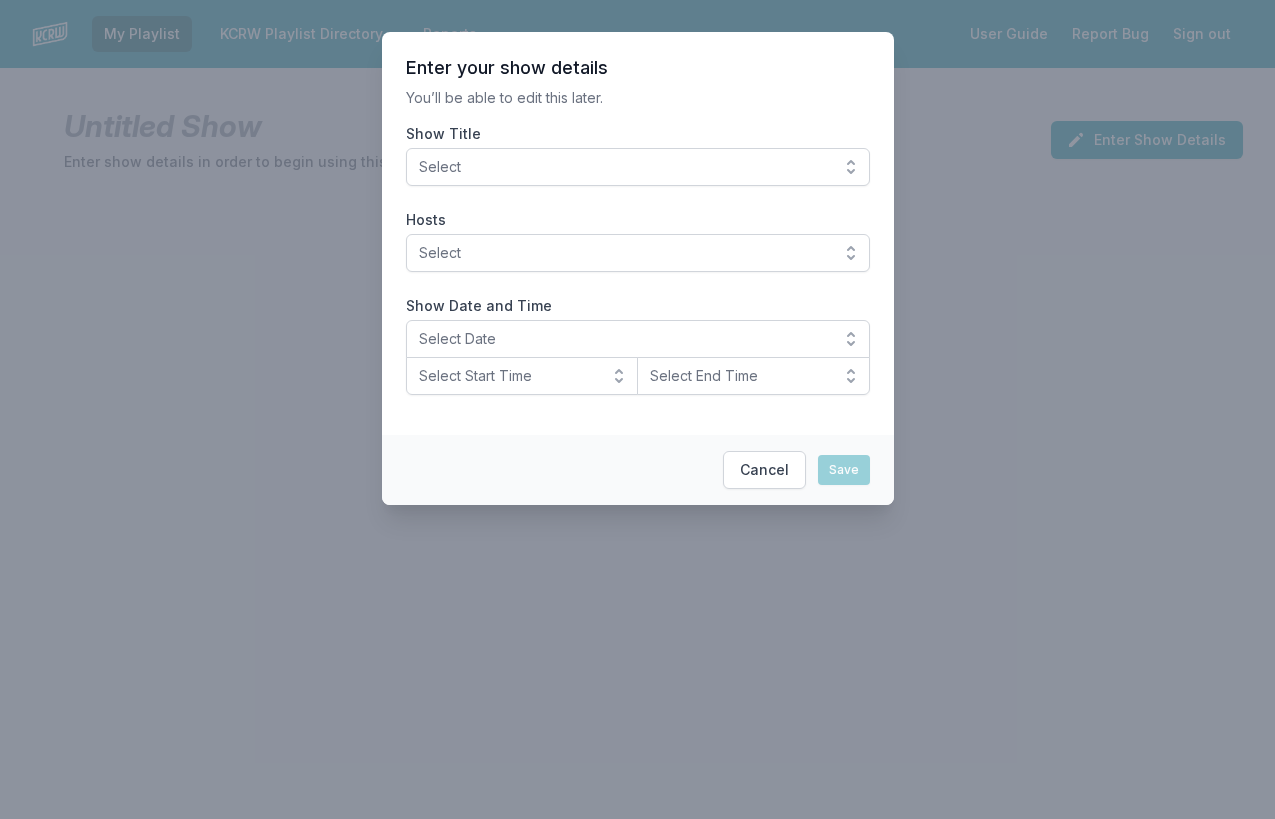 click on "Select" at bounding box center [624, 167] 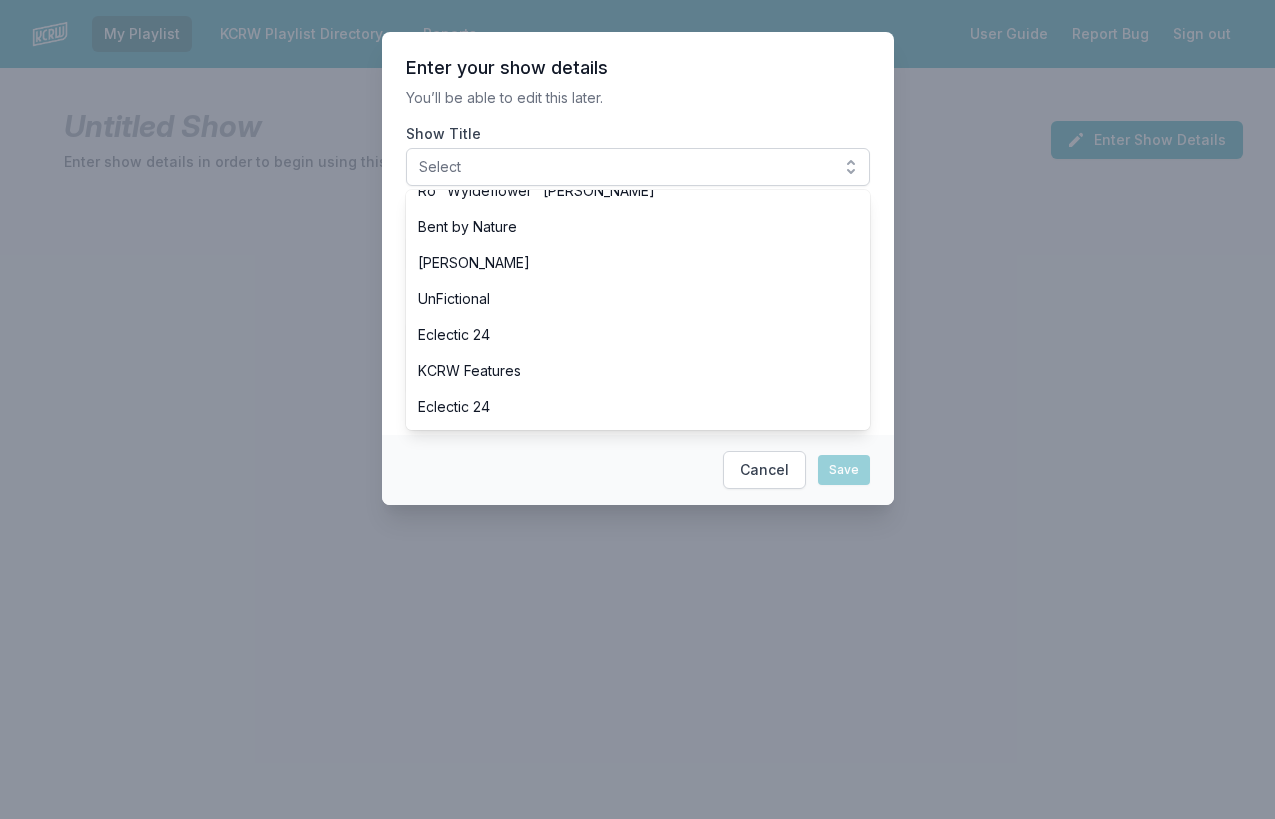scroll, scrollTop: 869, scrollLeft: 0, axis: vertical 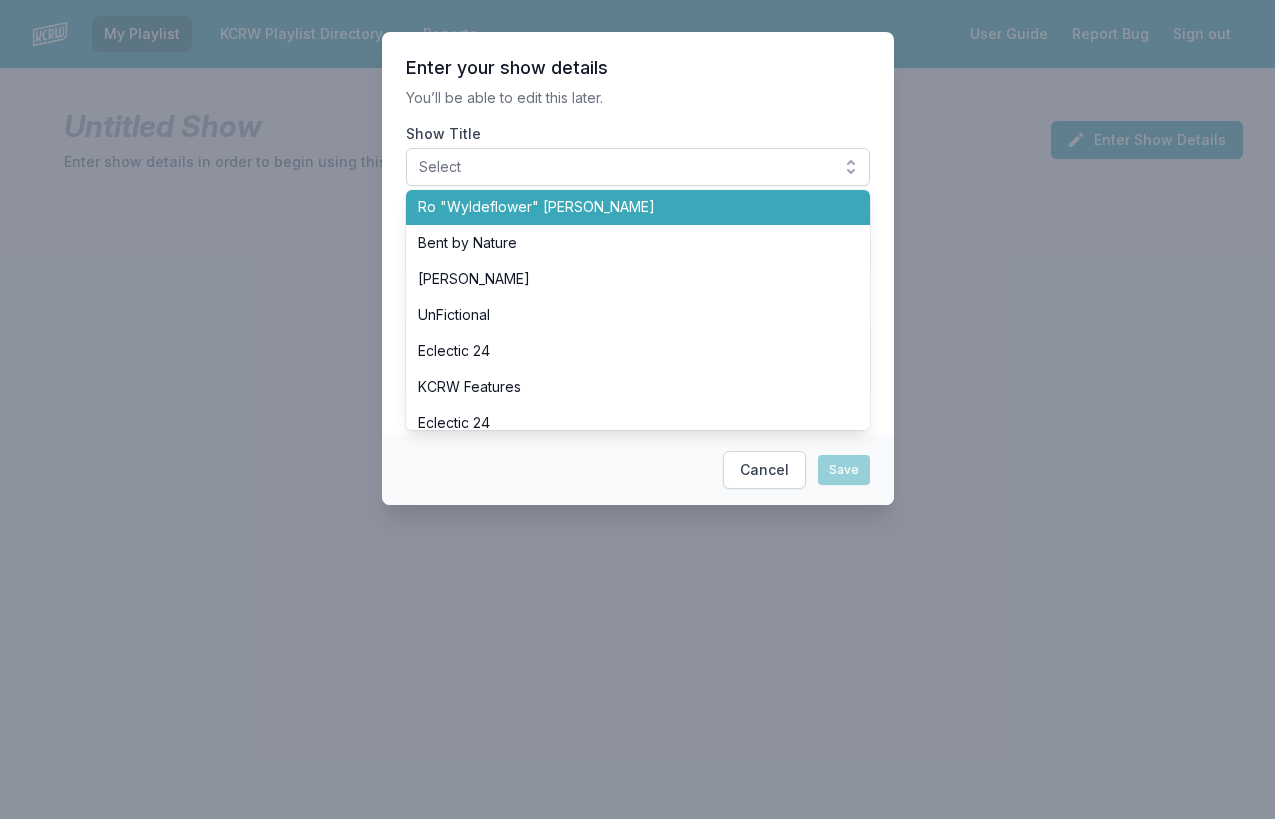 click on "Ro "Wyldeflower" [PERSON_NAME]" at bounding box center (638, 207) 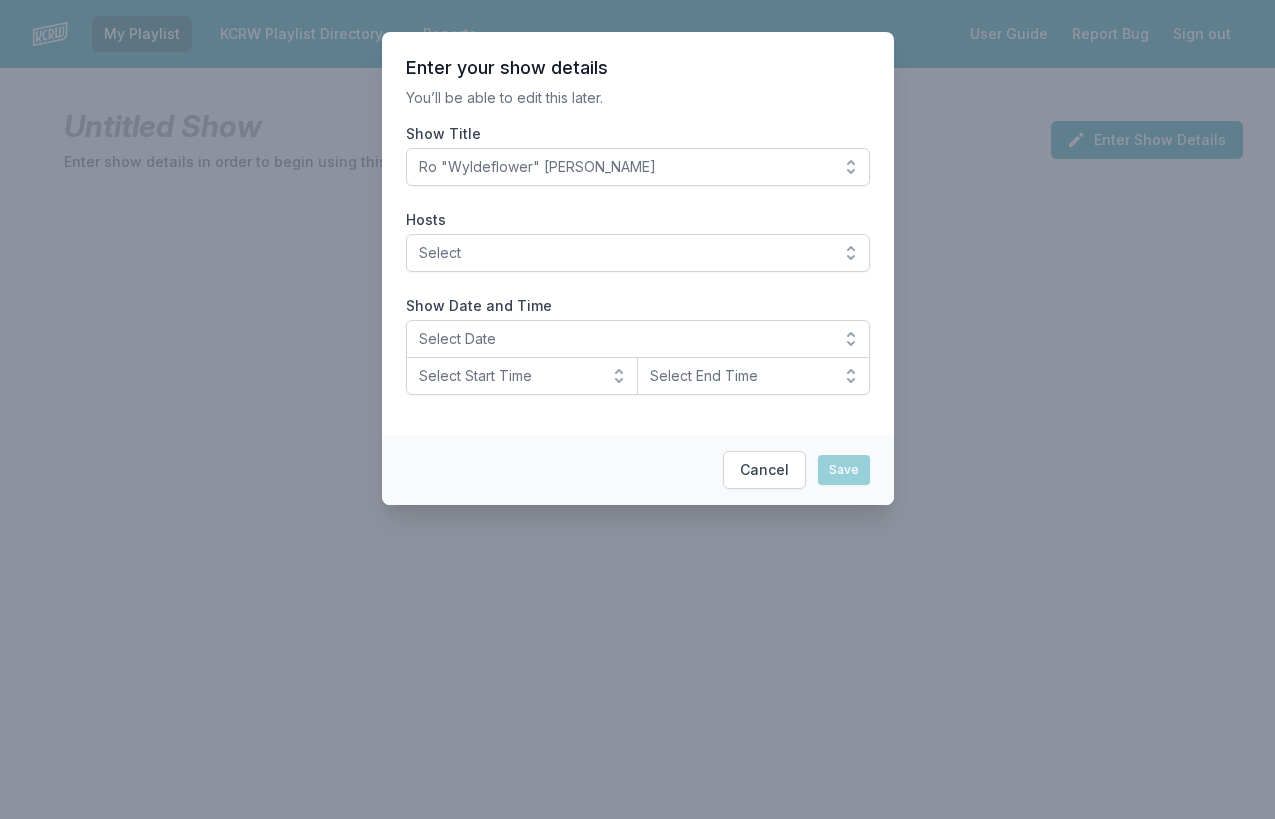 click on "Enter your show details You’ll be able to edit this later. Show Title Ro "Wyldeflower" [PERSON_NAME] Hosts Select Show Date and Time Select Date Select Start Time Select End Time" at bounding box center (638, 233) 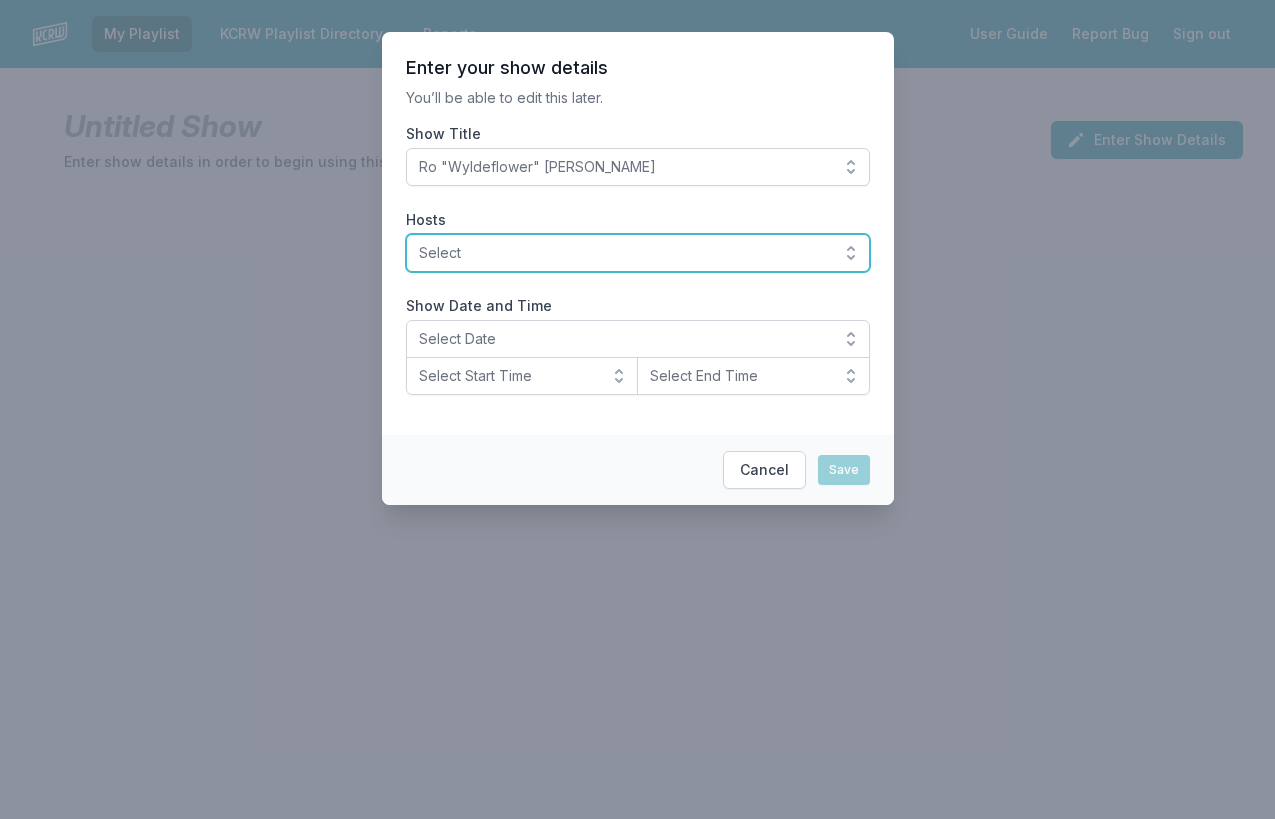 click on "Select" at bounding box center (638, 253) 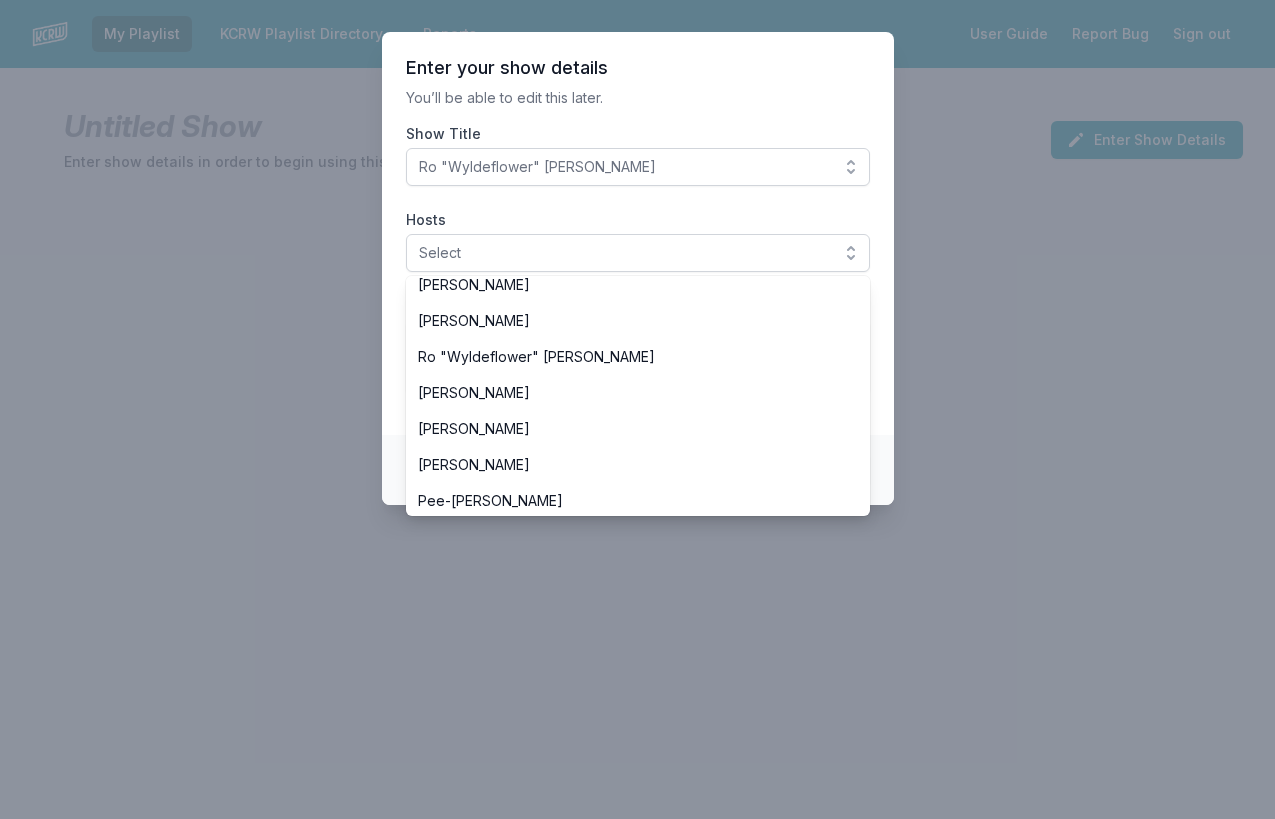 scroll, scrollTop: 797, scrollLeft: 0, axis: vertical 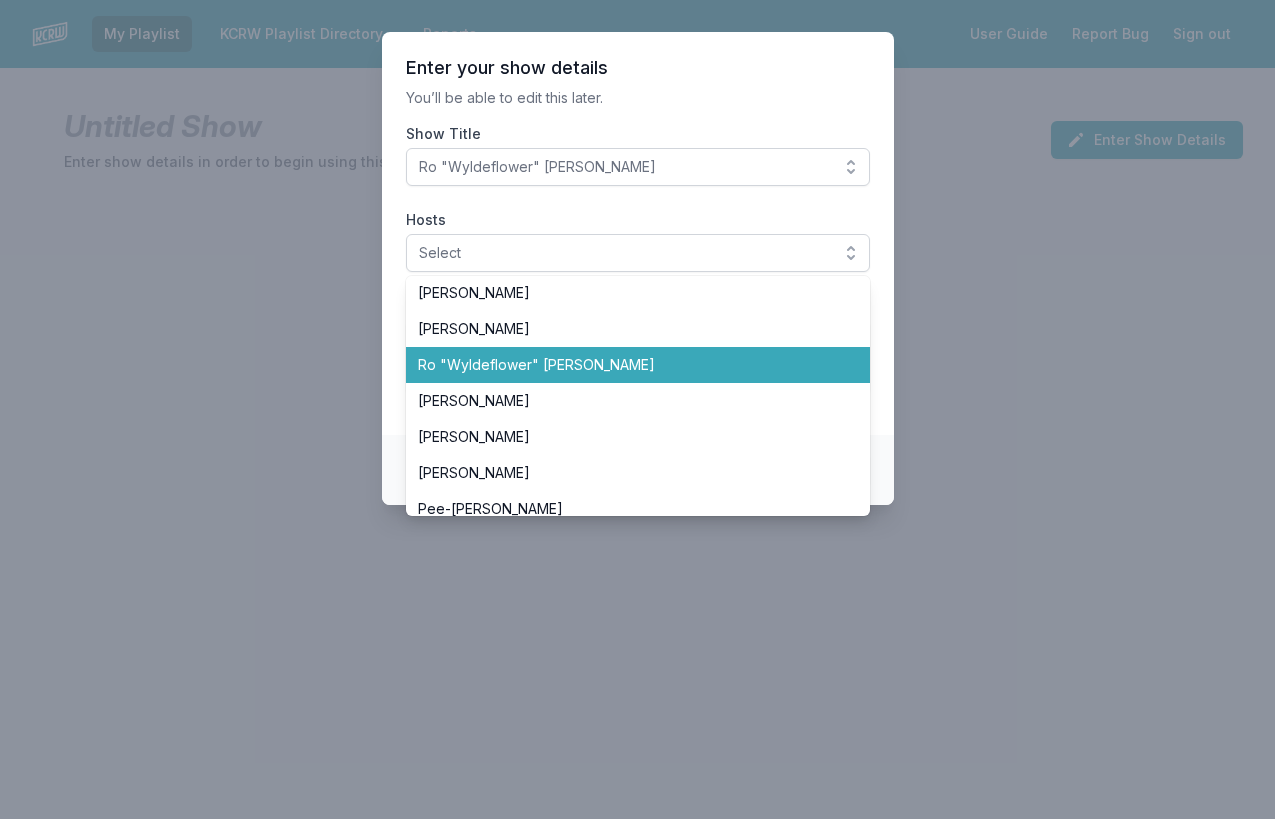 click on "Ro "Wyldeflower" [PERSON_NAME]" at bounding box center [626, 365] 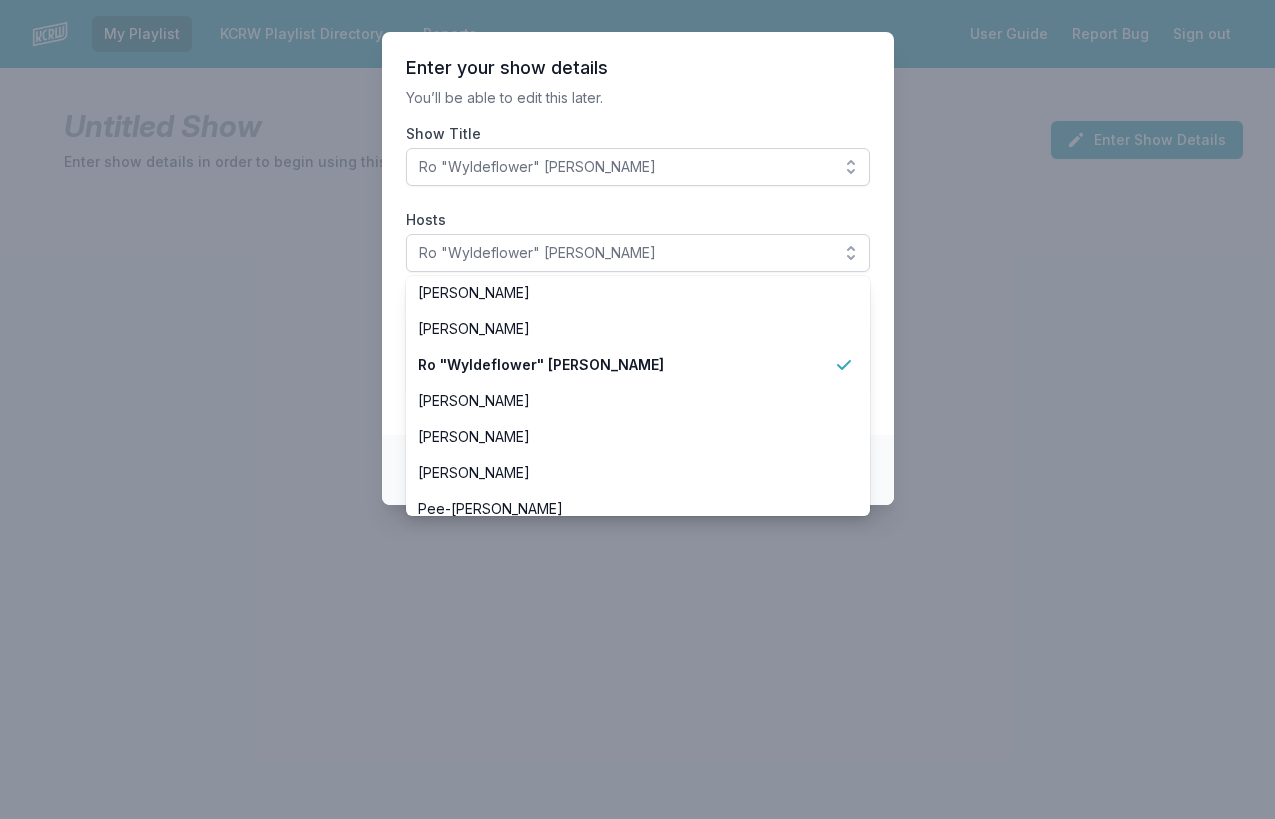 click on "Enter your show details You’ll be able to edit this later. Show Title Ro "Wyldeflower" [PERSON_NAME] Hosts Ro "Wyldeflower" [PERSON_NAME] [PERSON_NAME] [PERSON_NAME] [PERSON_NAME] [PERSON_NAME] [PERSON_NAME] [PERSON_NAME] [PERSON_NAME] [PERSON_NAME] [PERSON_NAME] [PERSON_NAME] [PERSON_NAME] [PERSON_NAME] [PERSON_NAME] [PERSON_NAME] Novena Carmel [PERSON_NAME] [PERSON_NAME] [PERSON_NAME] [PERSON_NAME] [PERSON_NAME] [PERSON_NAME] [PERSON_NAME] [PERSON_NAME] Ro "Wyldeflower" [PERSON_NAME] [PERSON_NAME] [PERSON_NAME] Pee-[PERSON_NAME] [PERSON_NAME] [PERSON_NAME] [PERSON_NAME] [PERSON_NAME] [PERSON_NAME] [PERSON_NAME] [PERSON_NAME] [PERSON_NAME] [PERSON_NAME] [PERSON_NAME] [PERSON_NAME] Show Date and Time Select Date Select Start Time Select End Time" at bounding box center (638, 233) 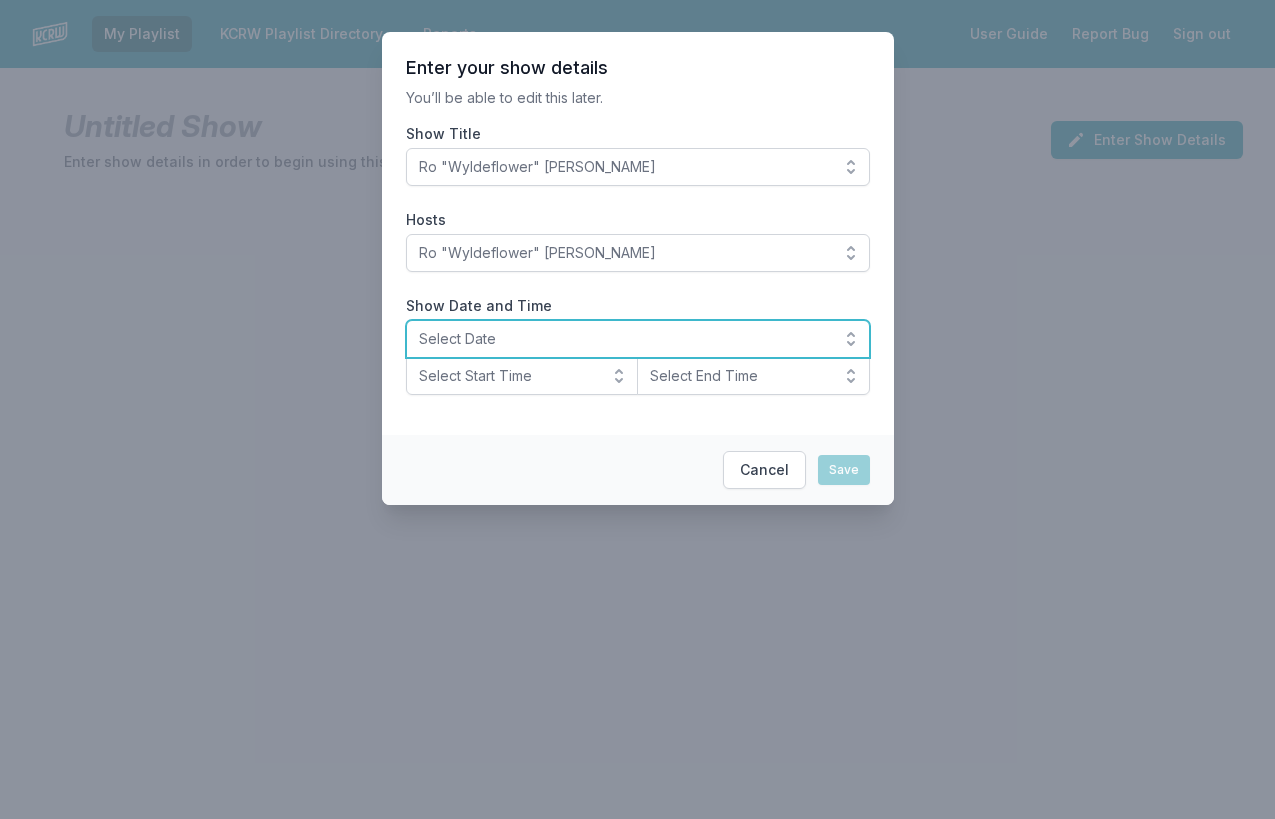 click on "Select Date" at bounding box center [638, 339] 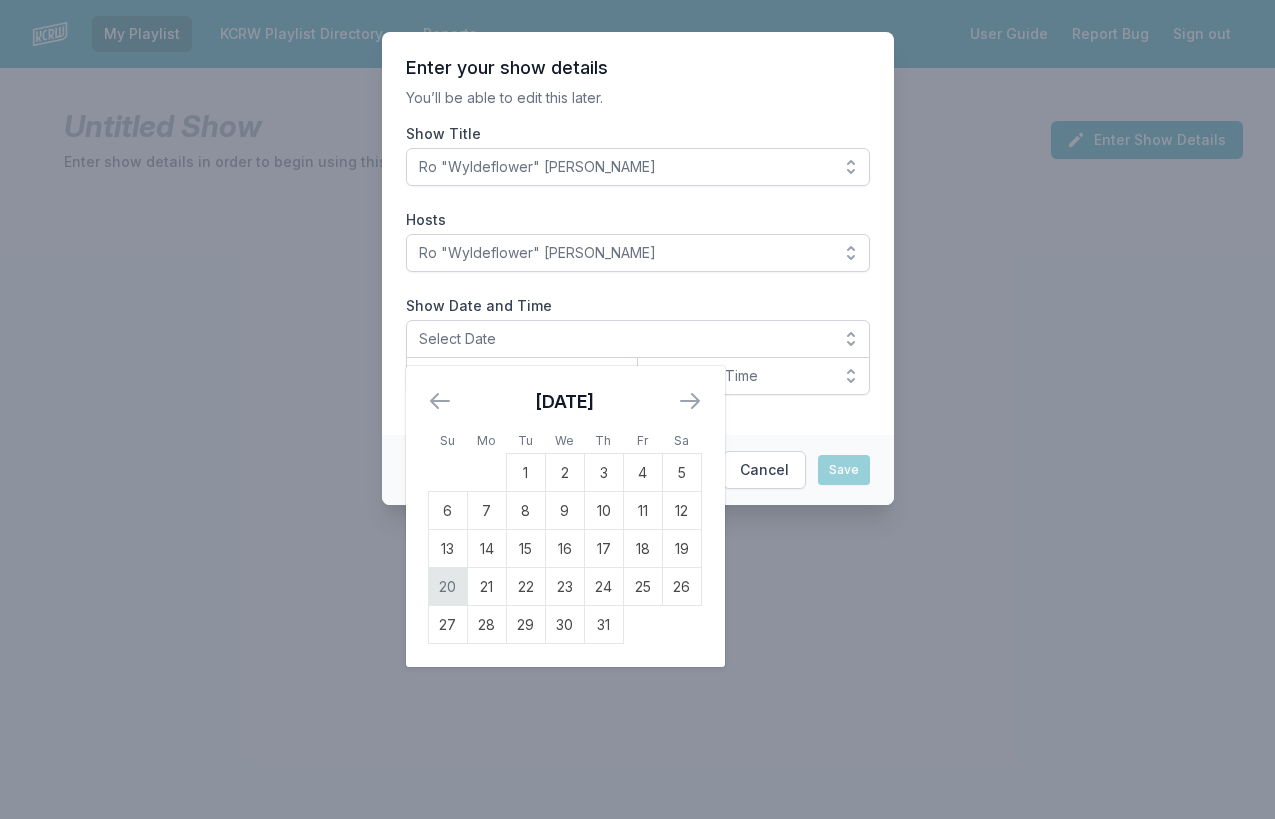 click on "20" at bounding box center [447, 587] 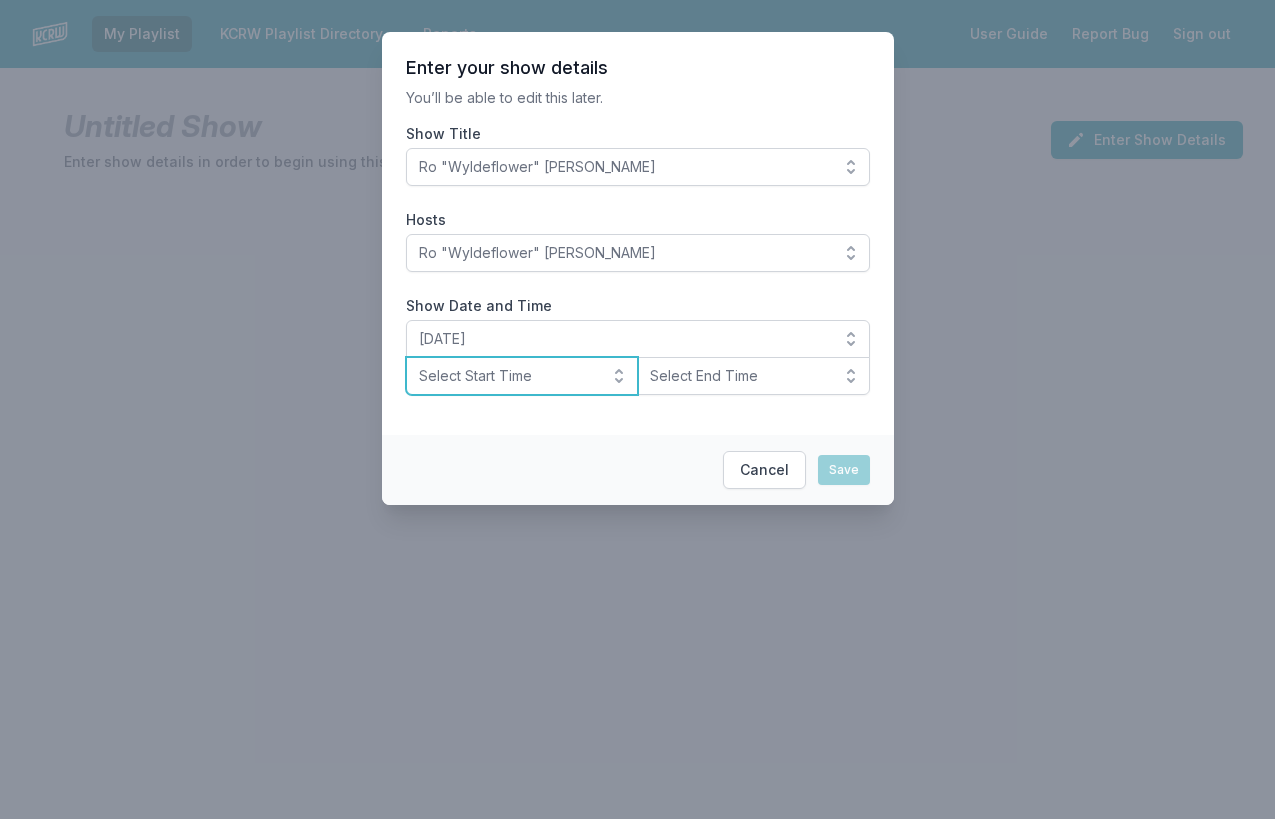 click on "Select Start Time" at bounding box center (508, 376) 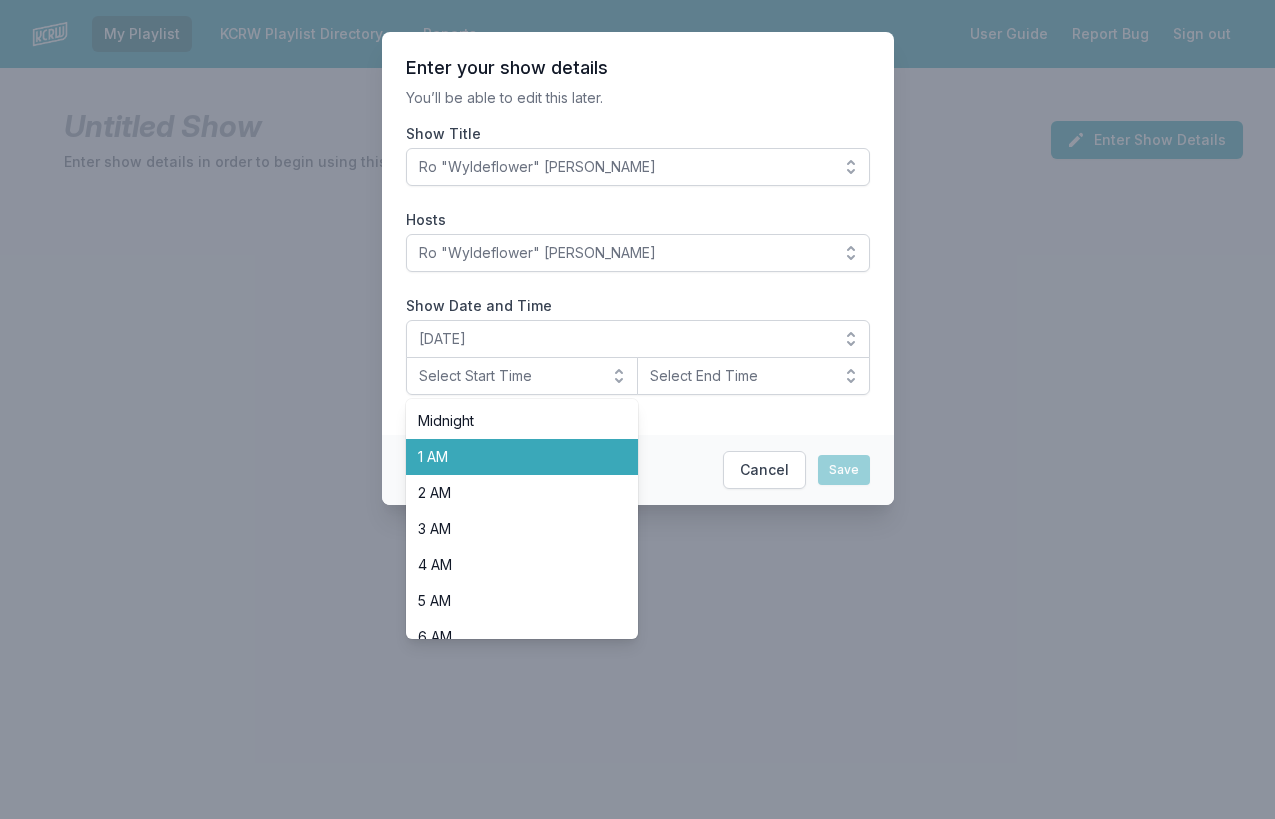 scroll, scrollTop: 632, scrollLeft: 0, axis: vertical 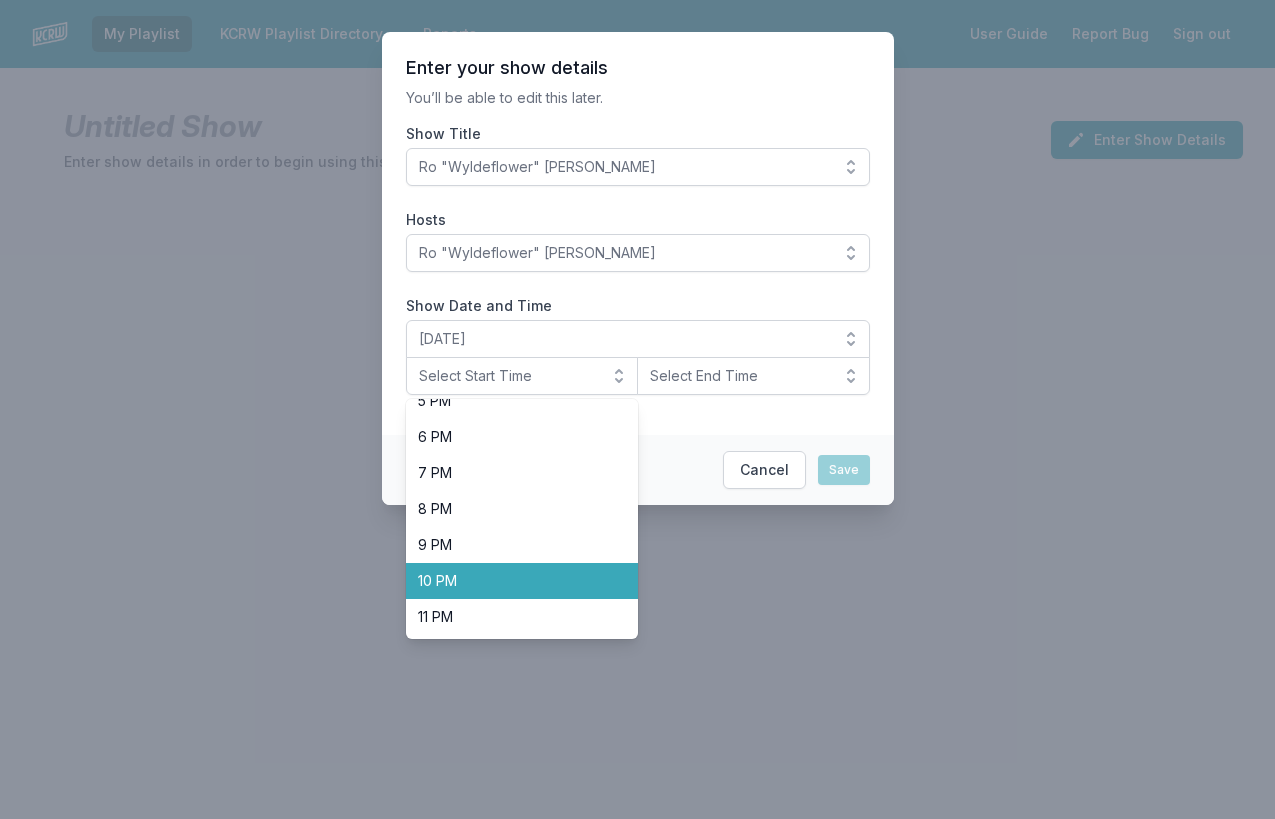 click on "10 PM" at bounding box center (522, 581) 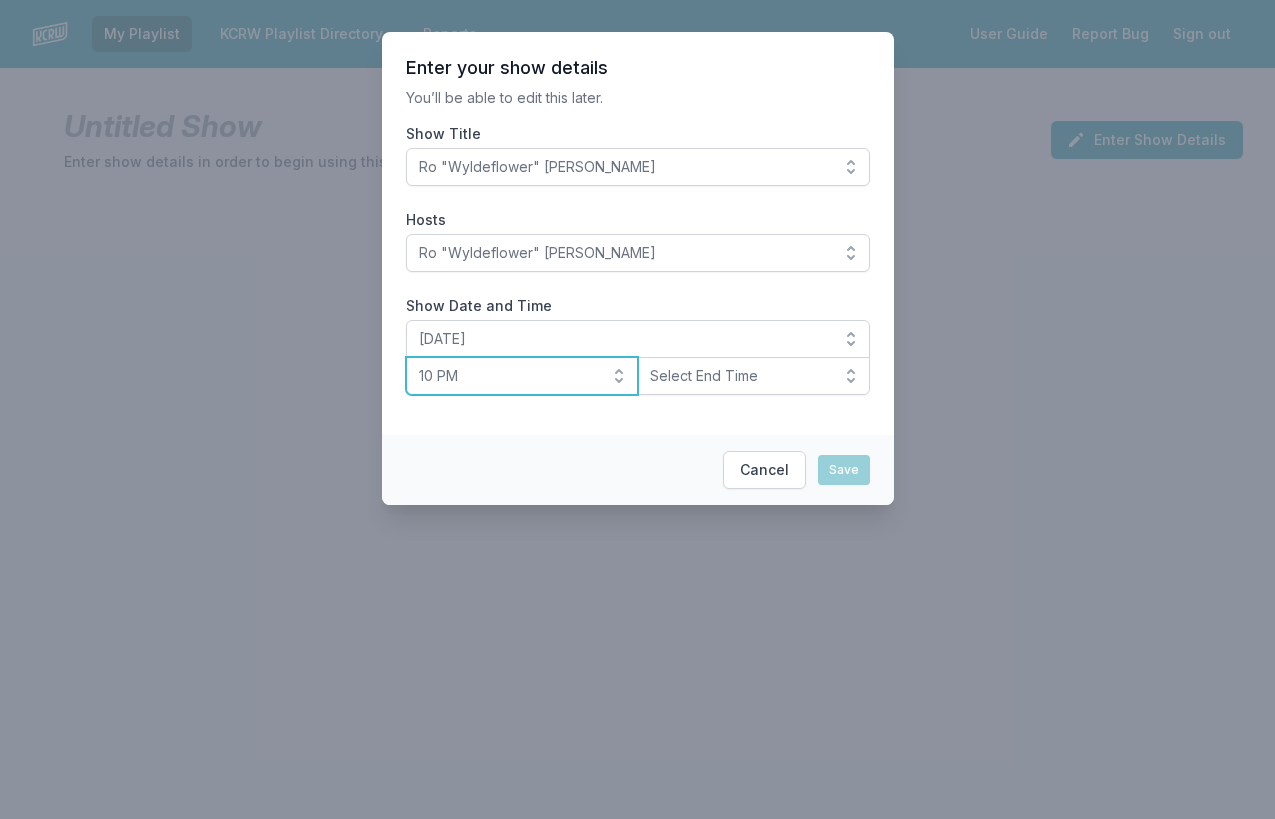 click on "10 PM" at bounding box center [508, 376] 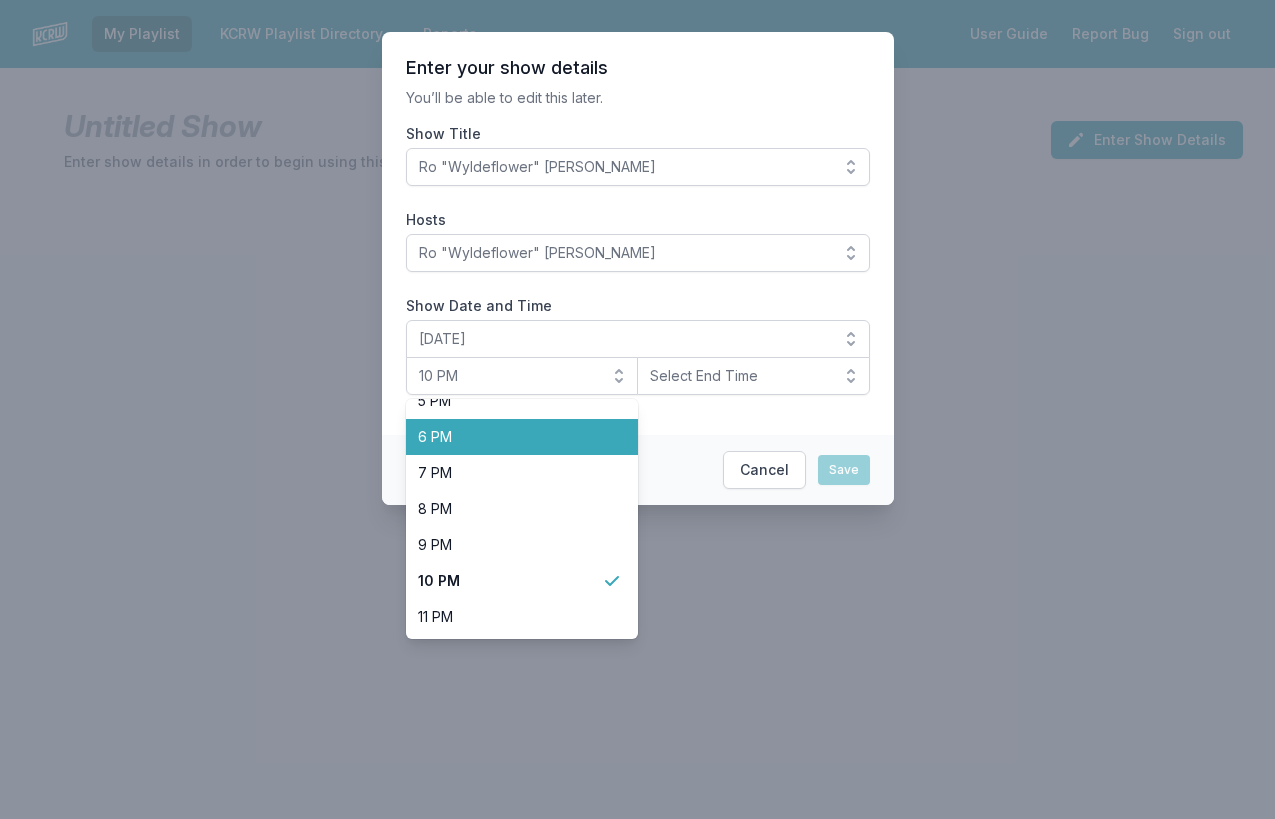 click on "6 PM" at bounding box center [510, 437] 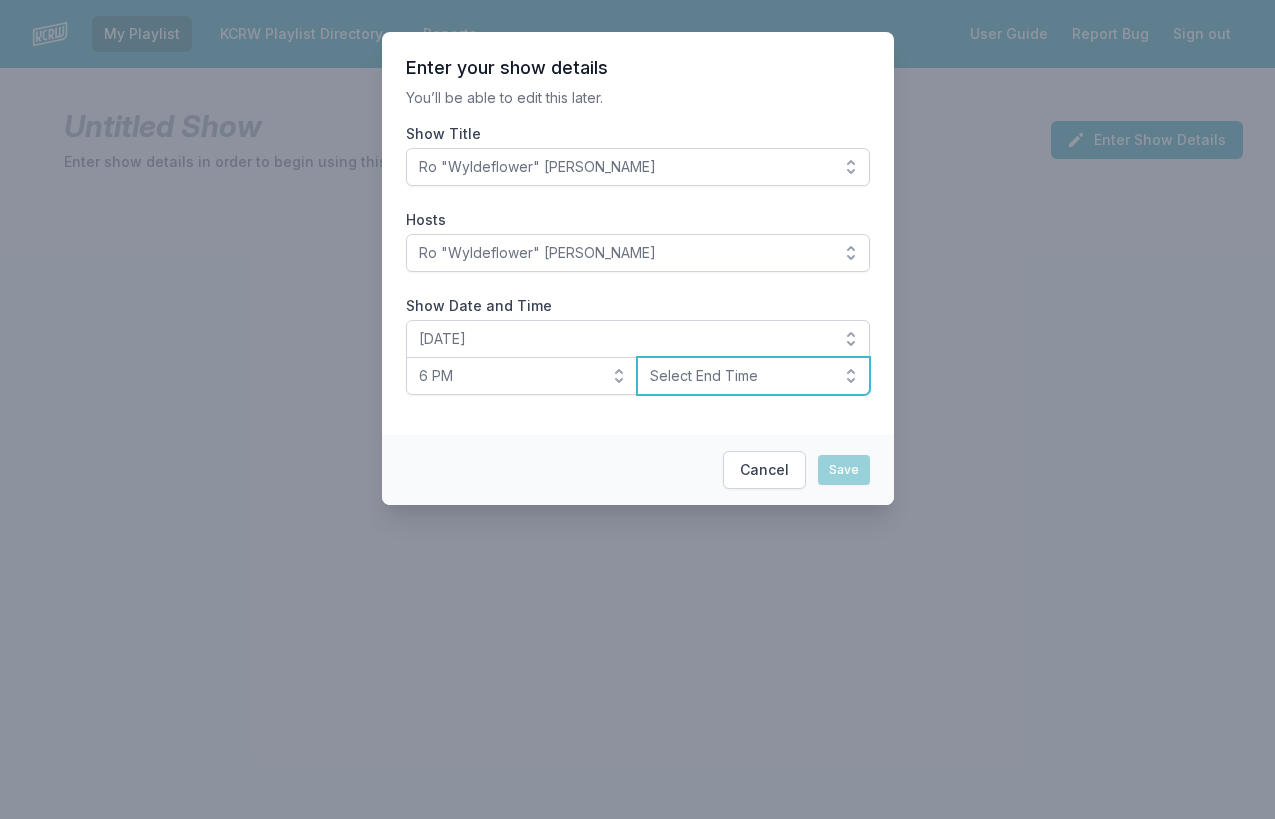 click on "Select End Time" at bounding box center (739, 376) 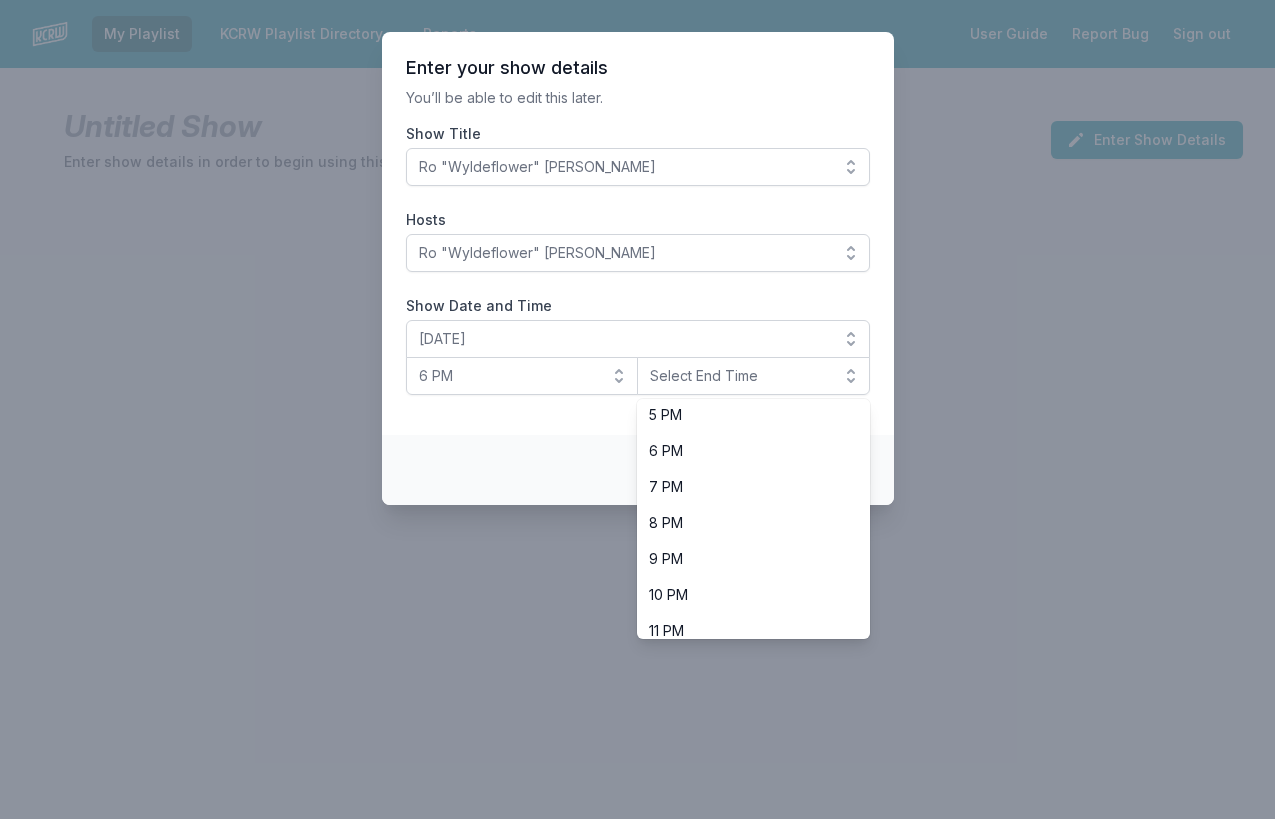 scroll, scrollTop: 616, scrollLeft: 0, axis: vertical 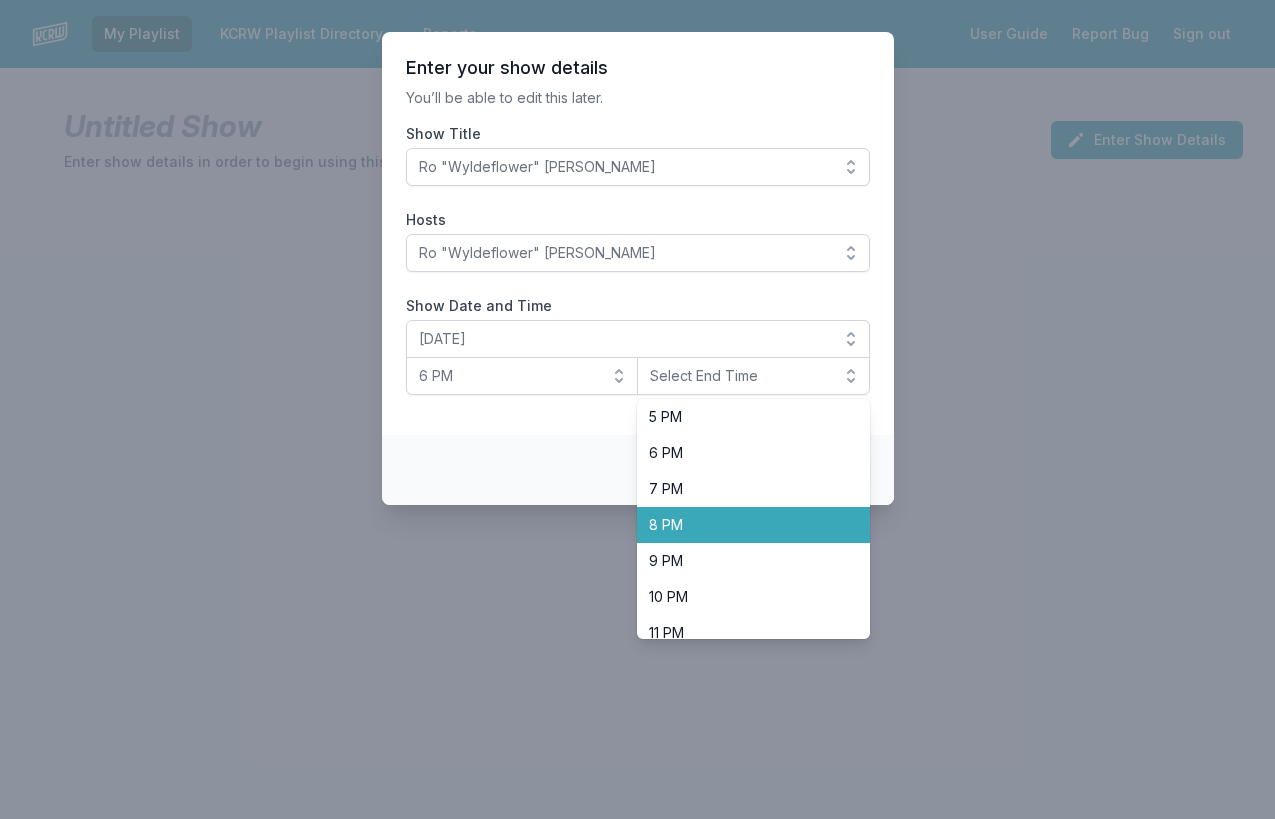 click on "8 PM" at bounding box center (741, 525) 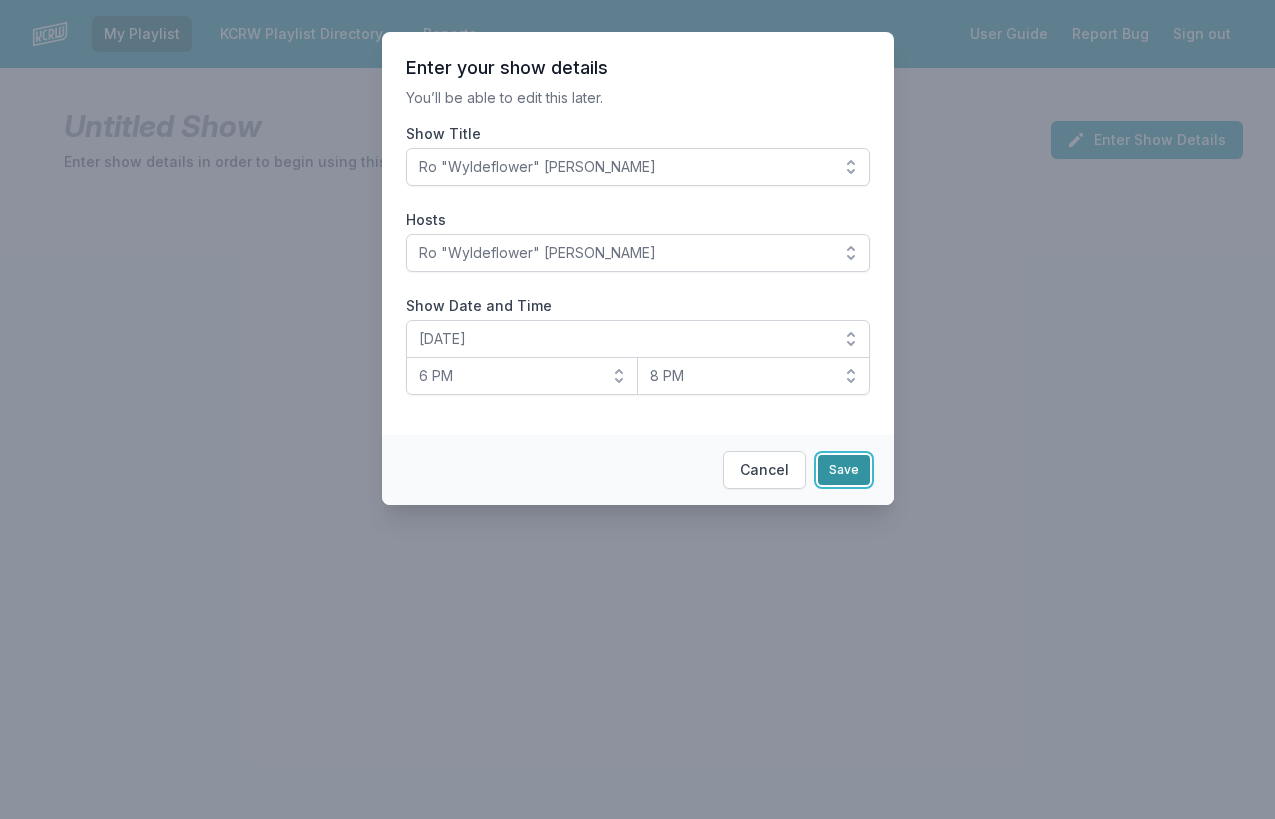 click on "Save" at bounding box center (844, 470) 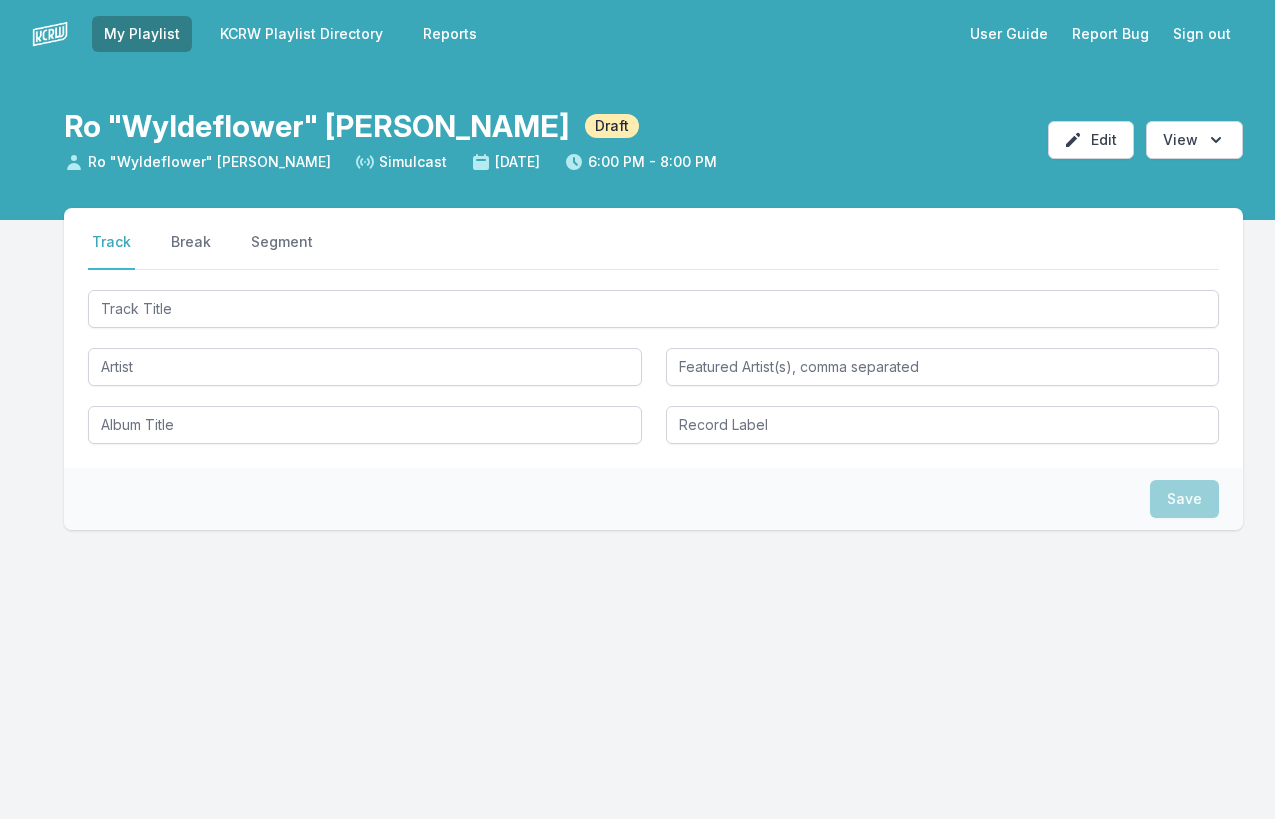 scroll, scrollTop: 0, scrollLeft: 0, axis: both 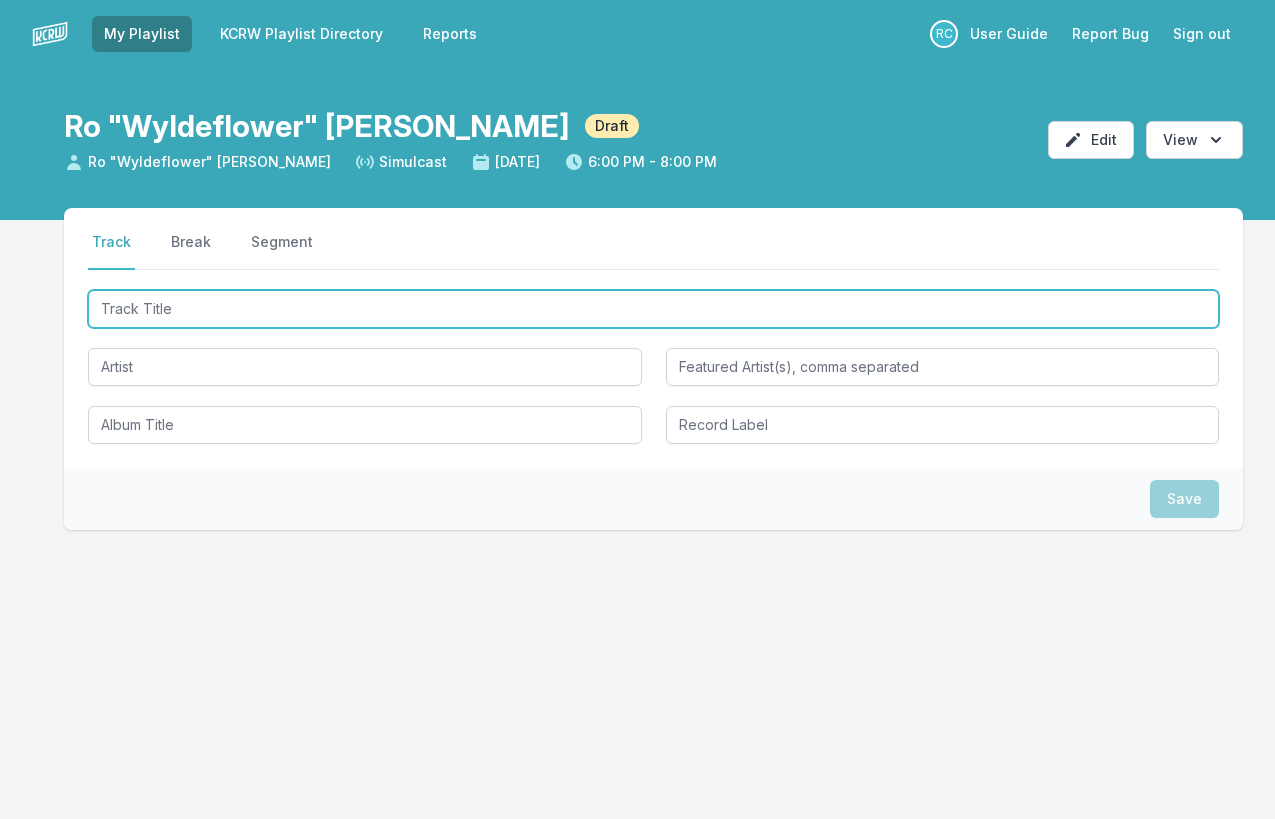 click at bounding box center (653, 309) 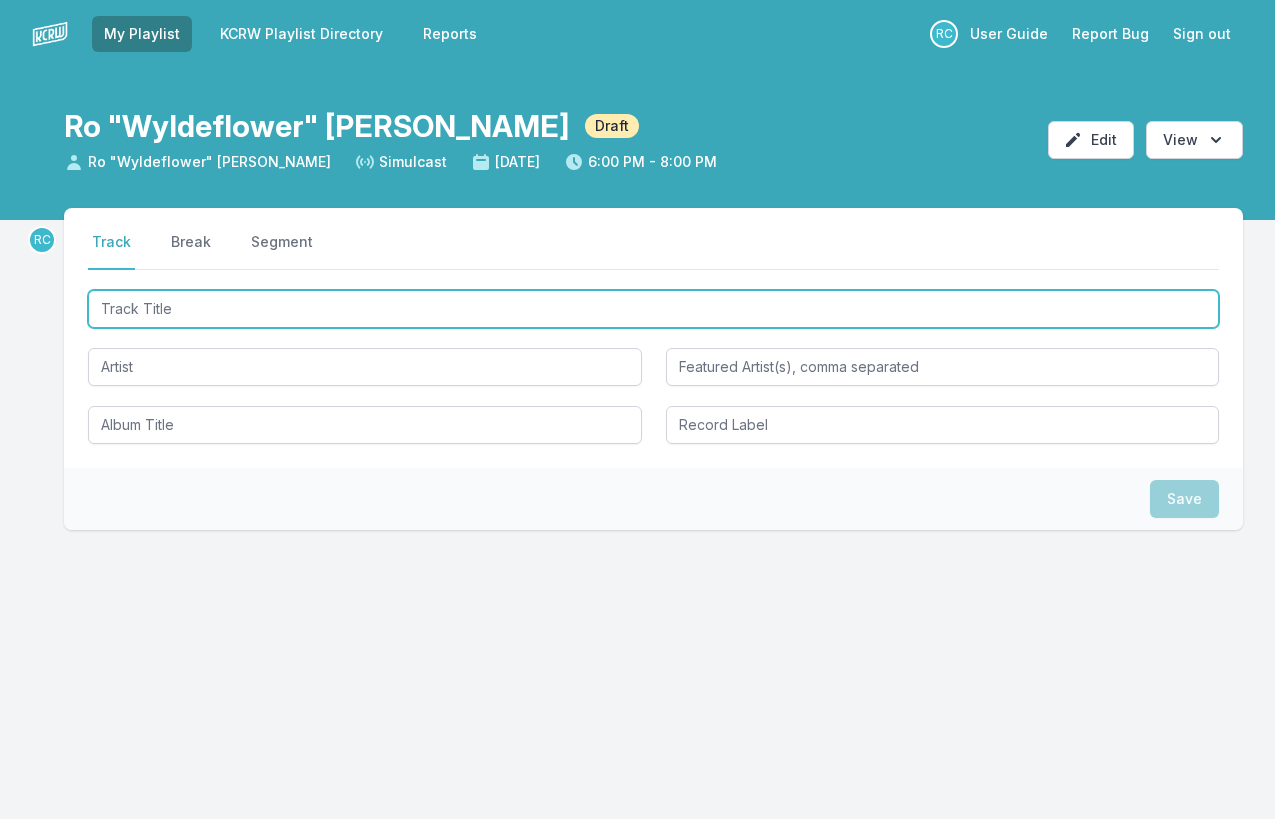 paste on "Evr Chngin Nrml" 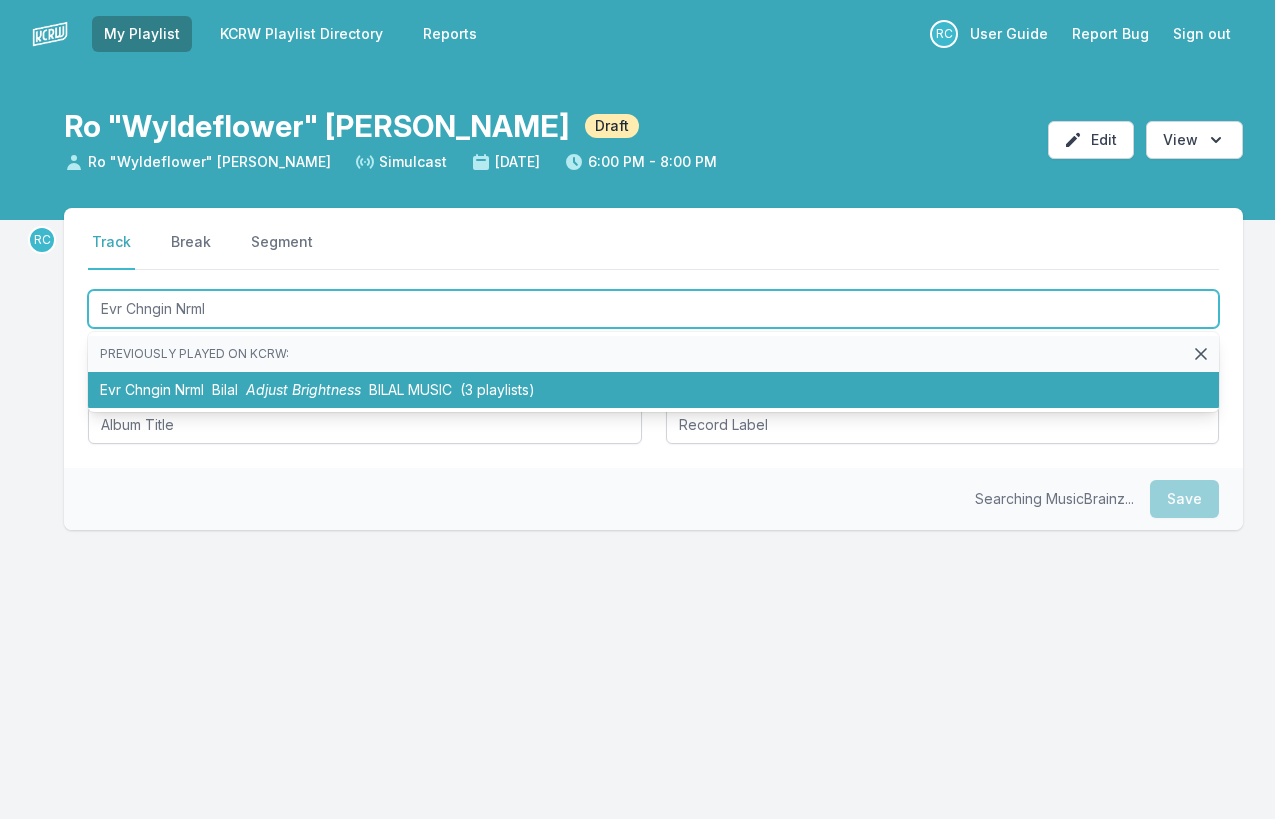 click on "Evr Chngin Nrml Bilal Adjust Brightness BILAL MUSIC (3 playlists)" at bounding box center (653, 390) 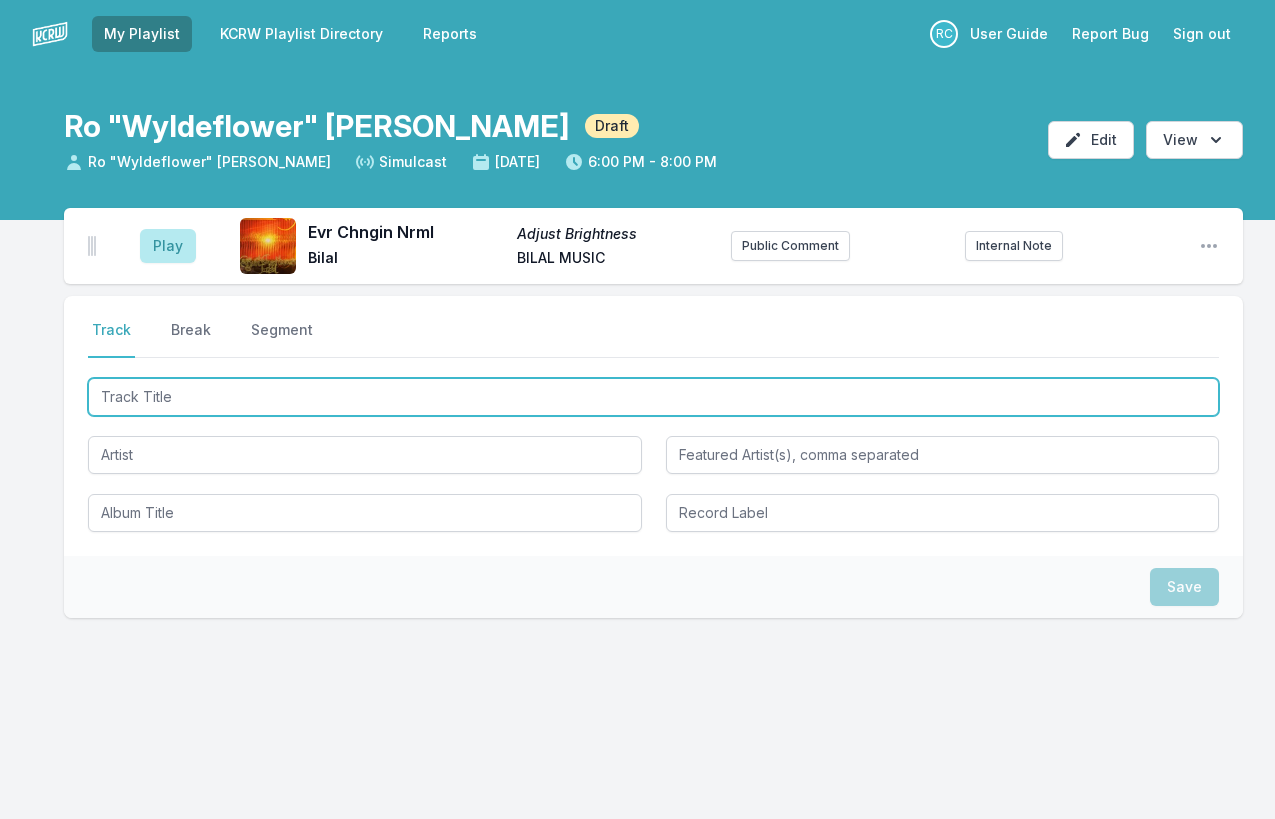 click at bounding box center [653, 397] 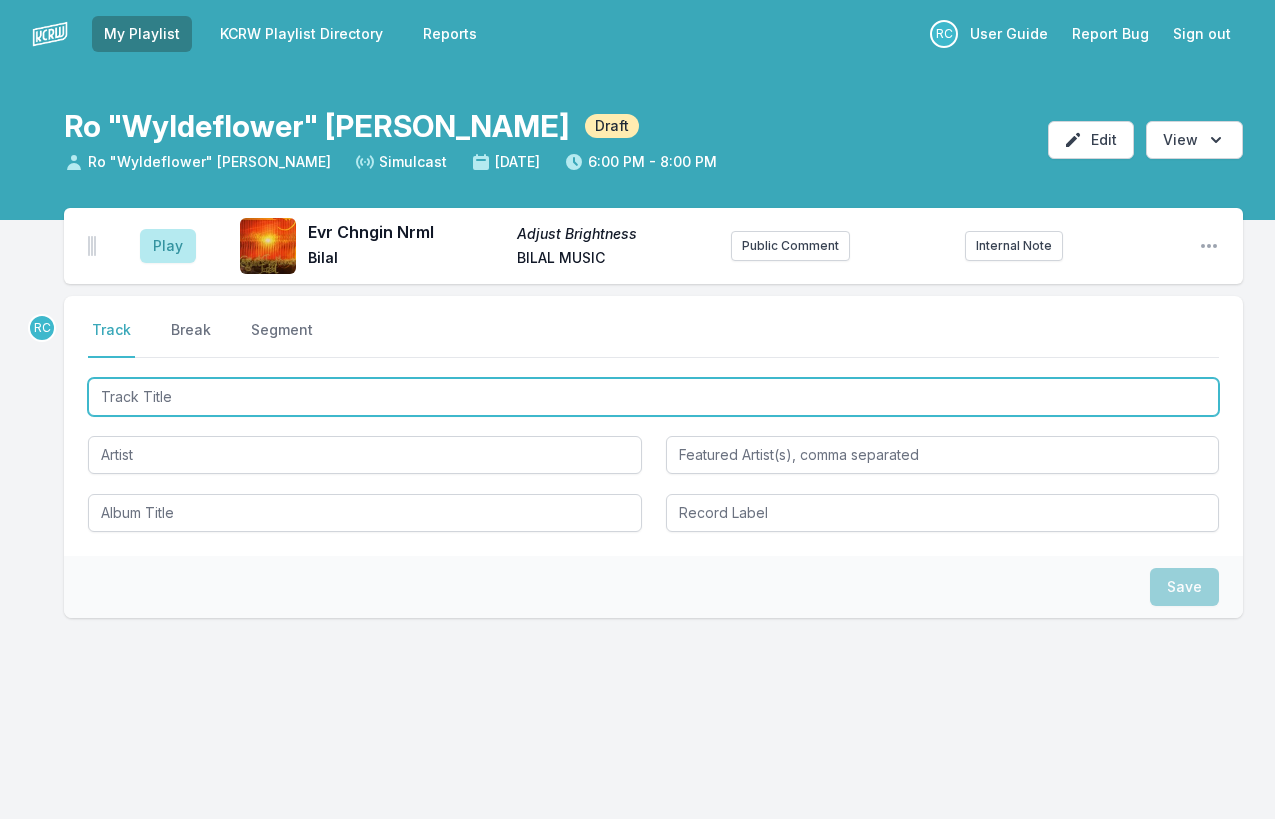 paste on "Love You Like That" 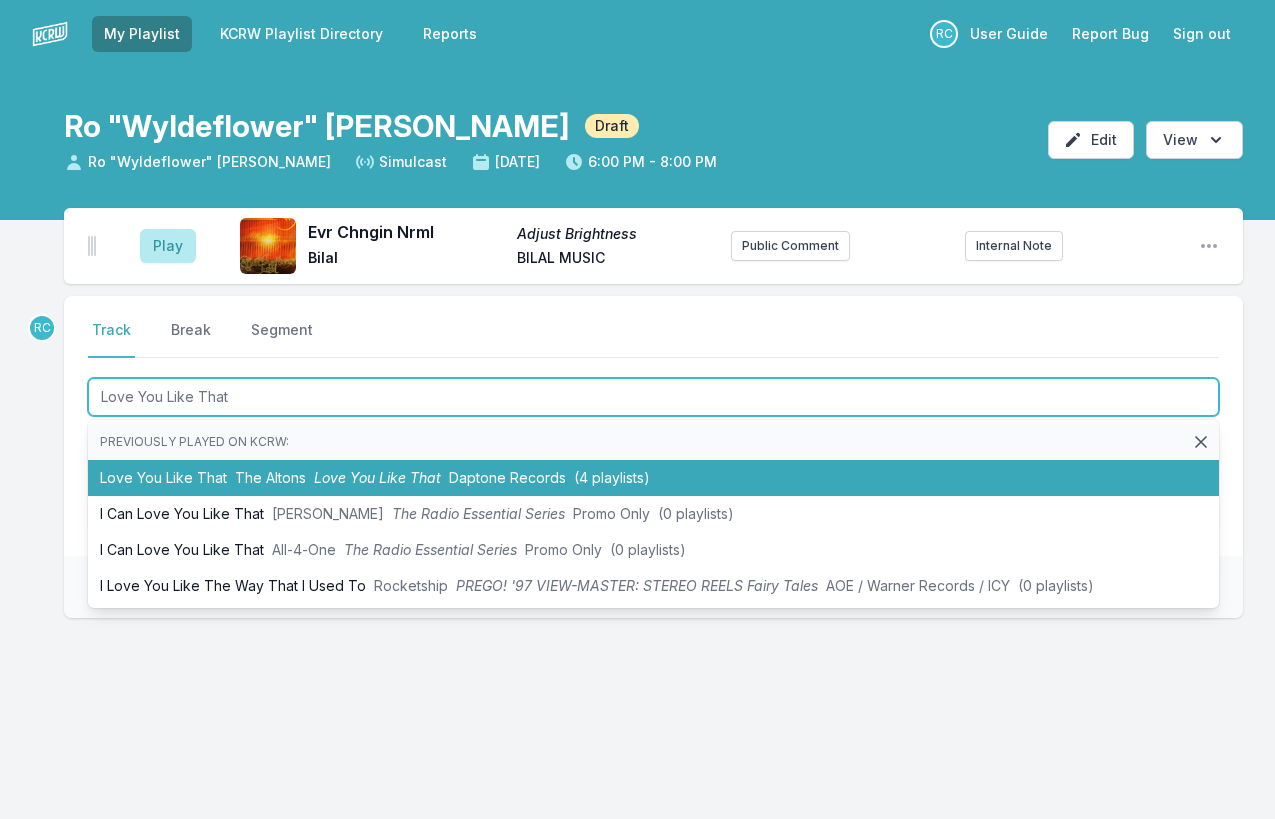 click on "Love You Like That" at bounding box center (377, 477) 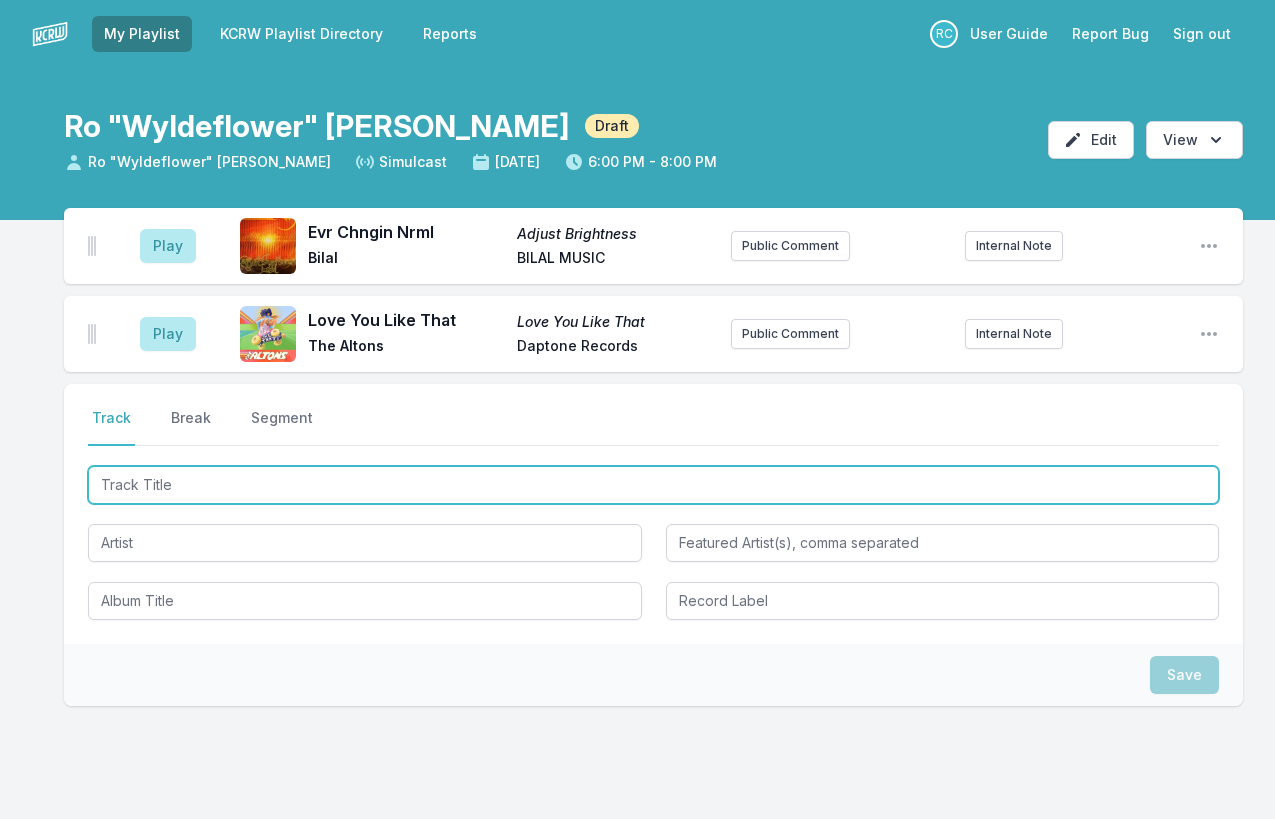 click at bounding box center [653, 485] 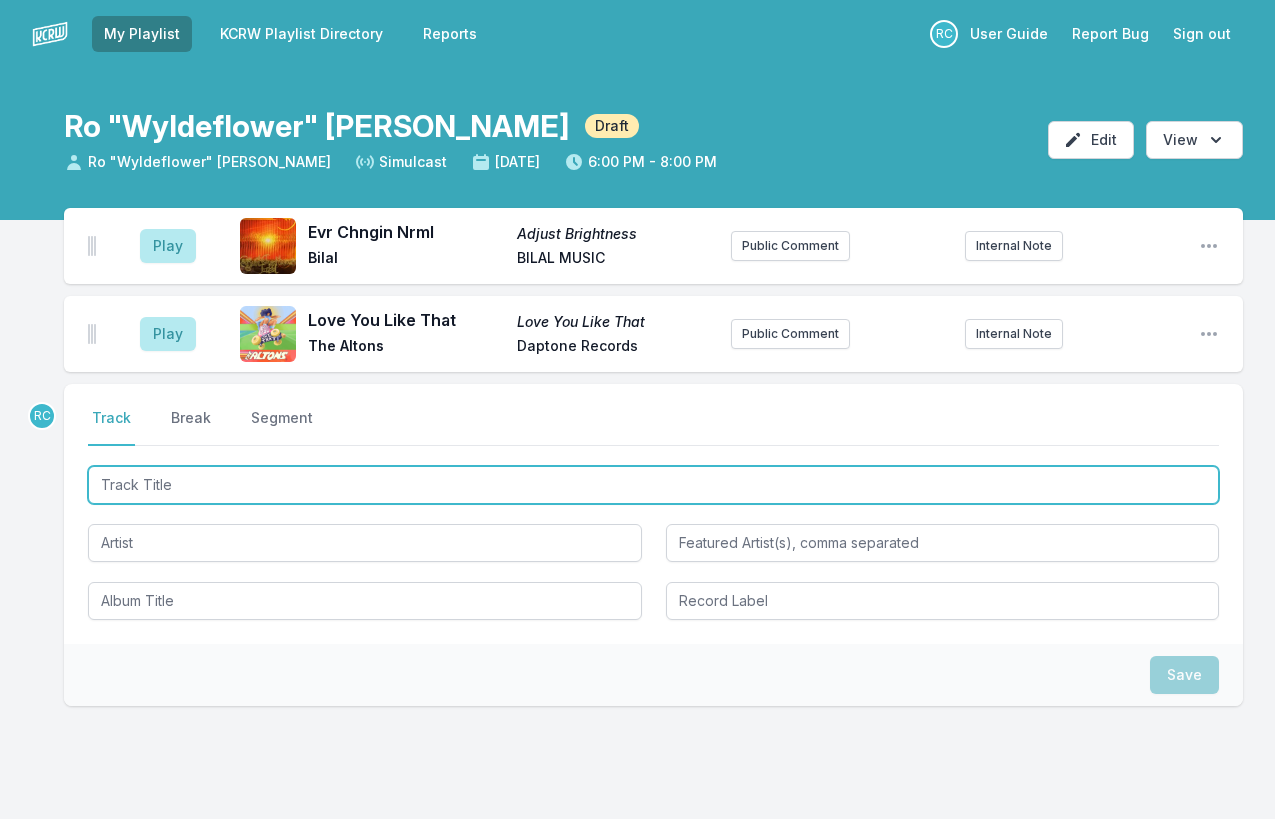 paste on "Rollin' (feat. [PERSON_NAME])" 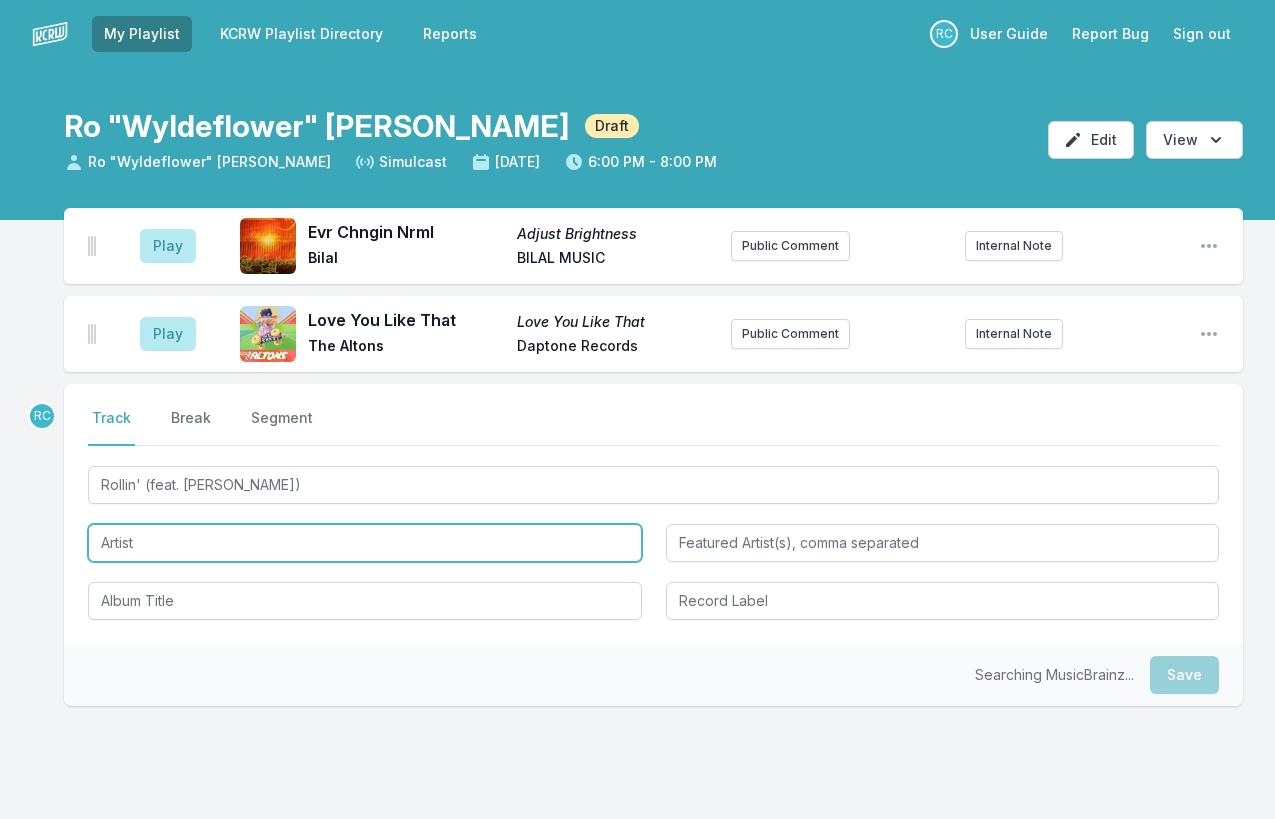 type on "Rollin'" 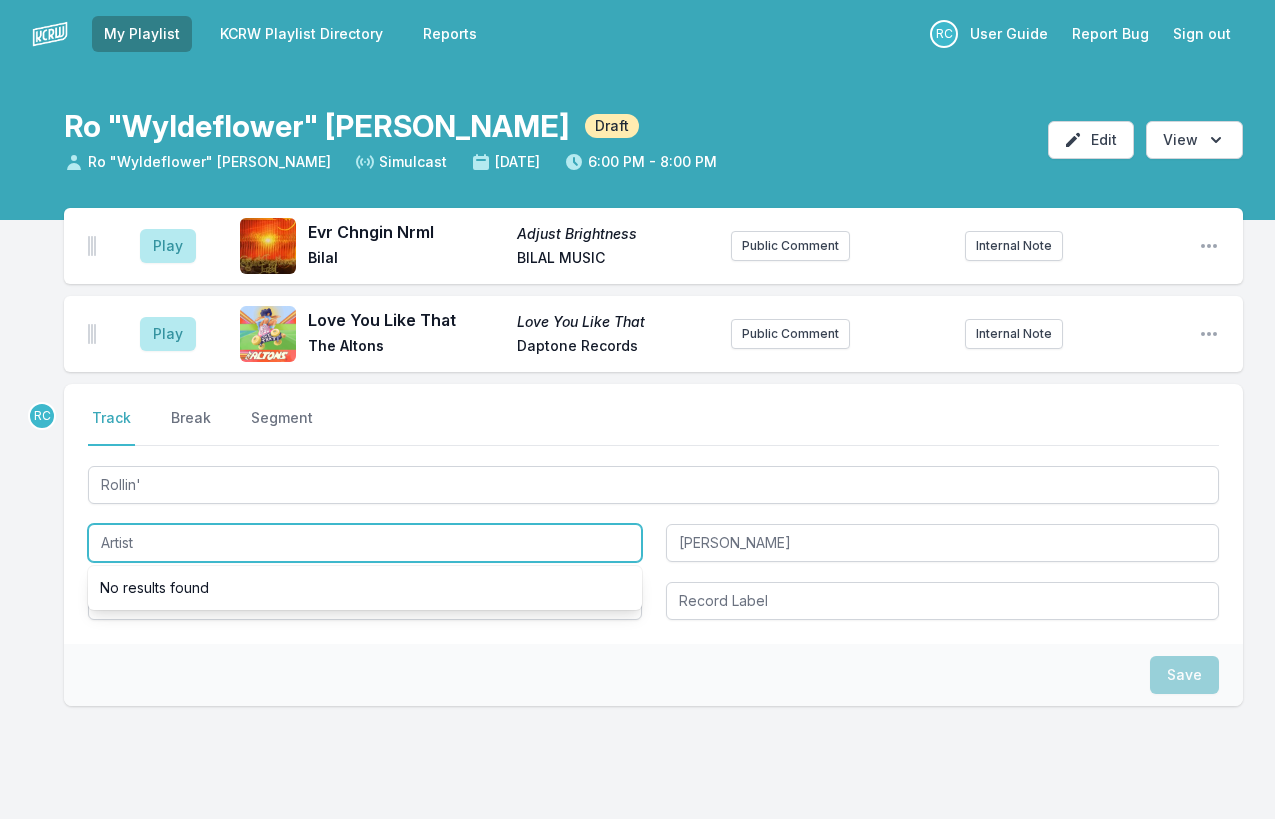 paste on "[PERSON_NAME]" 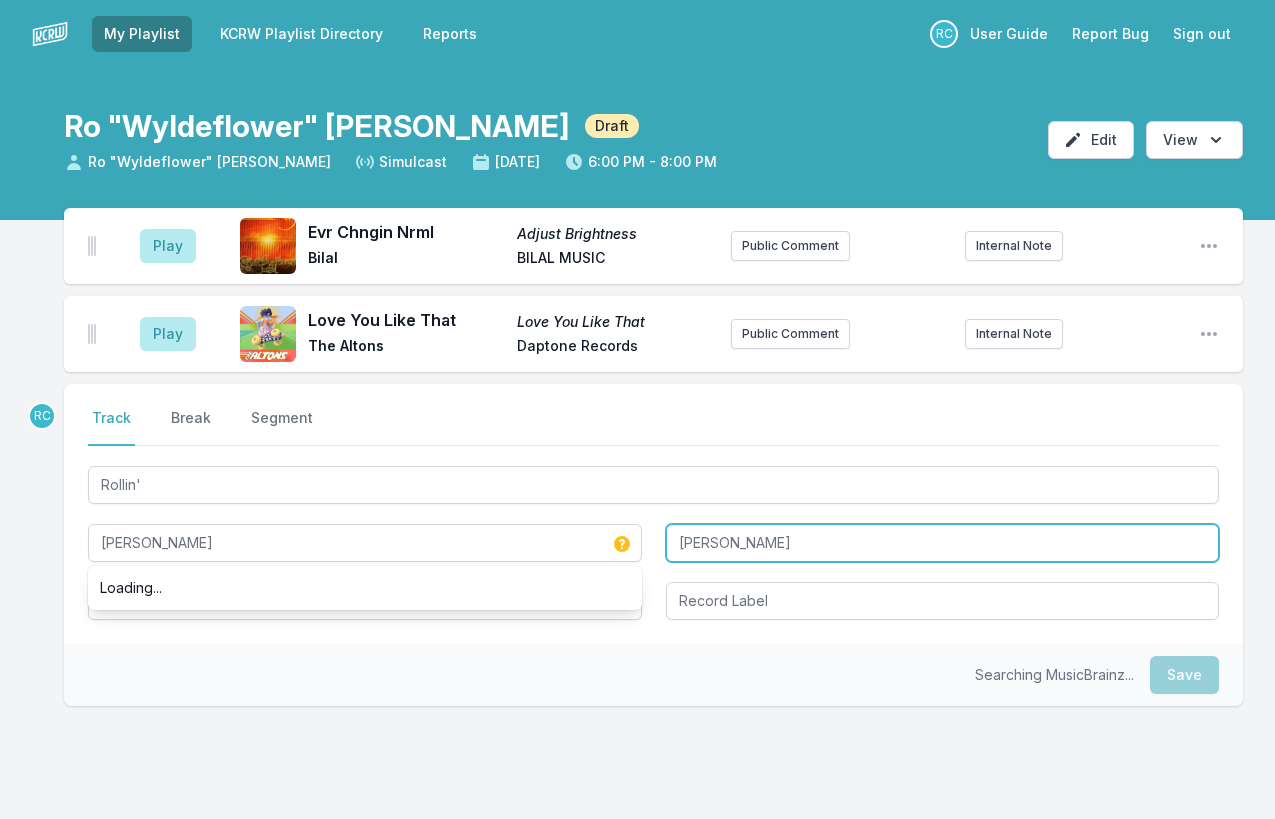 type on "[PERSON_NAME]" 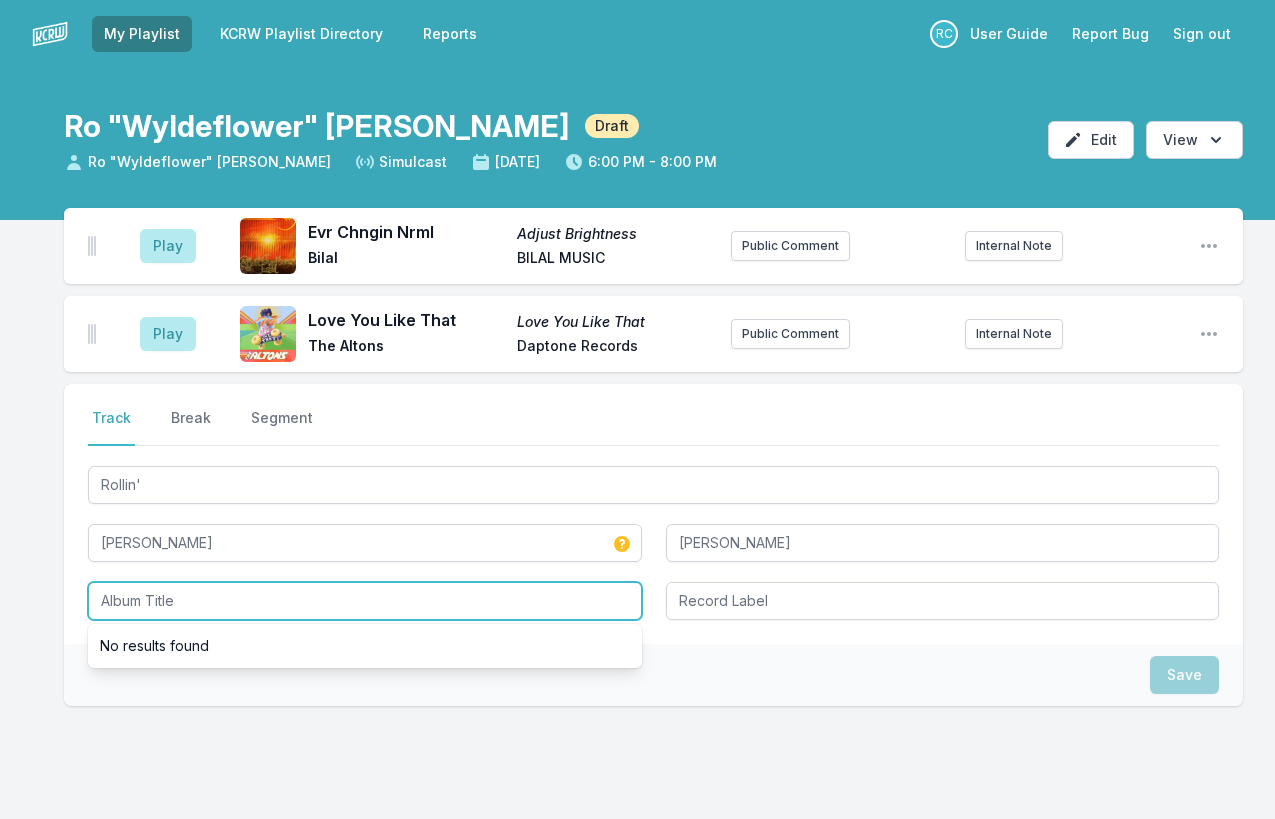 paste on "Ensatina" 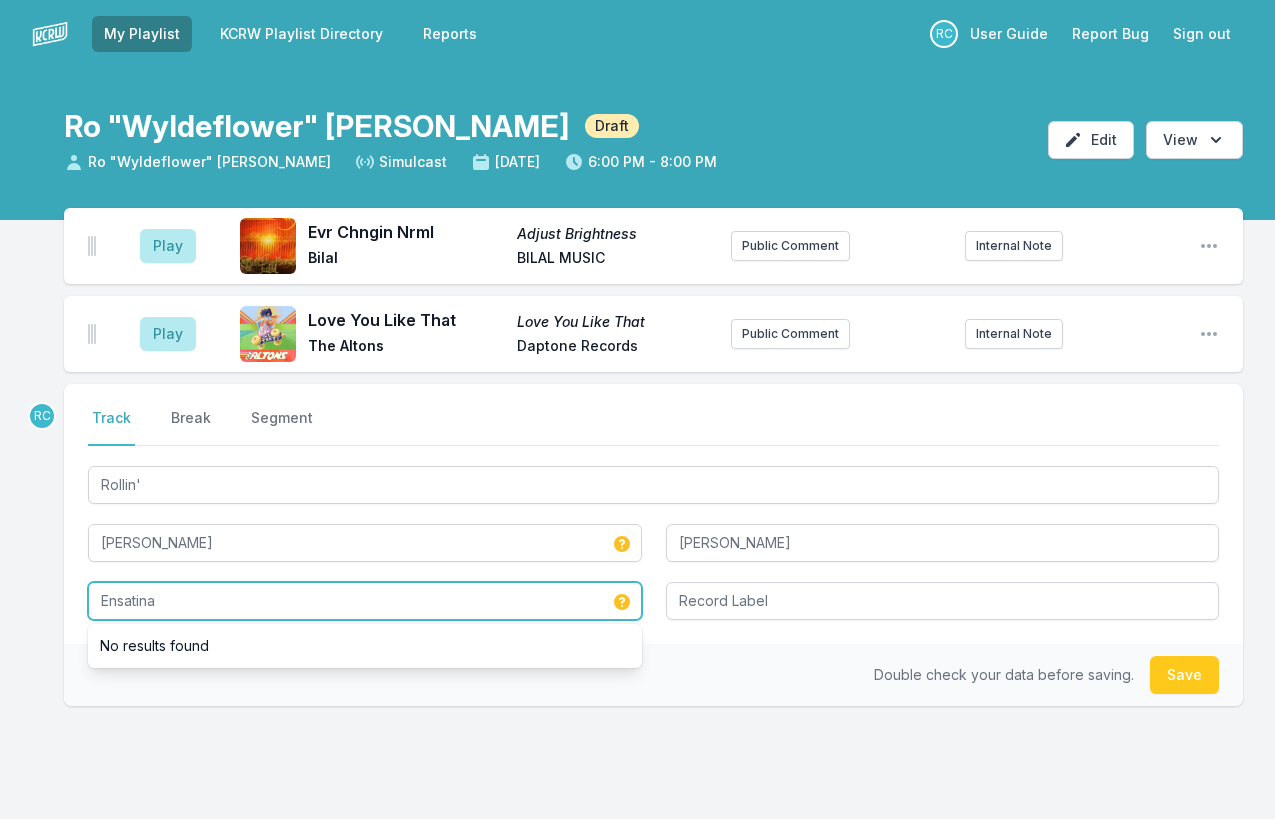 type on "Ensatina" 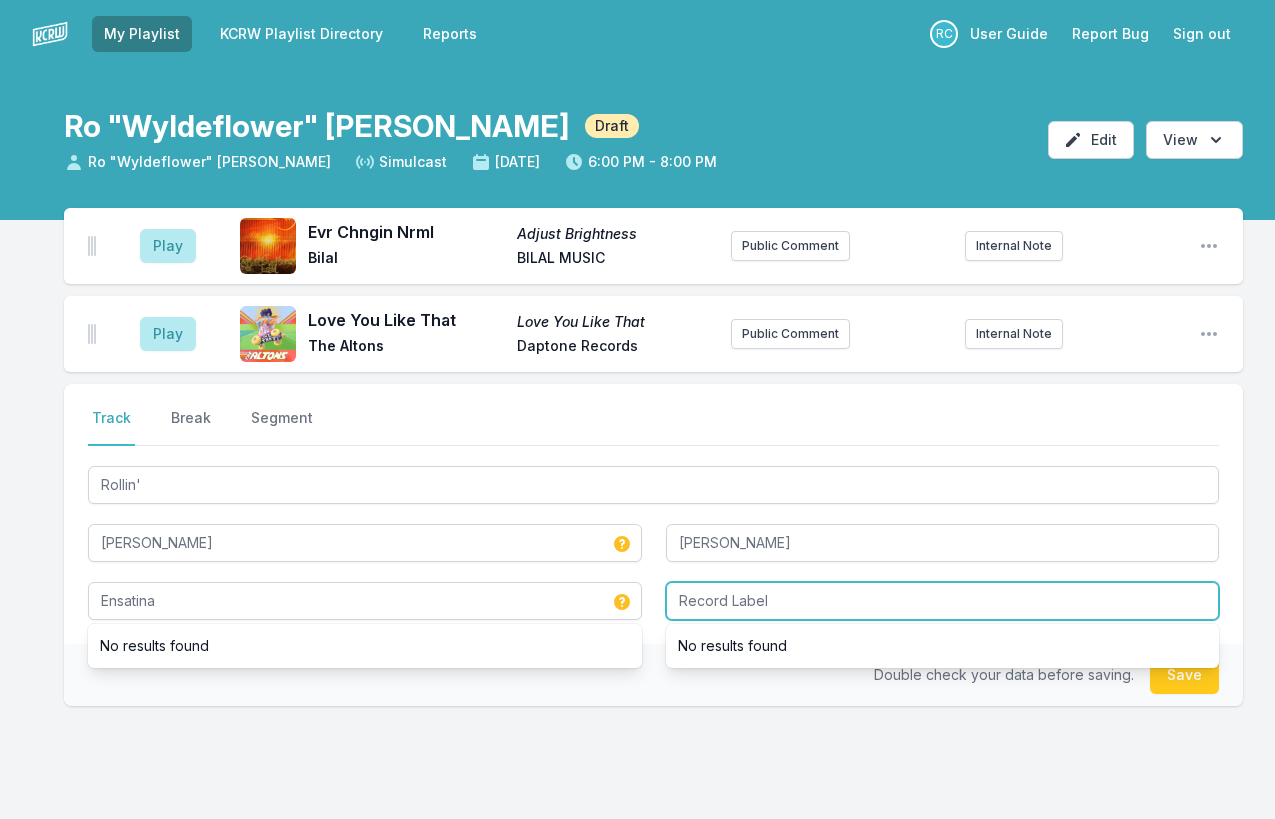 click at bounding box center [943, 601] 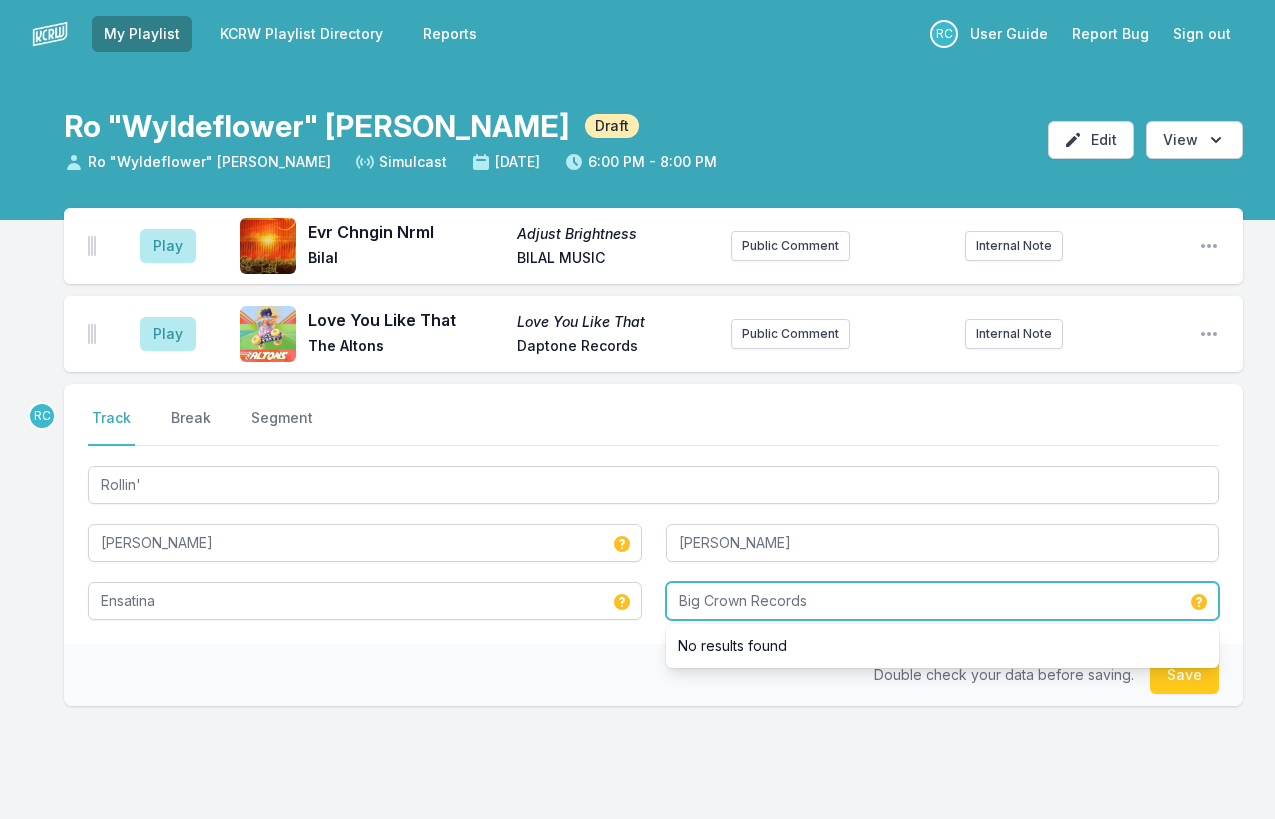 type on "Big Crown Records" 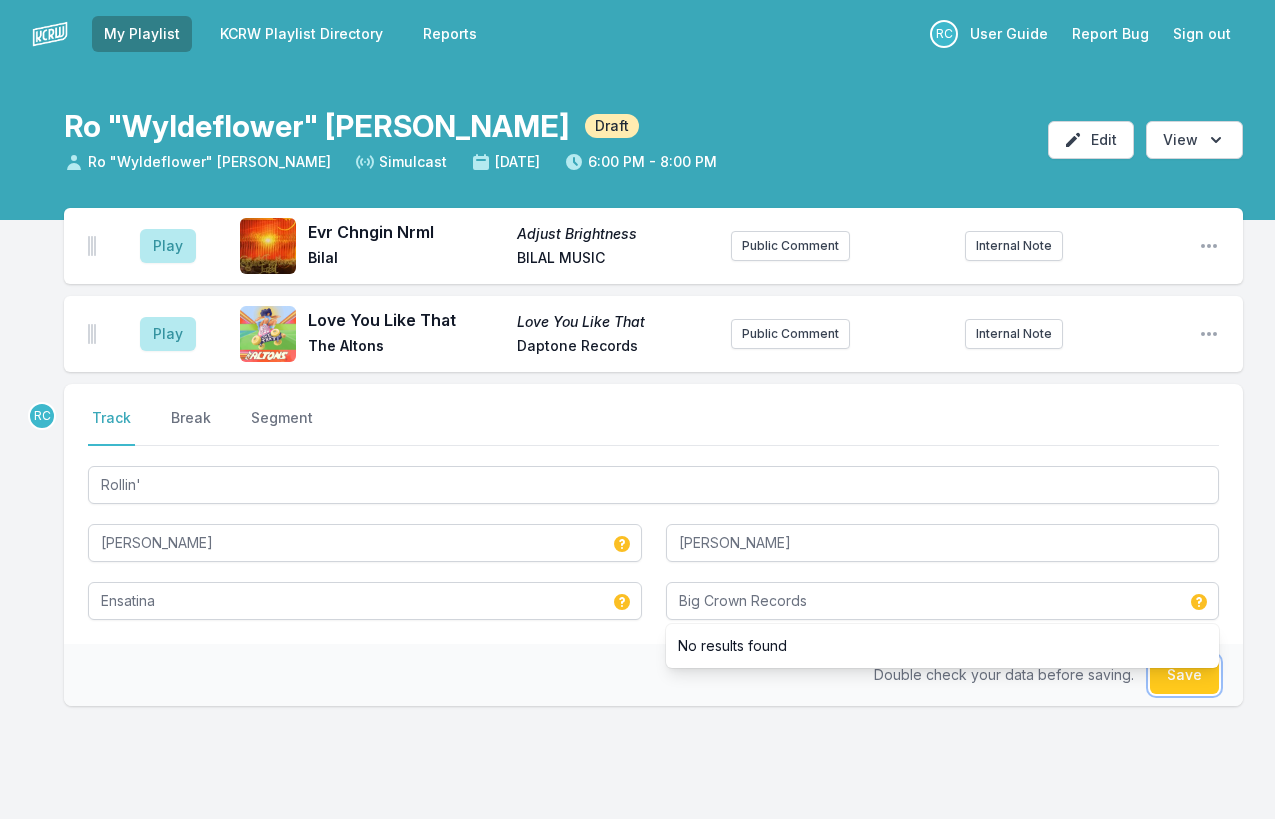 click on "Save" at bounding box center [1184, 675] 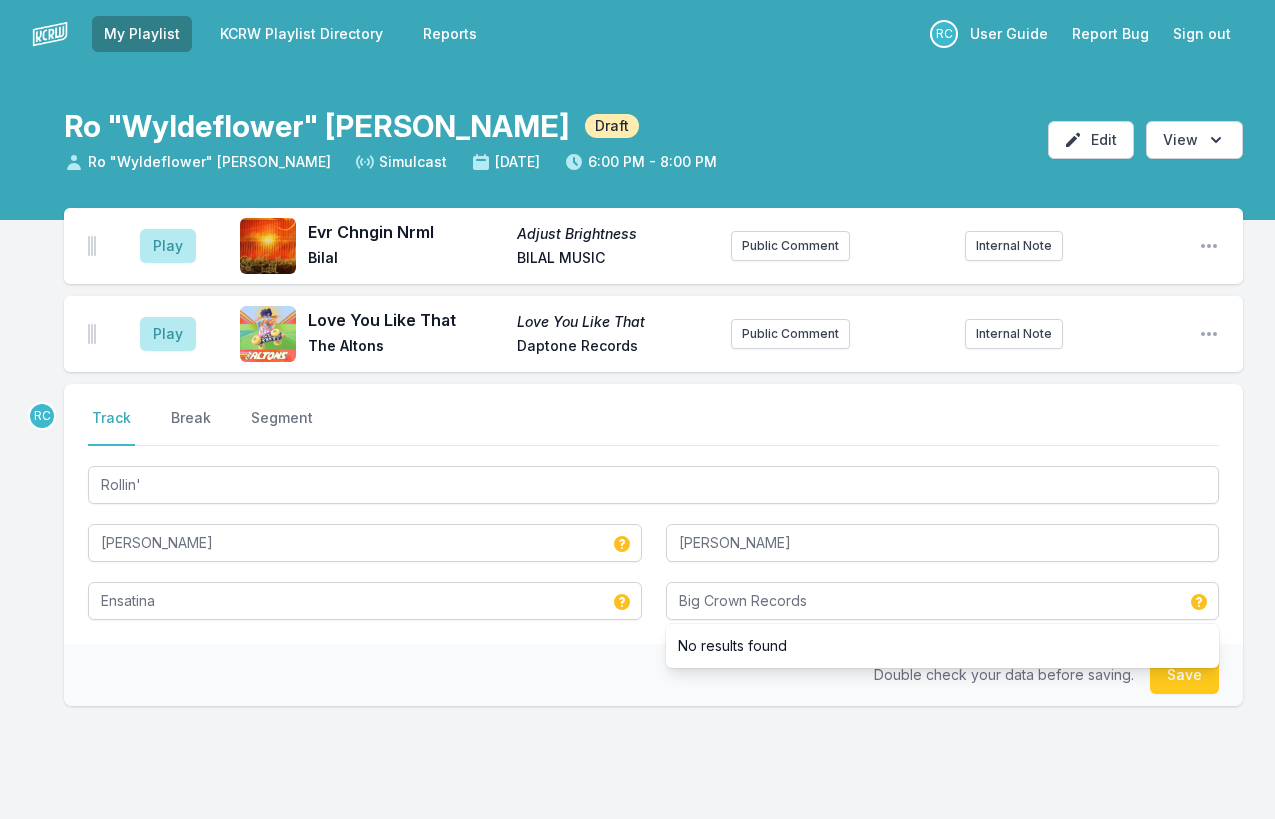 type 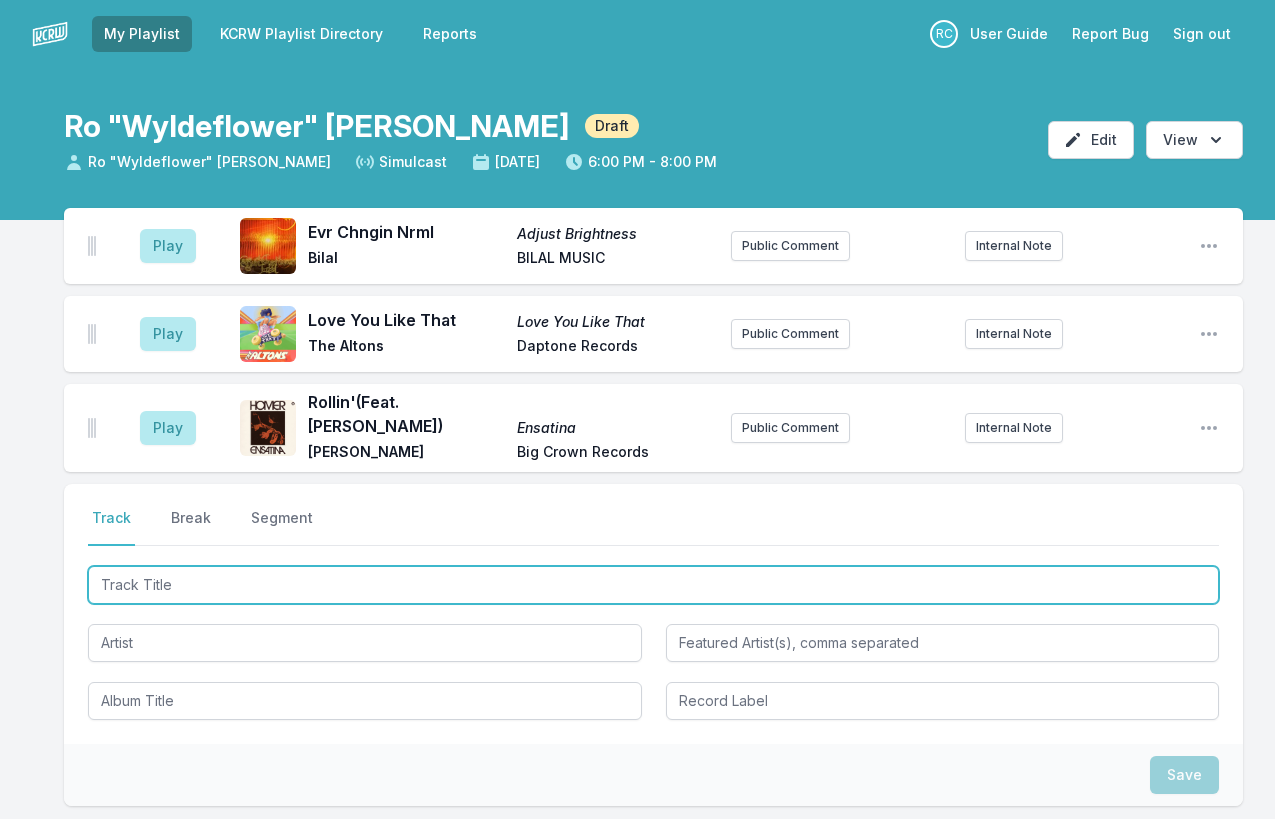 click at bounding box center [653, 585] 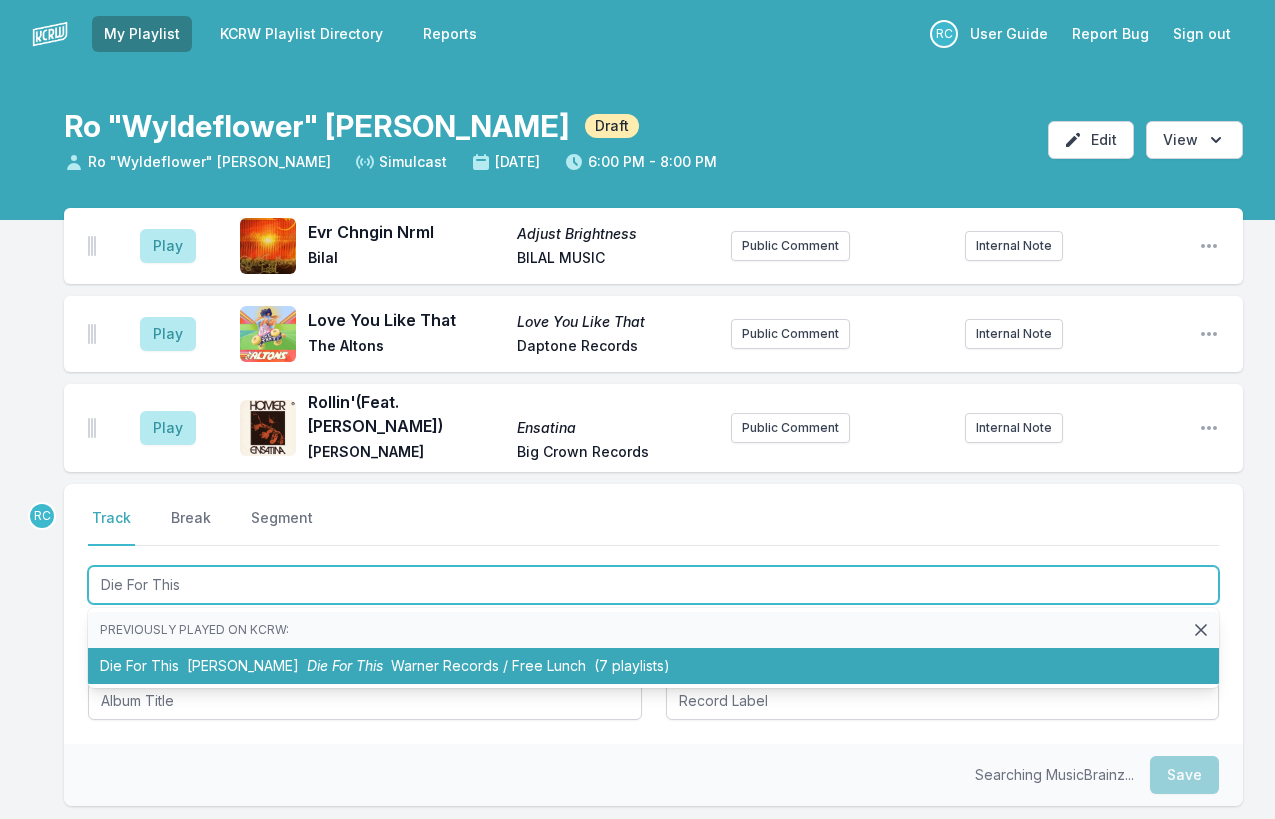 click on "Die For This Syd Die For This Warner Records / Free Lunch (7 playlists)" at bounding box center [653, 666] 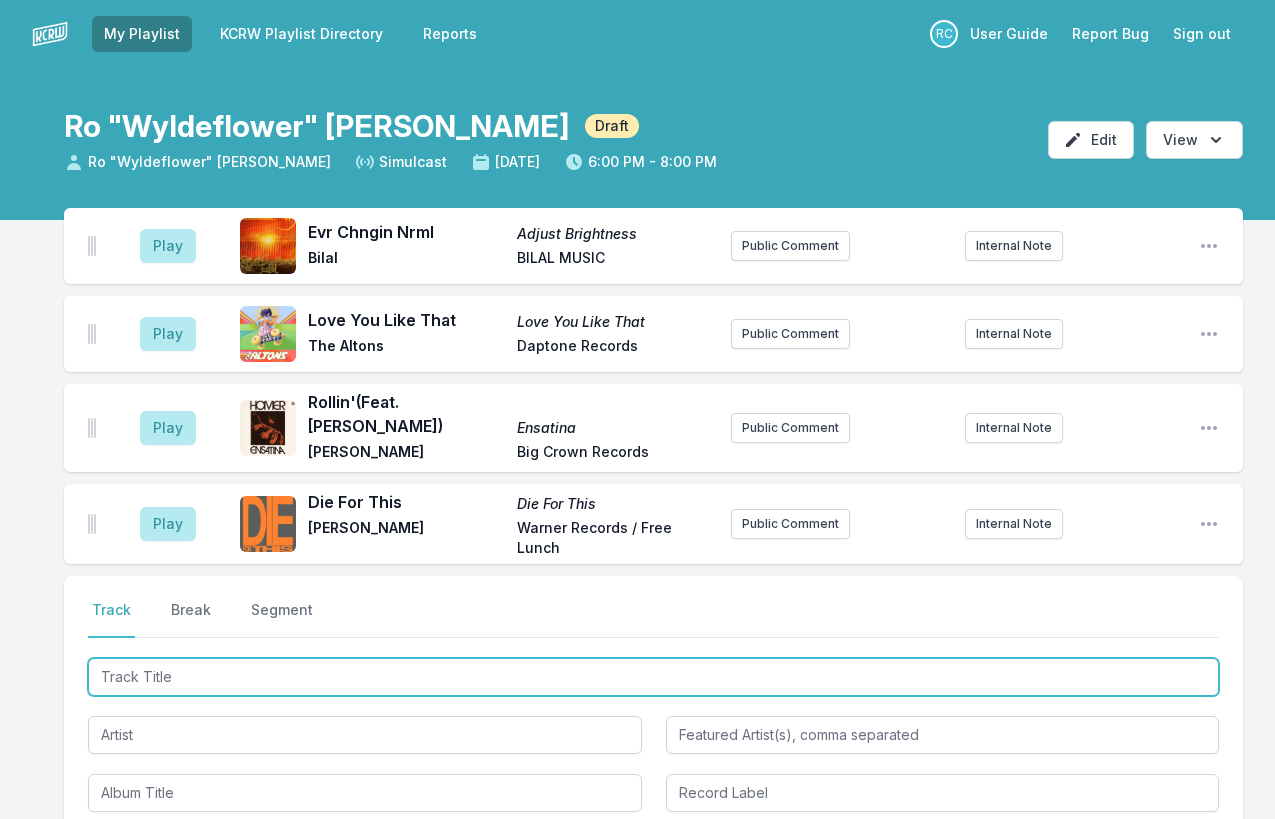 click at bounding box center (653, 677) 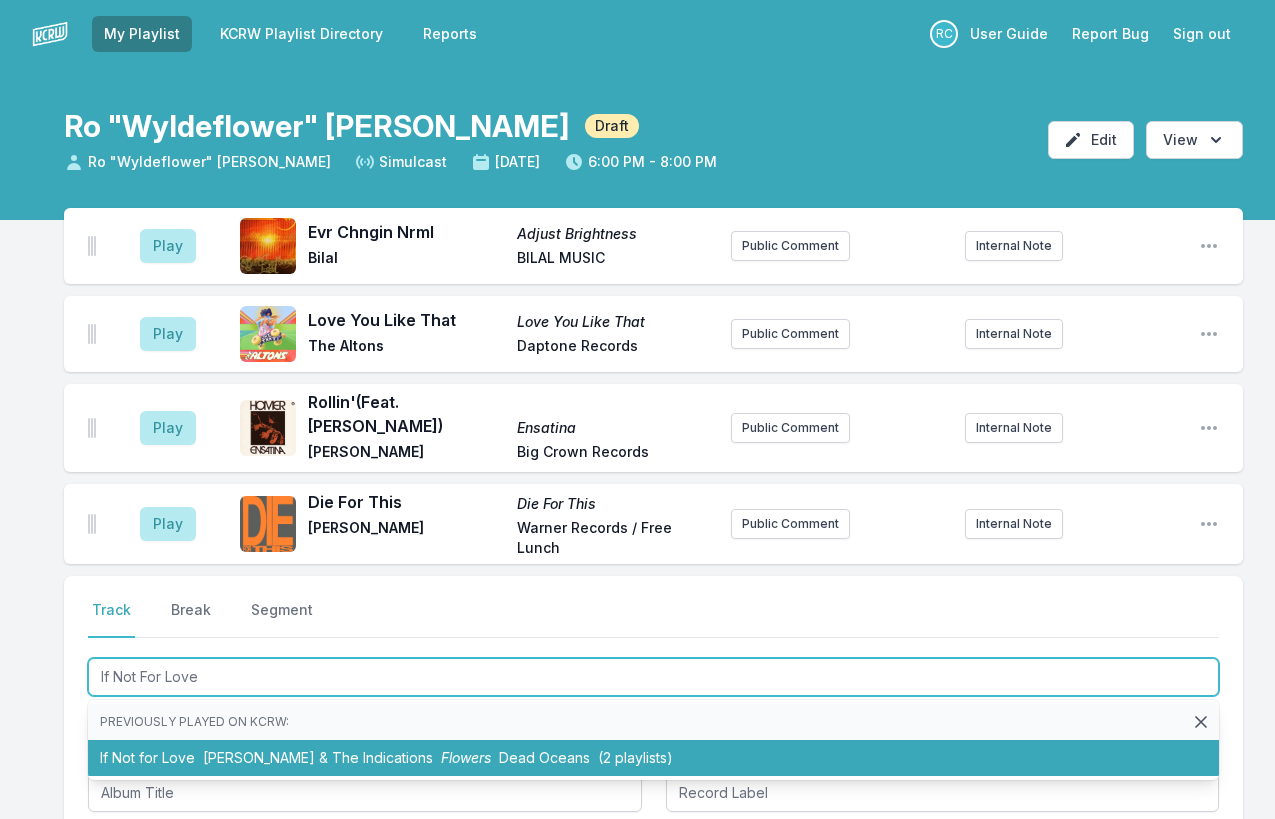 click on "If Not for Love [PERSON_NAME] & The Indications Flowers Dead Oceans (2 playlists)" at bounding box center [653, 758] 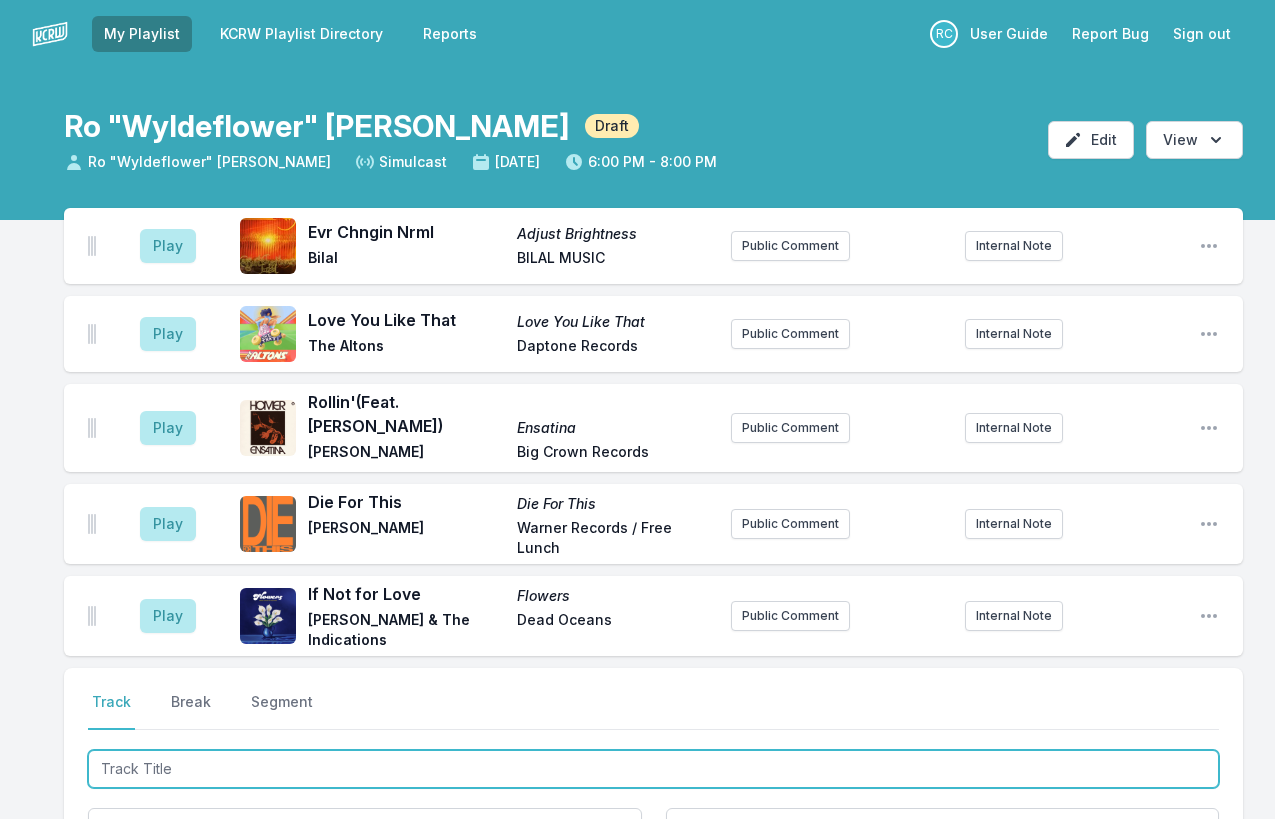 click at bounding box center [653, 769] 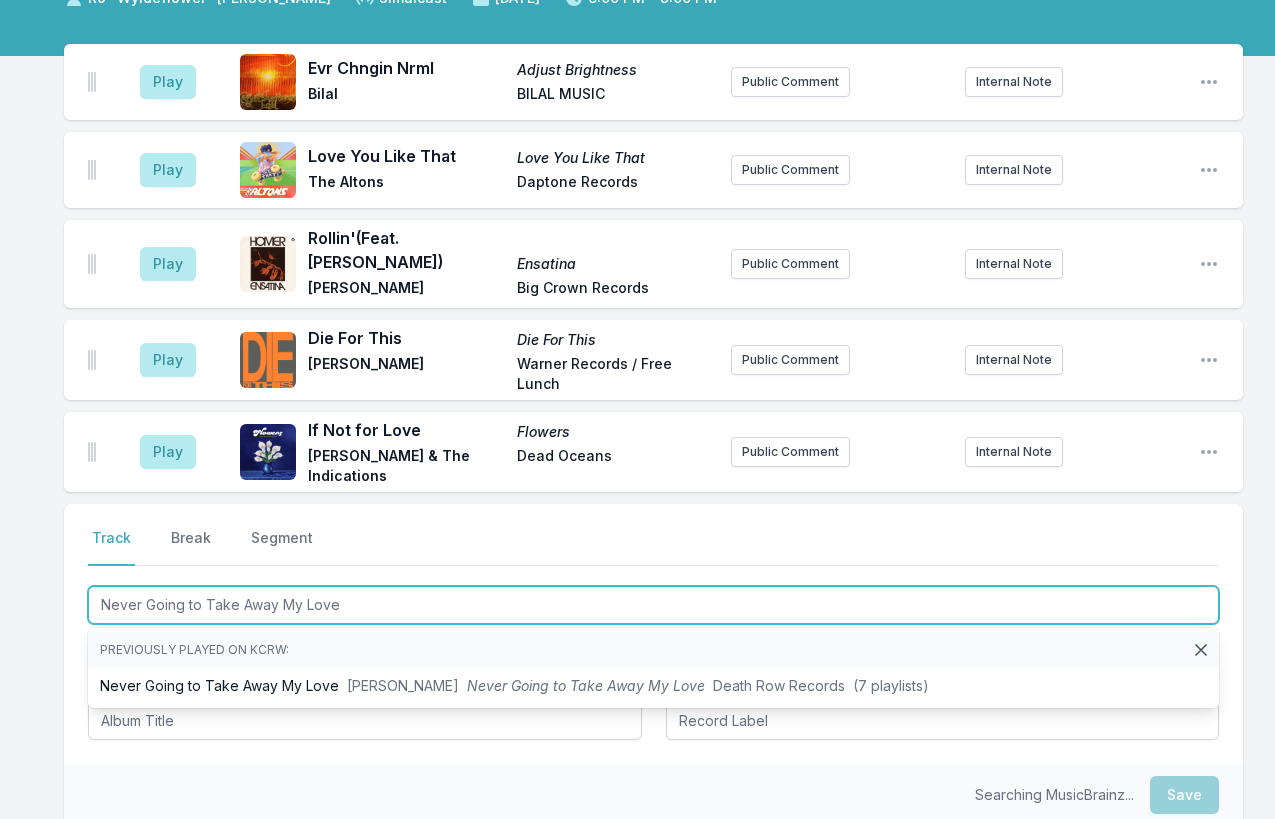 scroll, scrollTop: 205, scrollLeft: 0, axis: vertical 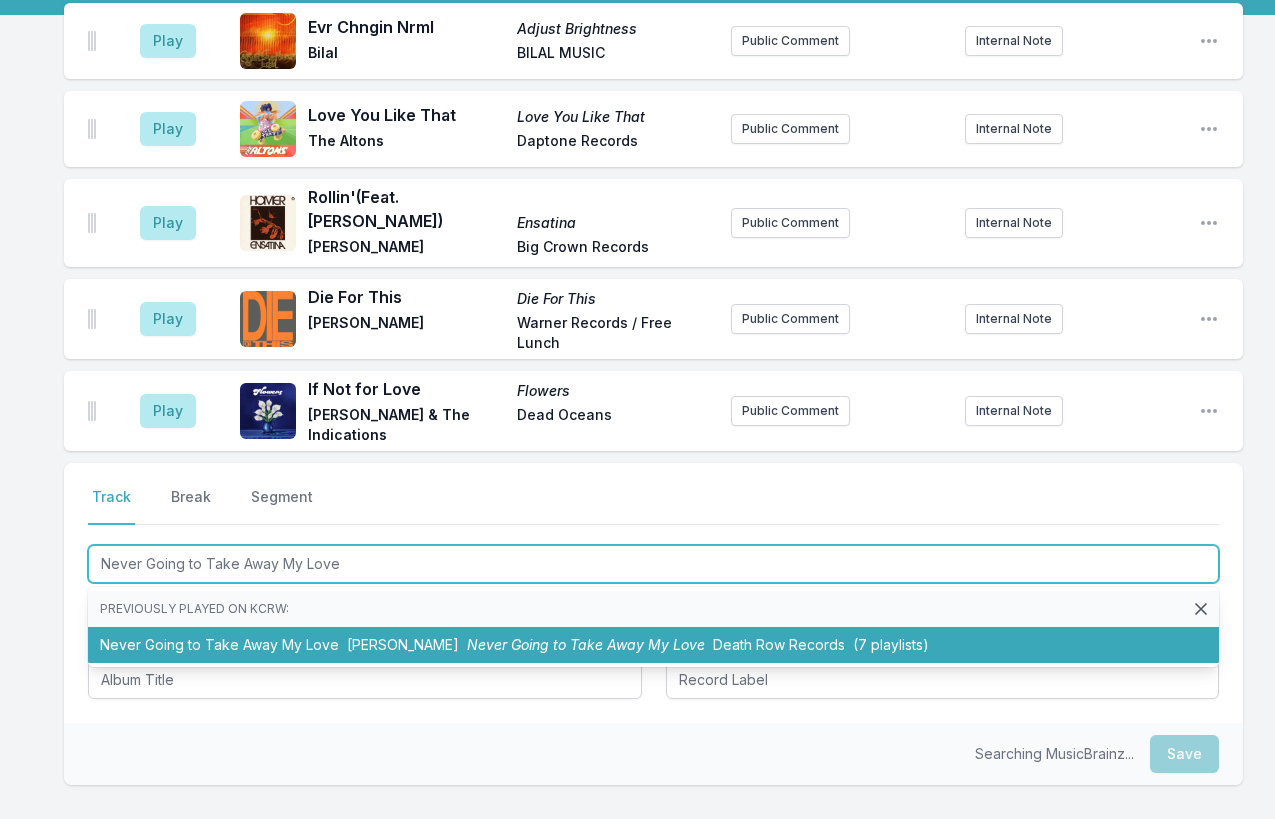 click on "[PERSON_NAME]" at bounding box center (403, 644) 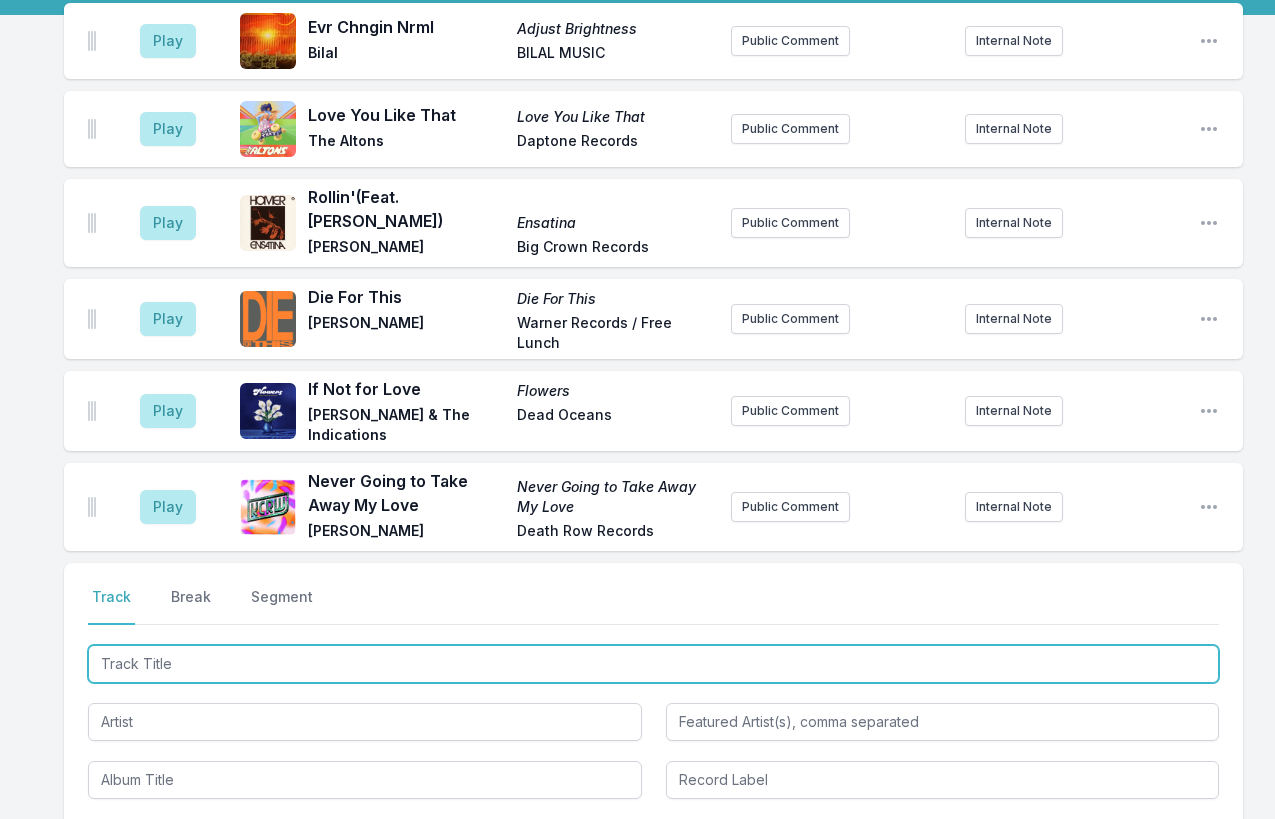 click at bounding box center [653, 664] 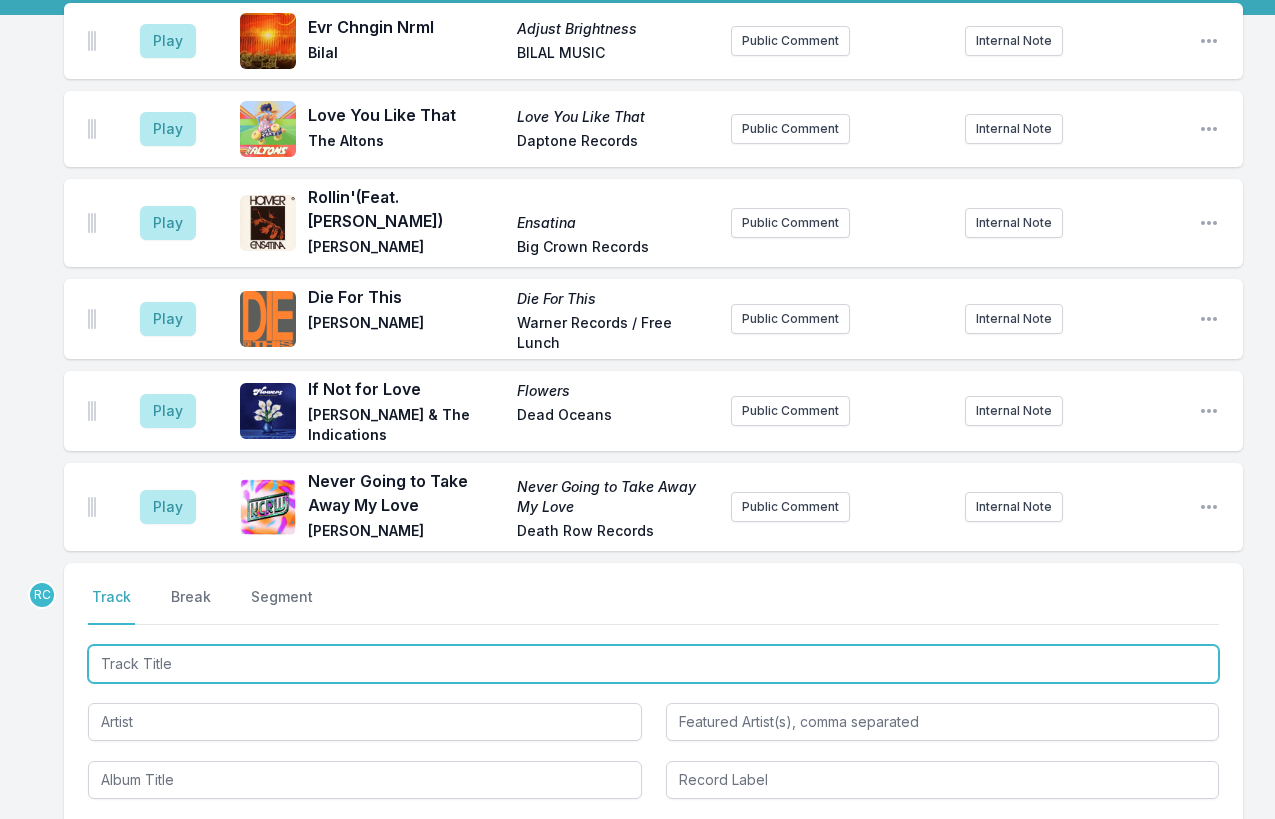 paste on "milk in my console" 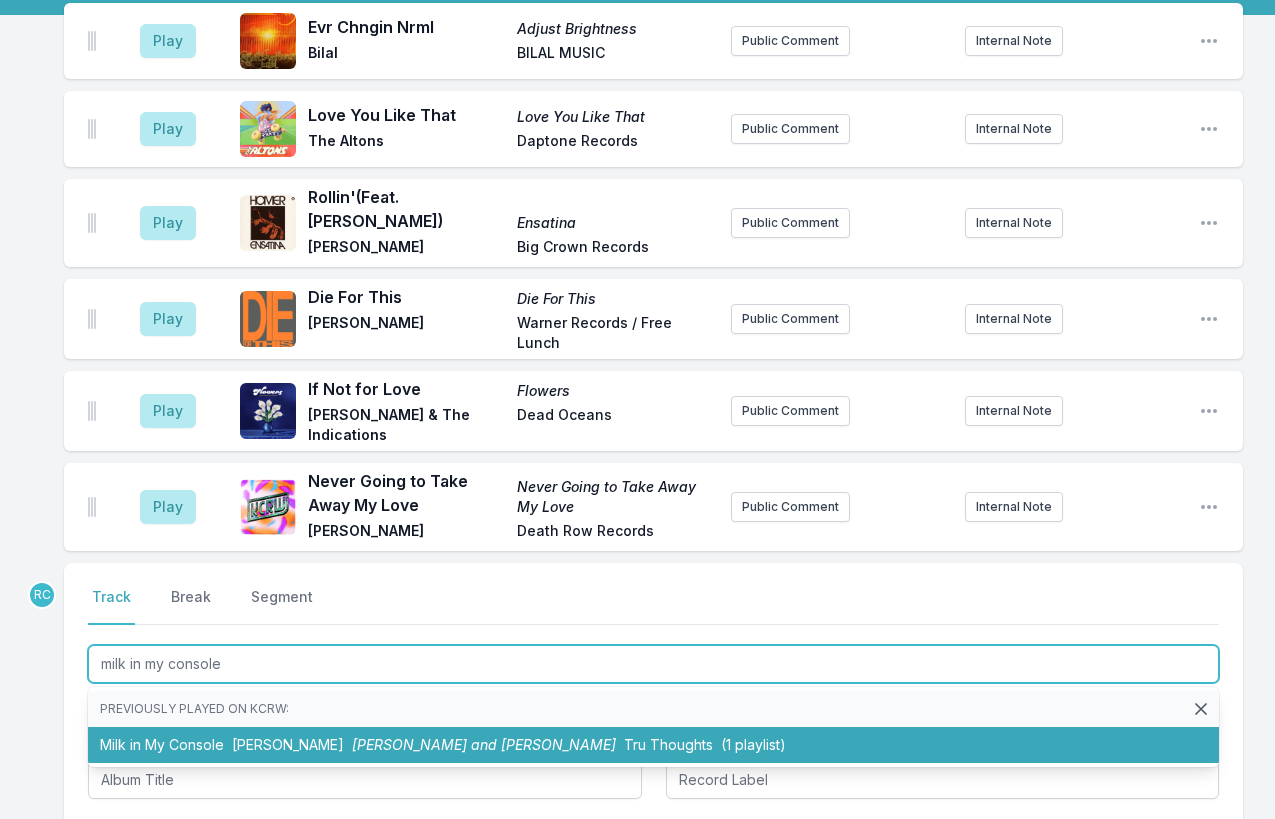 click on "[PERSON_NAME]" at bounding box center [288, 744] 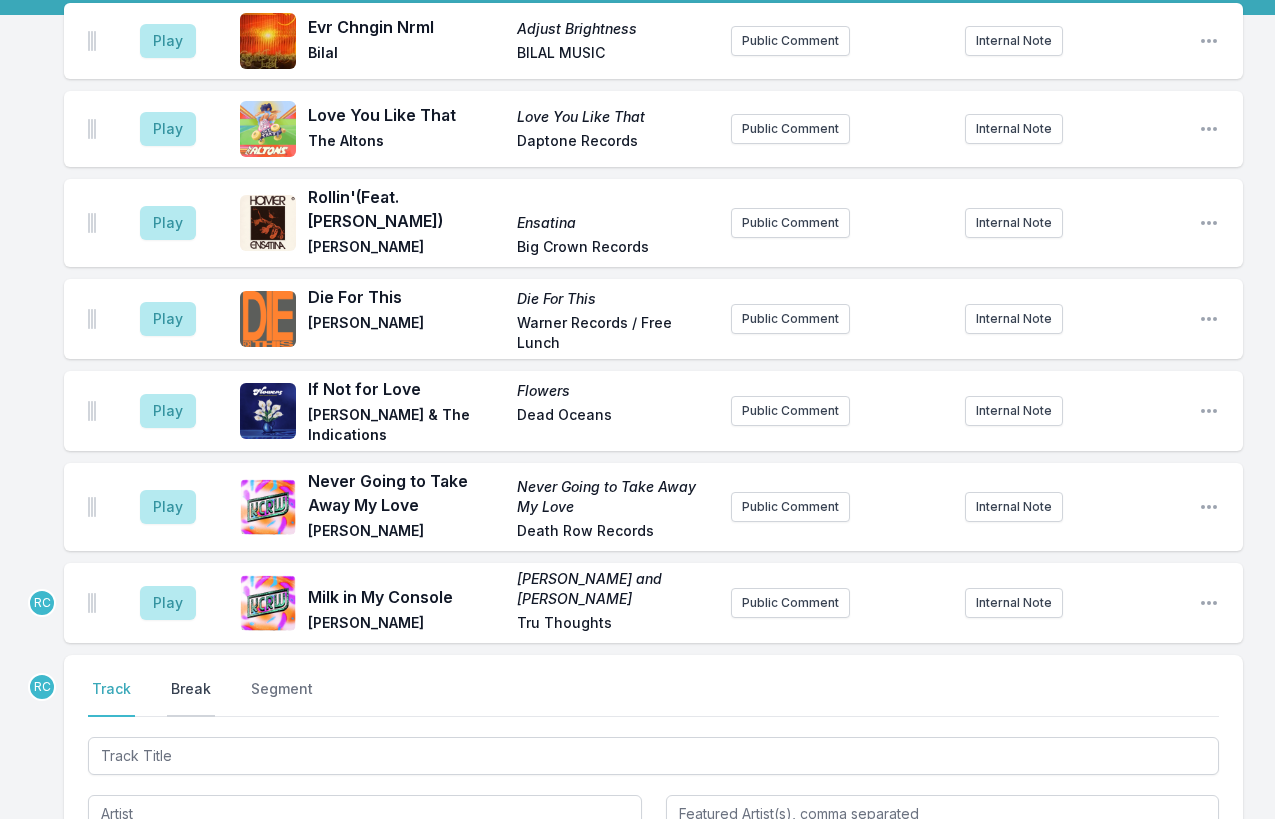 click on "Break" at bounding box center [191, 698] 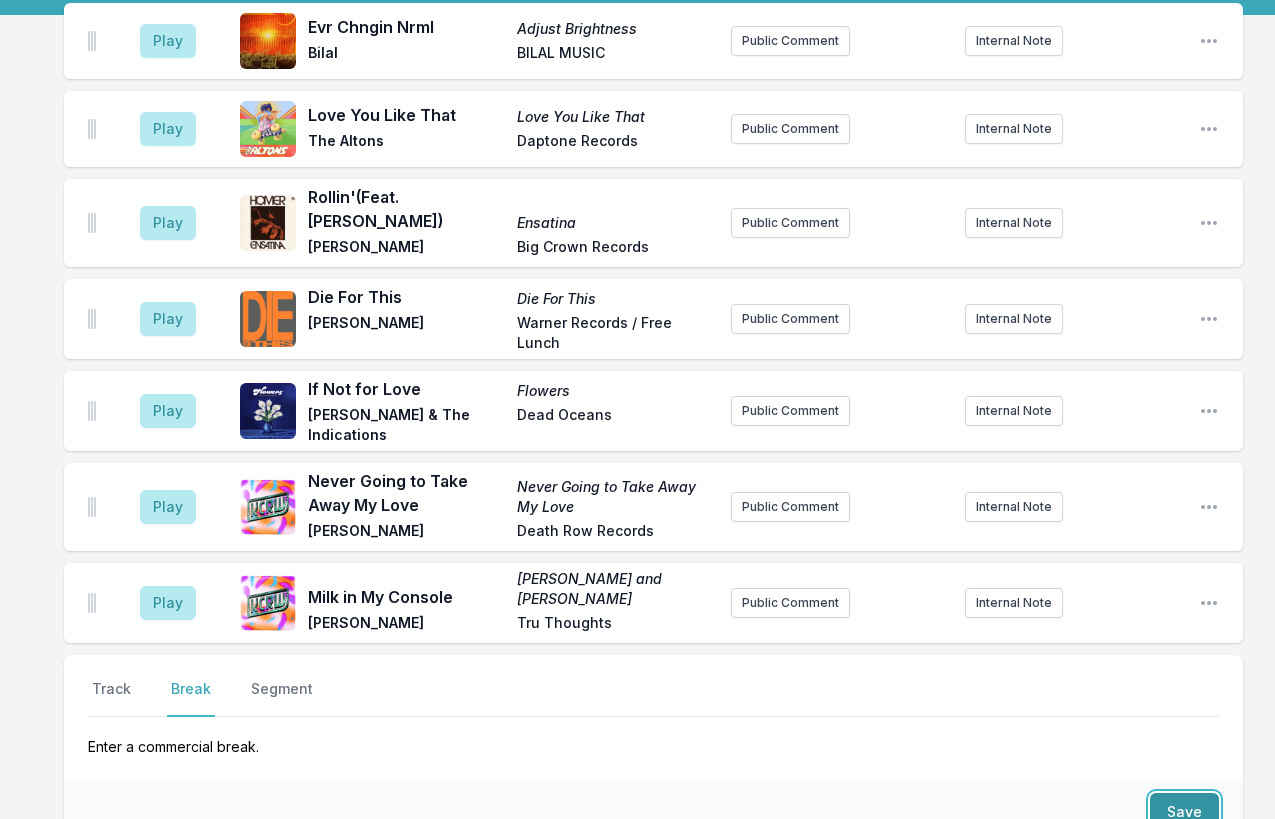 click on "Save" at bounding box center [1184, 812] 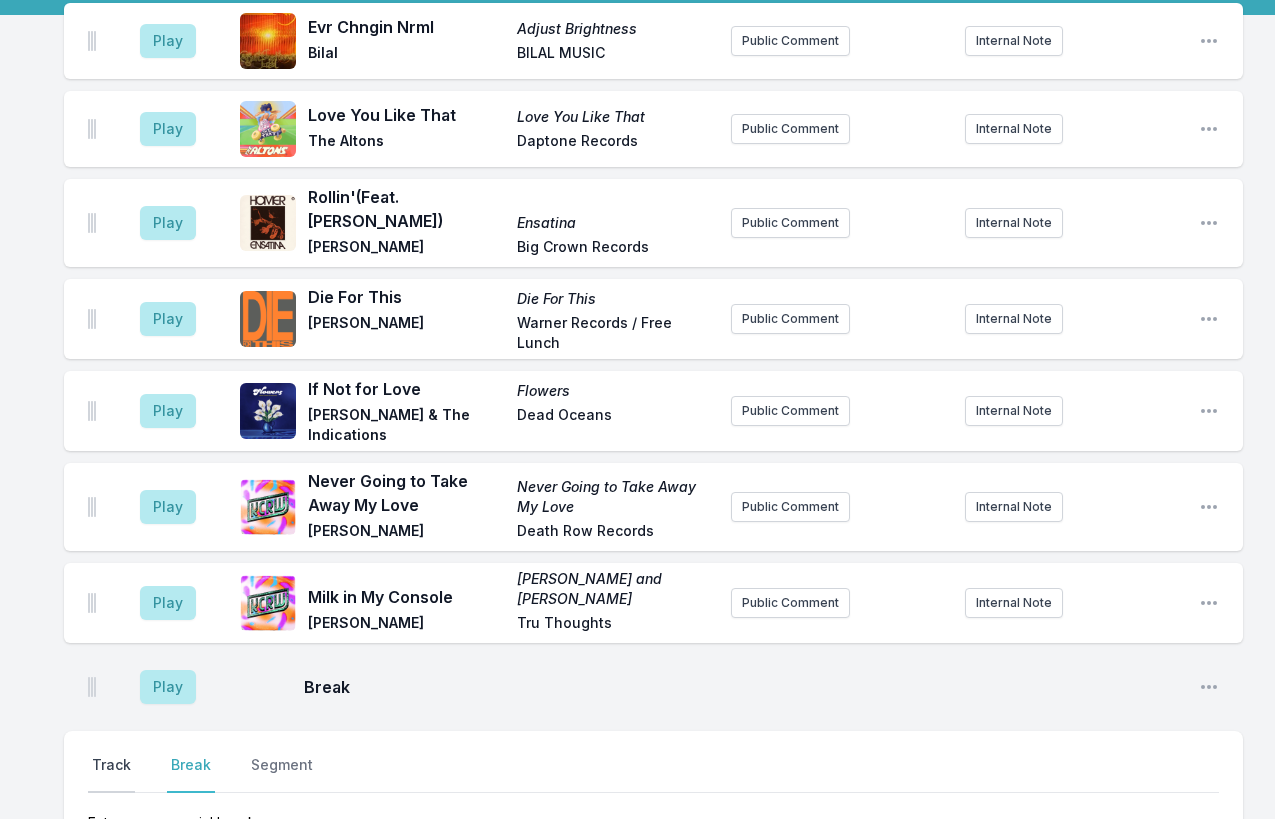 click on "Track" at bounding box center (111, 774) 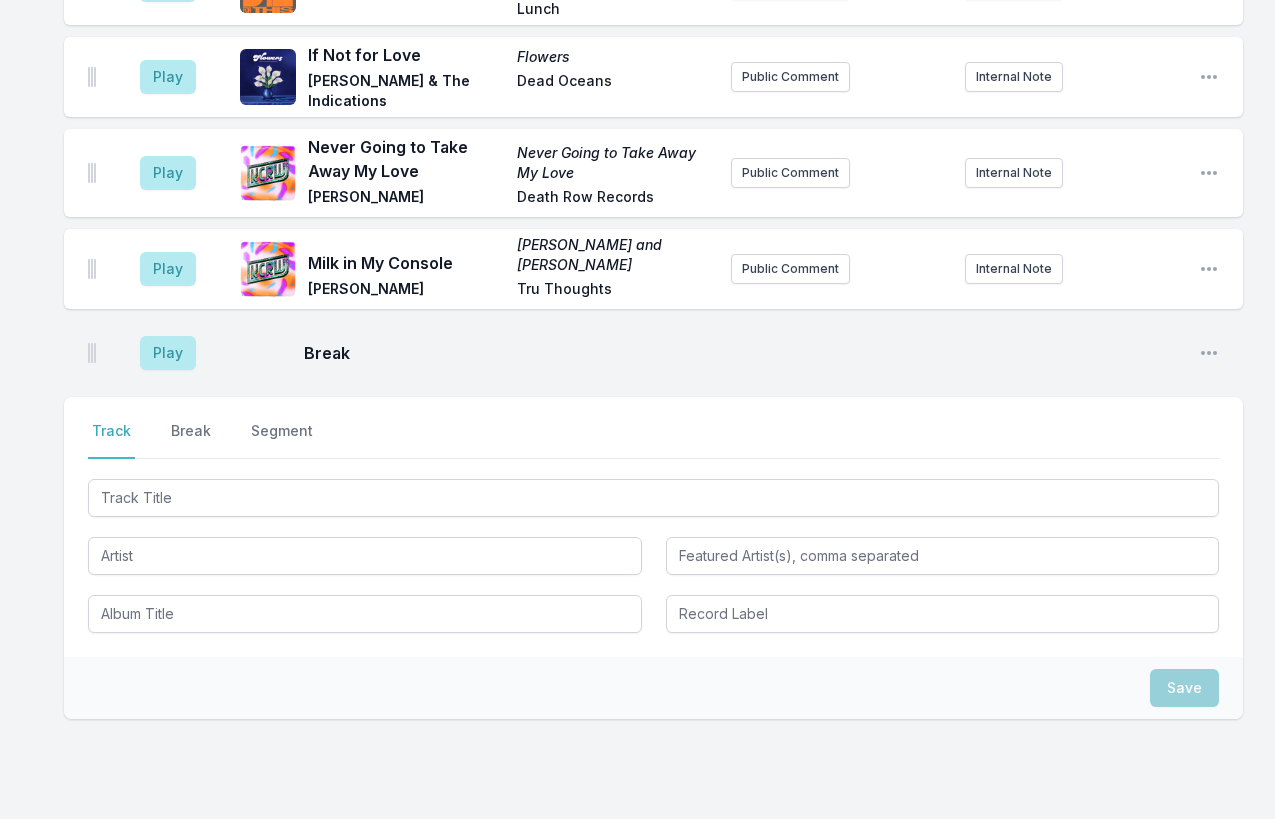 scroll, scrollTop: 547, scrollLeft: 0, axis: vertical 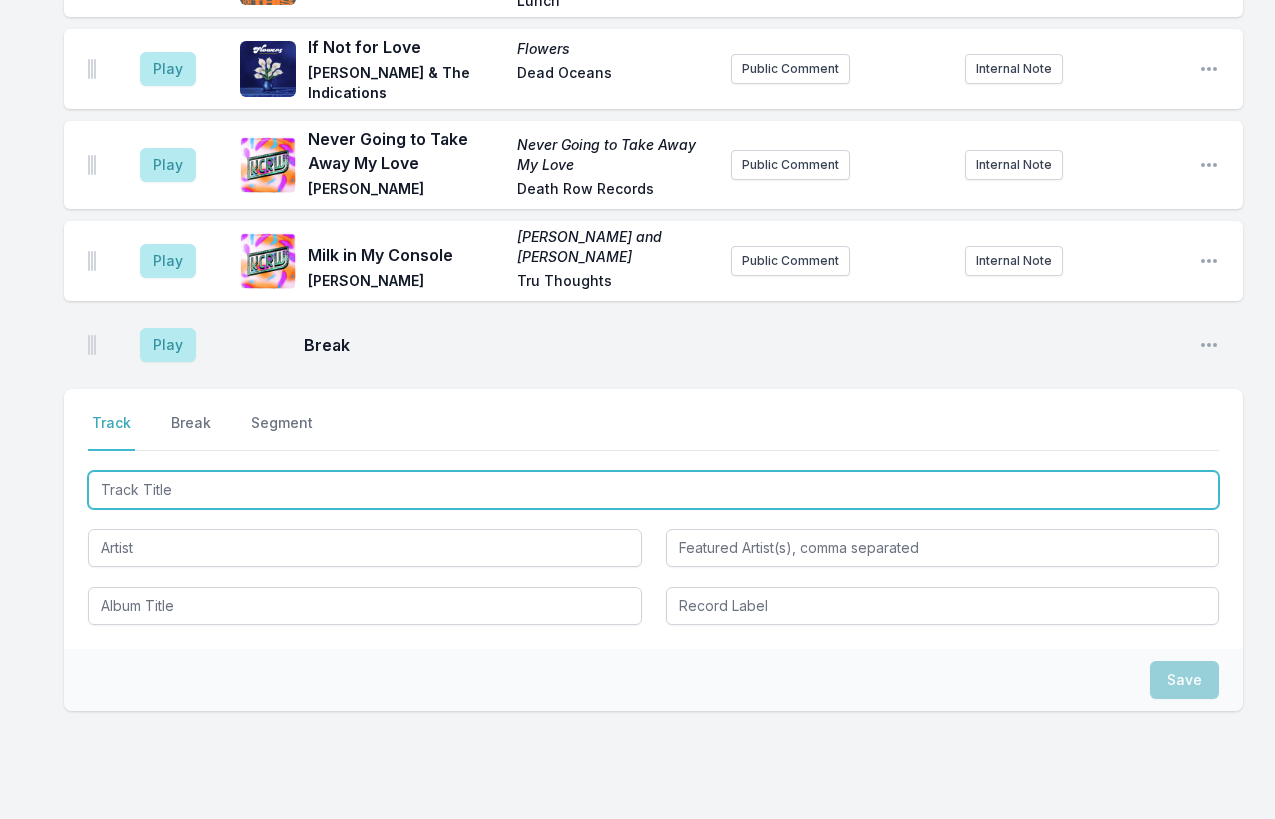 click at bounding box center (653, 490) 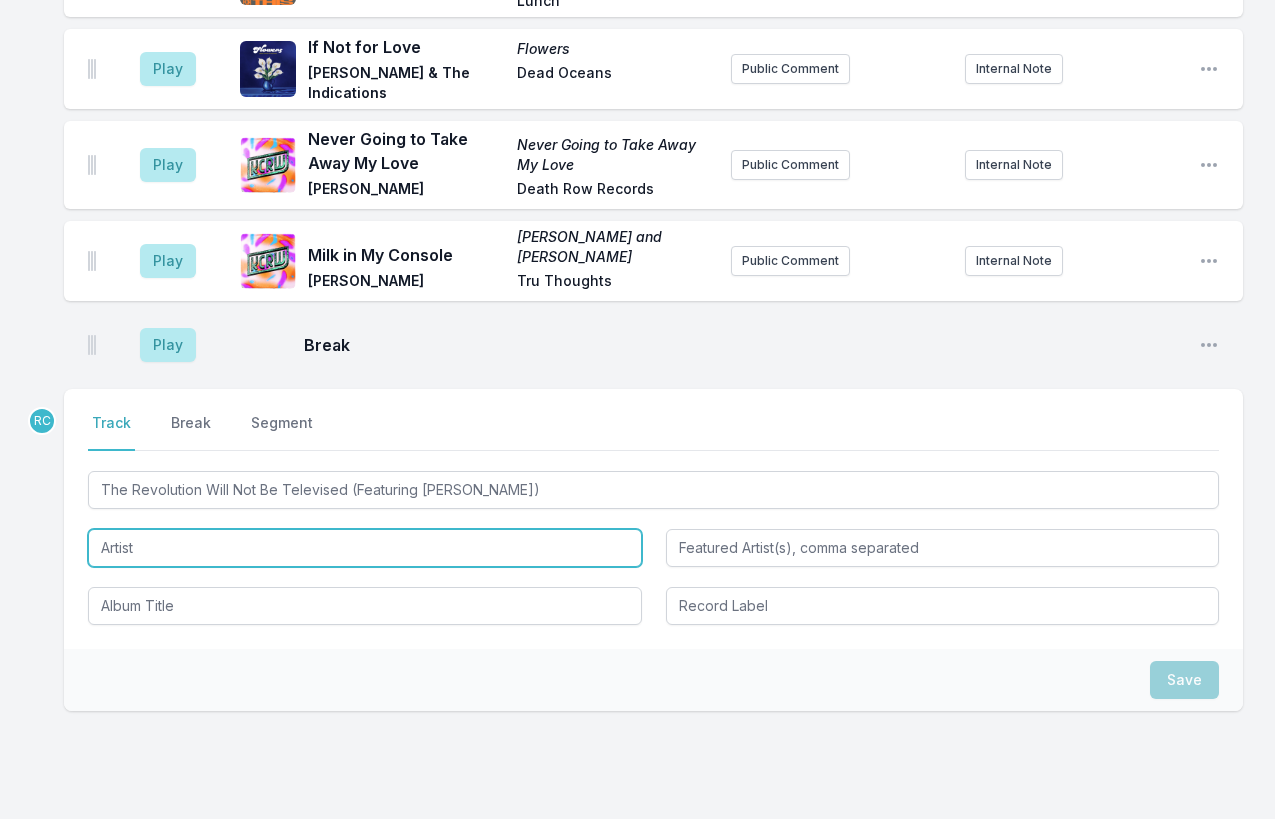 type on "The Revolution Will Not Be Televised" 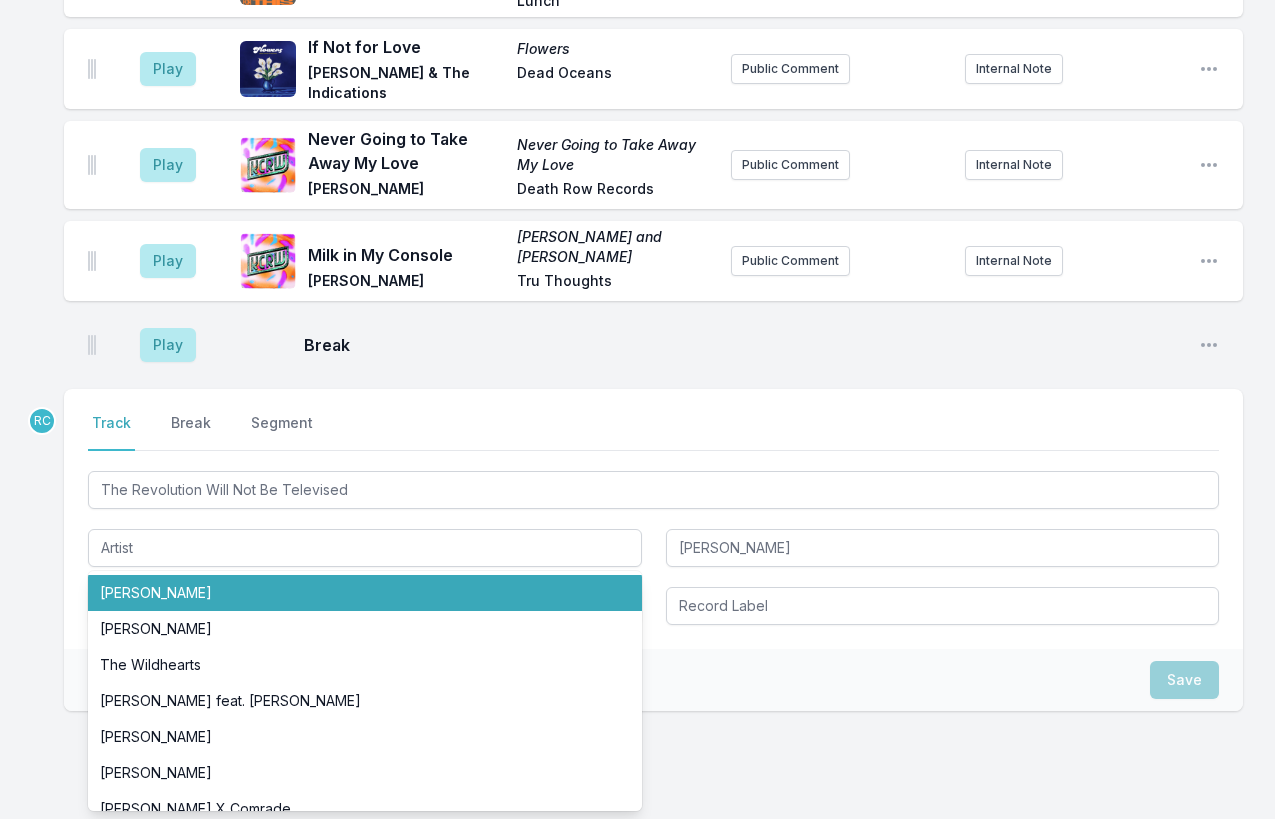 click on "Play Evr Chngin Nrml Adjust Brightness Bilal BILAL MUSIC Public Comment Internal Note Open playlist item options Play Love You Like That Love You Like That The Altons Daptone Records Public Comment Internal Note Open playlist item options Play Rollin'  (Feat. KIRBY) Ensatina Homer Big Crown Records Public Comment Internal Note Open playlist item options Play Die For This Die For This Syd Warner Records / Free Lunch Public Comment Internal Note Open playlist item options Play If Not for Love Flowers Durand Jones & The Indications Dead Oceans Public Comment Internal Note Open playlist item options Play Never Going to Take Away My Love Never Going to Take Away My Love Charlie Bereal Death Row Records Public Comment Internal Note Open playlist item options Play Milk in My Console Frank Dean and Andrew Ebi Soda Tru Thoughts Public Comment Internal Note Open playlist item options Play Break Open playlist item options RC Select a tab Track Break Segment Track Break Segment The Revolution Will Not Be Televised Smoove" at bounding box center [637, 282] 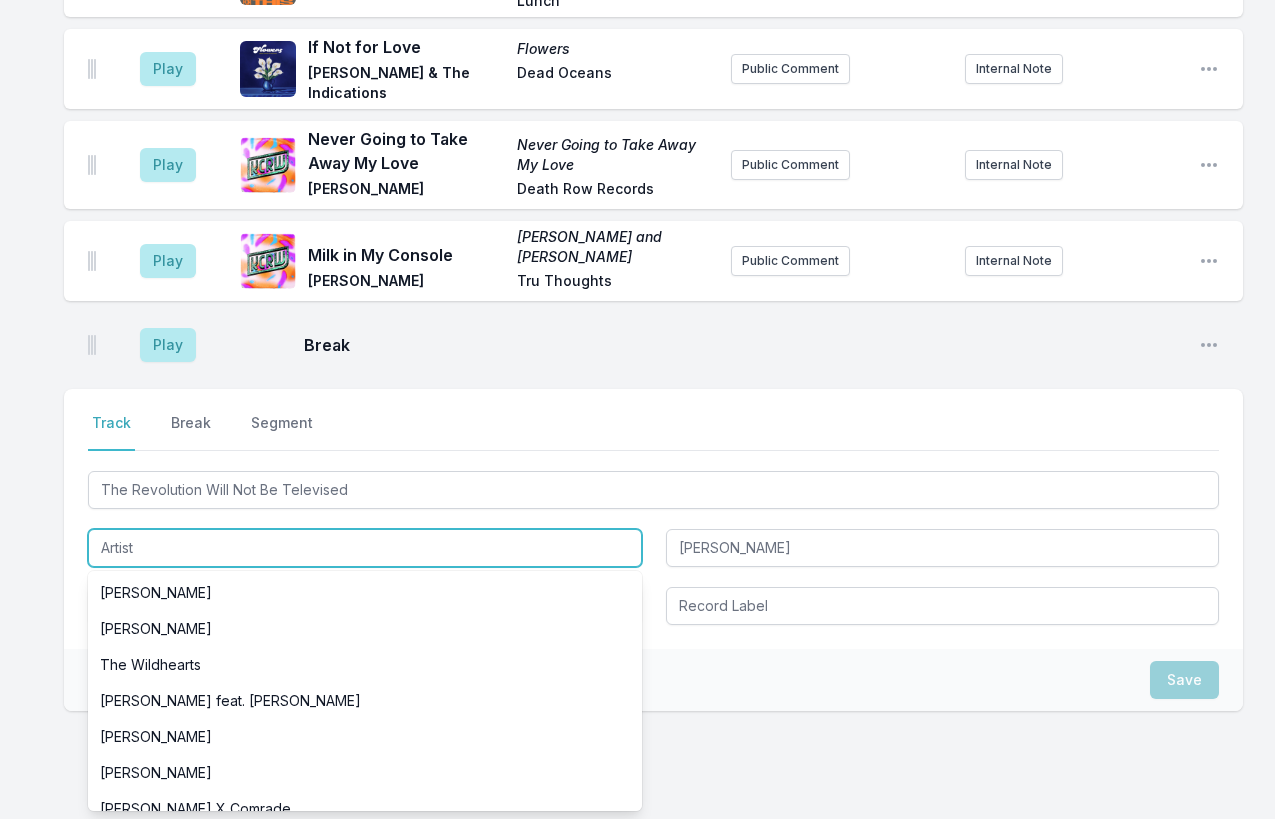 click at bounding box center (365, 548) 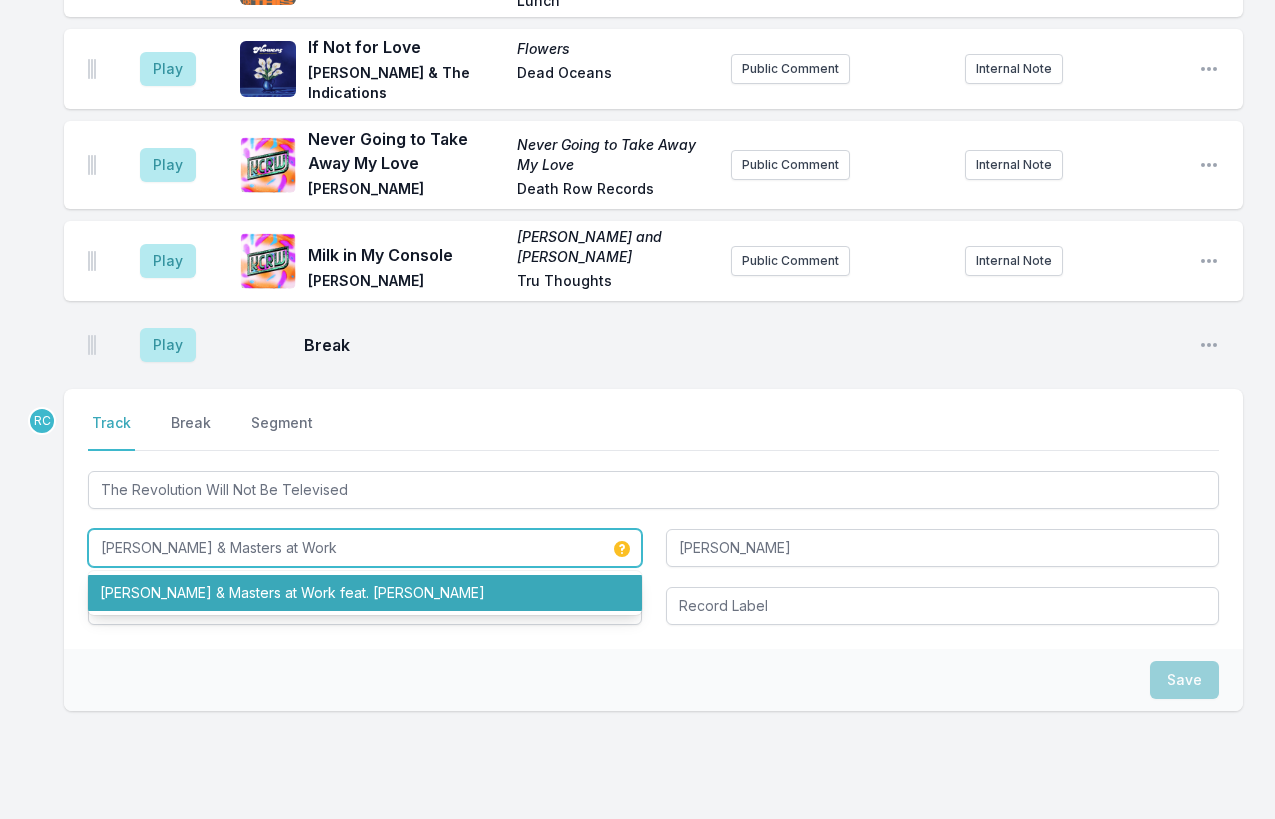 click on "Brian Jackson & Masters at Work feat. Black Thought" at bounding box center (365, 593) 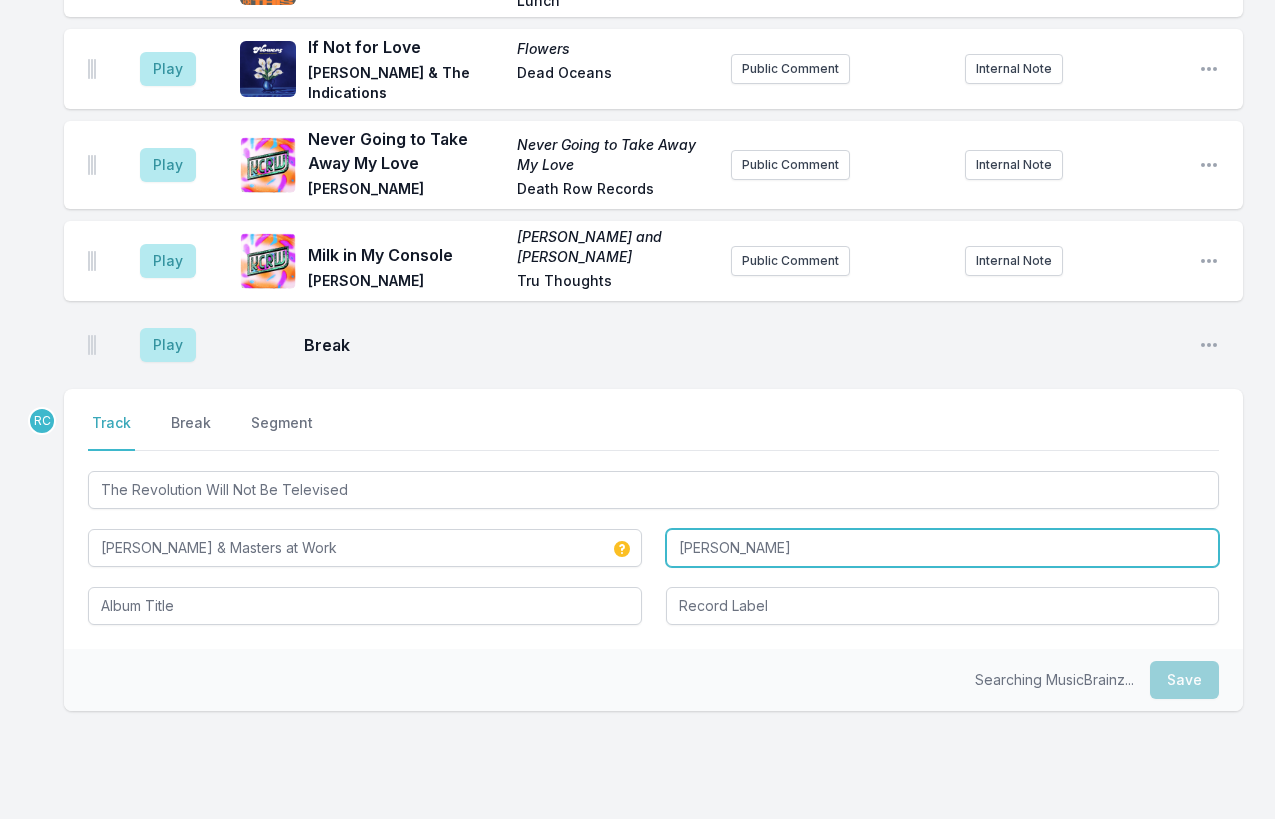 type on "Brian Jackson & Masters at Work" 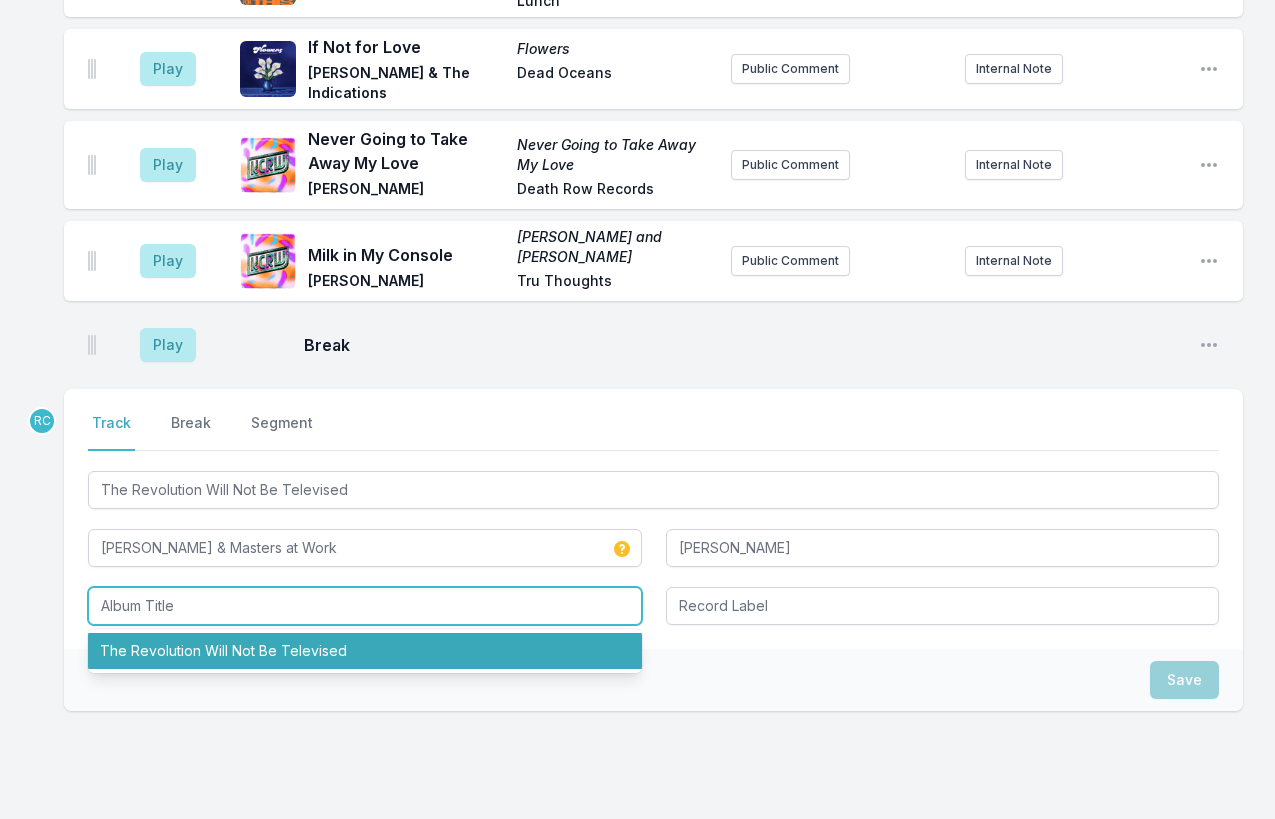 click on "The Revolution Will Not Be Televised" at bounding box center (365, 651) 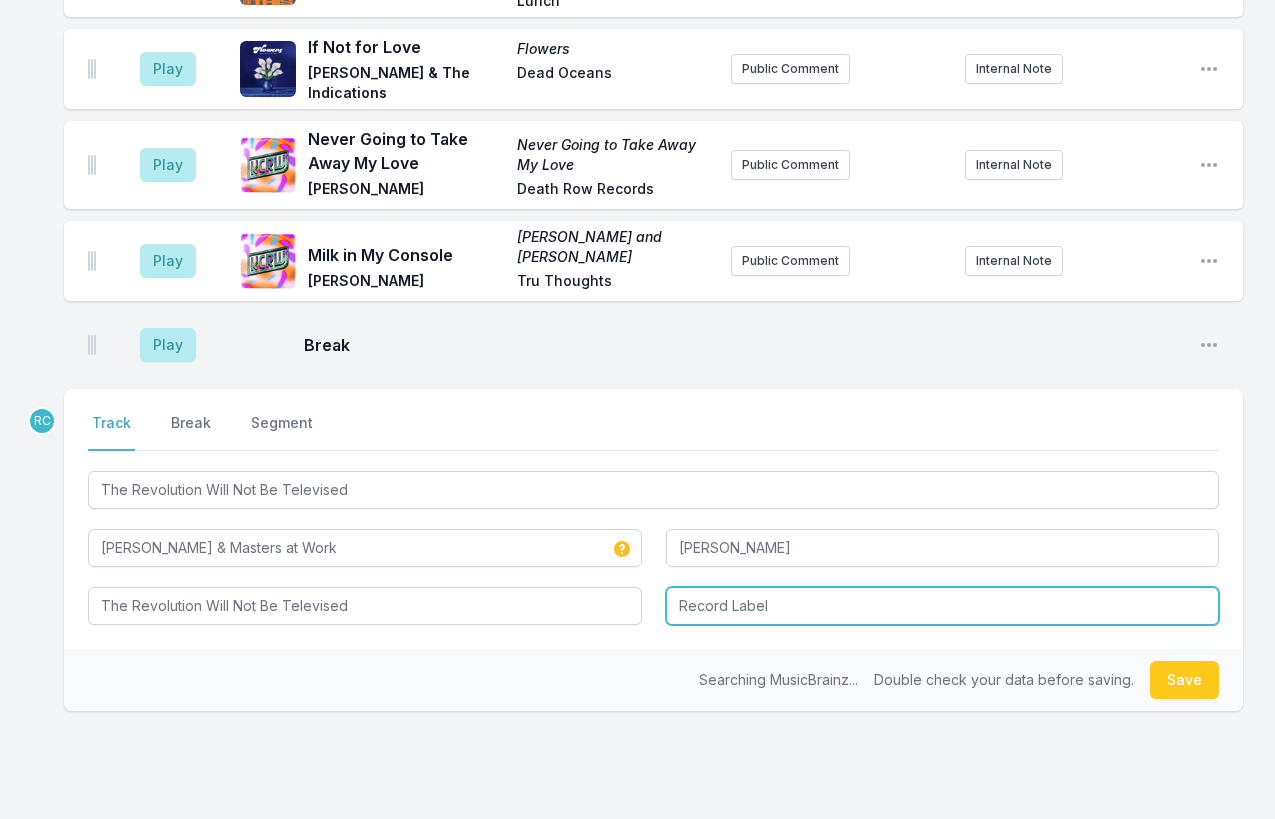 type on "The Revolution Will Not Be Televised" 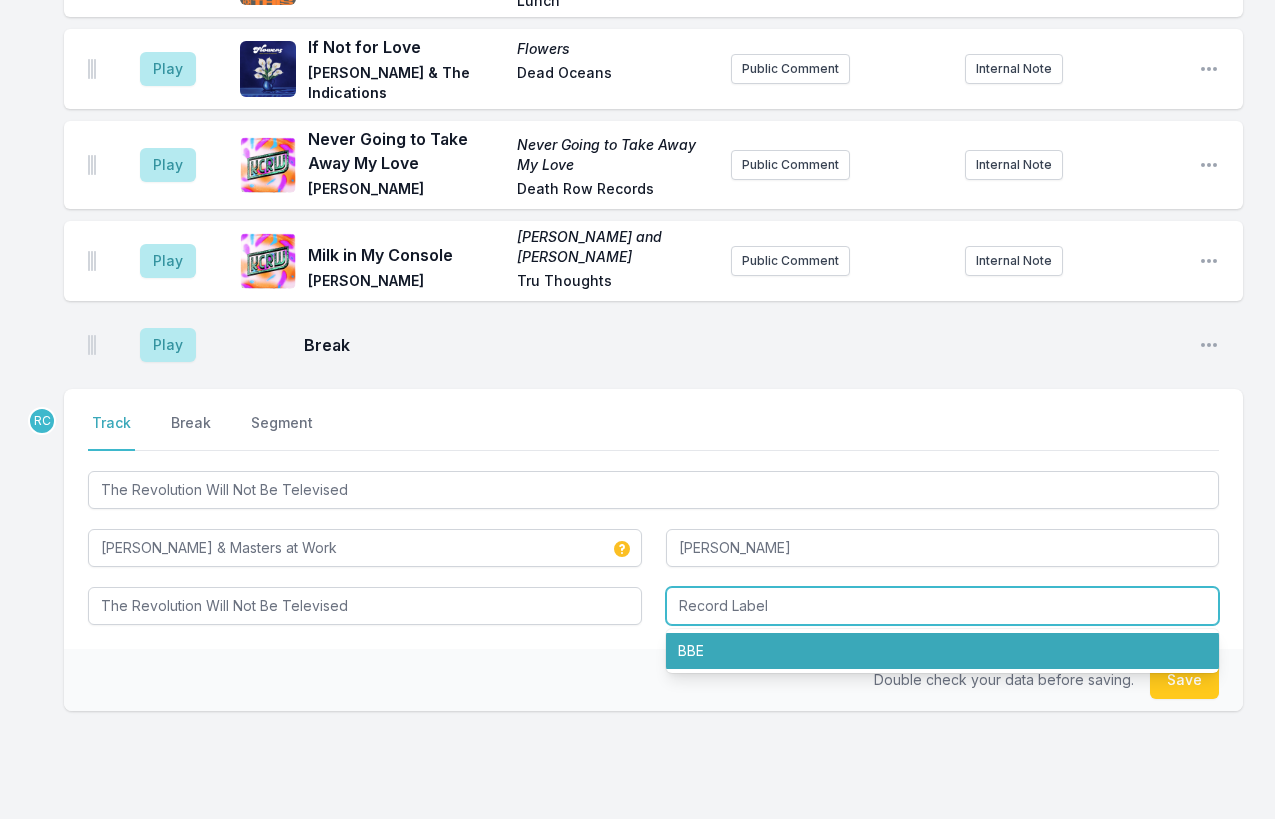 click on "BBE" at bounding box center (943, 651) 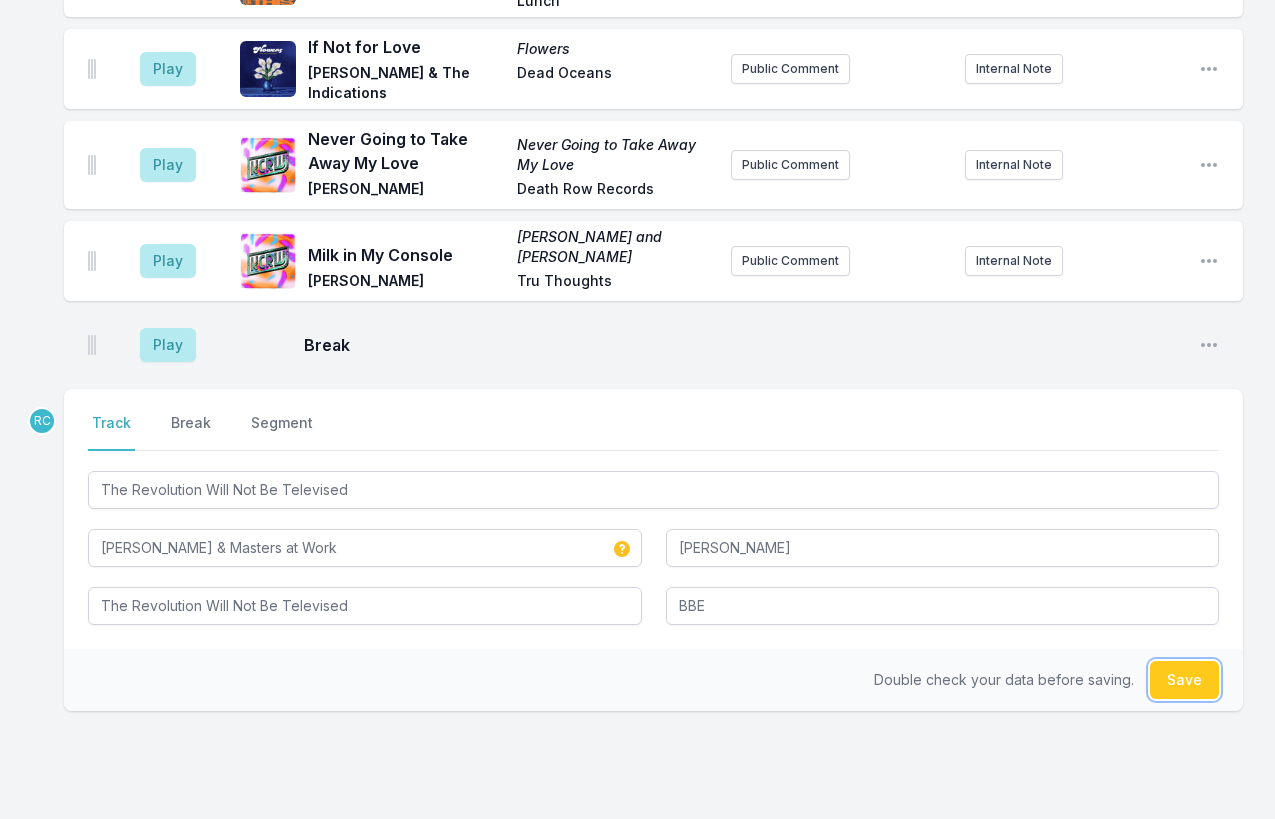 click on "Save" at bounding box center [1184, 680] 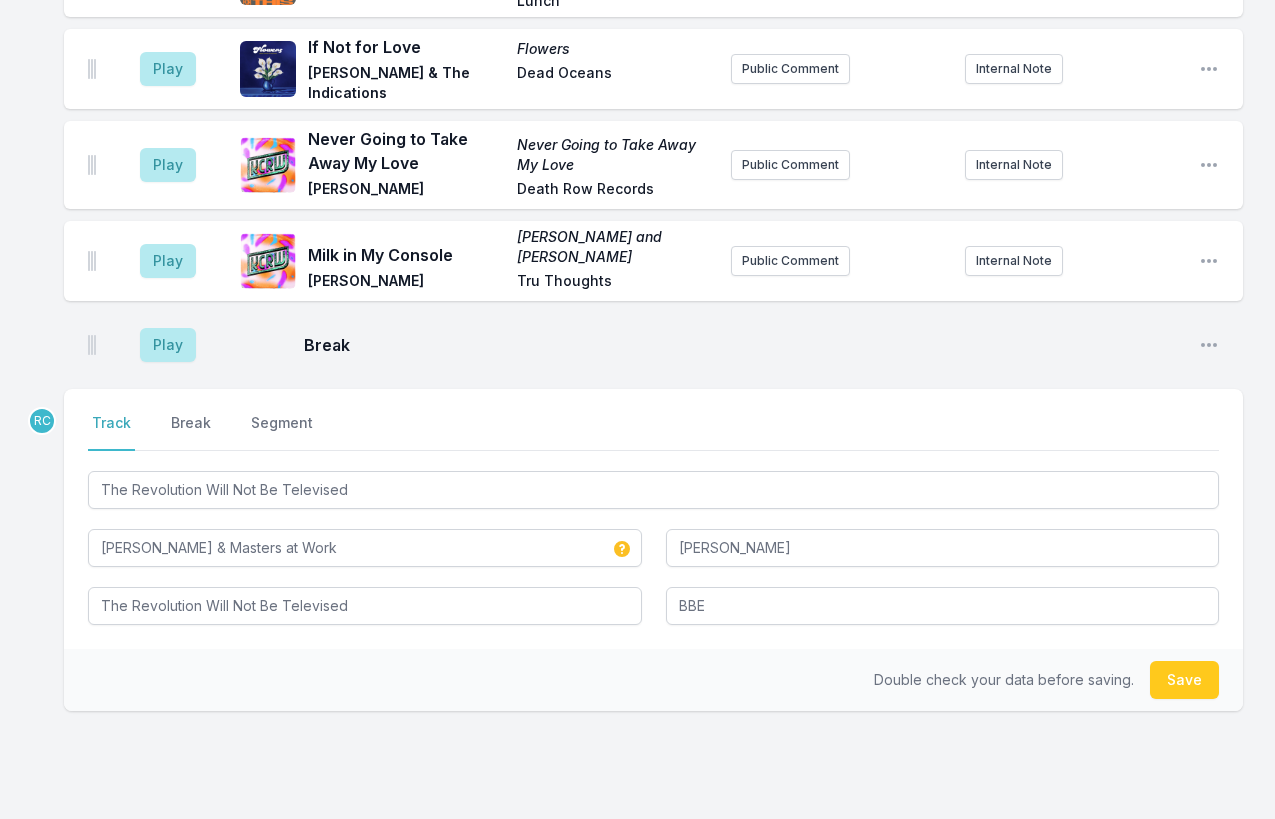 type 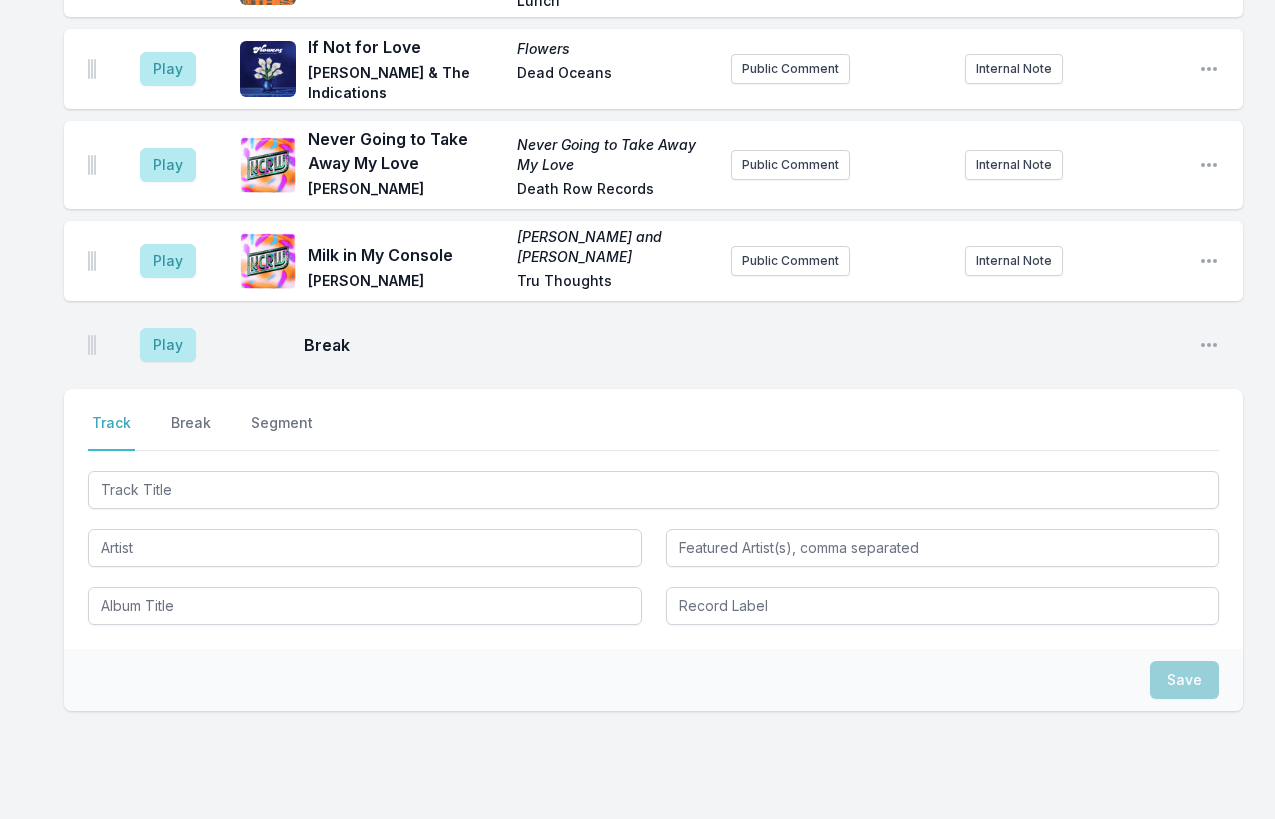 scroll, scrollTop: 687, scrollLeft: 0, axis: vertical 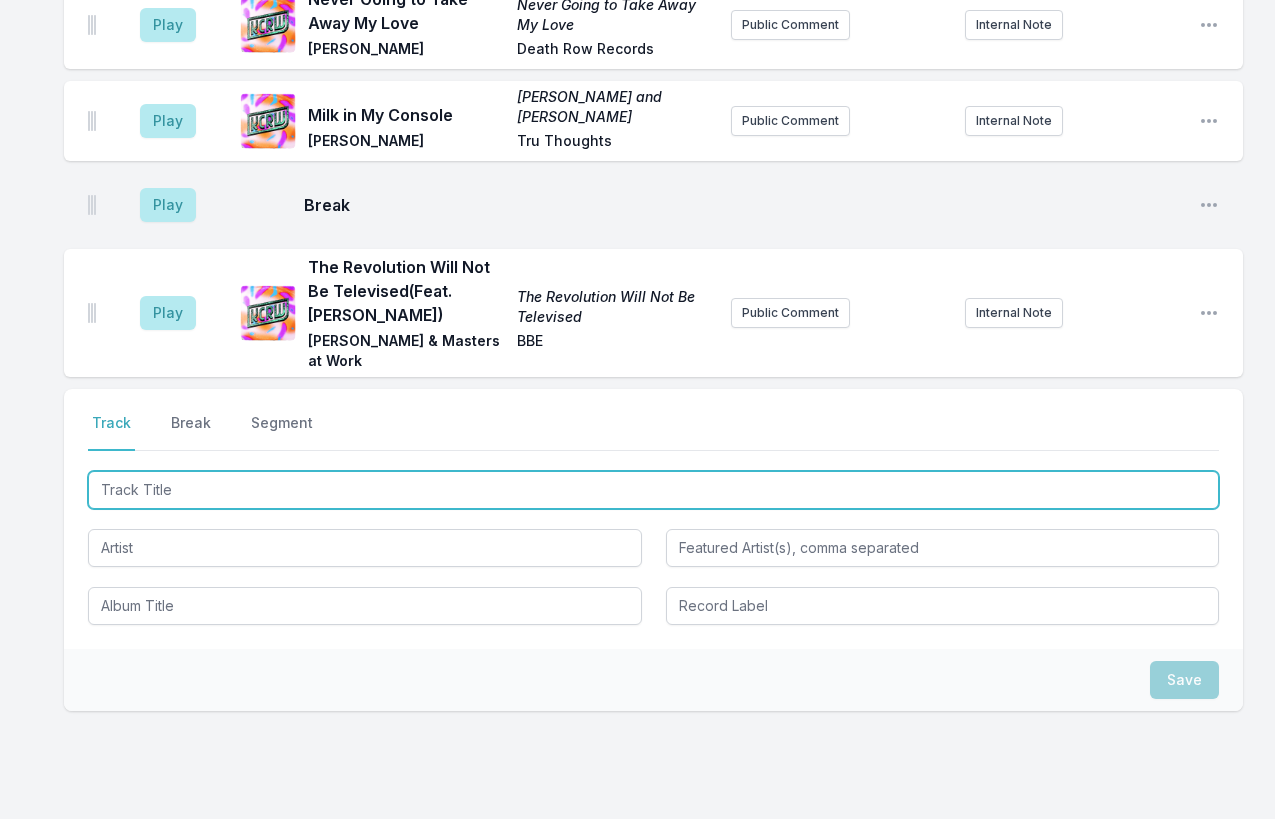 click at bounding box center [653, 490] 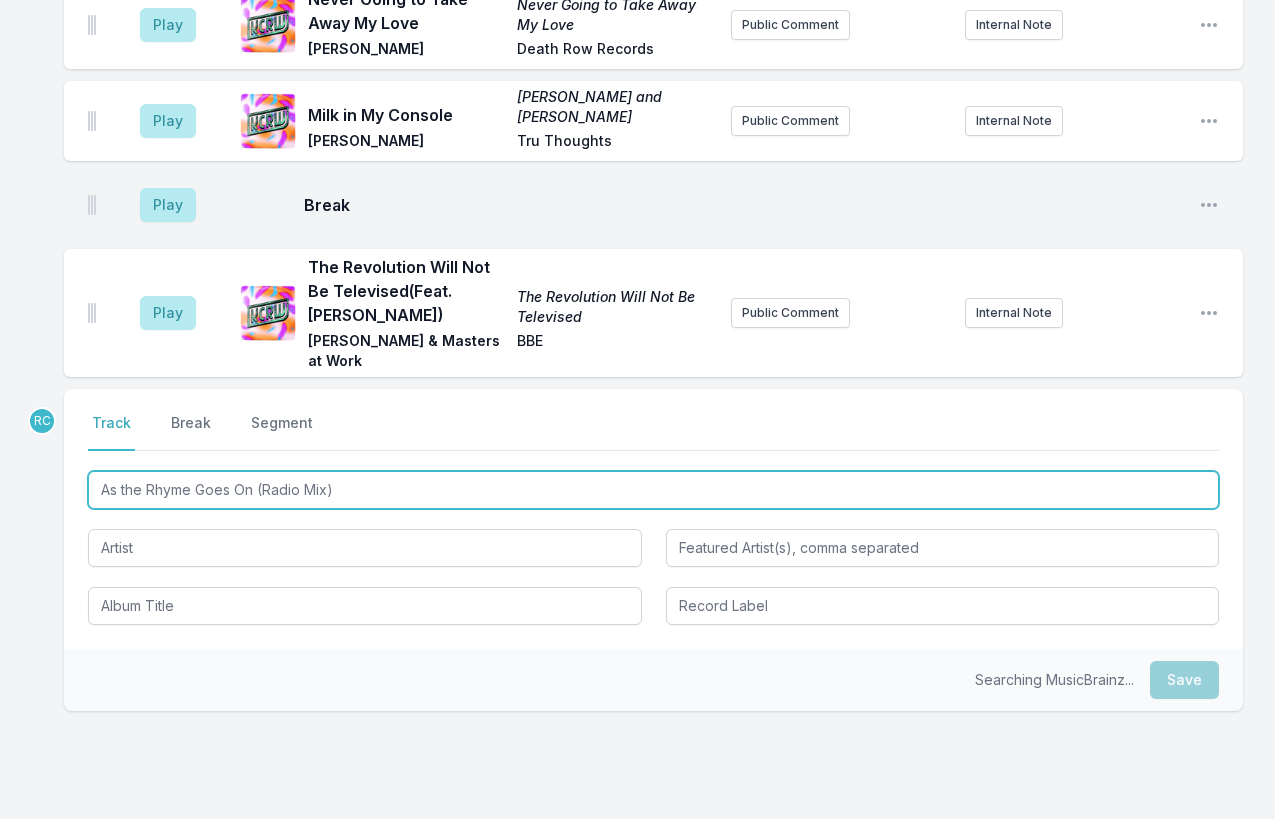drag, startPoint x: 372, startPoint y: 463, endPoint x: 256, endPoint y: 464, distance: 116.00431 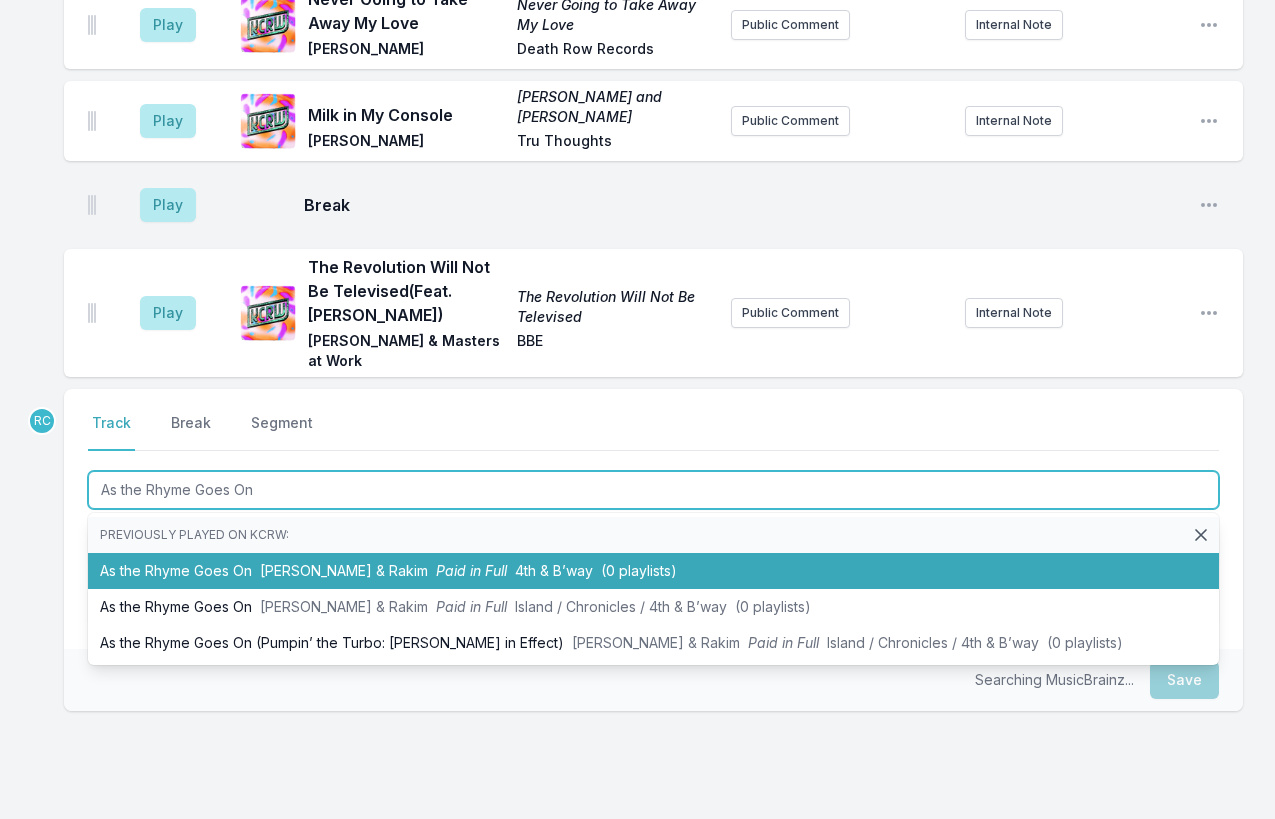 click on "Eric B. & Rakim" at bounding box center (344, 570) 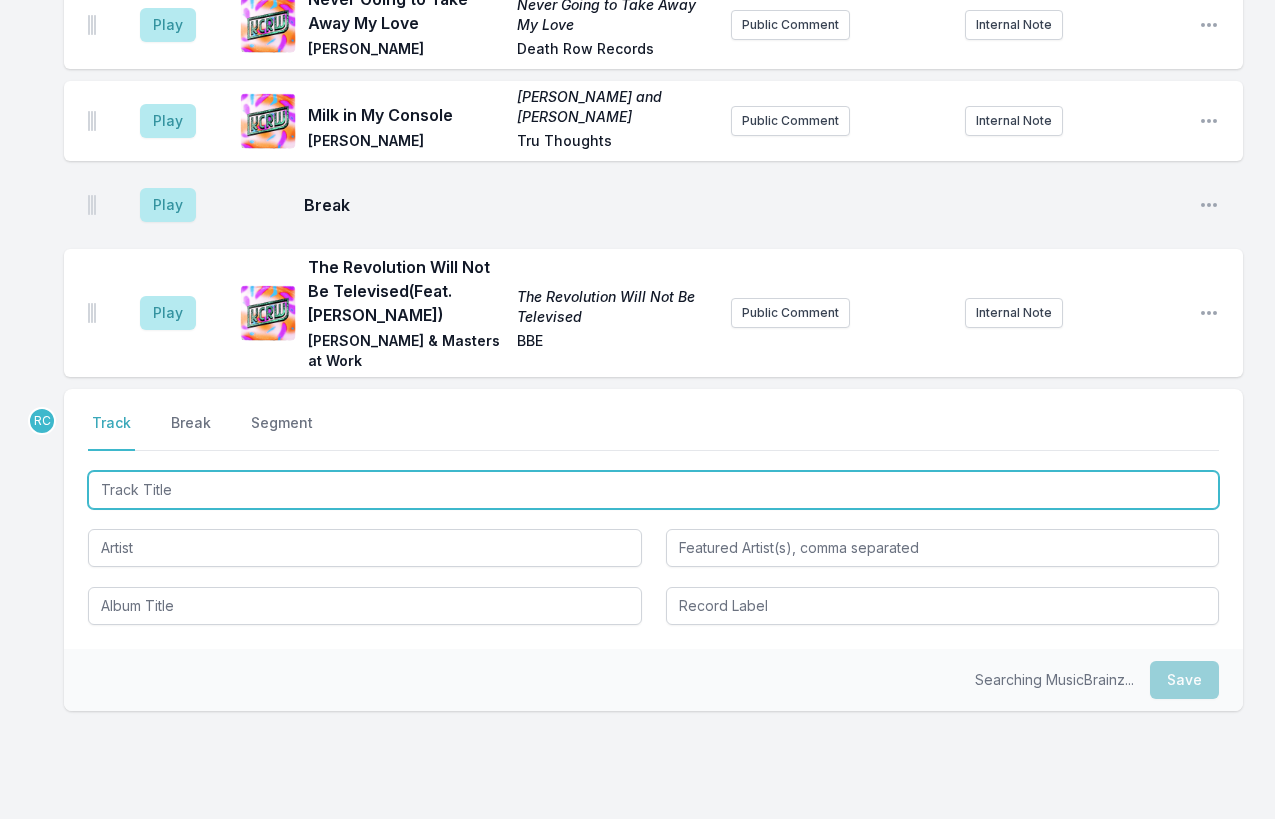 scroll, scrollTop: 775, scrollLeft: 0, axis: vertical 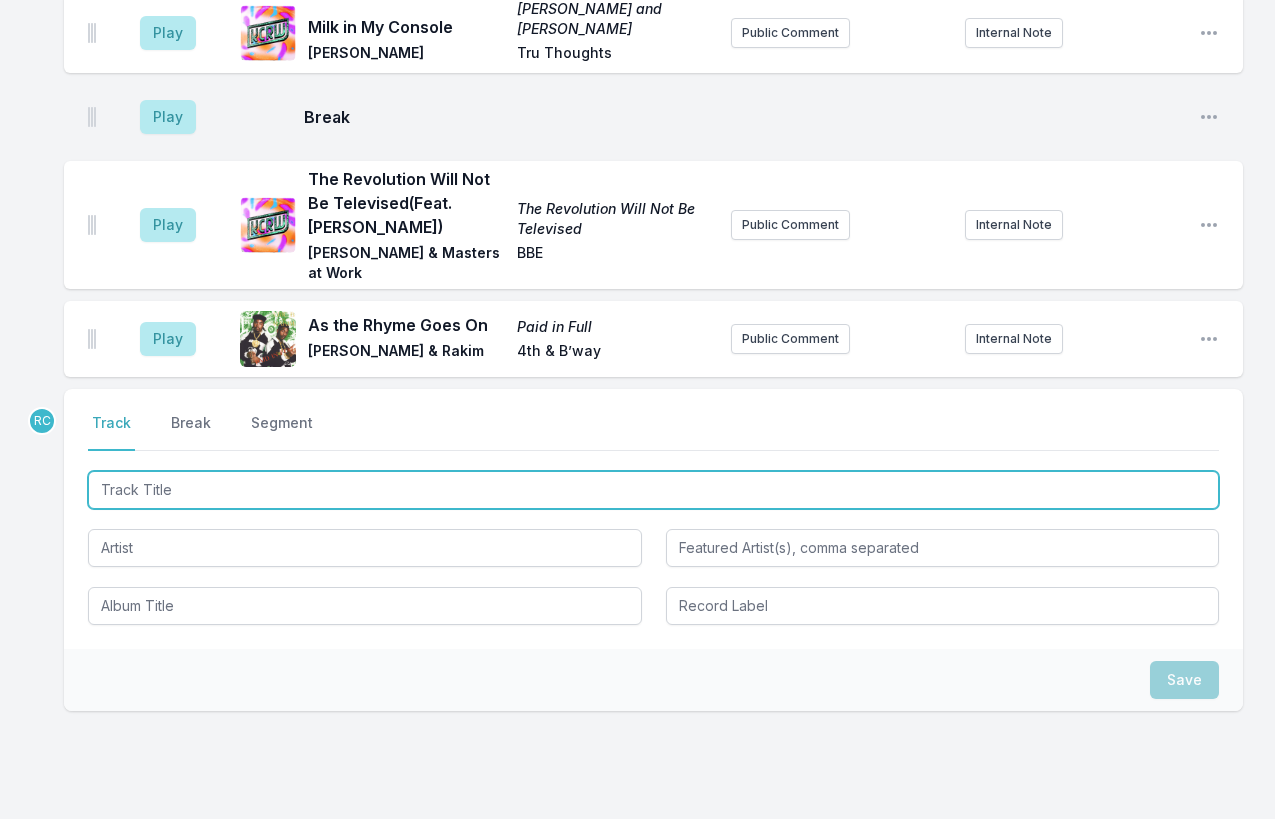 click at bounding box center [653, 490] 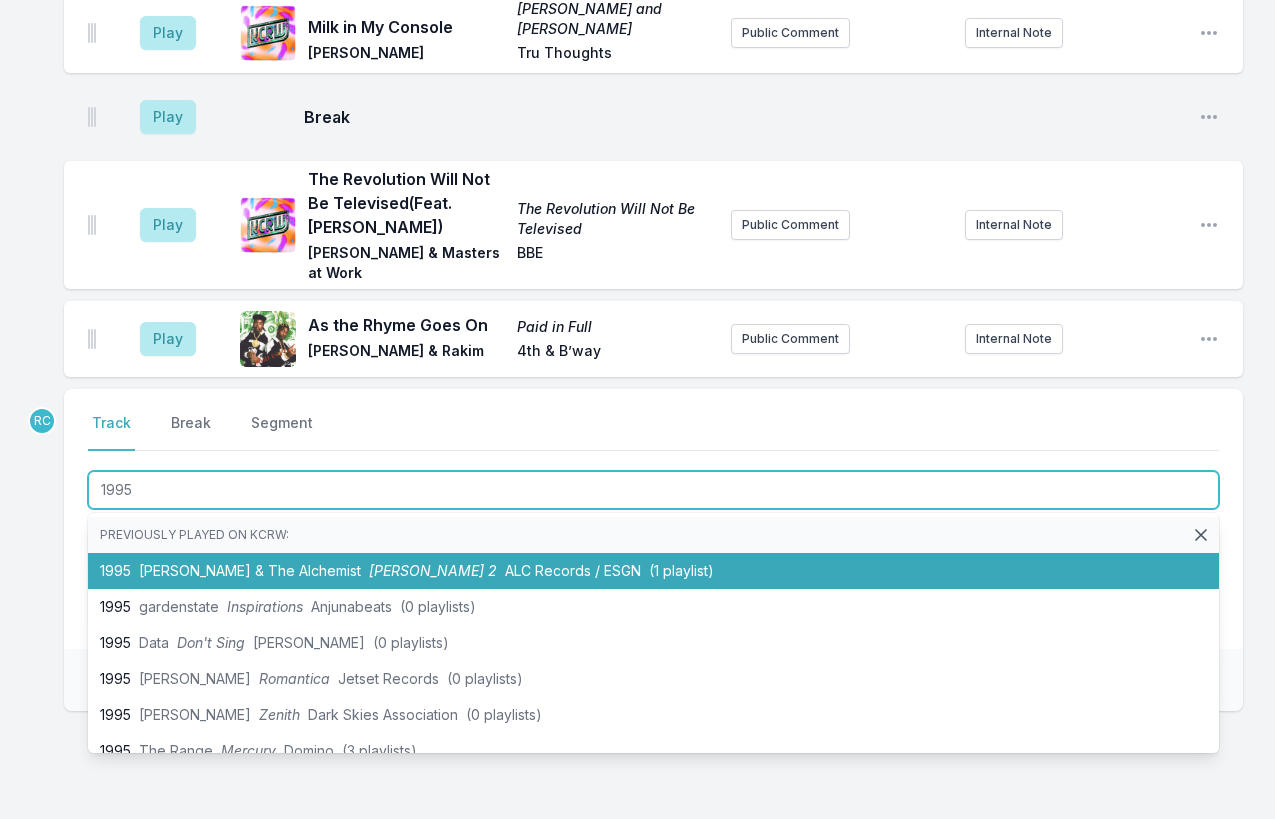 click on "1995 Freddie Gibbs & The Alchemist Alfredo 2 ALC Records / ESGN (1 playlist)" at bounding box center [653, 571] 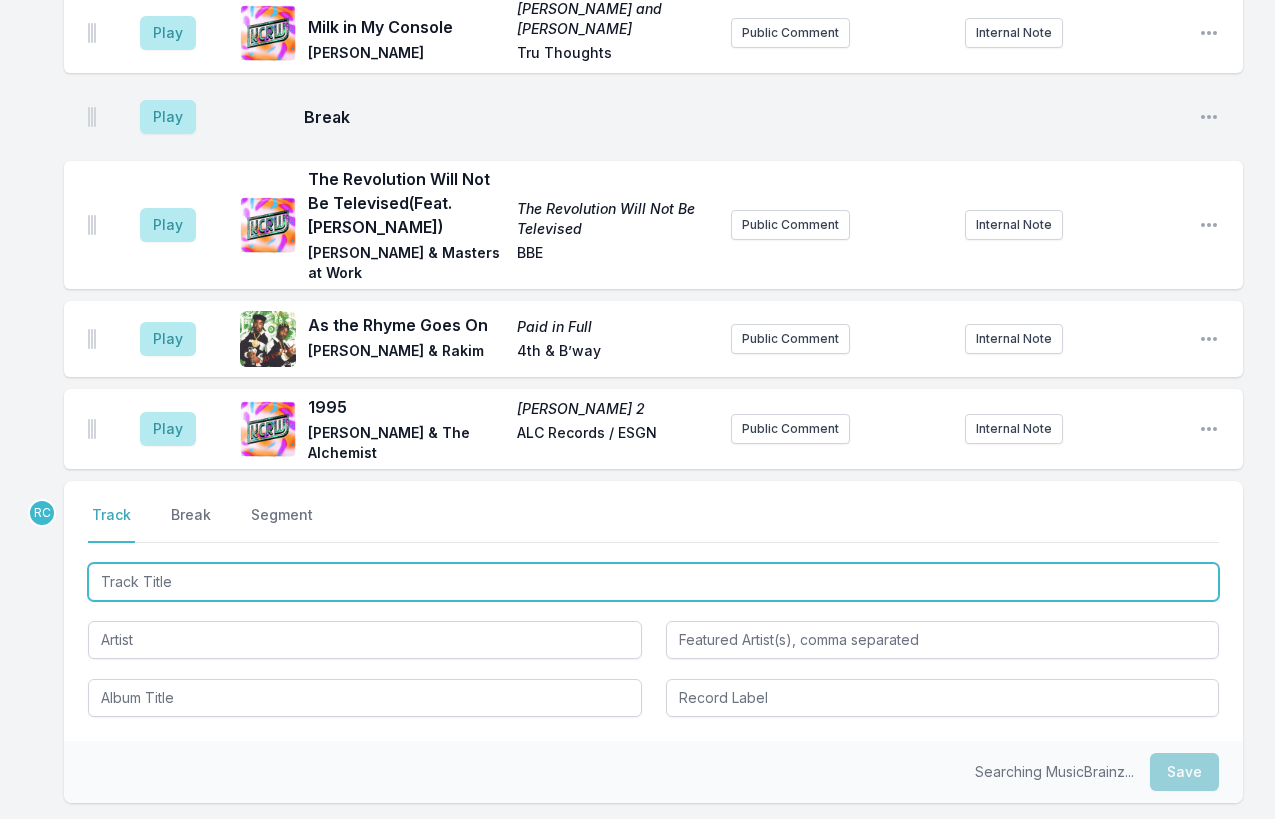 scroll, scrollTop: 867, scrollLeft: 0, axis: vertical 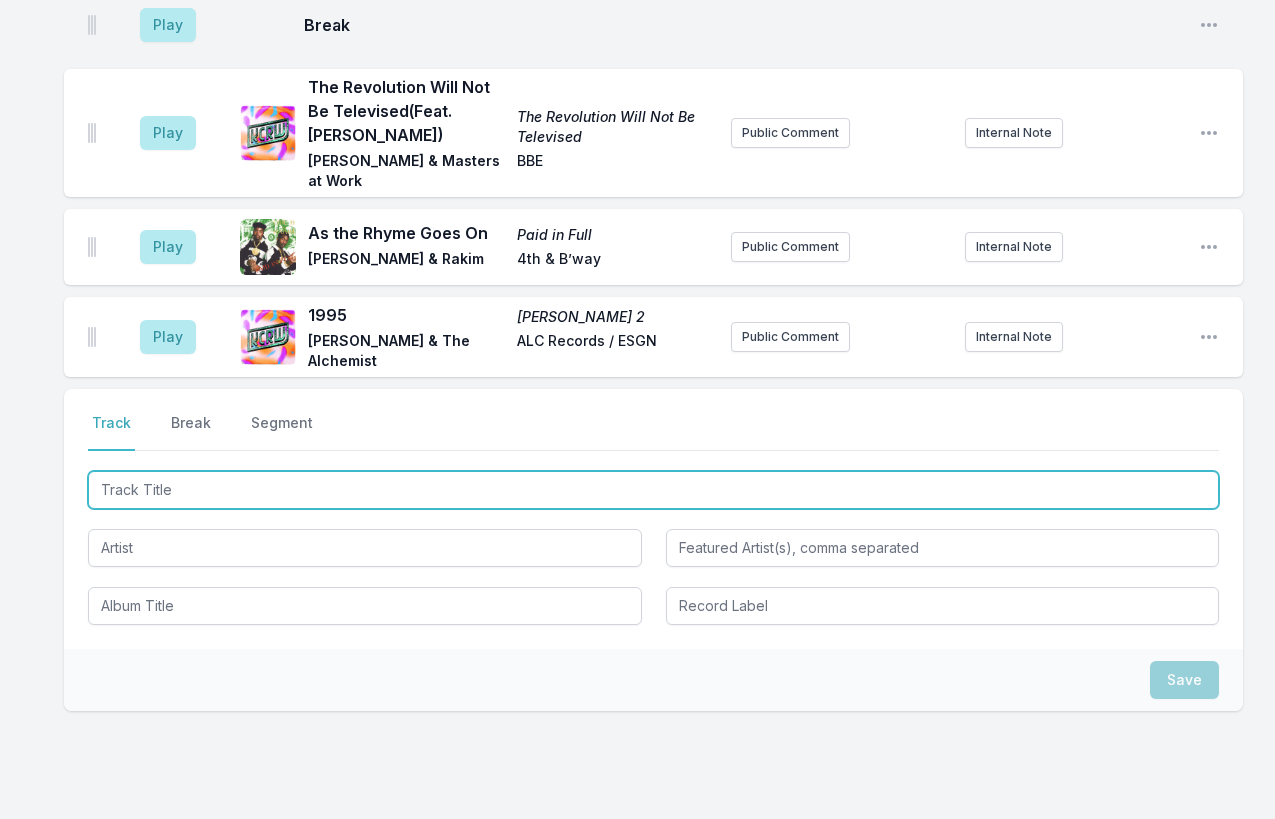 click at bounding box center (653, 490) 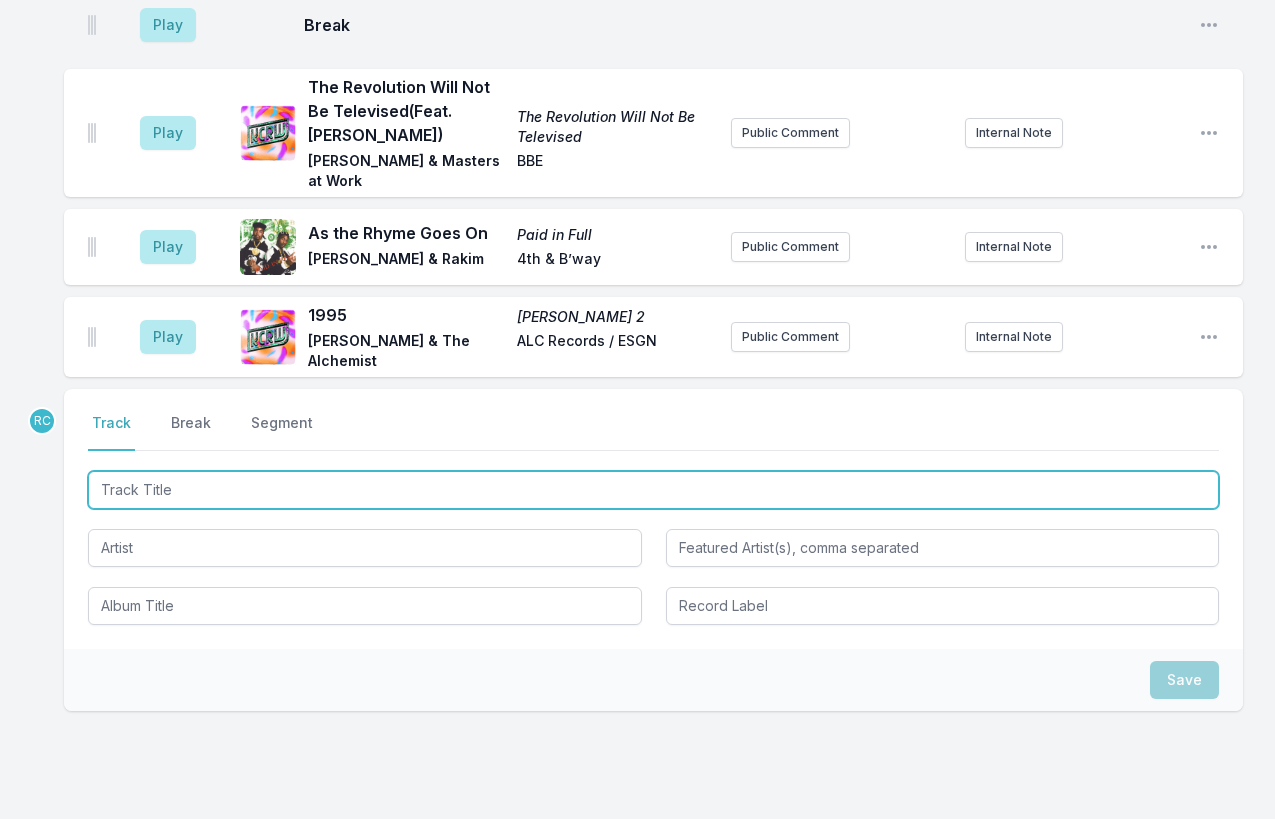 paste on "Solamente (feat. Santa Fe Klan)" 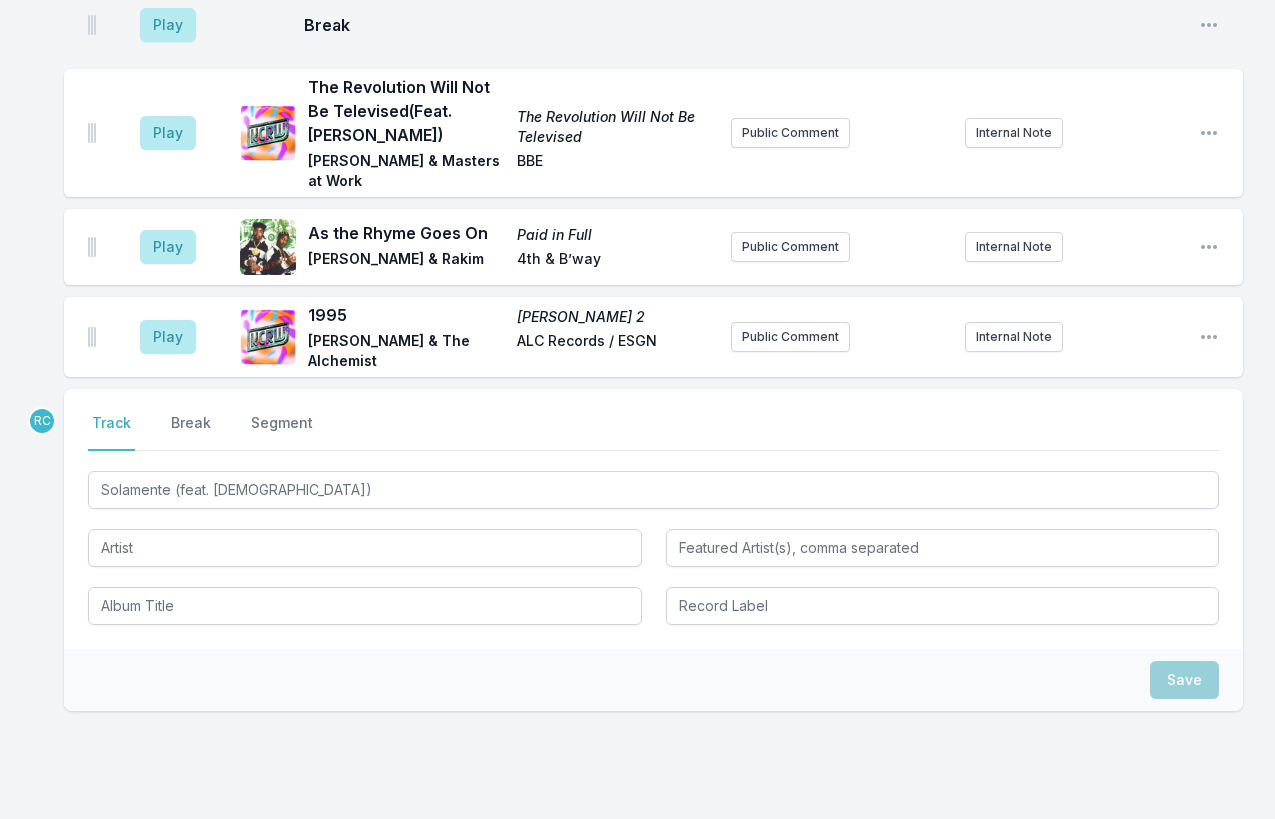 type on "Solamente" 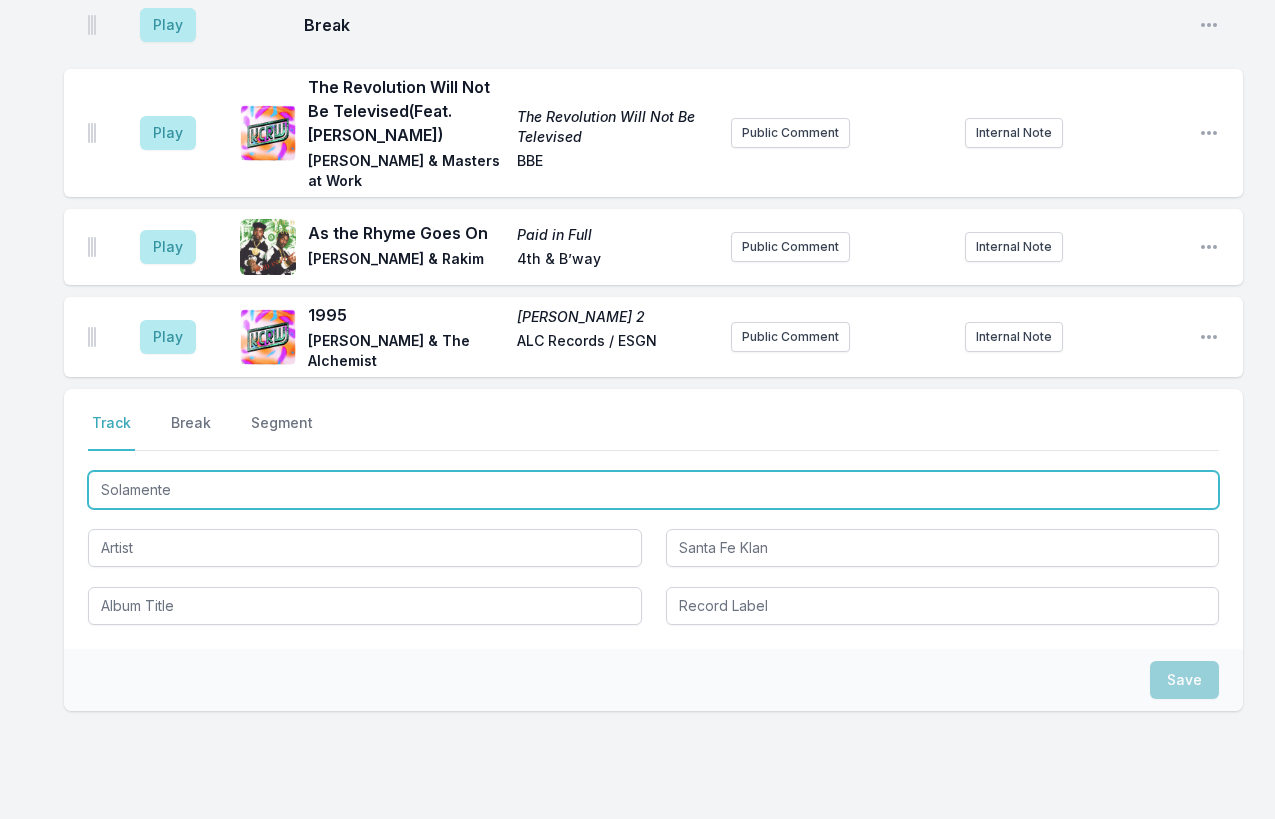 click on "Solamente" at bounding box center (653, 490) 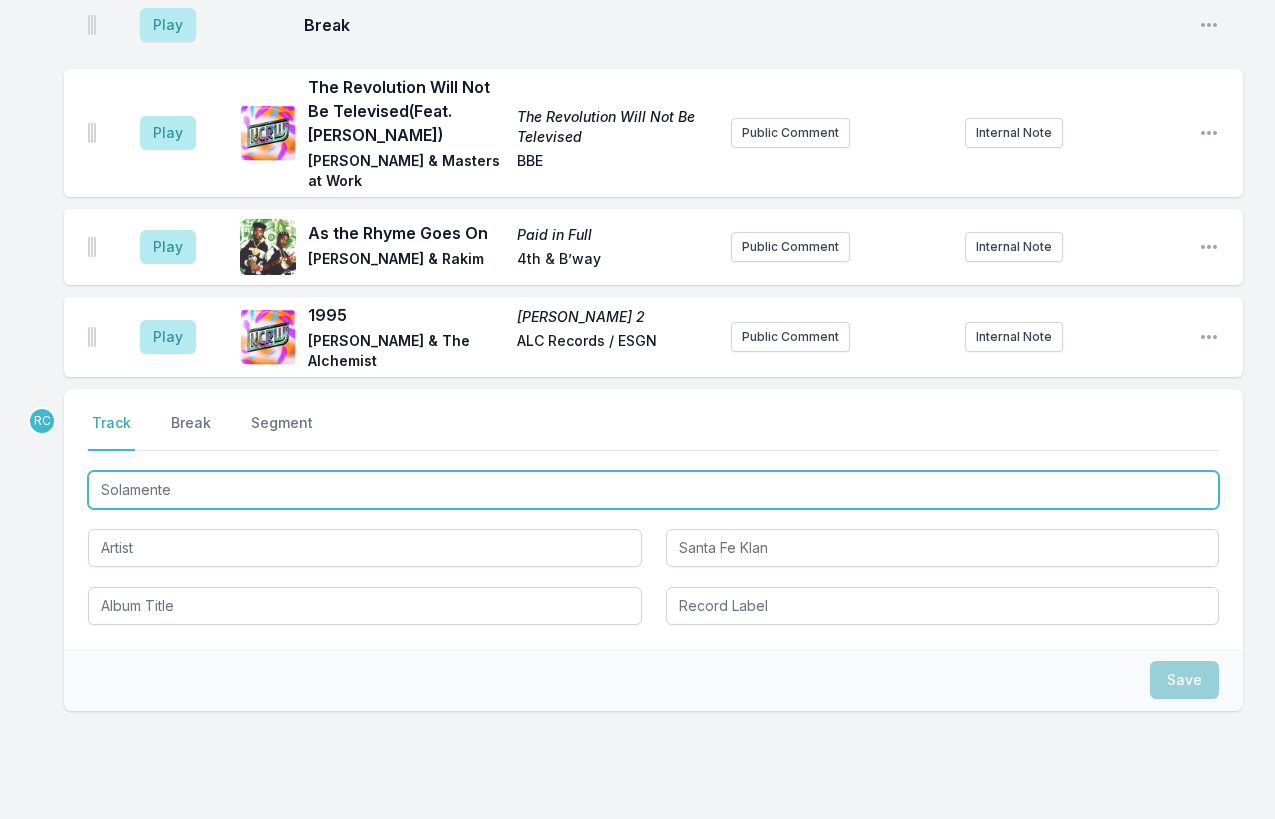 paste on "Solamente (feat. Santa Fe Klan)" 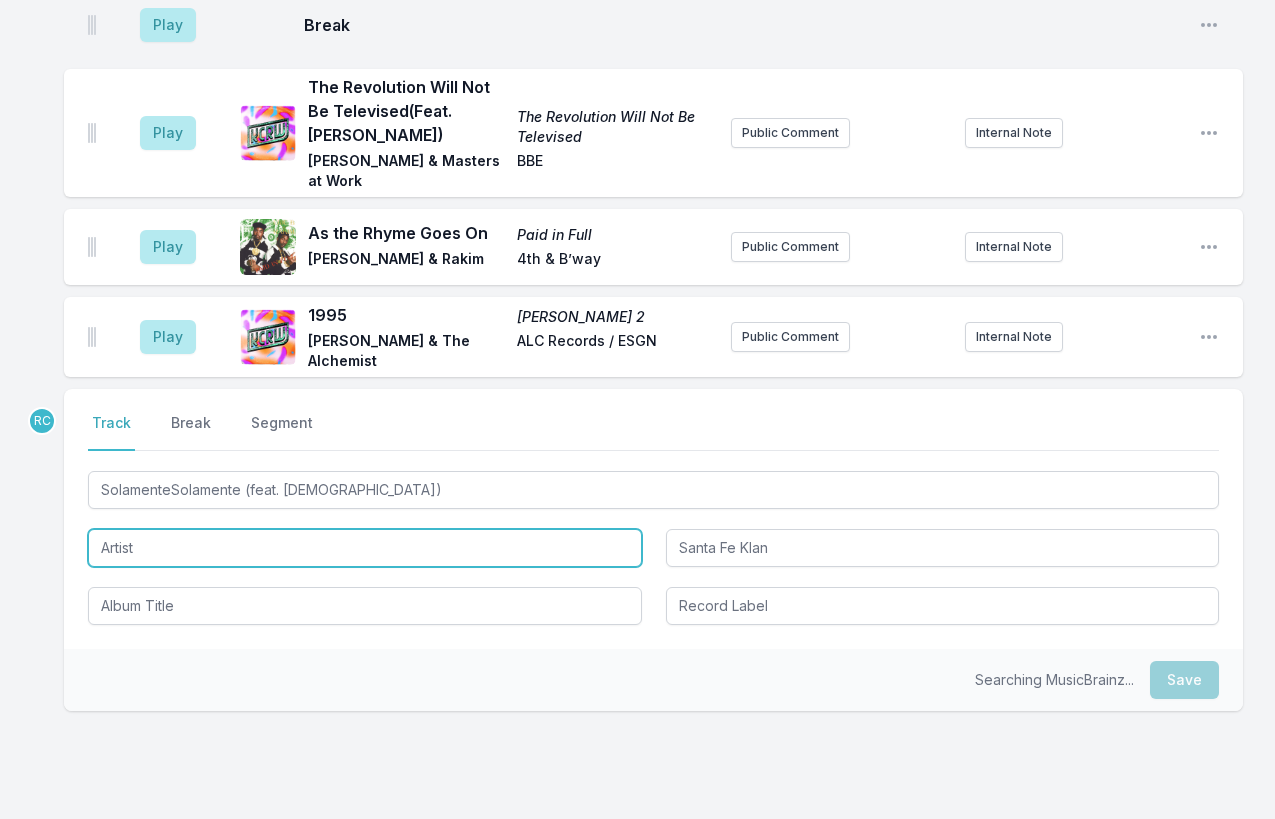 type on "SolamenteSolamente" 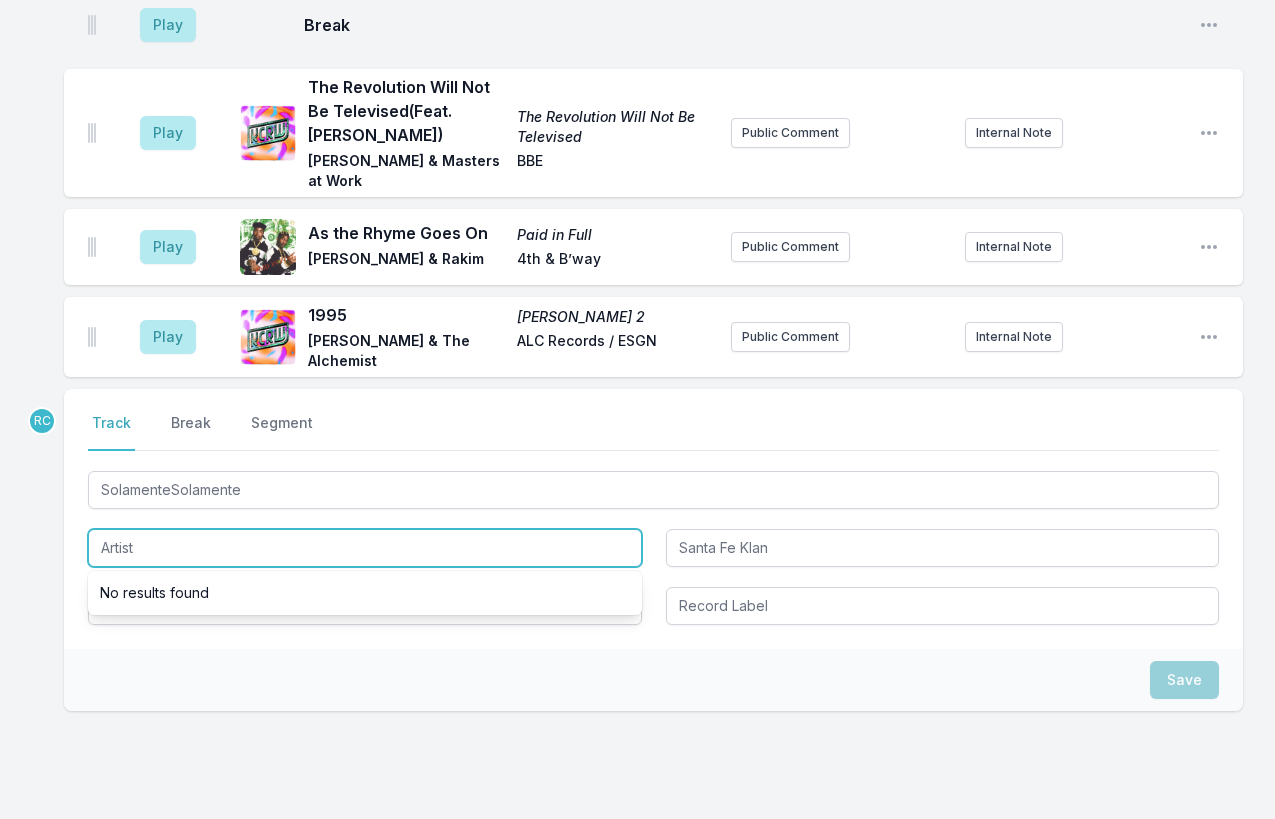 paste on "Manu Chao" 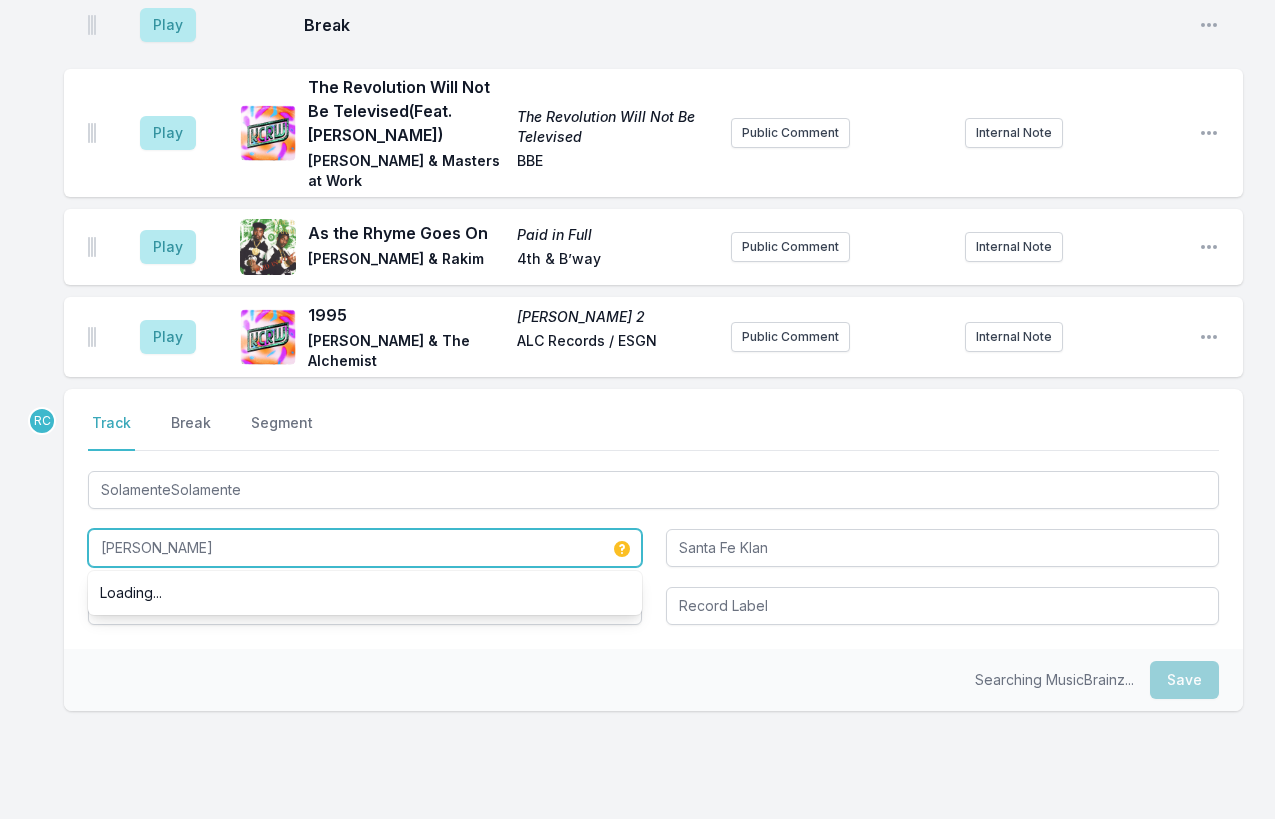 type on "Manu Chao" 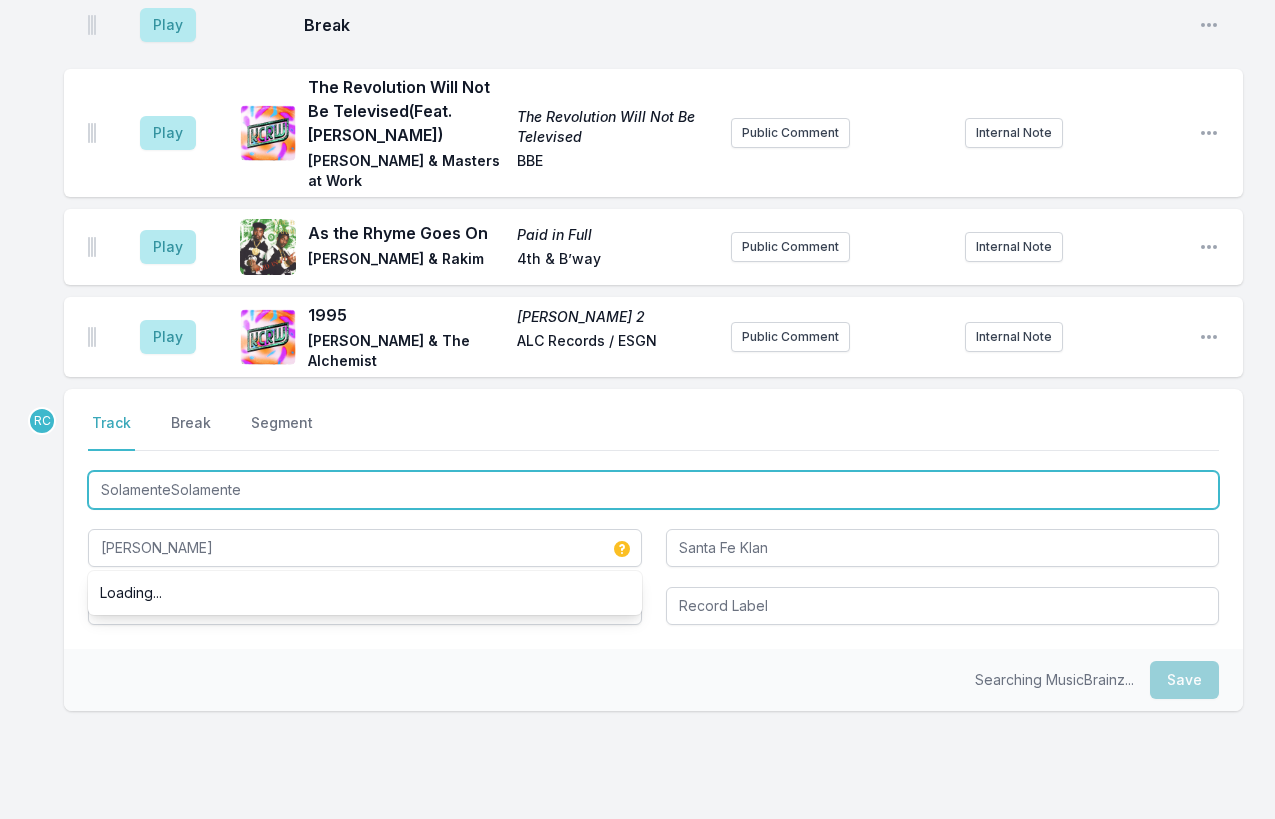 click on "SolamenteSolamente" at bounding box center [653, 490] 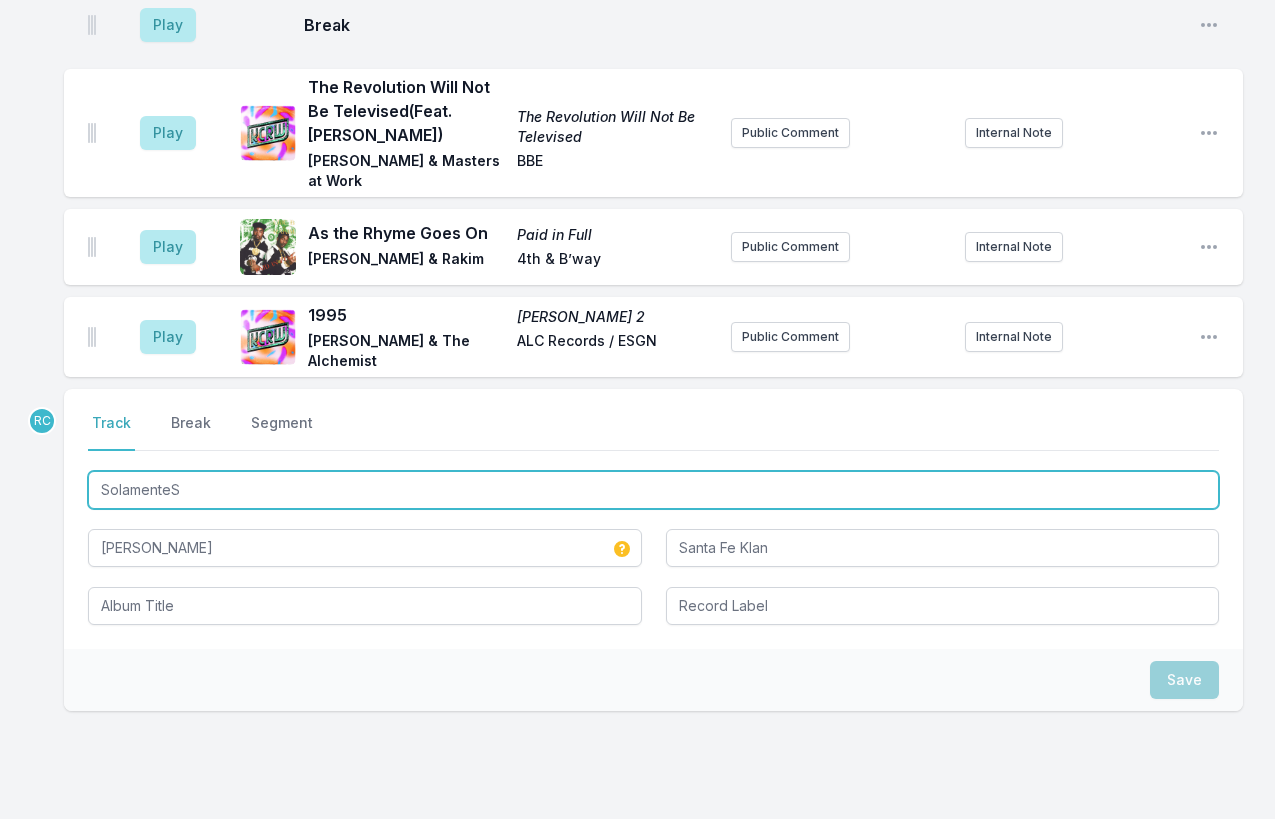 type on "Solamente" 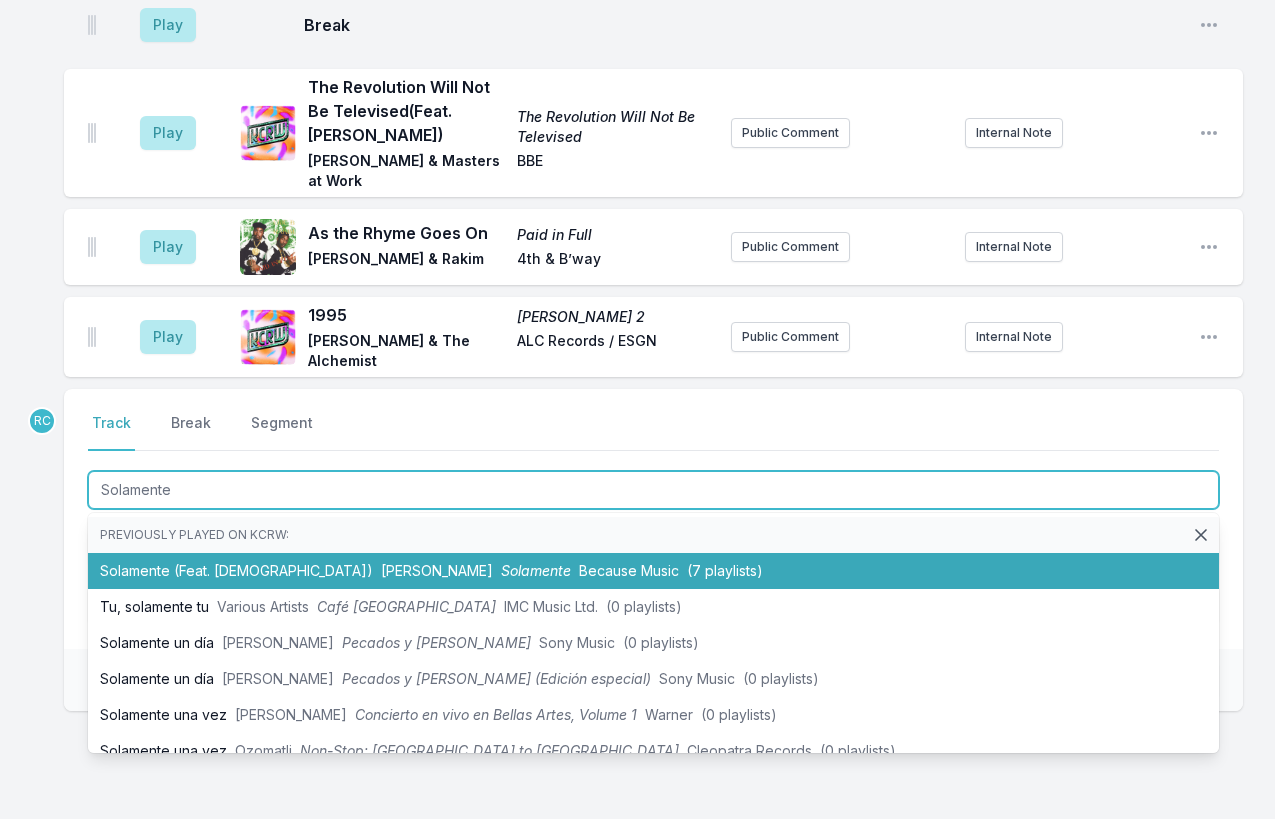 click on "Manu Chao" at bounding box center [437, 570] 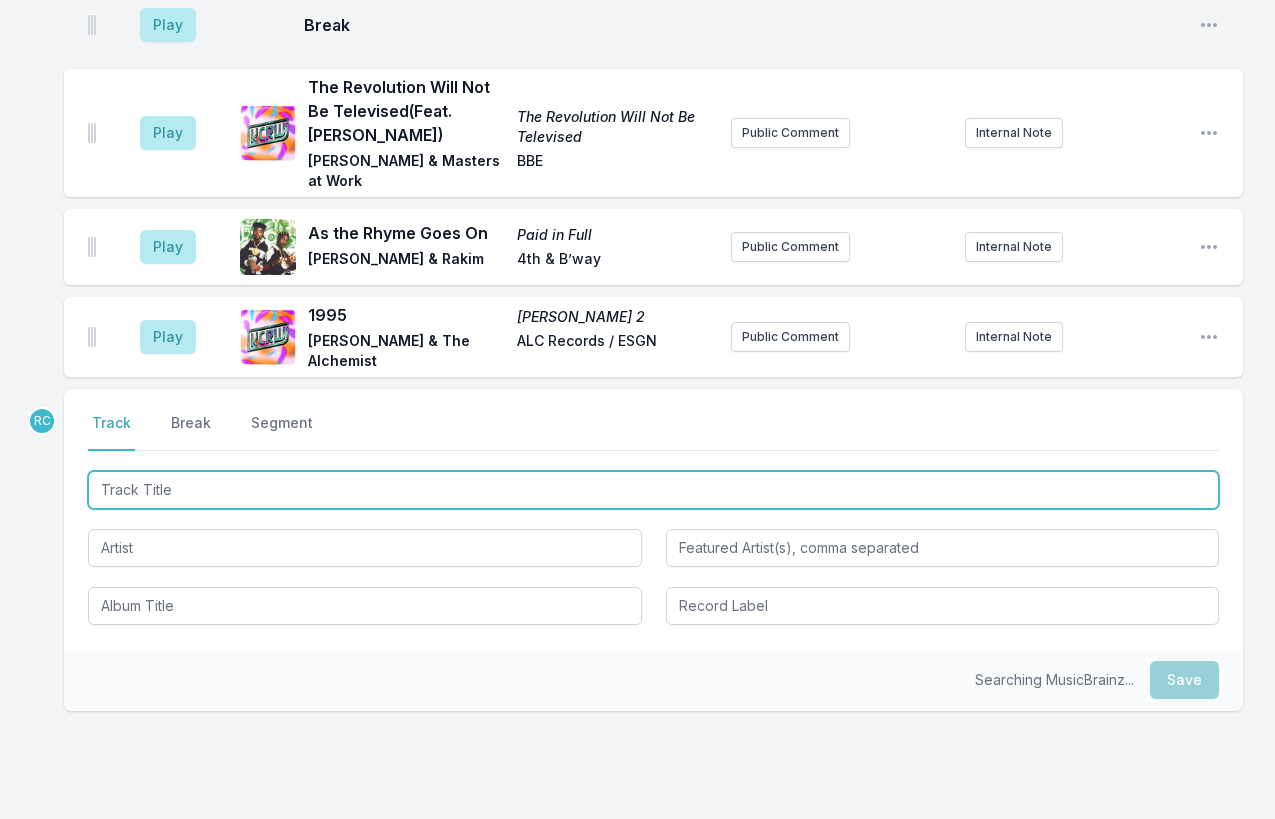 scroll, scrollTop: 967, scrollLeft: 0, axis: vertical 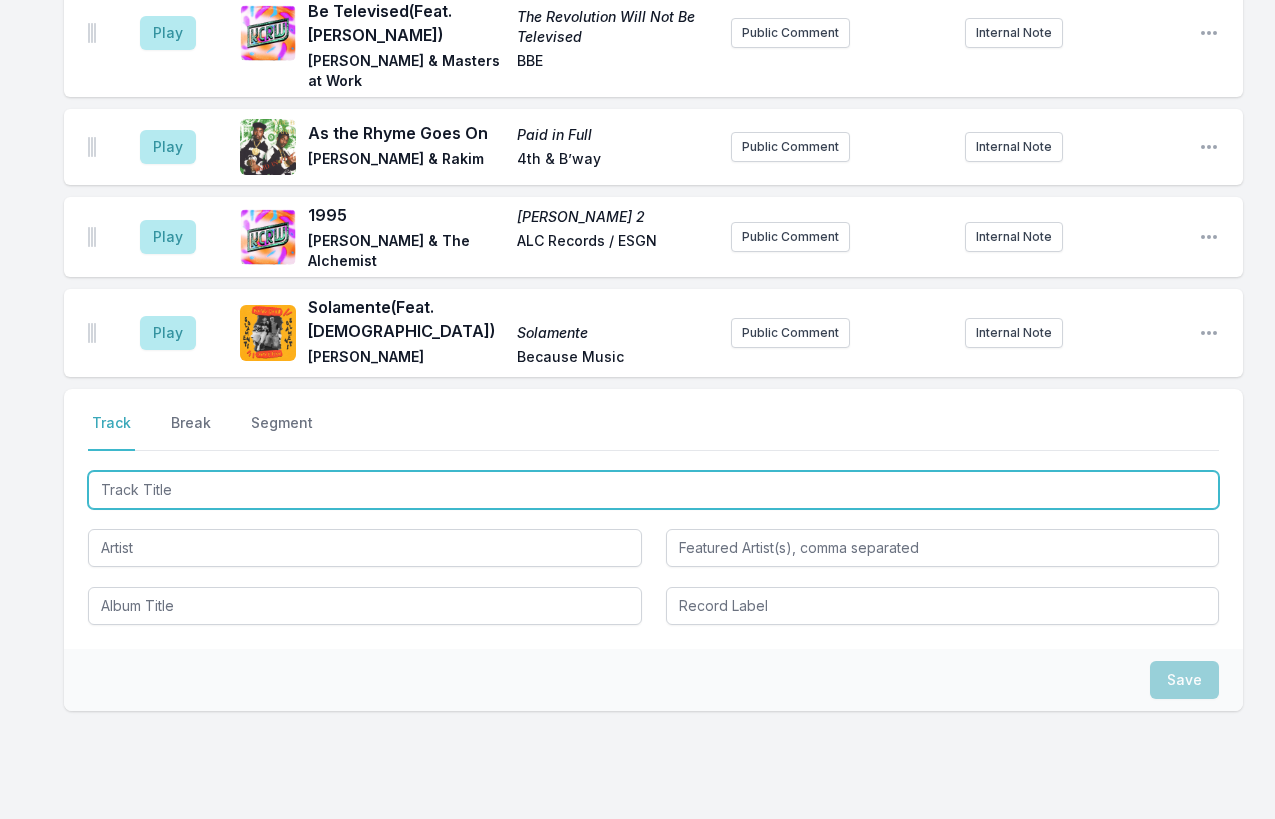 click at bounding box center (653, 490) 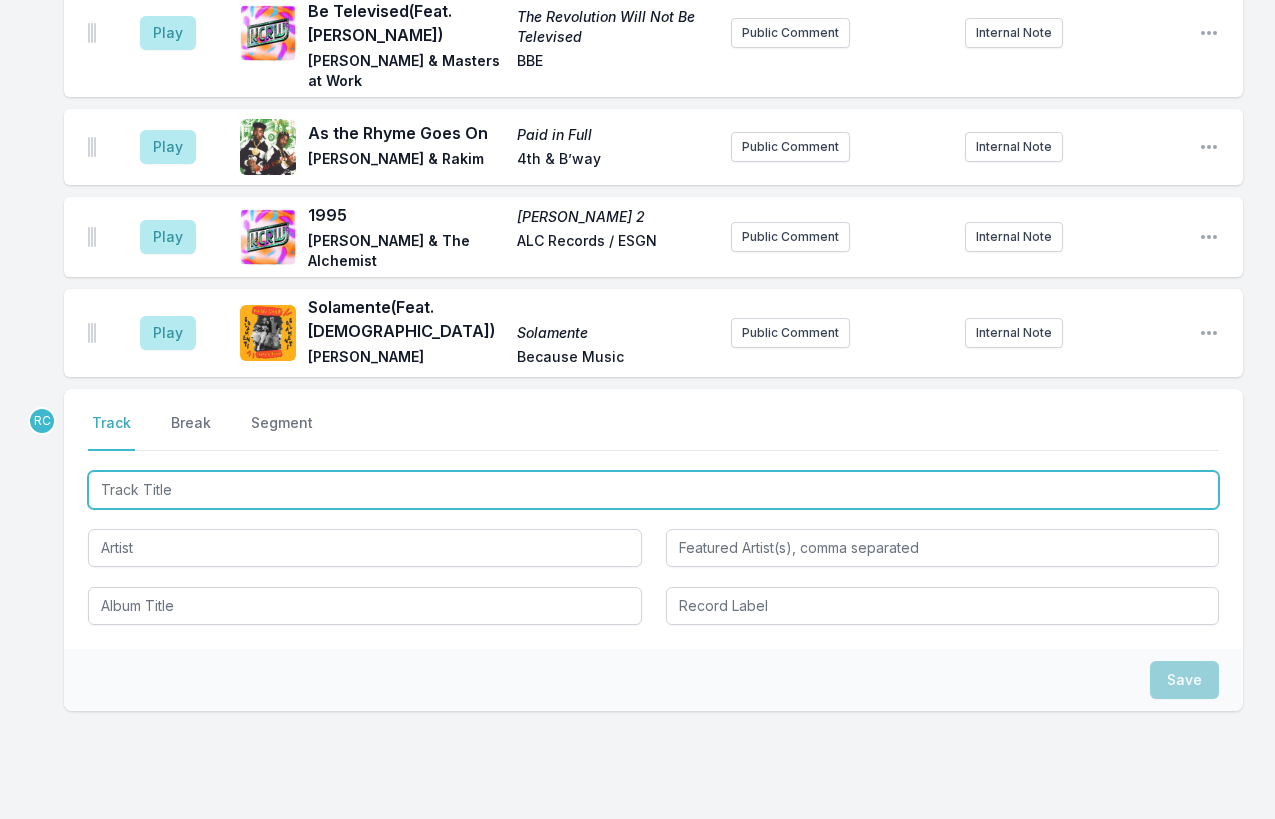 paste on "Candles feat. Say She She" 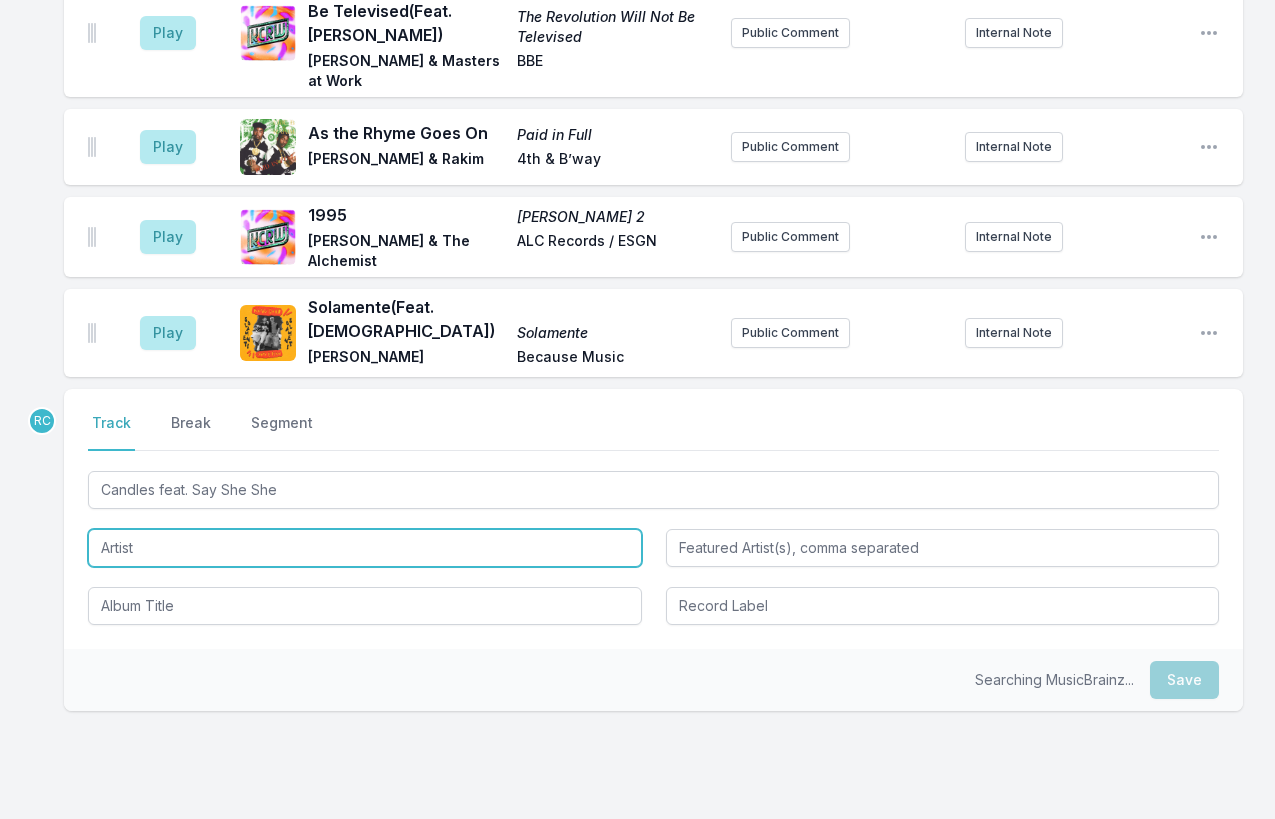 type on "Candles" 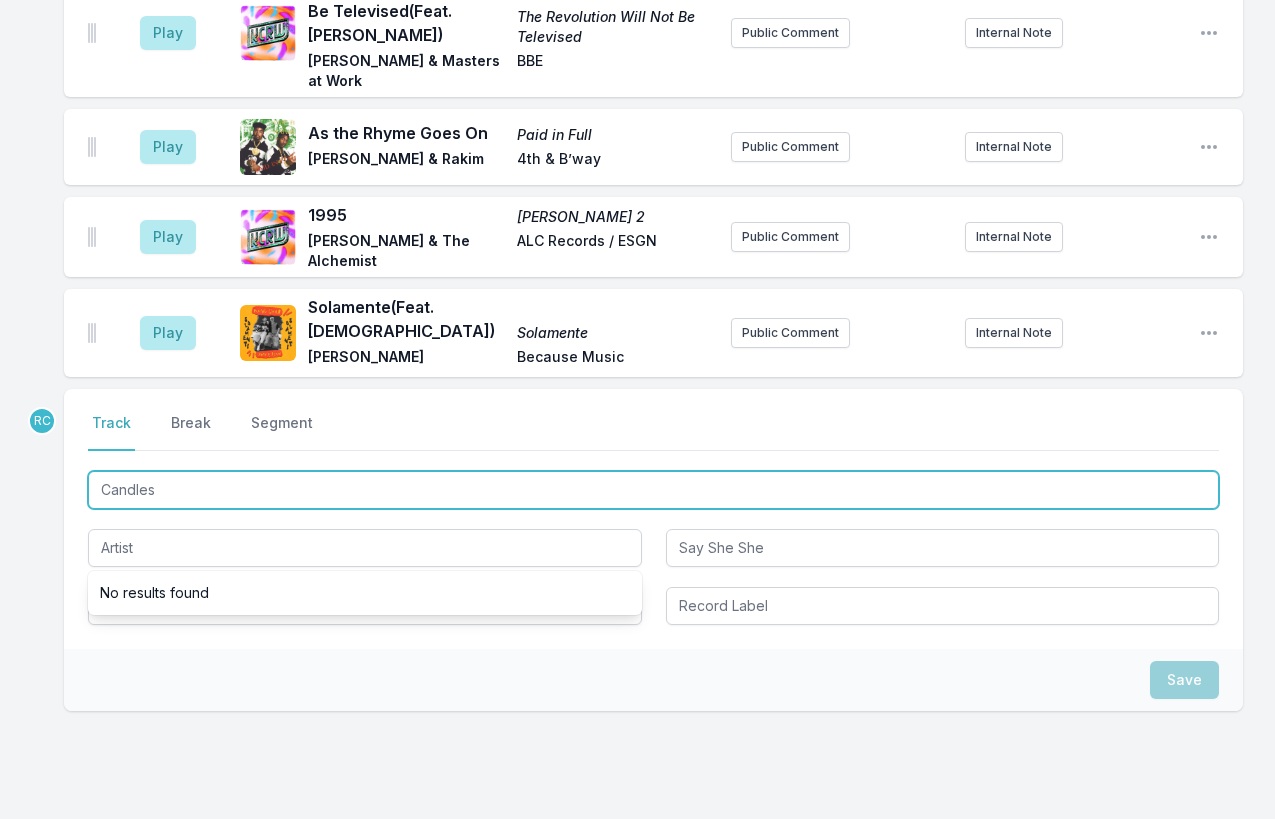 click on "Candles" at bounding box center (653, 490) 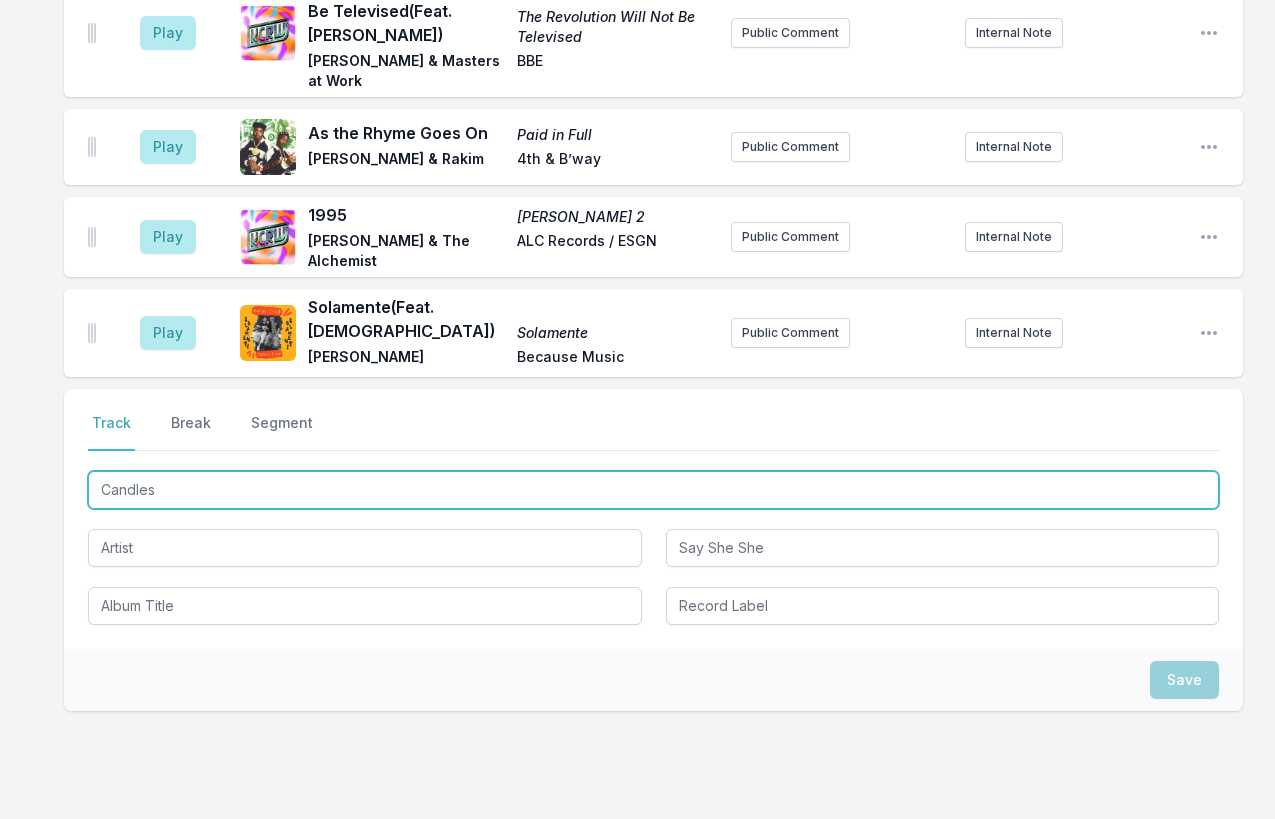 type on "Candle" 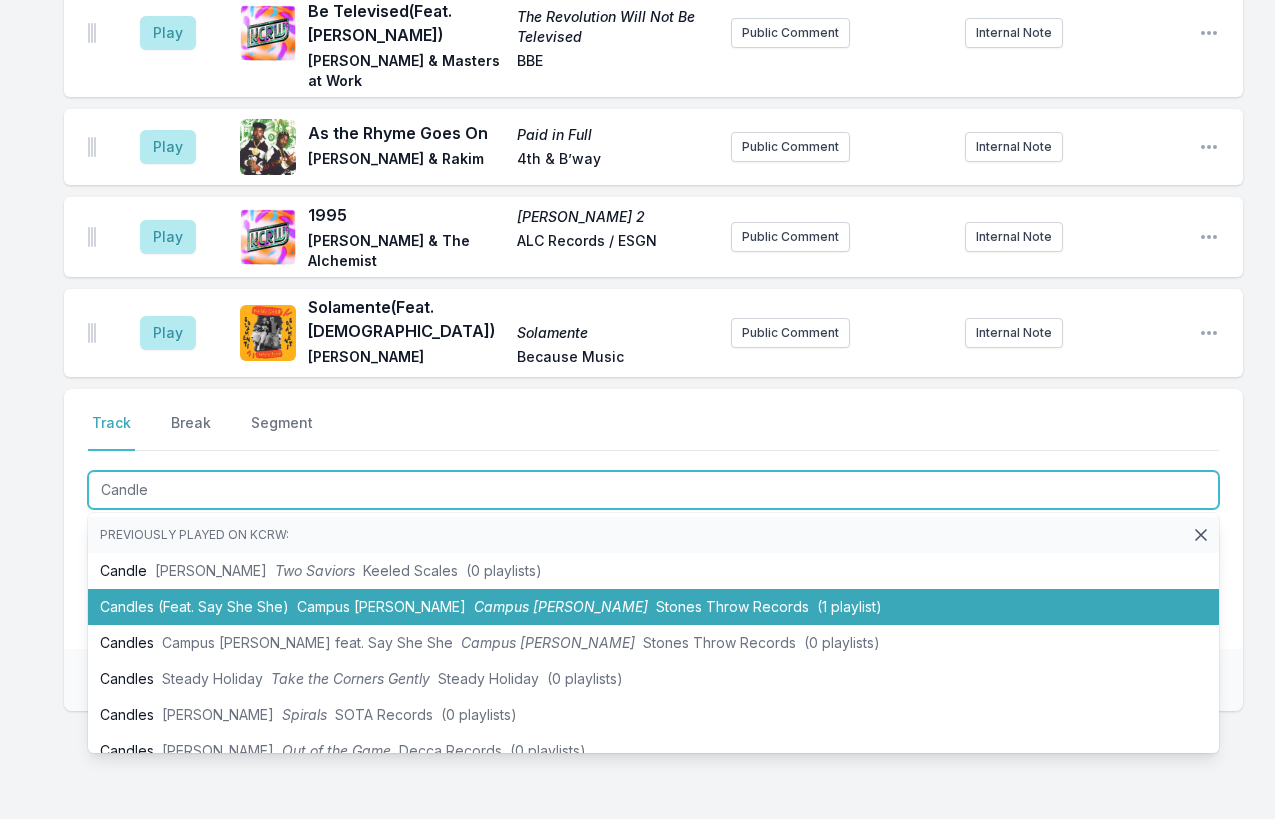 click on "Candles (Feat. Say She She) Campus Christy Campus Christy Stones Throw Records (1 playlist)" at bounding box center (653, 607) 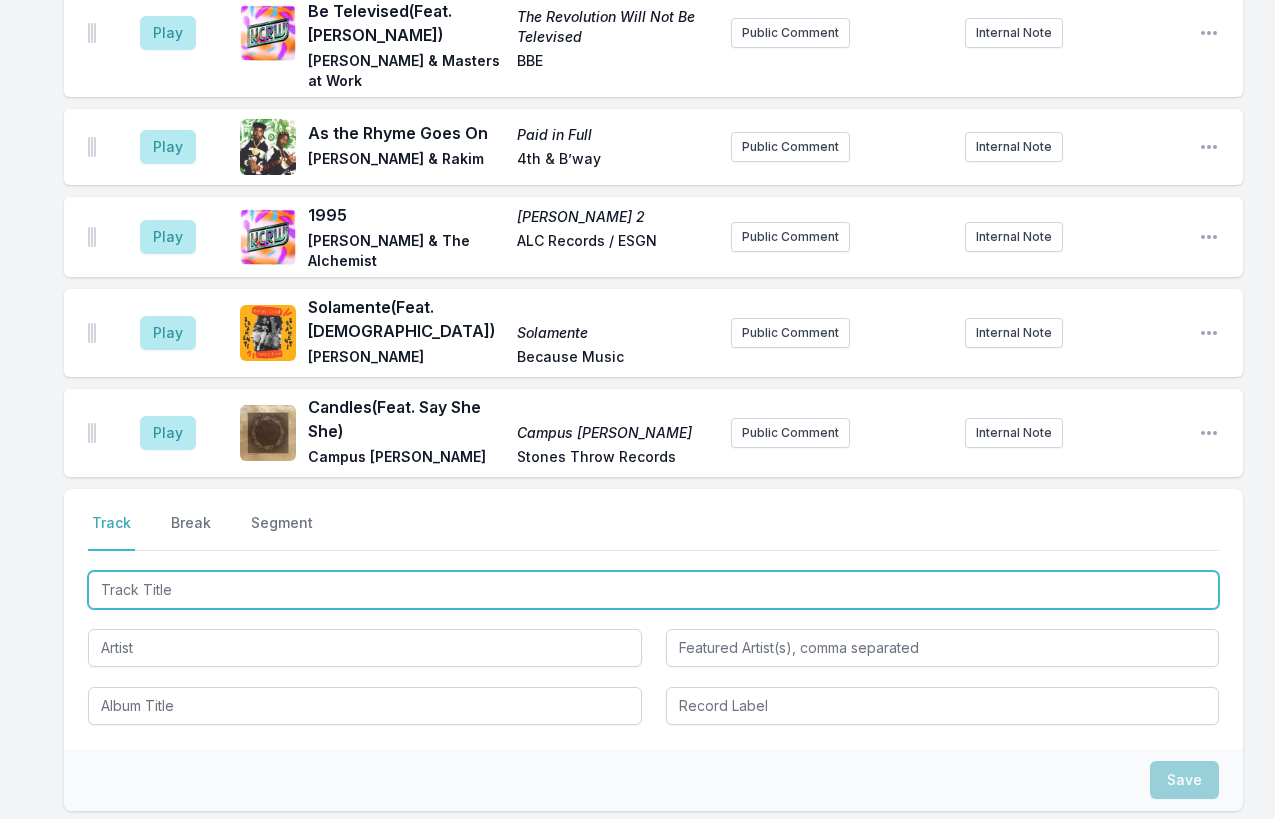 scroll, scrollTop: 1067, scrollLeft: 0, axis: vertical 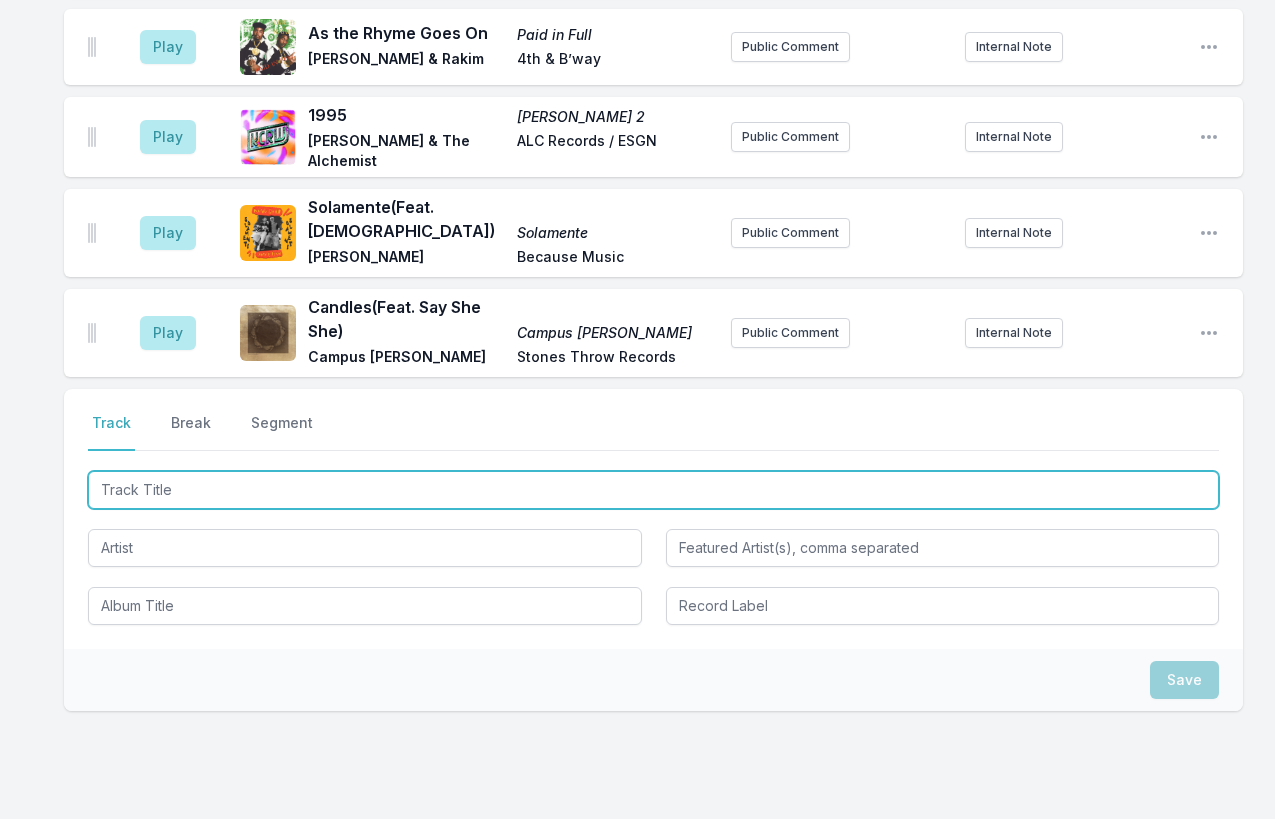 click at bounding box center [653, 490] 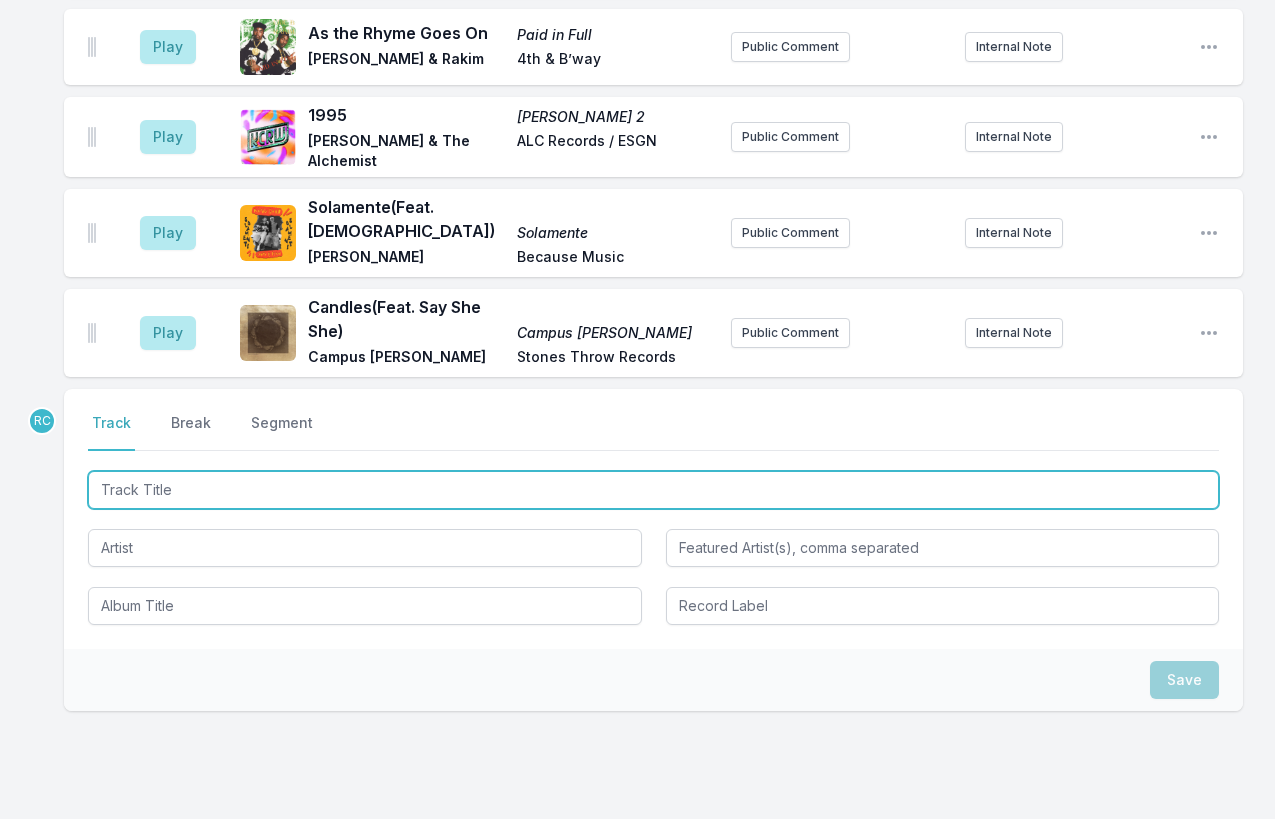 paste on "Danza de LA LOM" 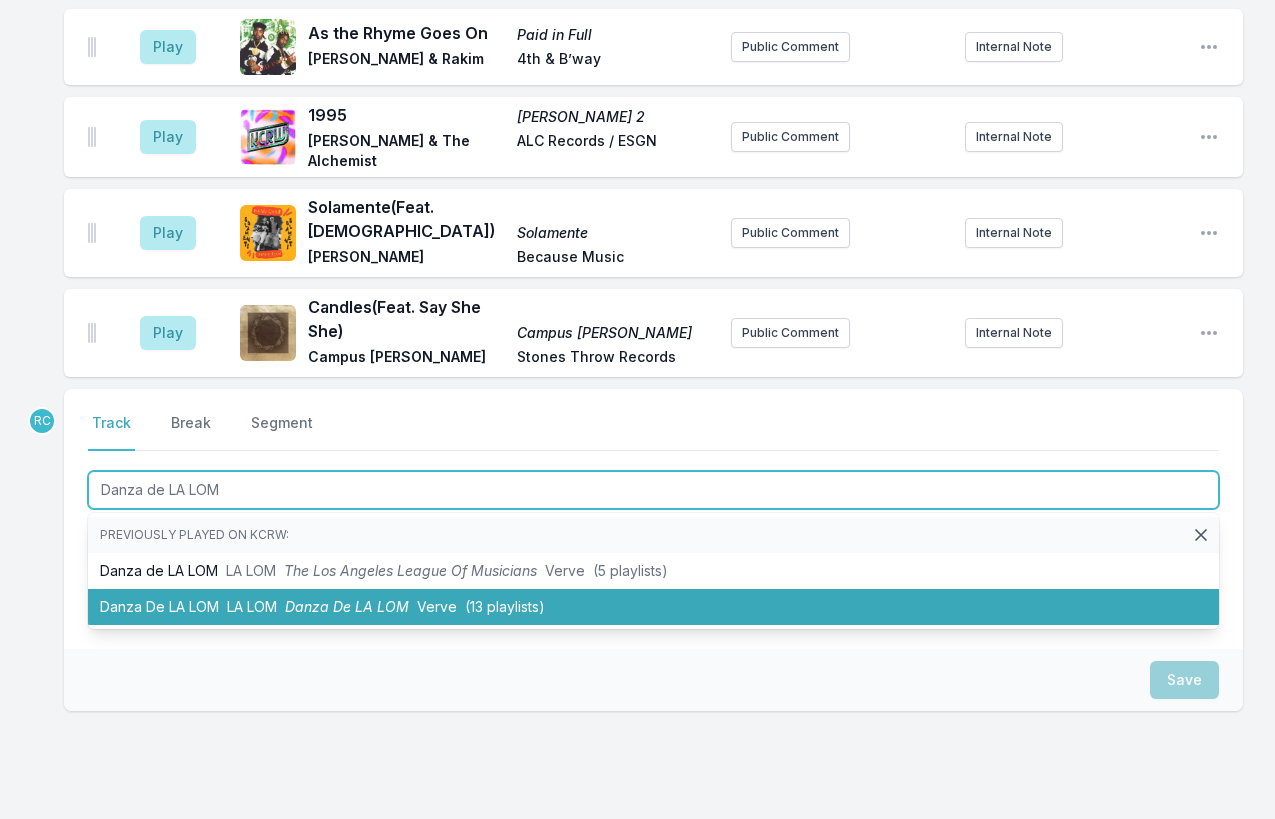 click on "LA LOM" at bounding box center (252, 606) 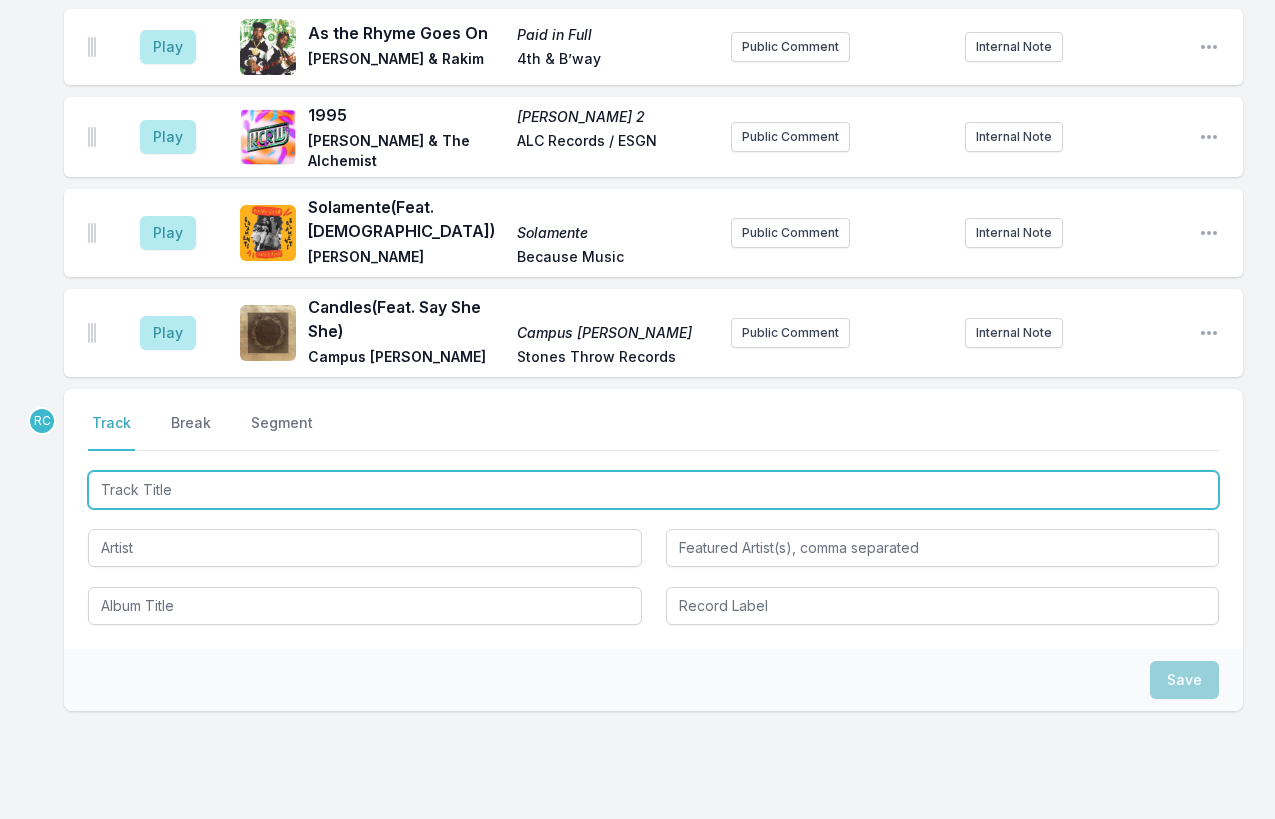 scroll, scrollTop: 1155, scrollLeft: 0, axis: vertical 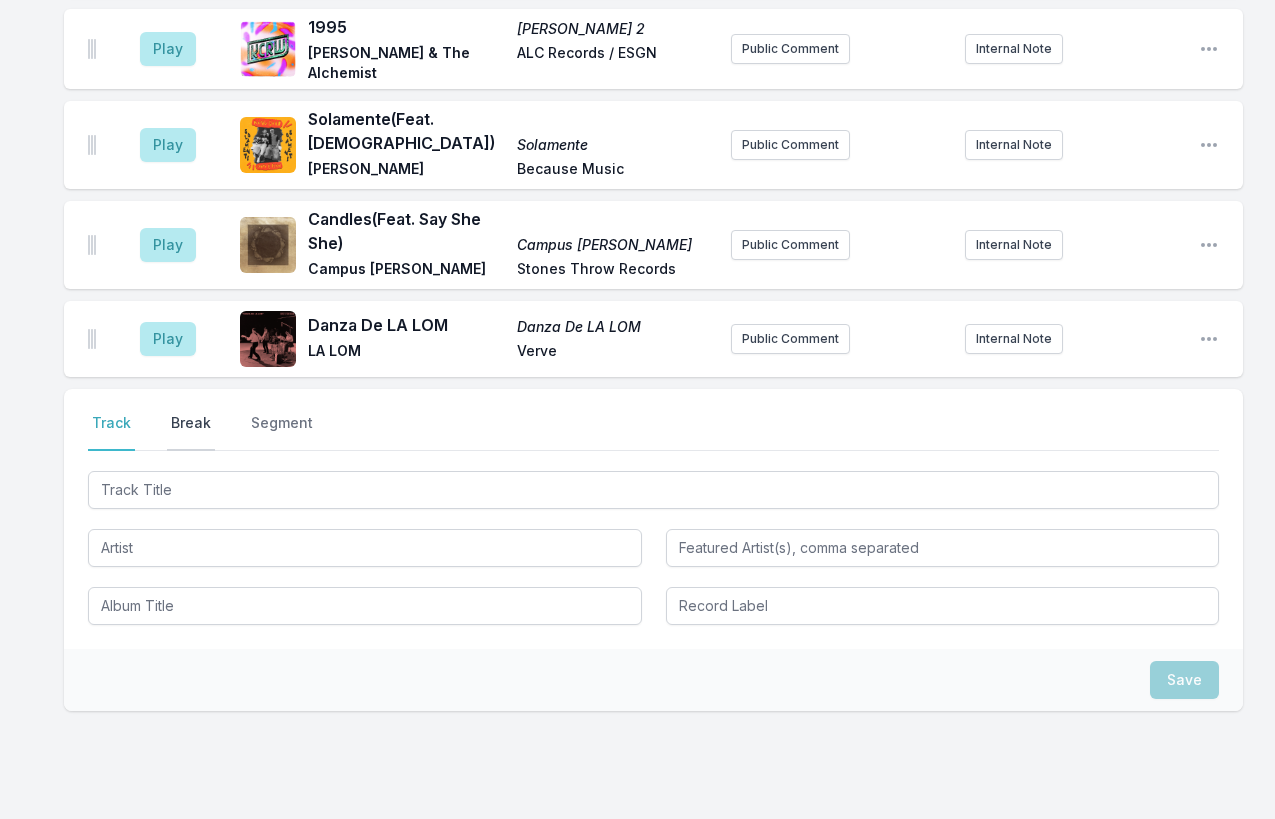 click on "Break" at bounding box center [191, 432] 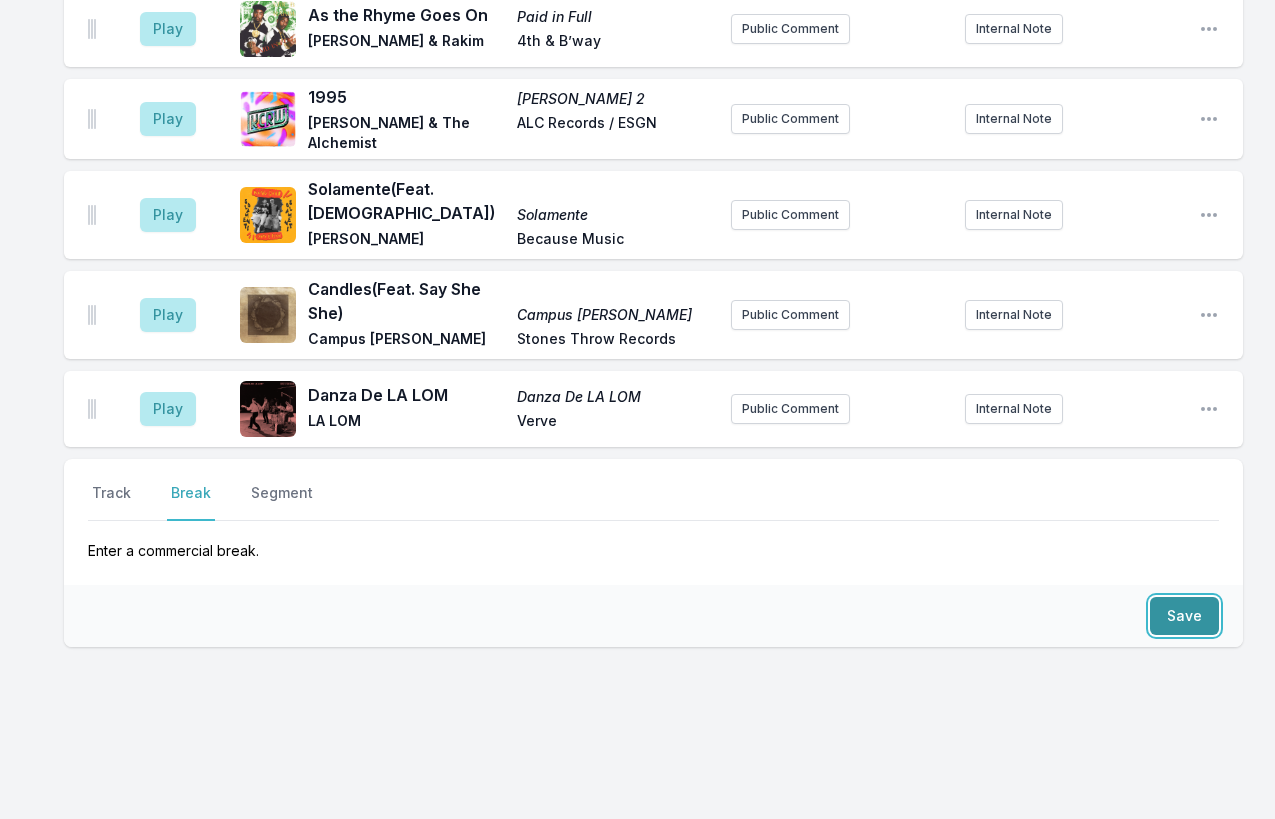 click on "Save" at bounding box center (1184, 616) 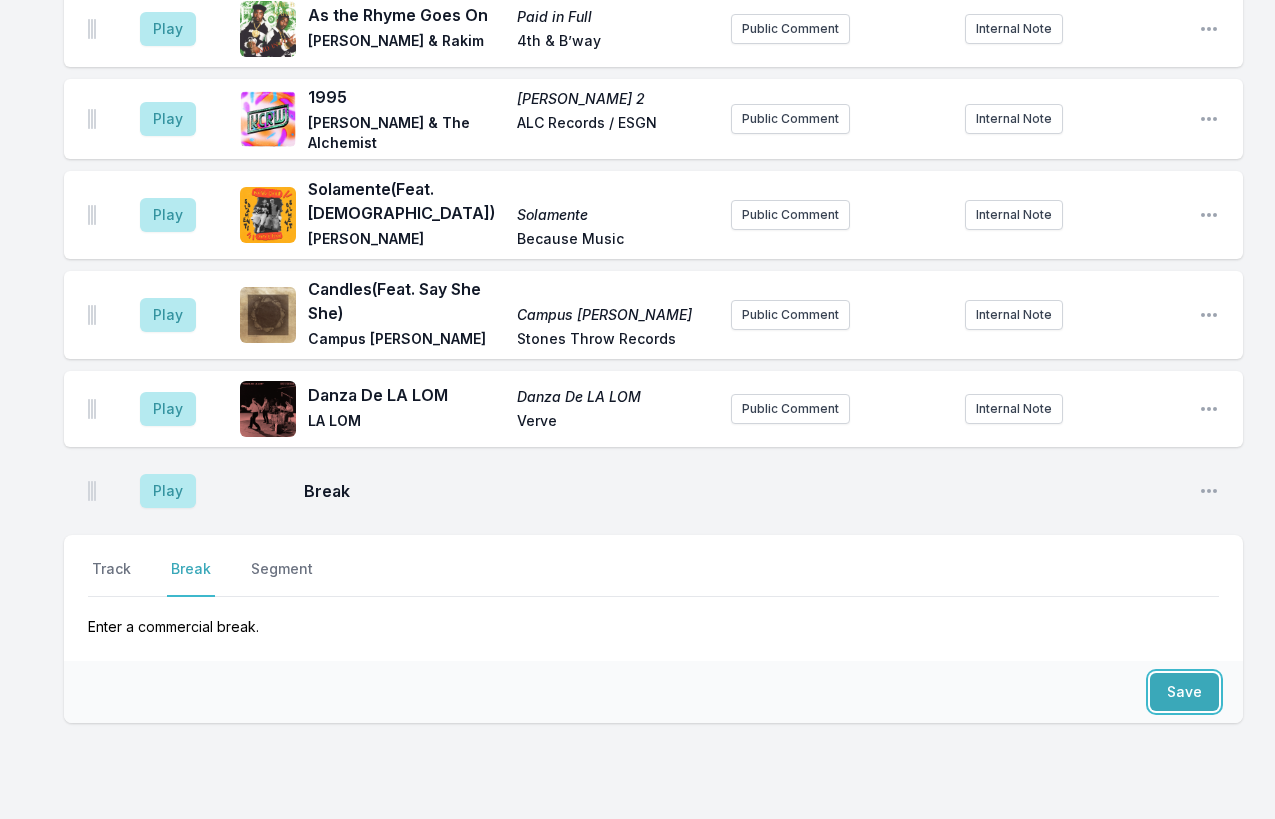 scroll, scrollTop: 1161, scrollLeft: 0, axis: vertical 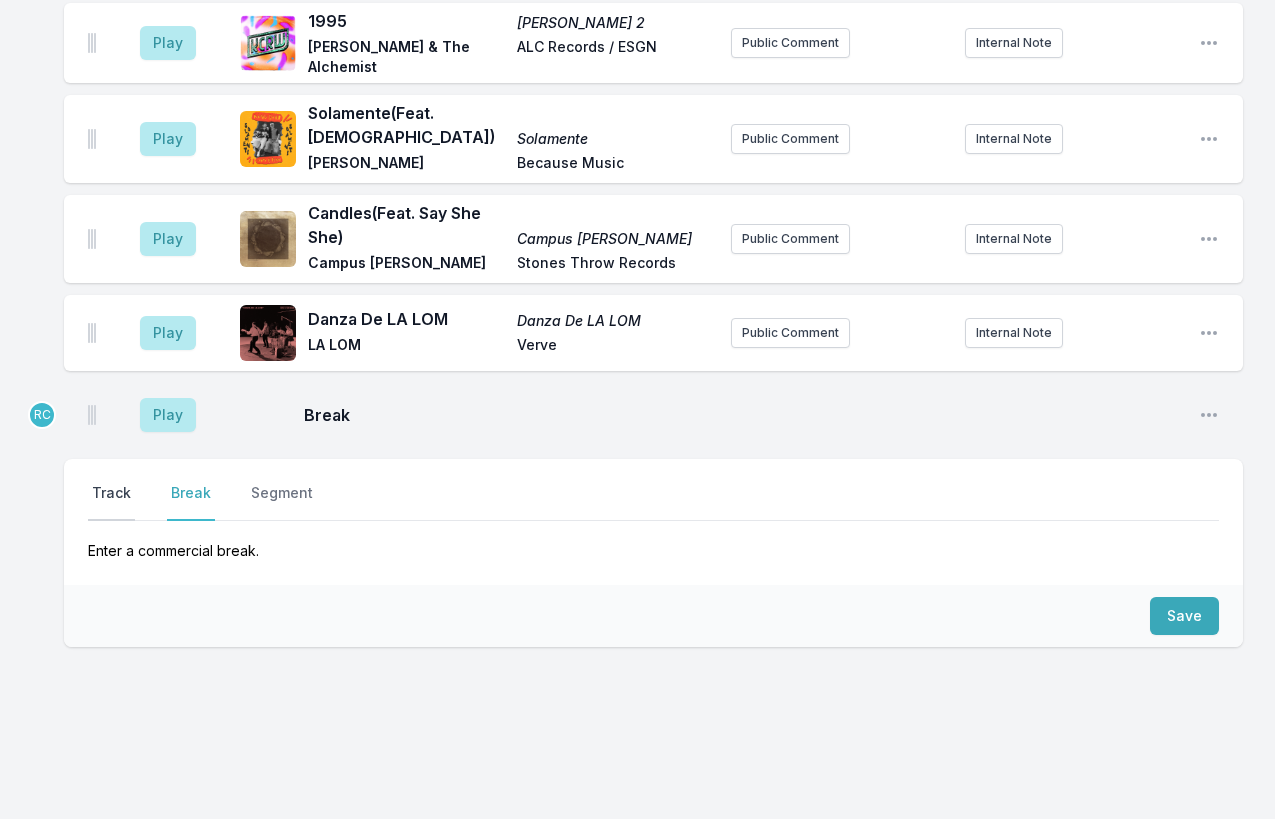 click on "Track" at bounding box center (111, 502) 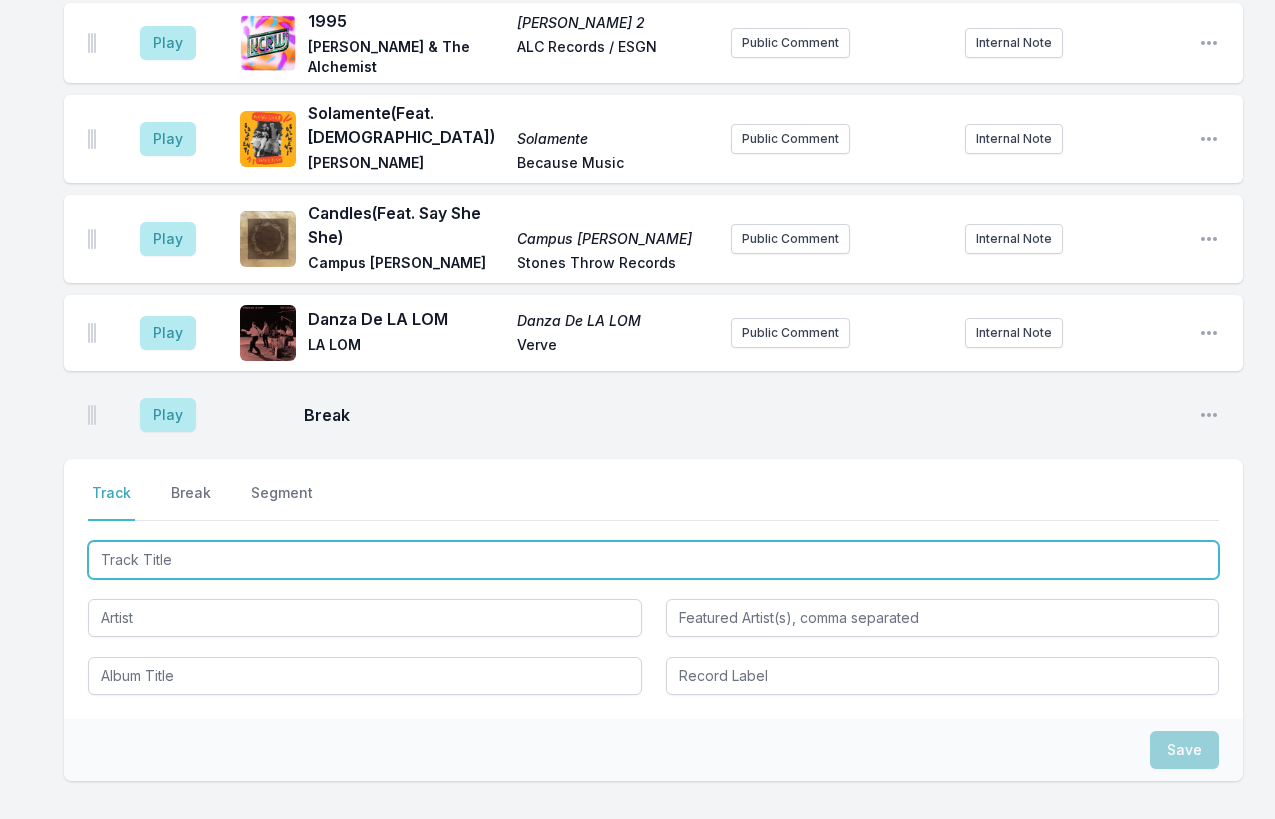 click at bounding box center [653, 560] 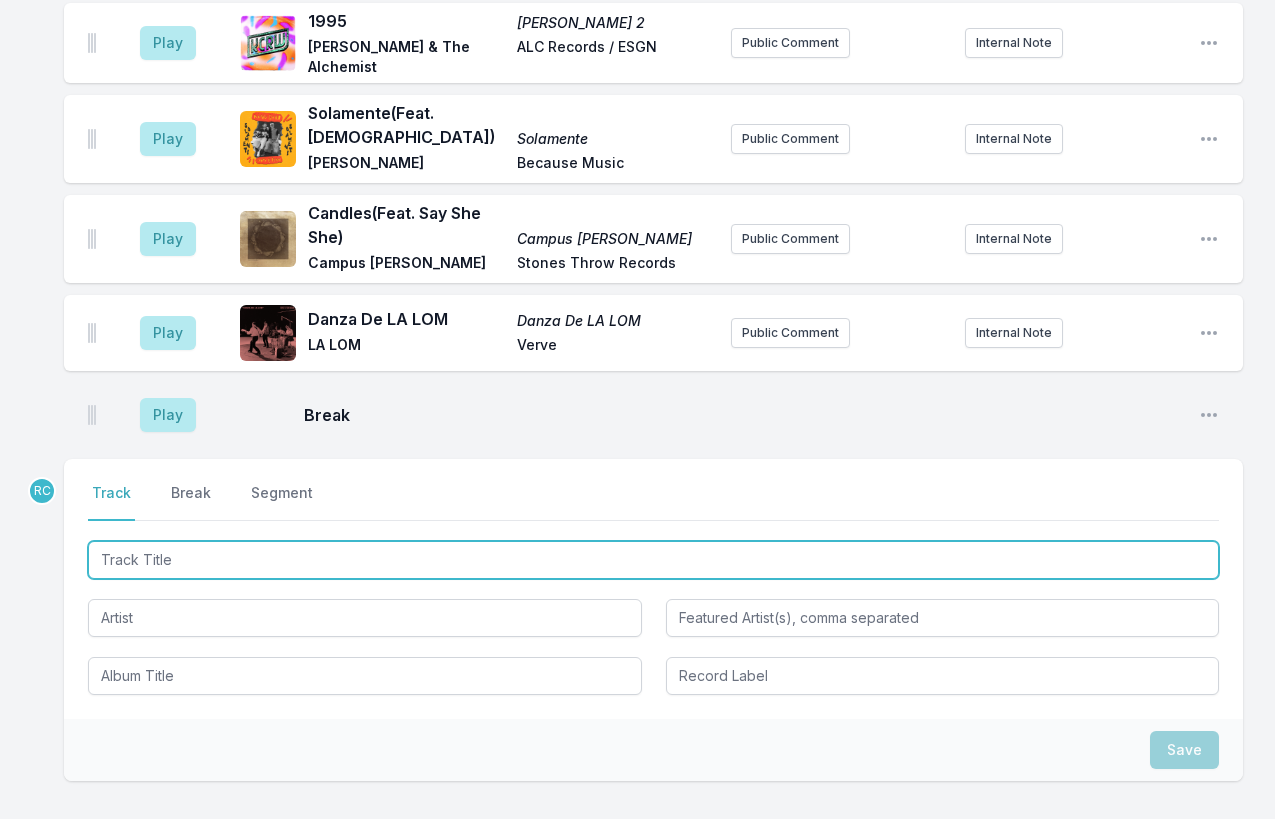 paste on "BAL" 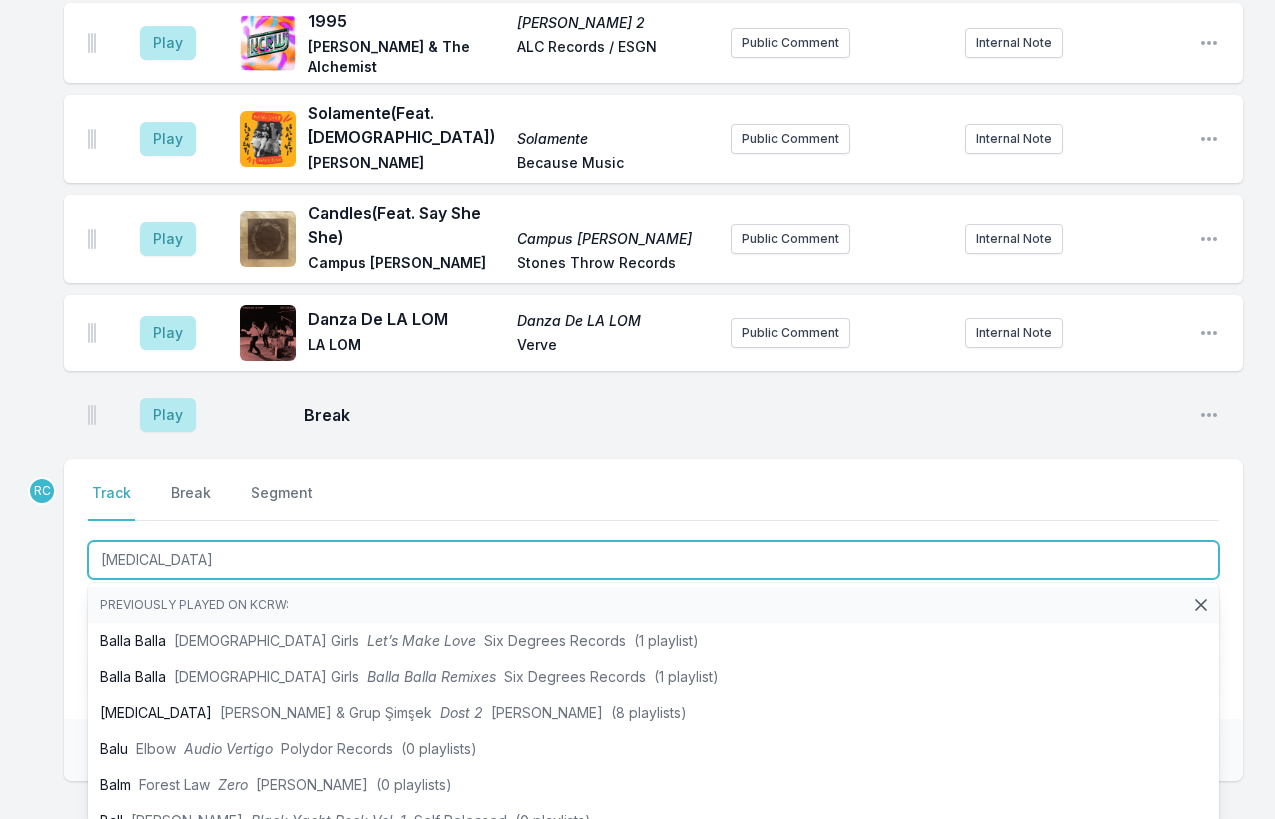 type on "BAL" 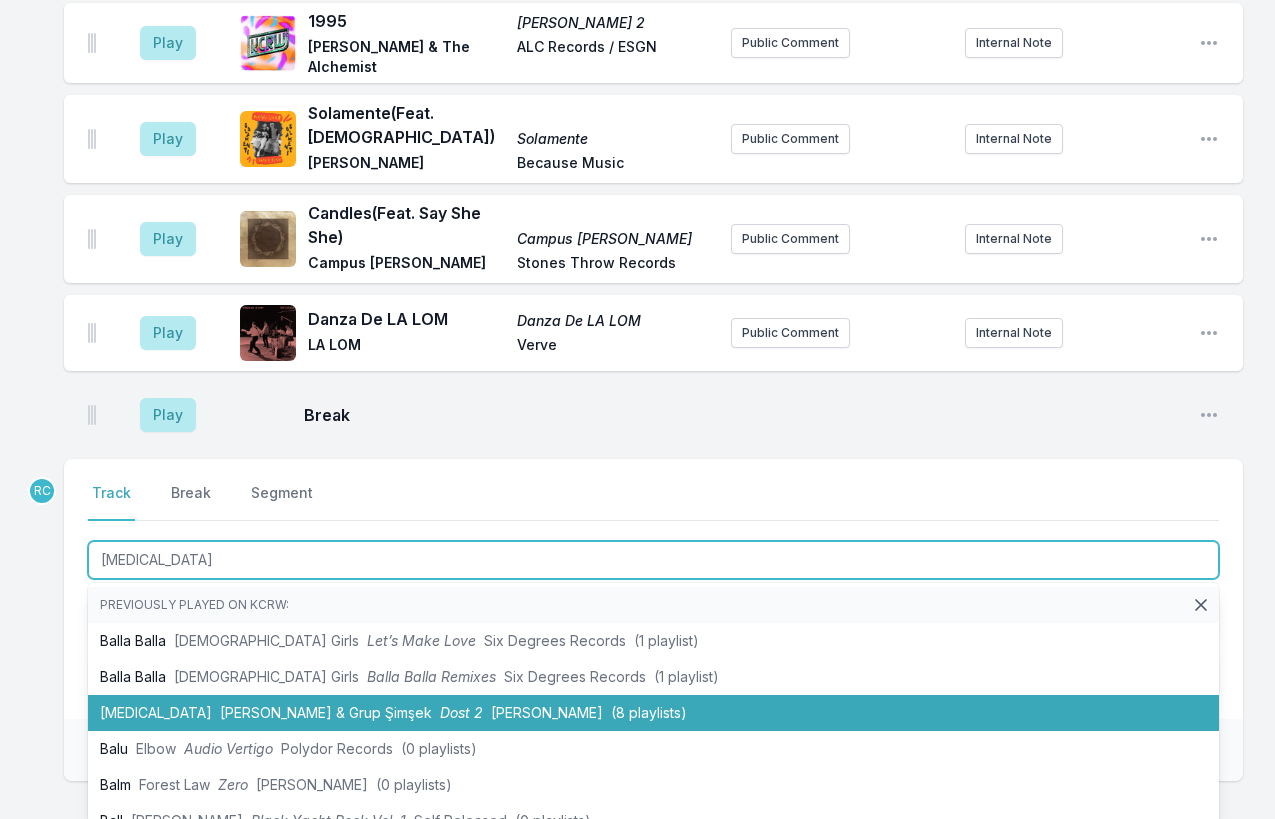 click on "Bal Derya Yıldırım & Grup Şimşek Dost 2 Bongo Joe (8 playlists)" at bounding box center [653, 713] 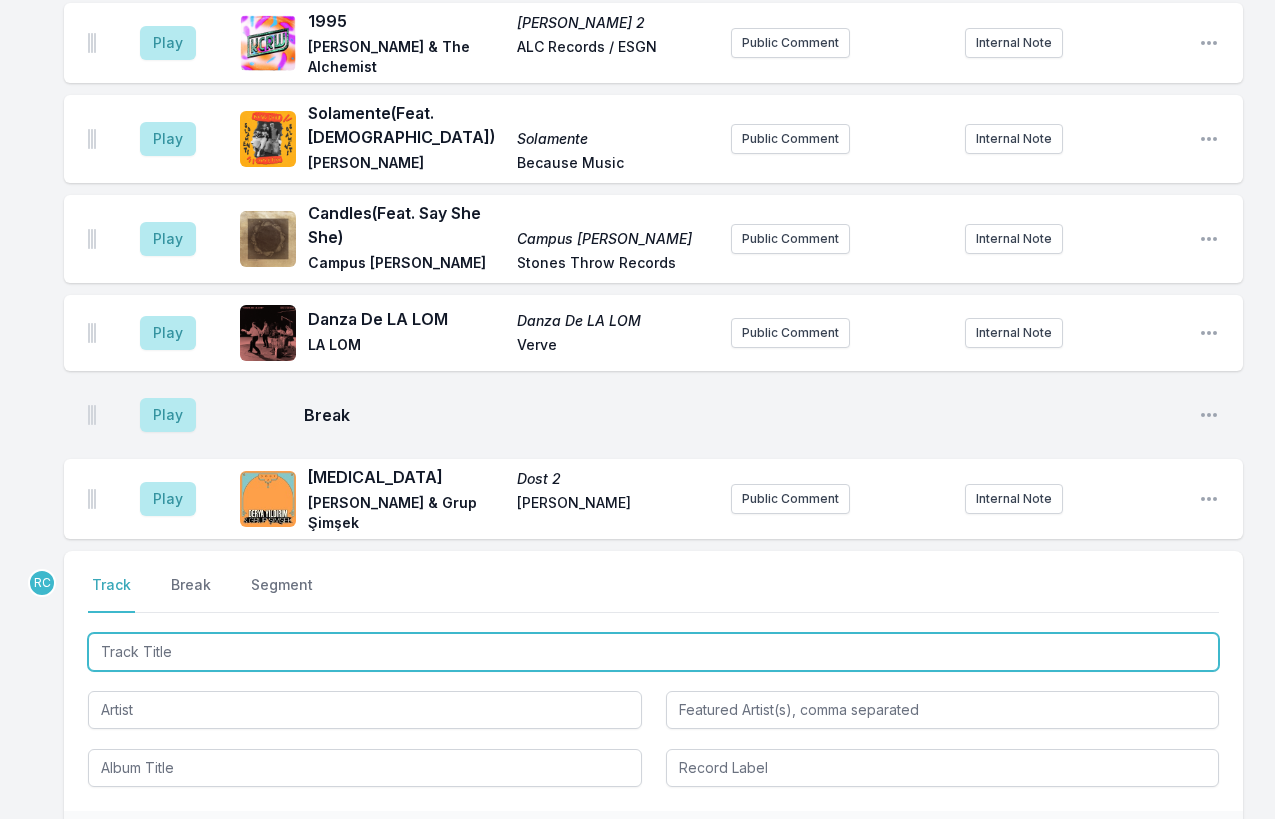 scroll, scrollTop: 1253, scrollLeft: 0, axis: vertical 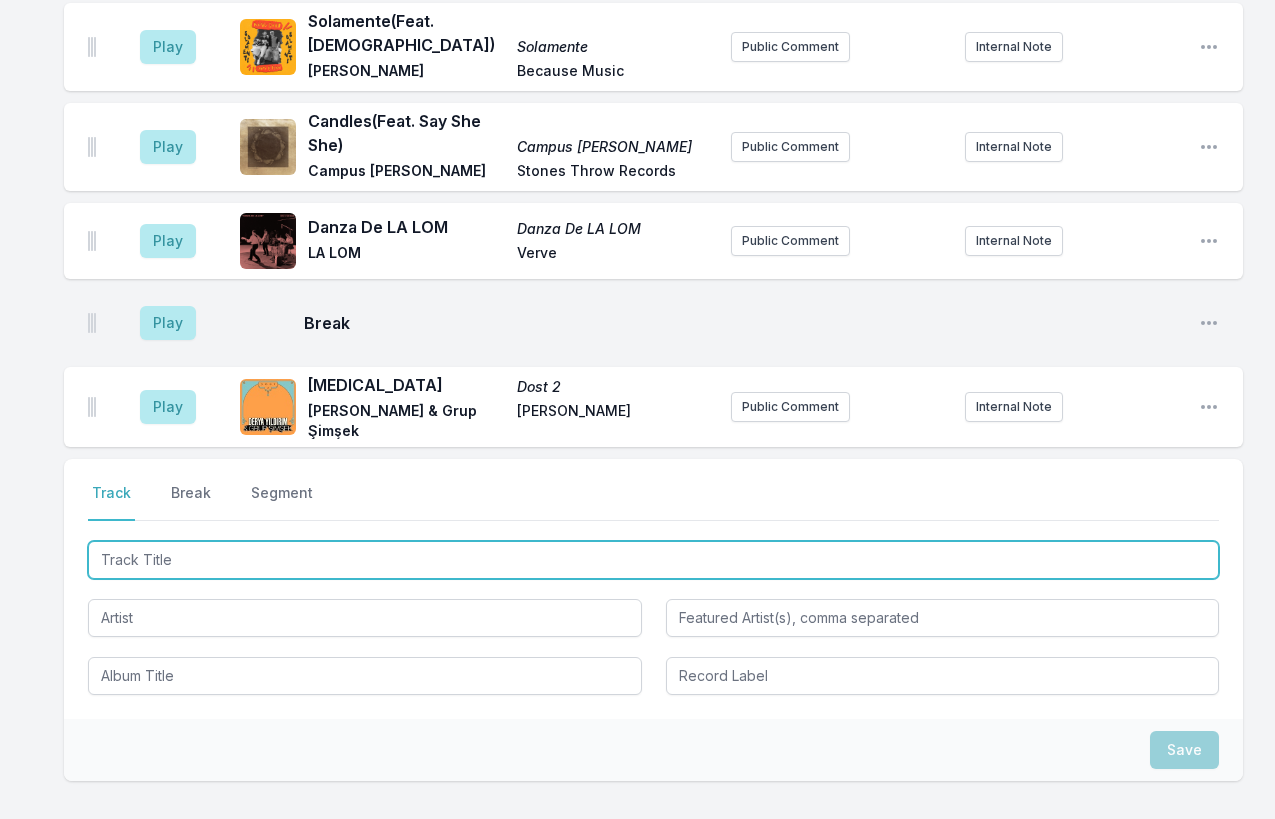 click at bounding box center [653, 560] 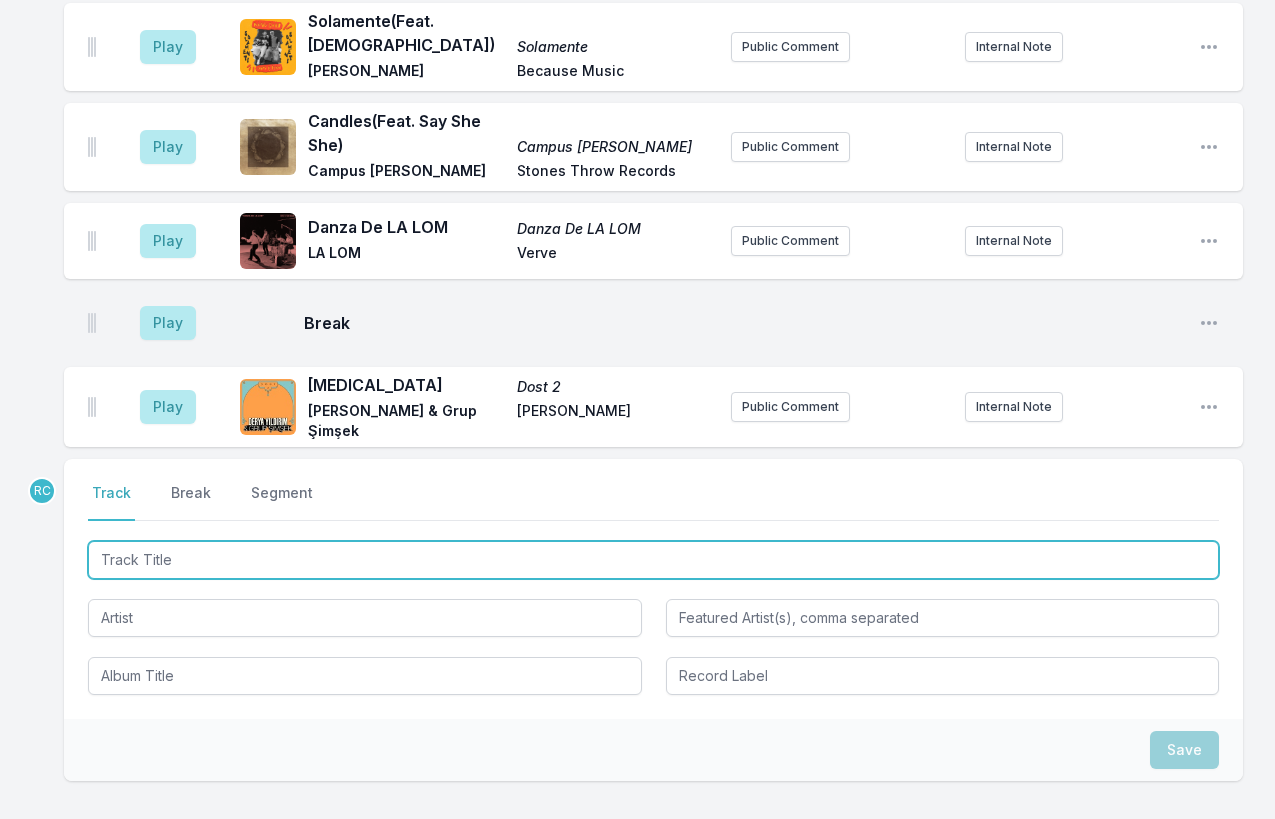 paste on "Situation" 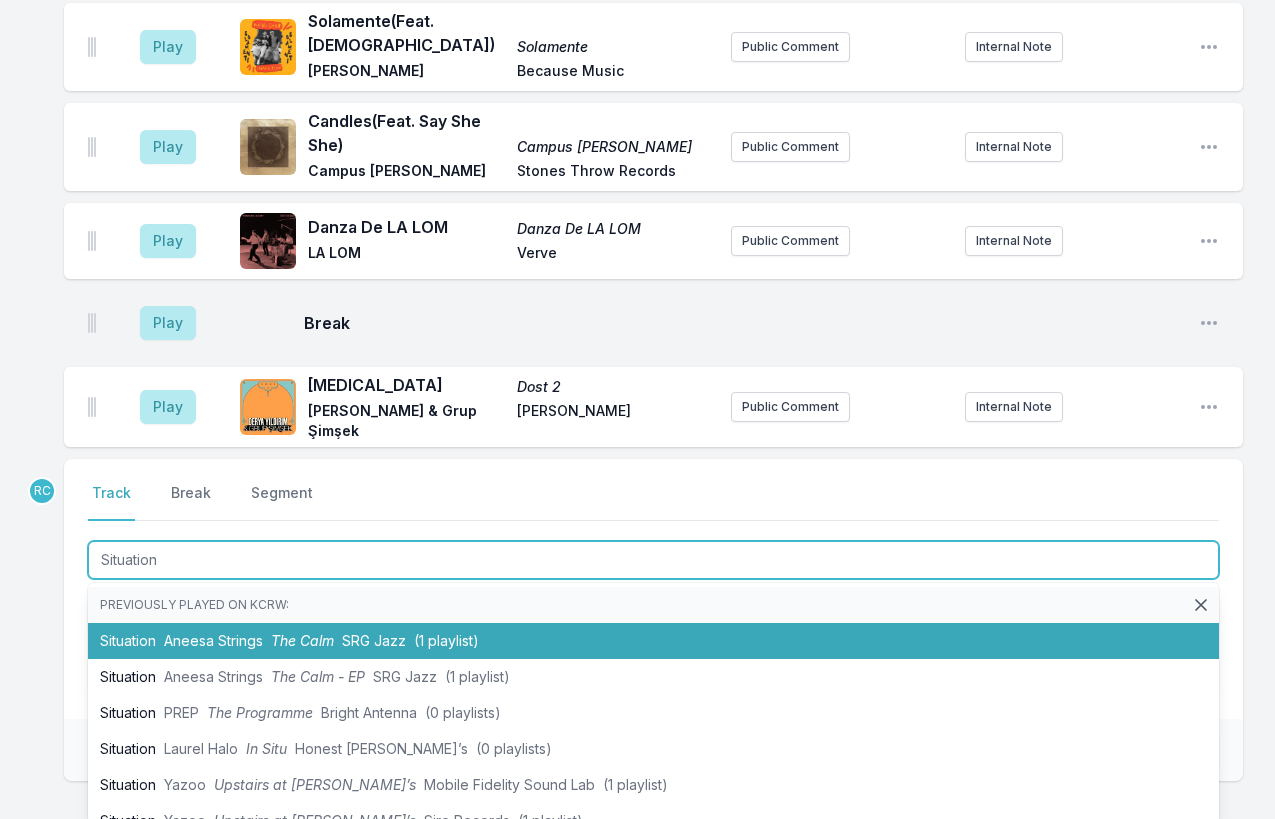 click on "The Calm" at bounding box center [302, 640] 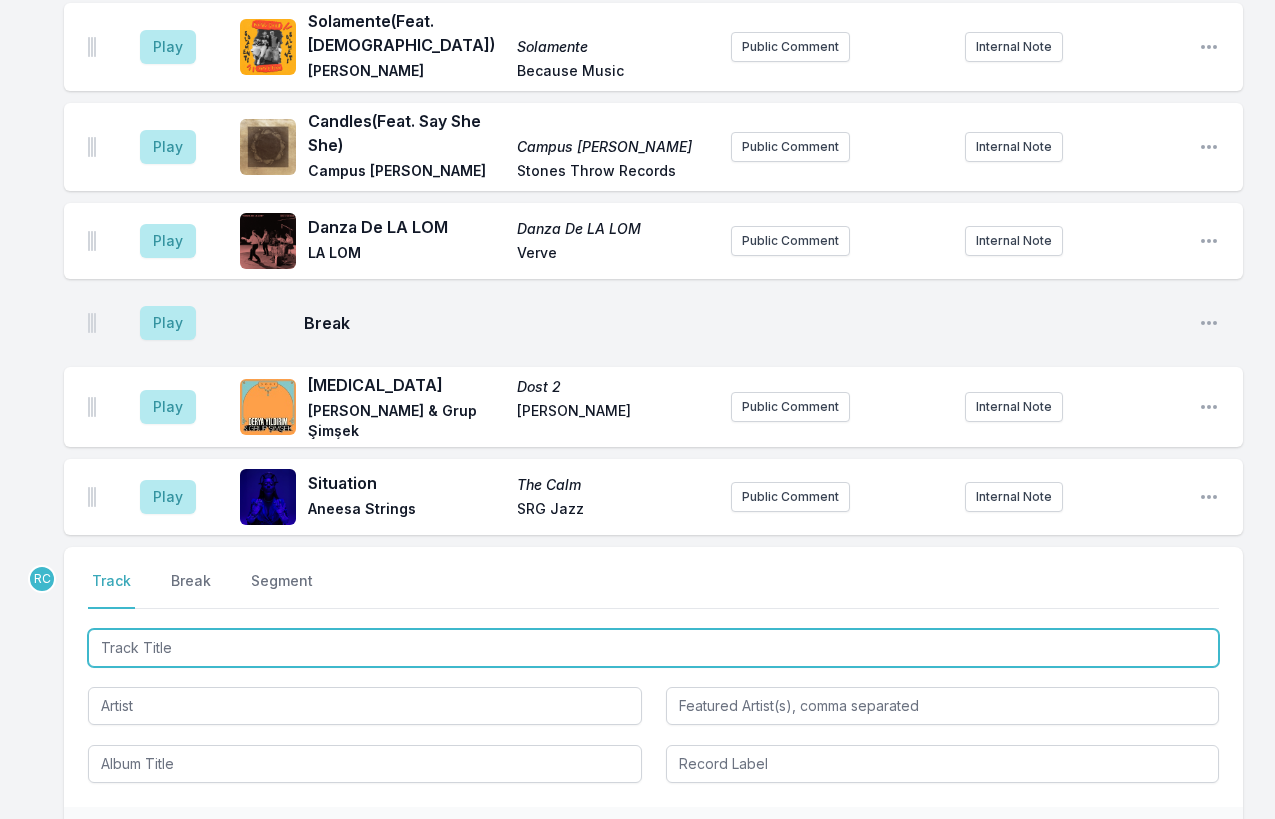 scroll, scrollTop: 1341, scrollLeft: 0, axis: vertical 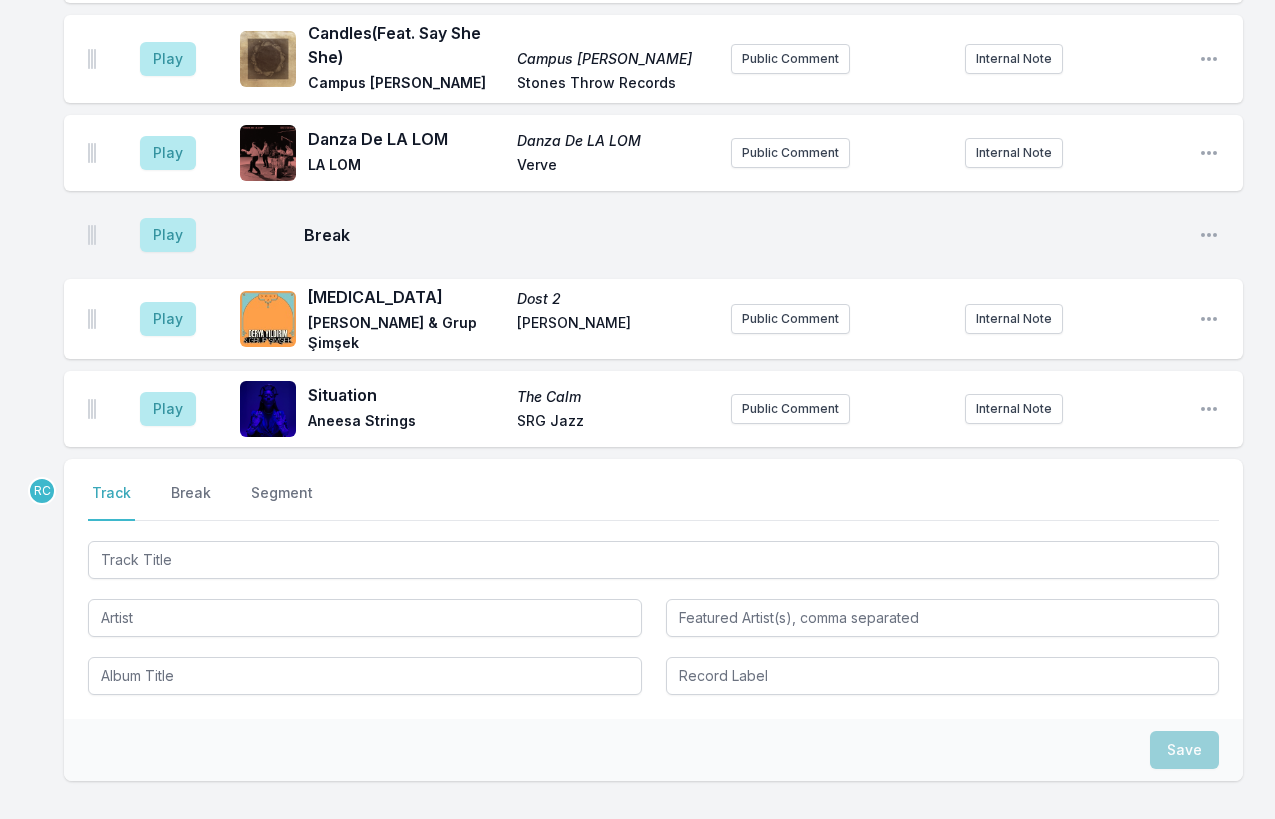 click on "Save" at bounding box center [653, 750] 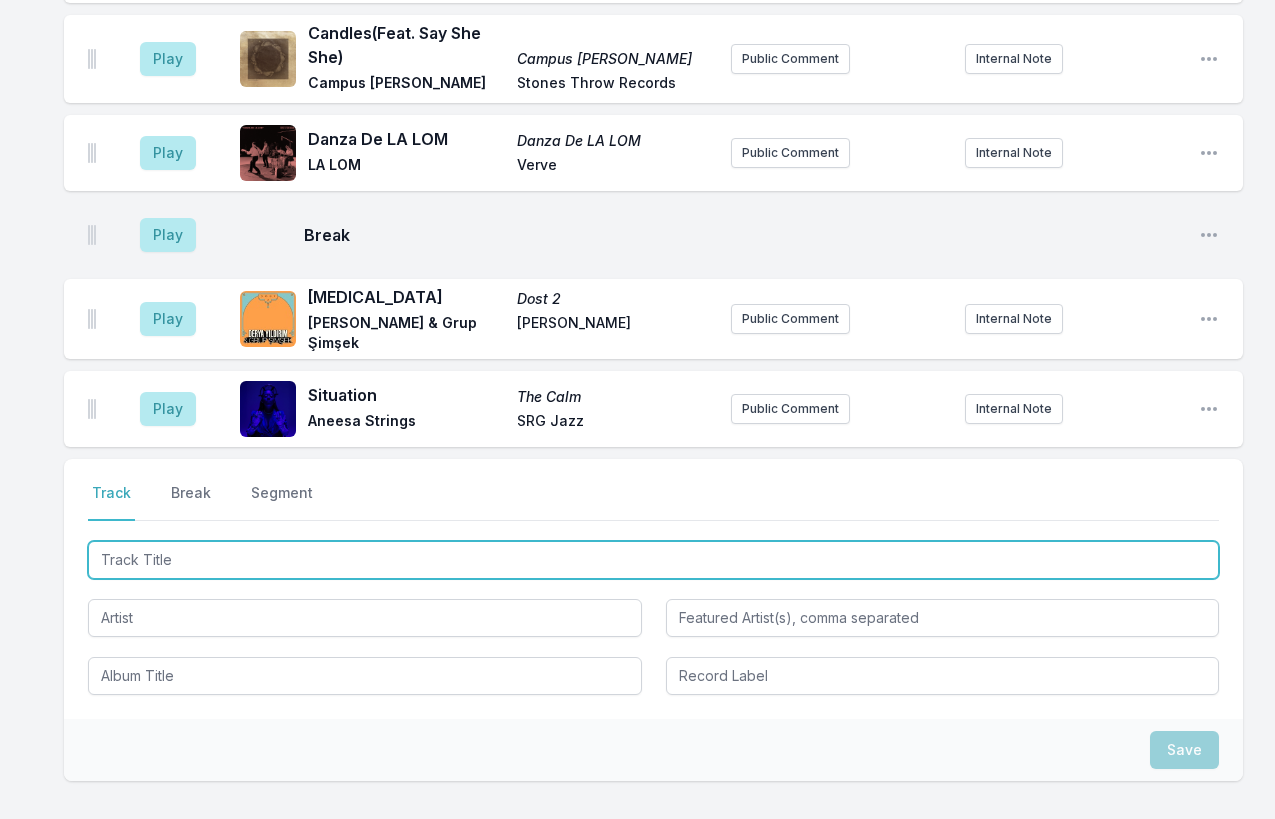 click at bounding box center (653, 560) 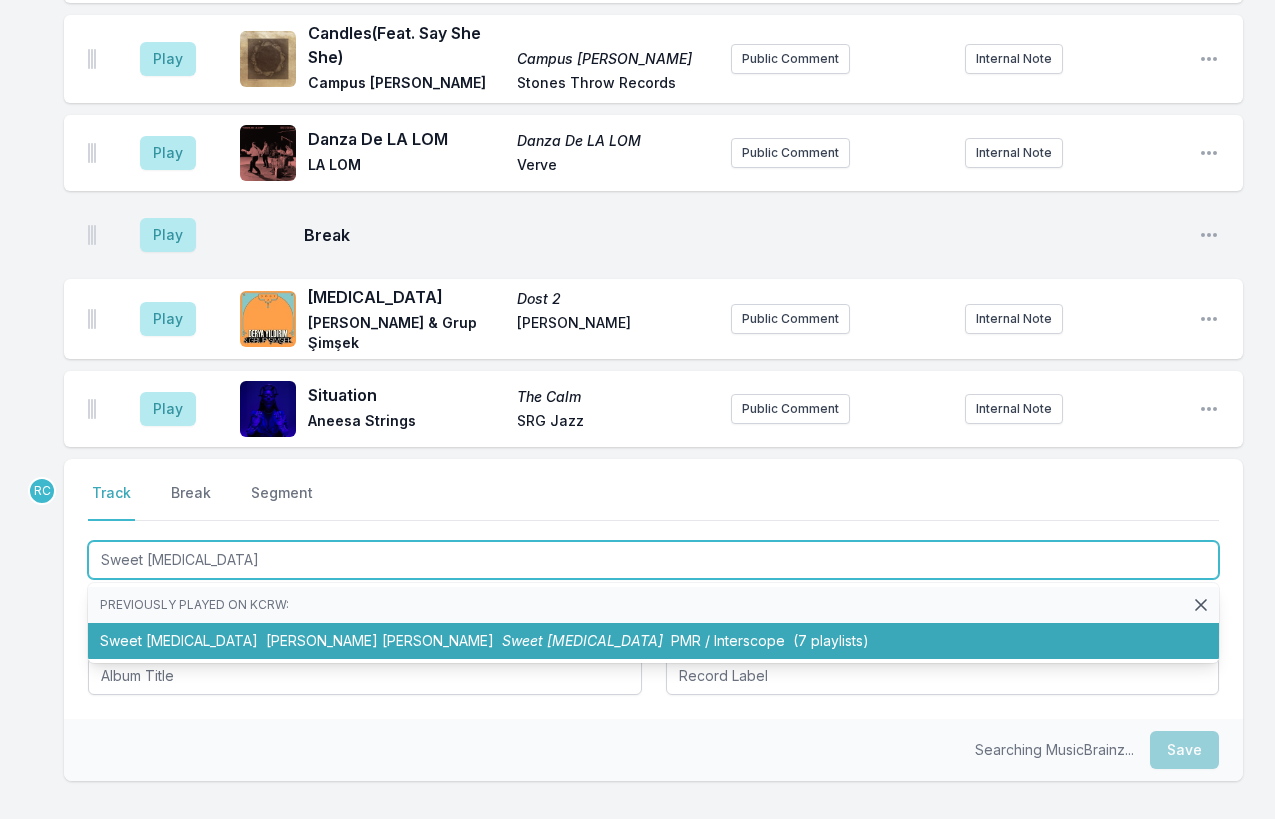 click on "Amber Mark" at bounding box center (380, 640) 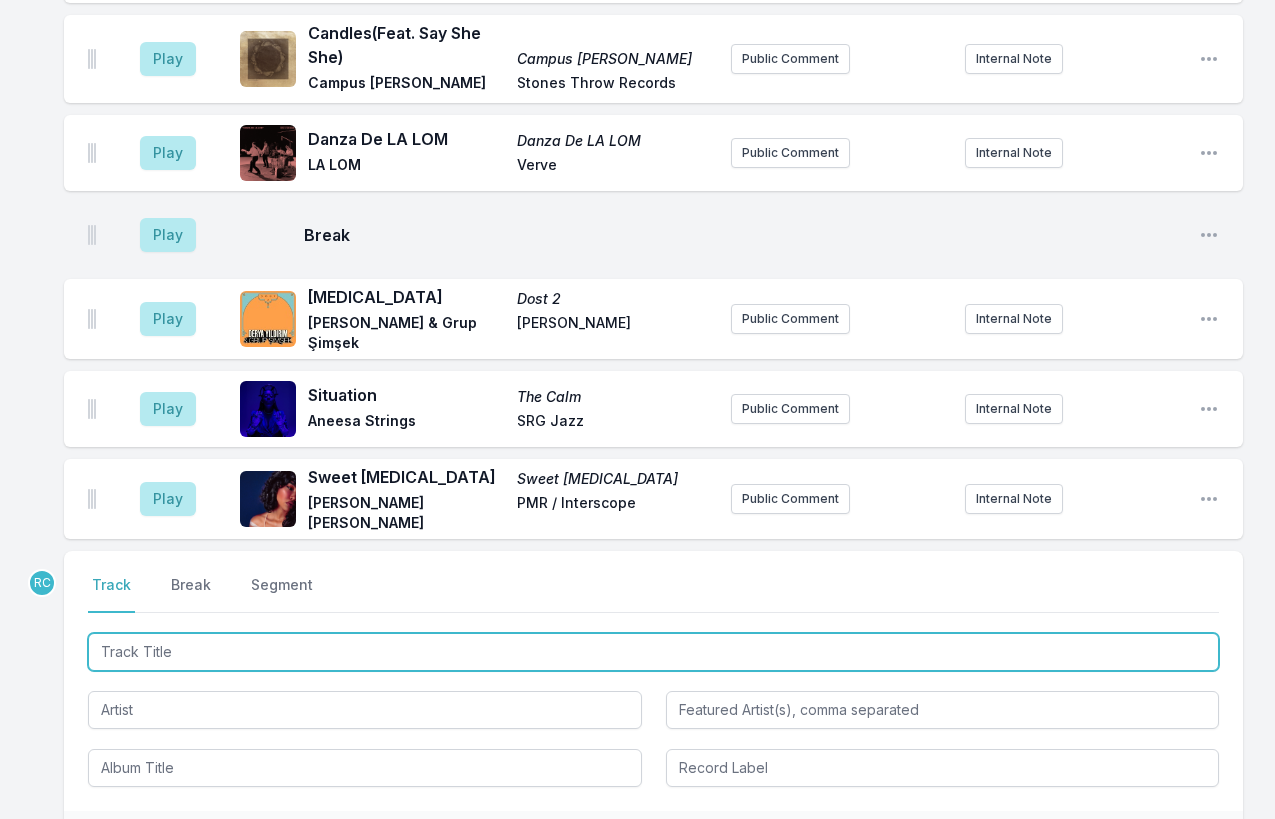 scroll, scrollTop: 1421, scrollLeft: 0, axis: vertical 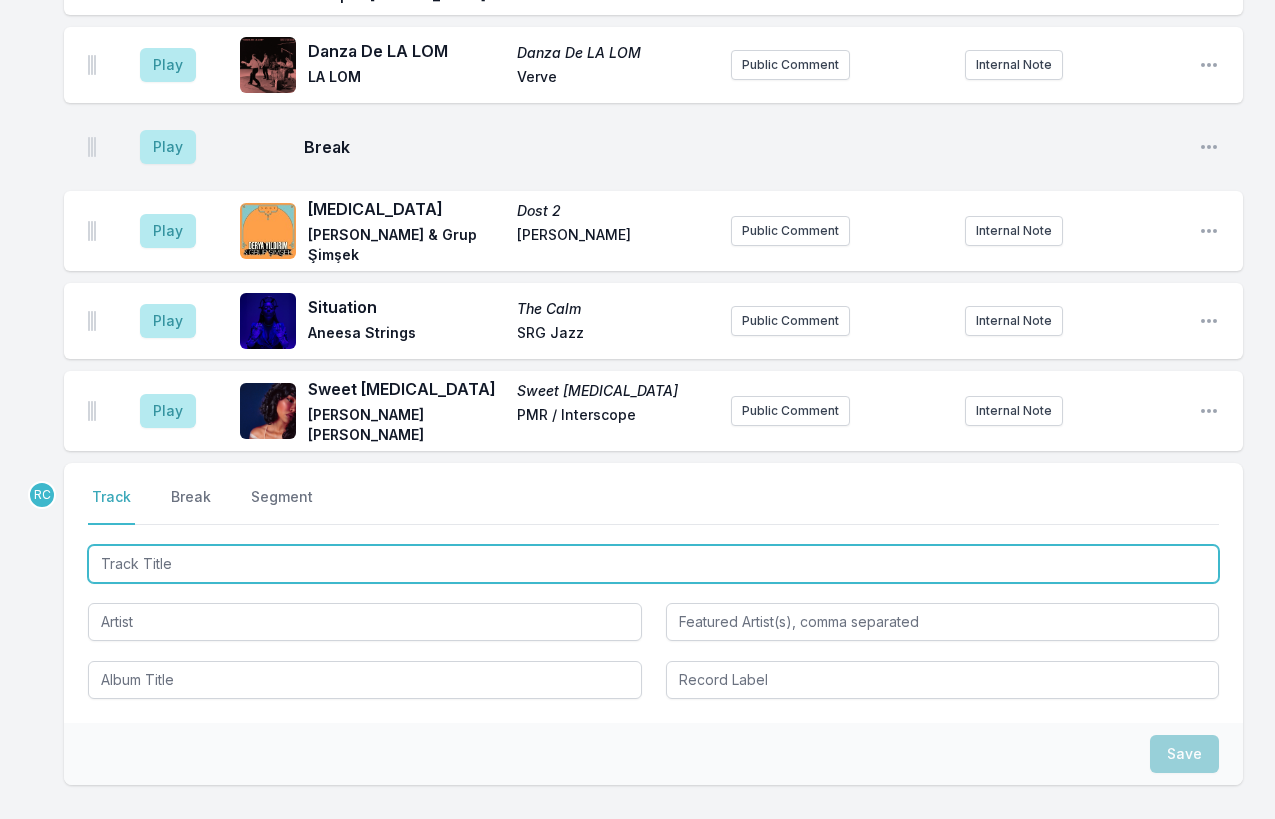 paste on "With You" 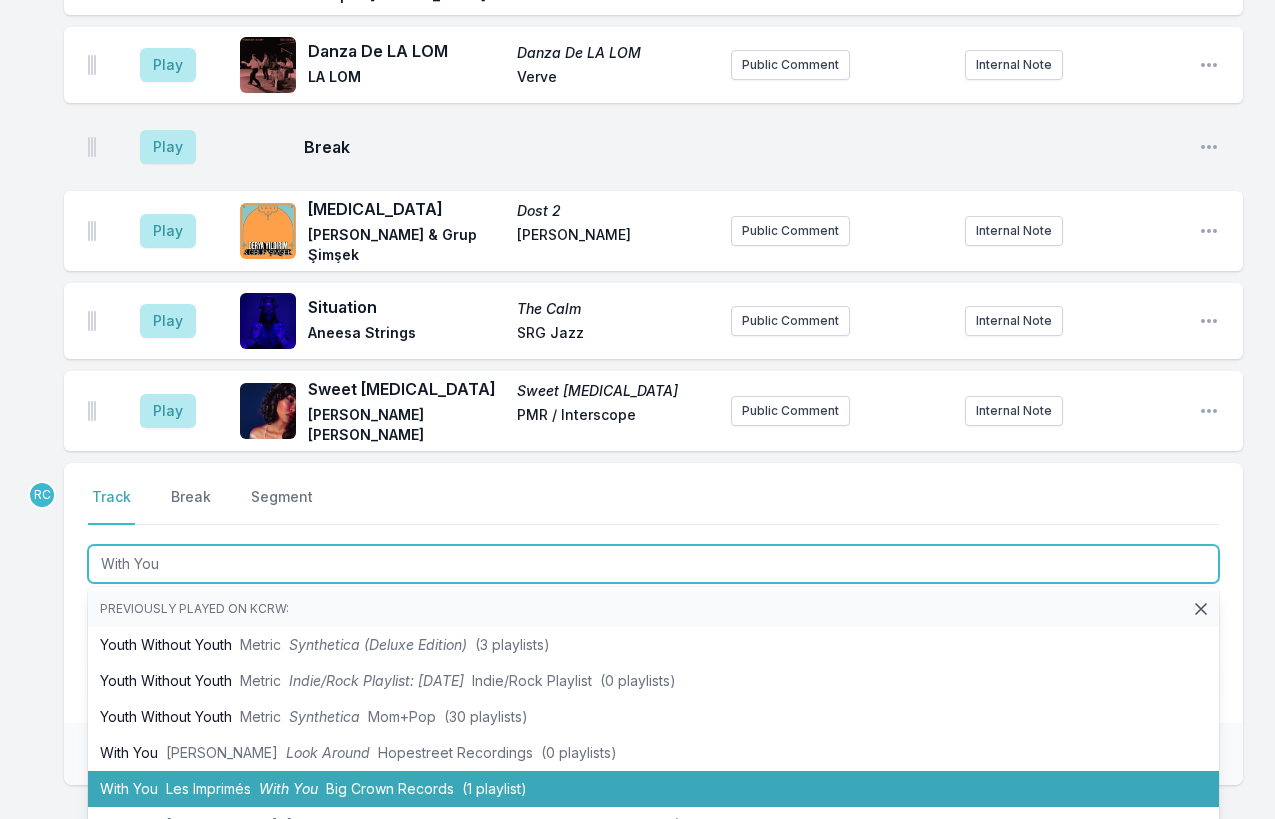 click on "With You Les Imprimés With You Big Crown Records (1 playlist)" at bounding box center [653, 789] 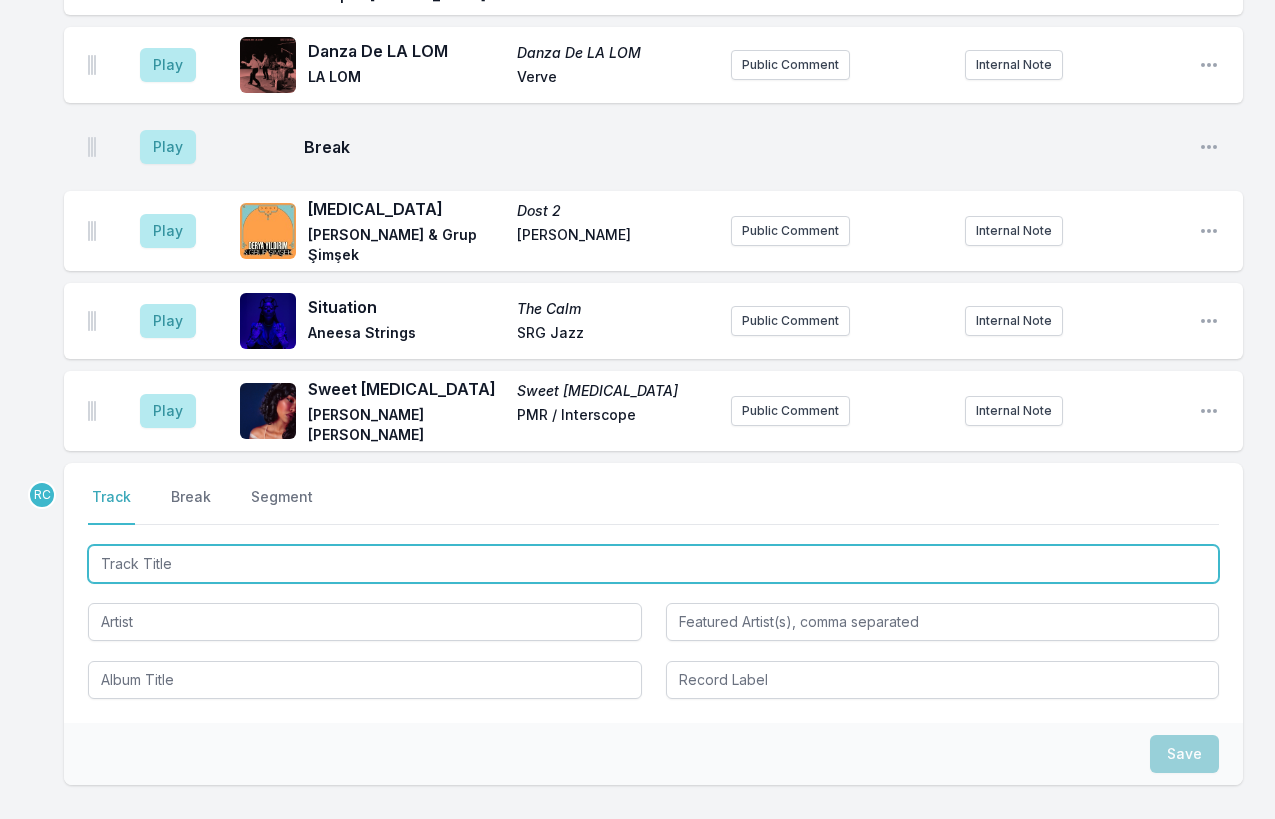 scroll, scrollTop: 1509, scrollLeft: 0, axis: vertical 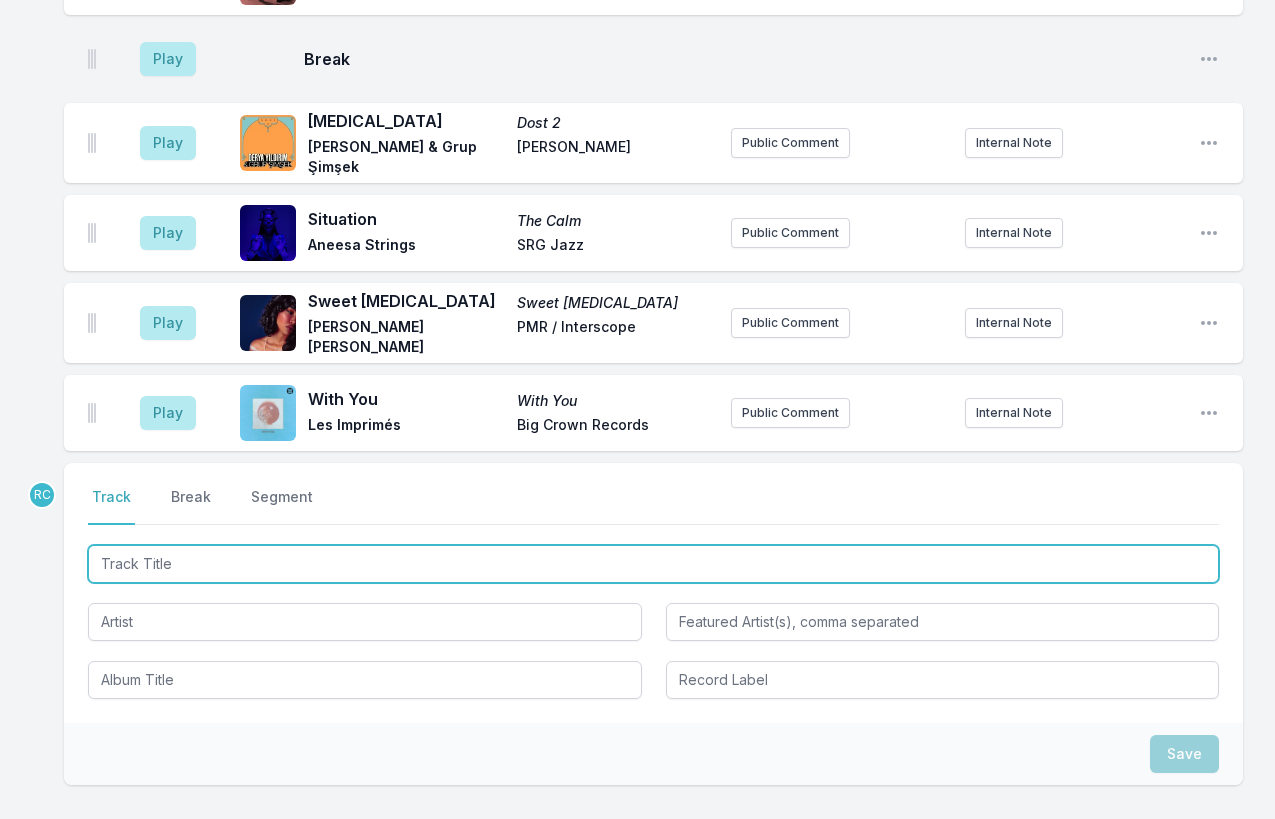 paste on "I Keep Forgettin (Every Time You're Near)" 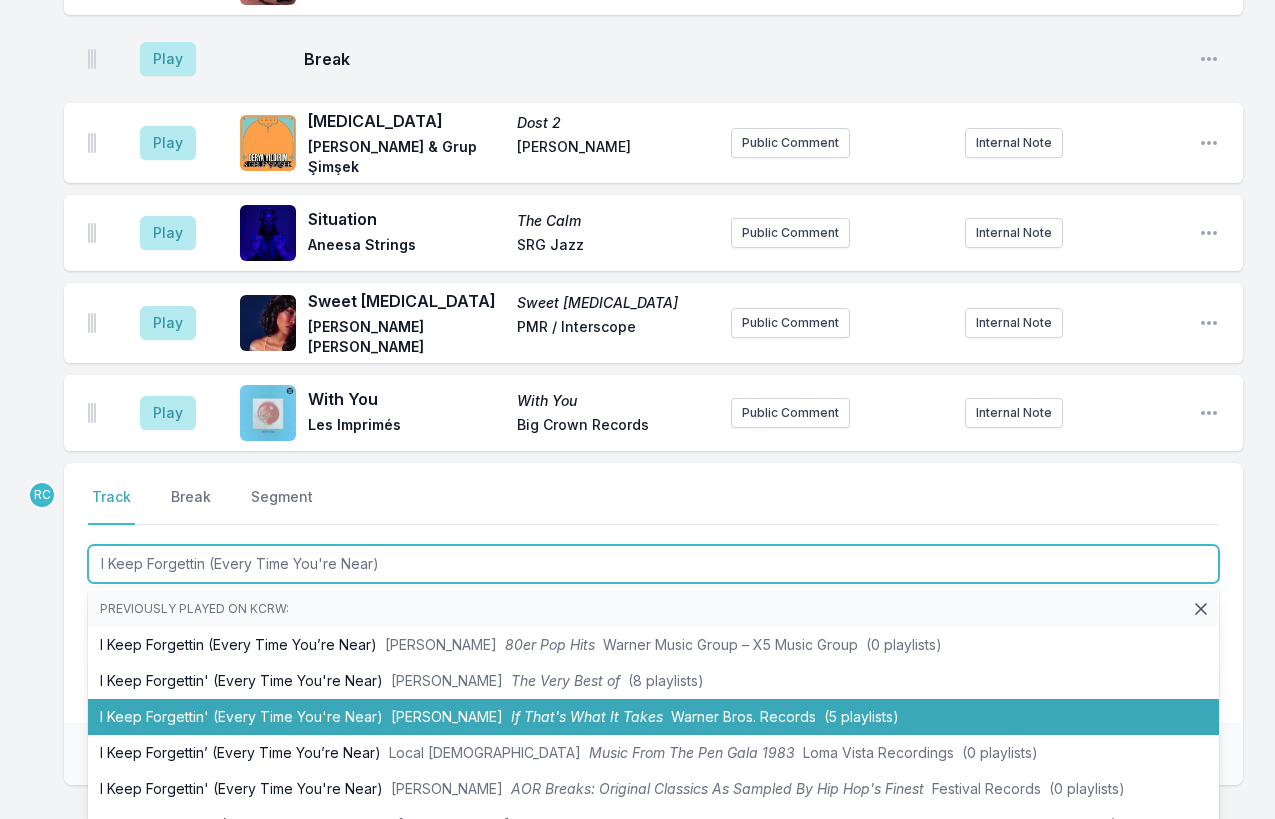 click on "I Keep Forgettin' (Every Time You're Near) Michael McDonald If That's What It Takes Warner Bros. Records (5 playlists)" at bounding box center (653, 717) 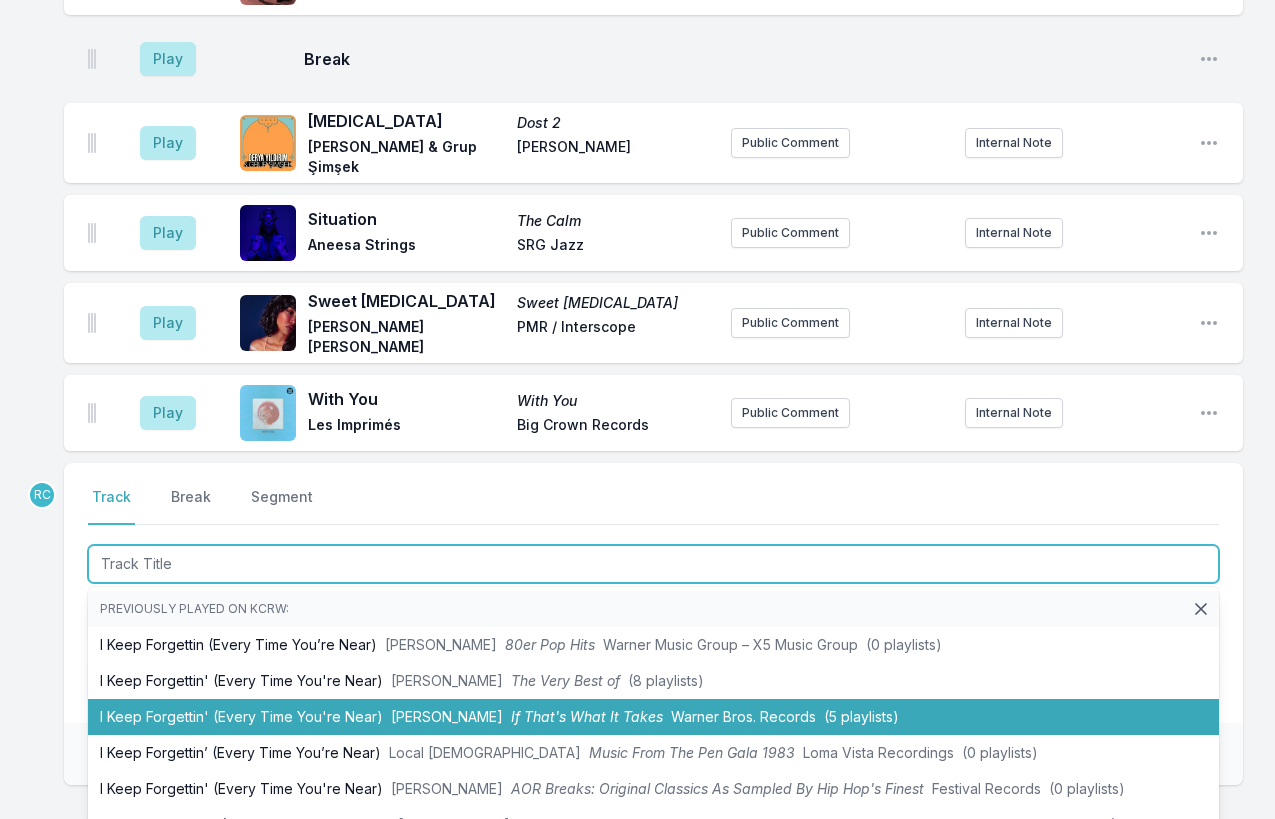 scroll, scrollTop: 1609, scrollLeft: 0, axis: vertical 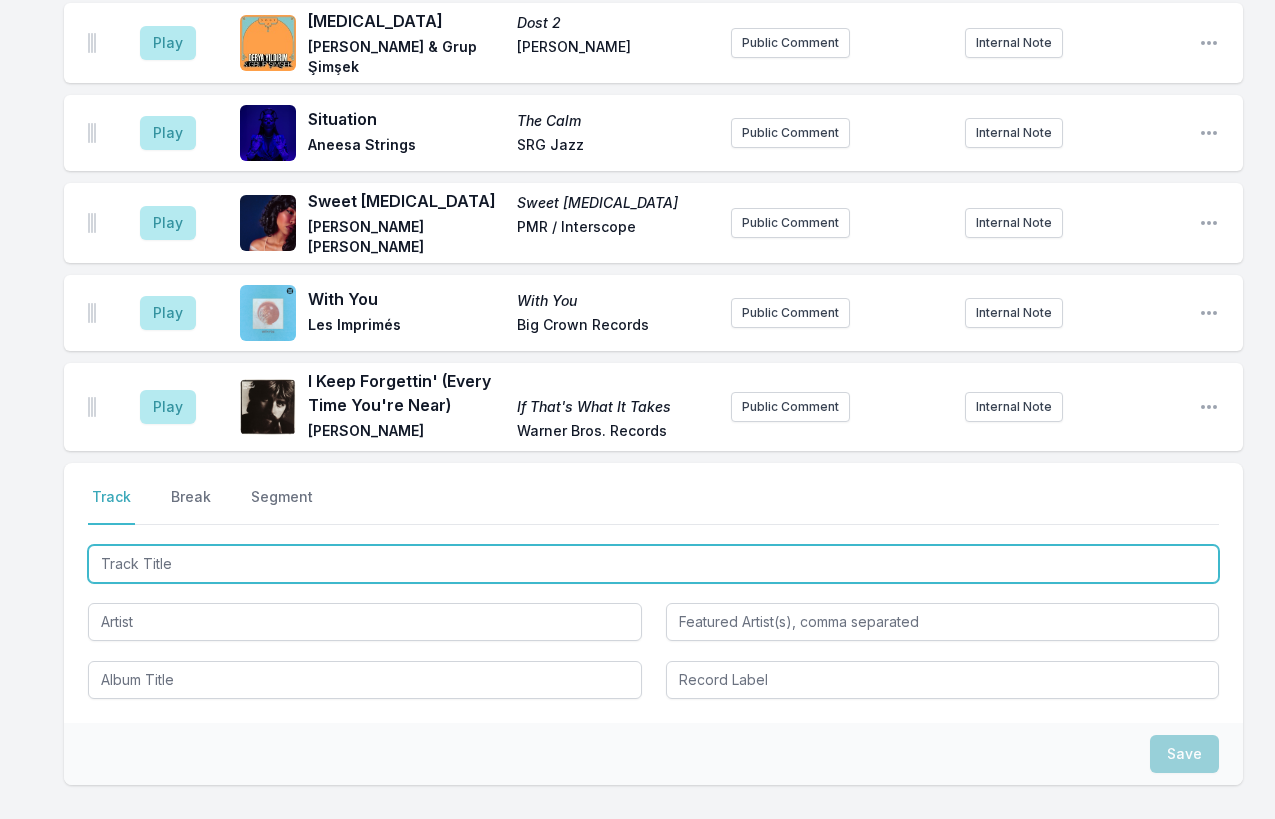 click at bounding box center [653, 564] 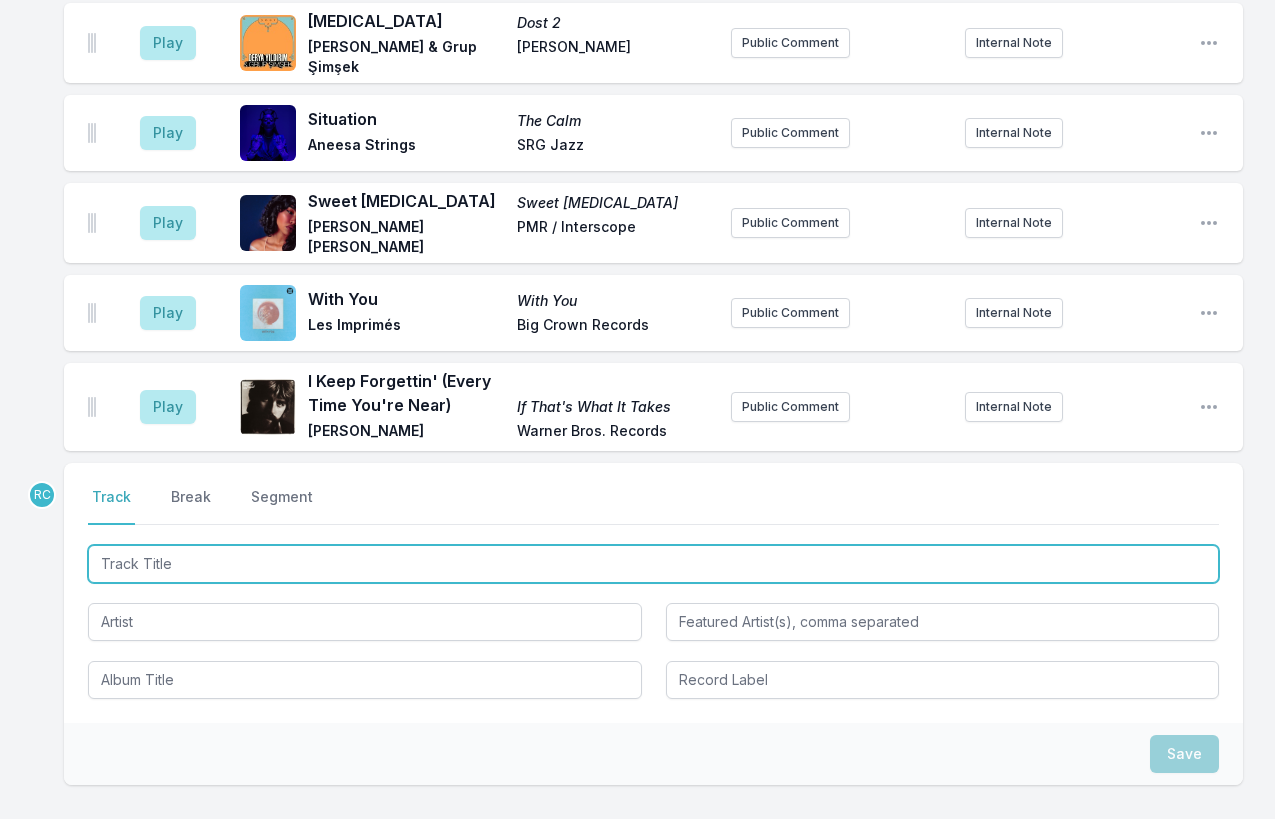 paste on "What You Won't Do for Love" 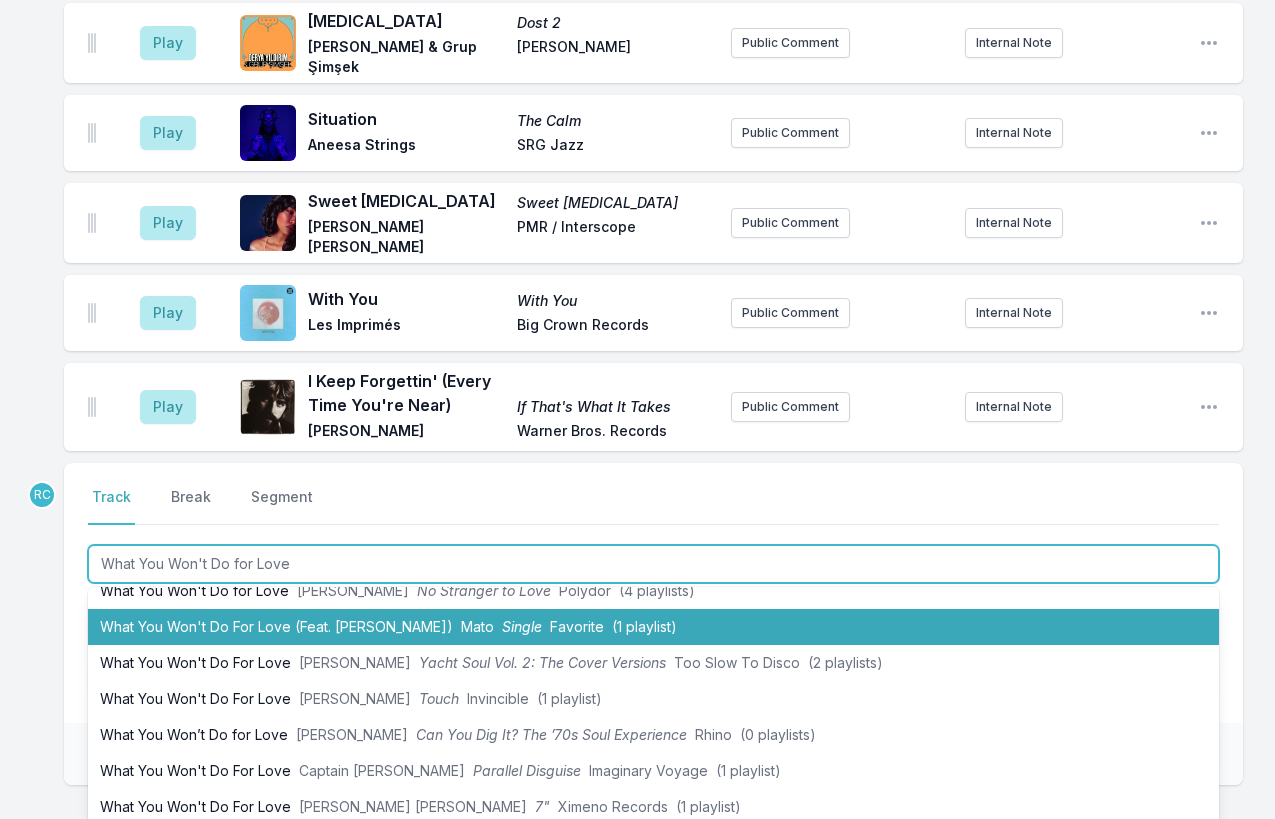 scroll, scrollTop: 156, scrollLeft: 0, axis: vertical 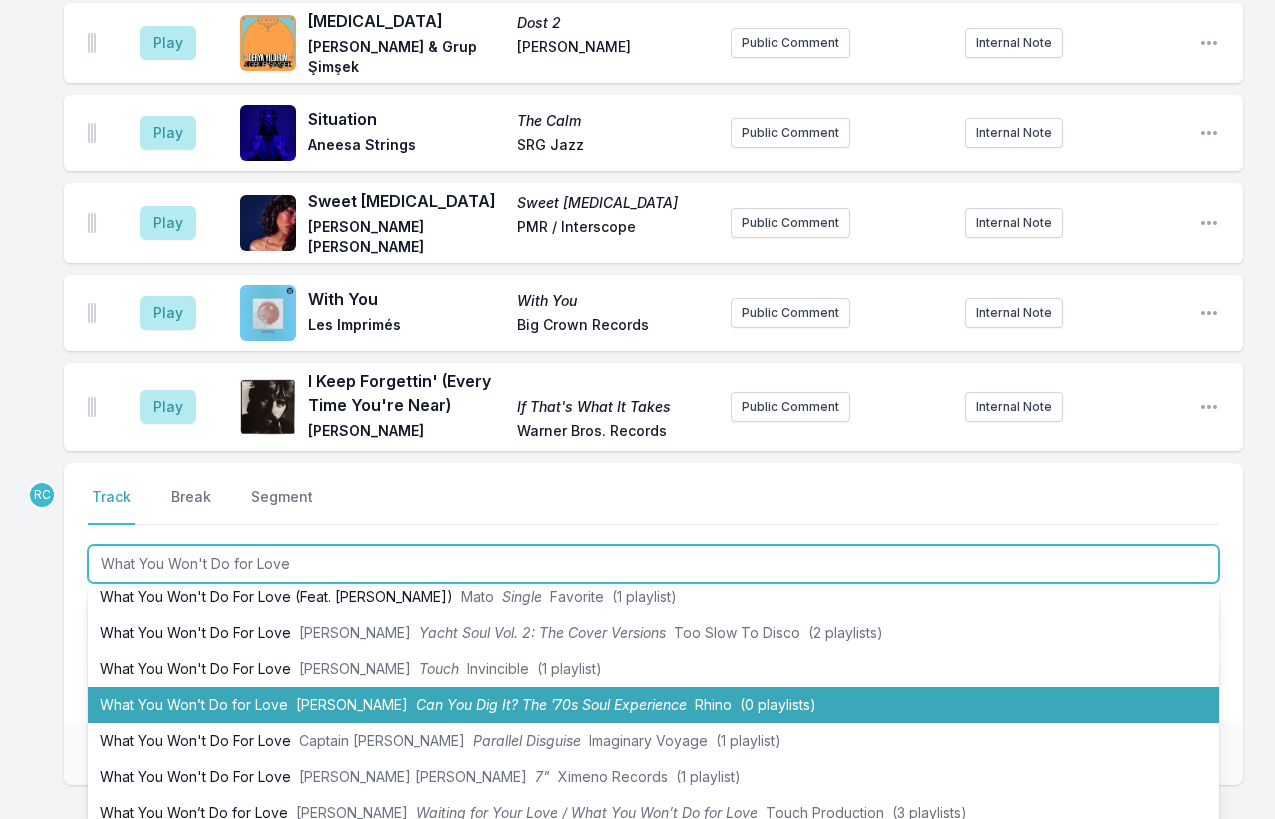 click on "What You Won’t Do for Love Bobby Caldwell Can You Dig It? The ’70s Soul Experience Rhino (0 playlists)" at bounding box center [653, 705] 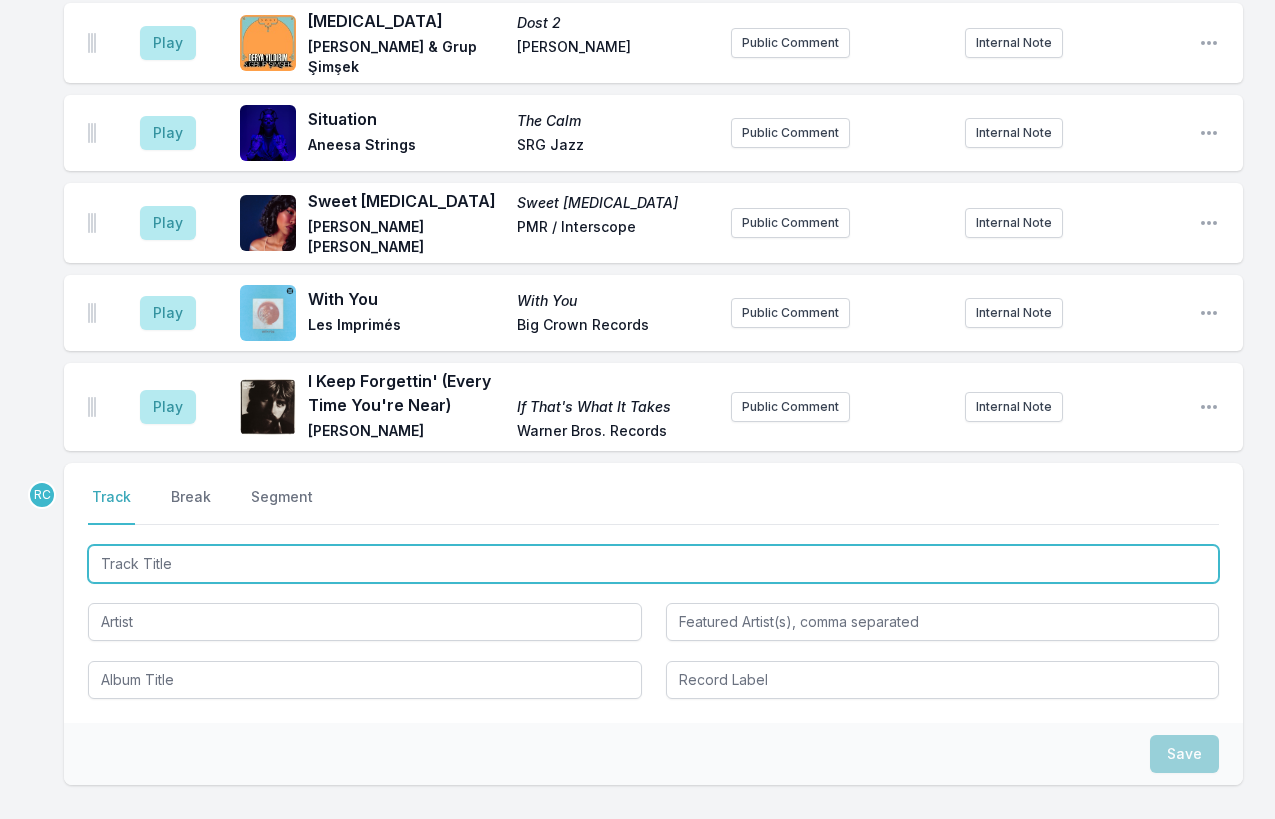 scroll, scrollTop: 1709, scrollLeft: 0, axis: vertical 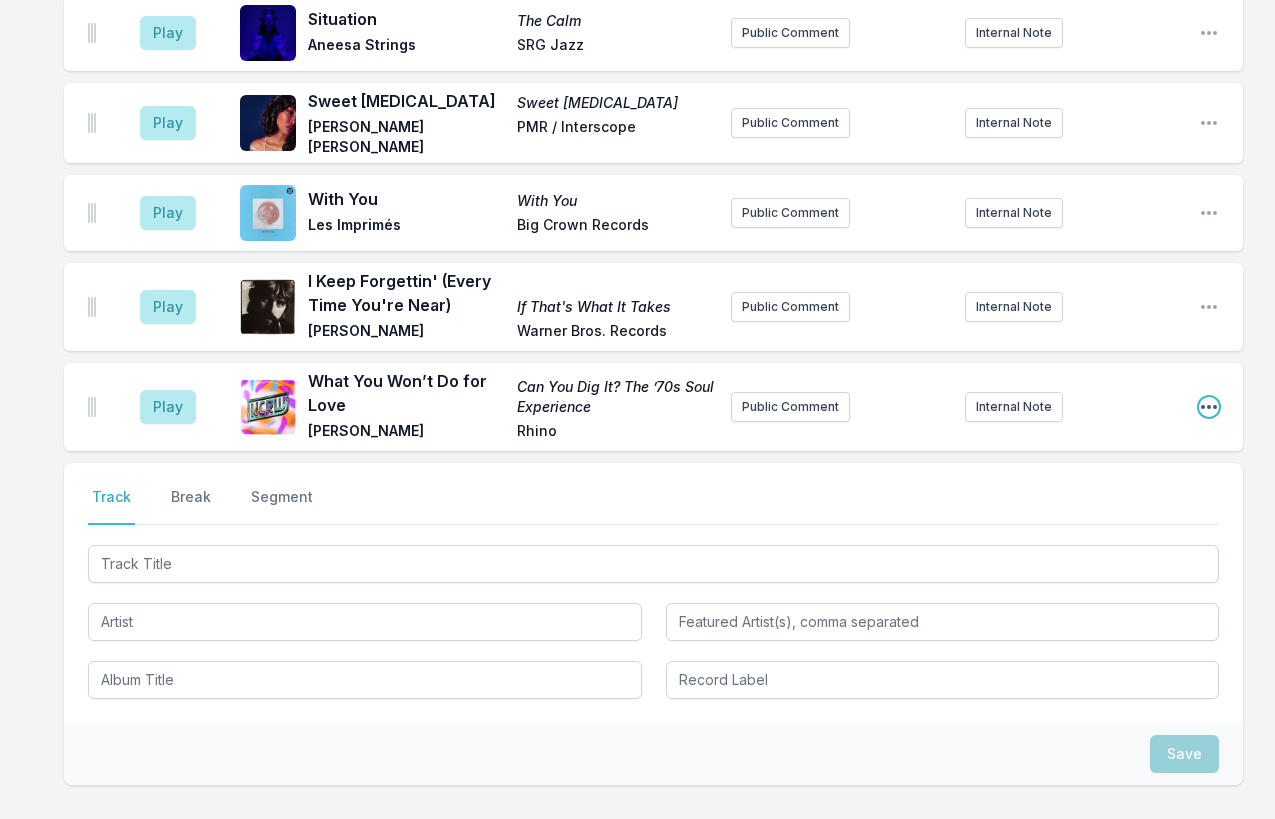 click 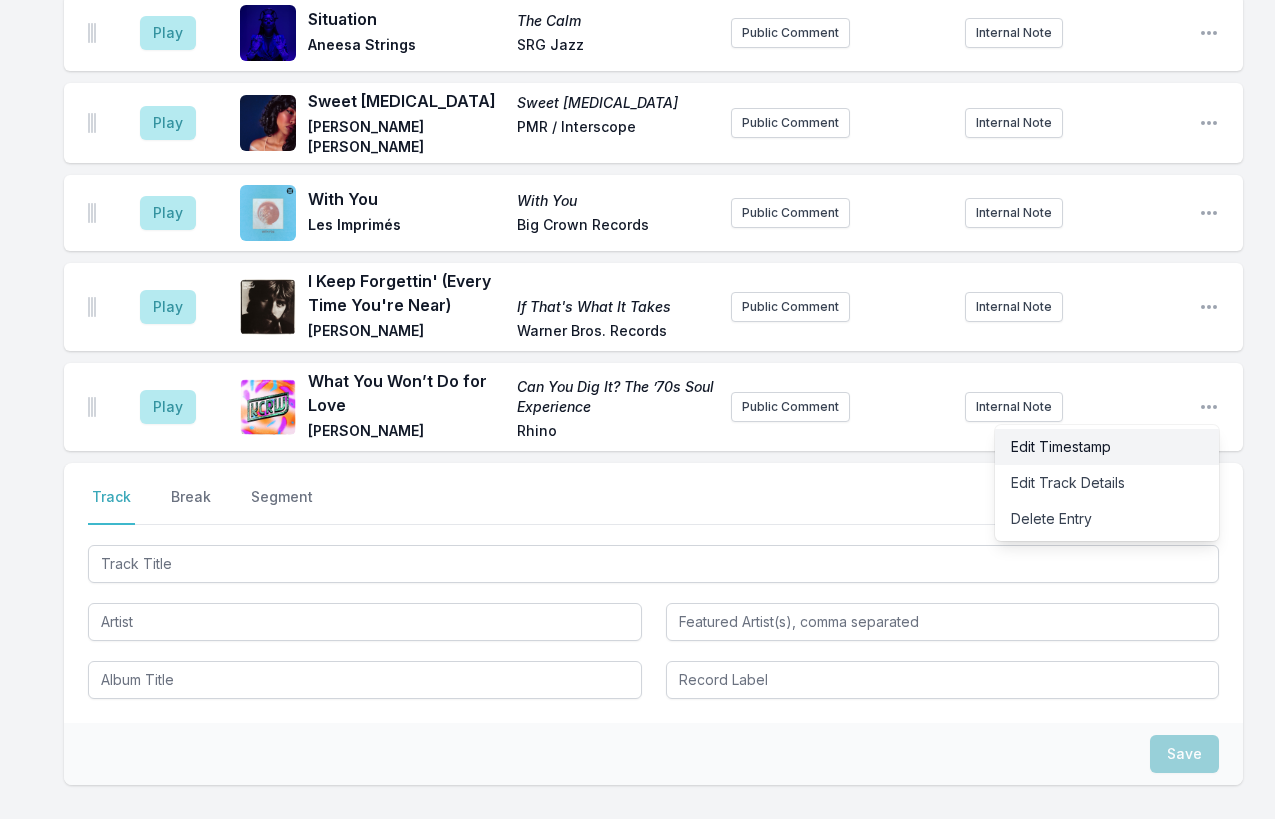 click on "Edit Timestamp" at bounding box center (1107, 447) 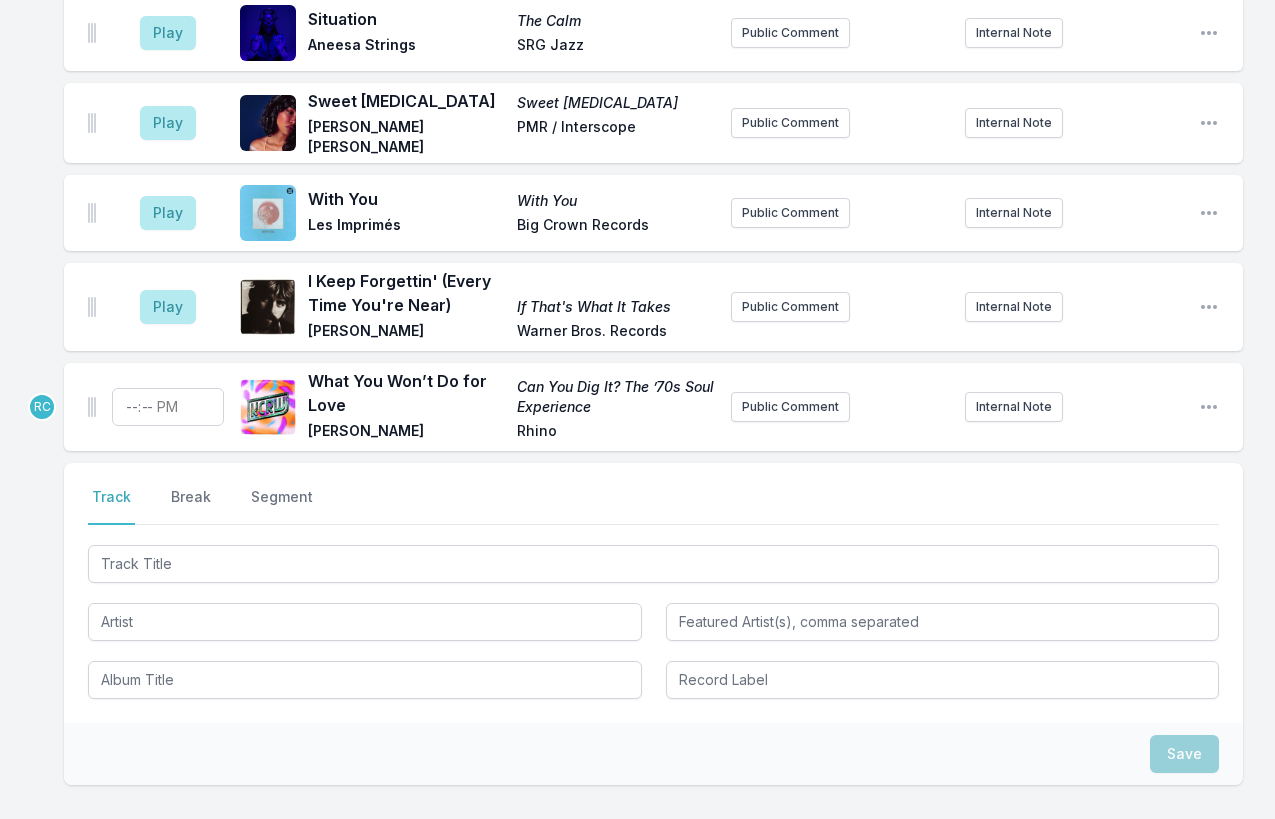 click on "Track Break Segment" at bounding box center [653, 506] 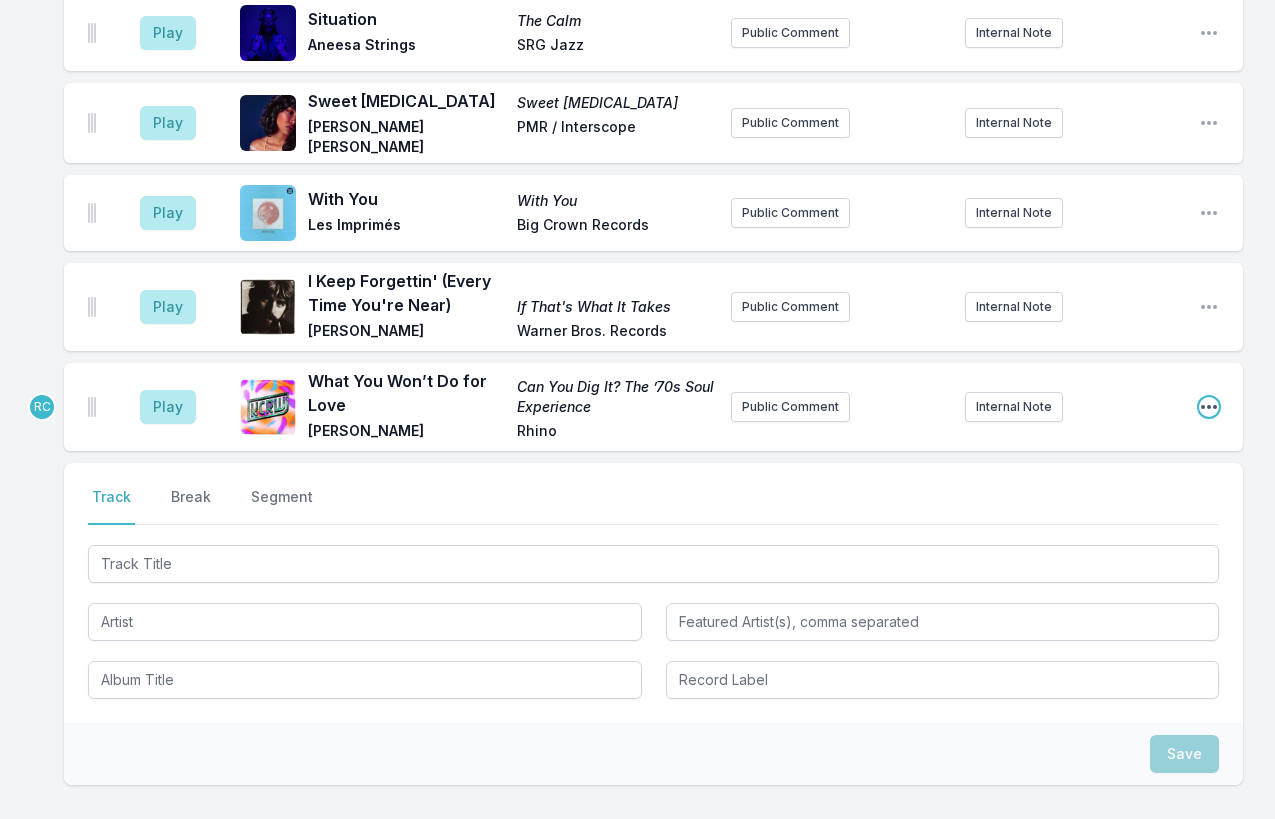 click 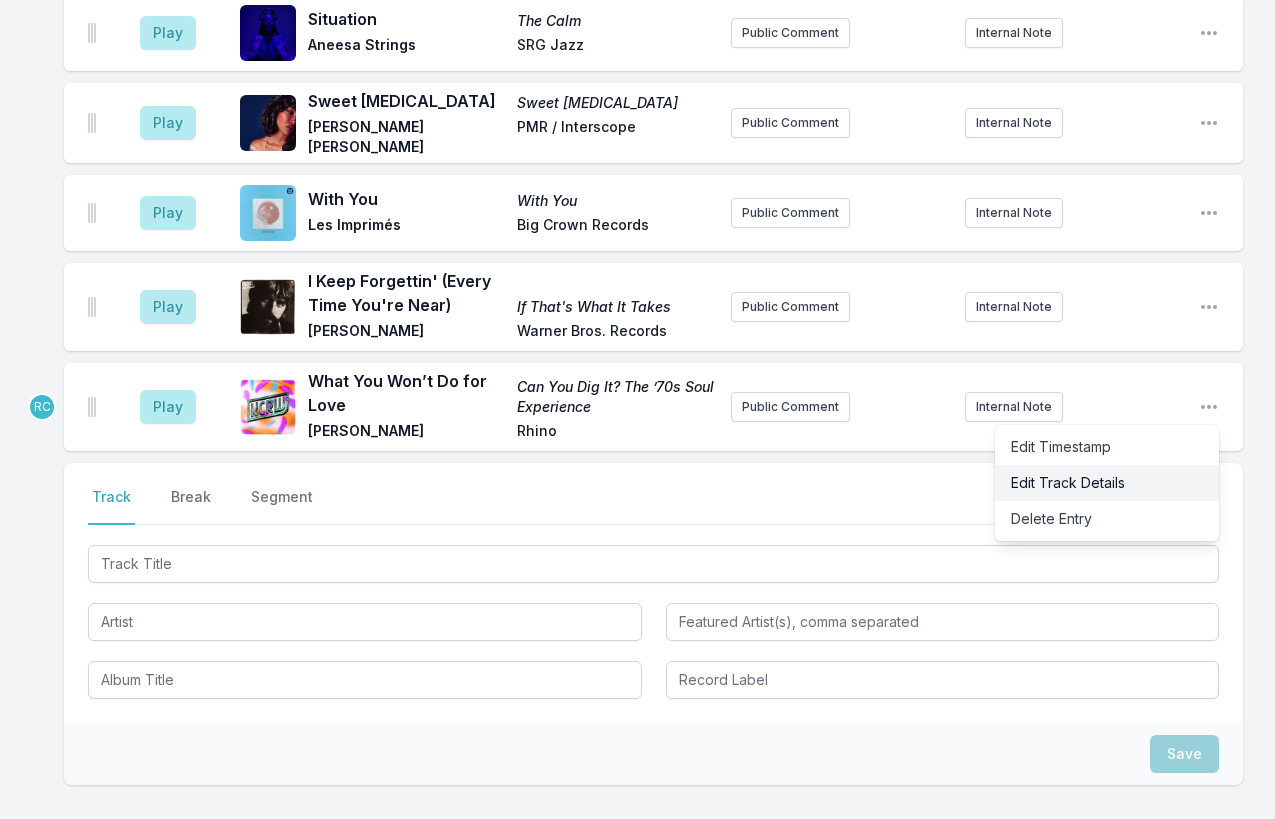 click on "Edit Track Details" at bounding box center (1107, 483) 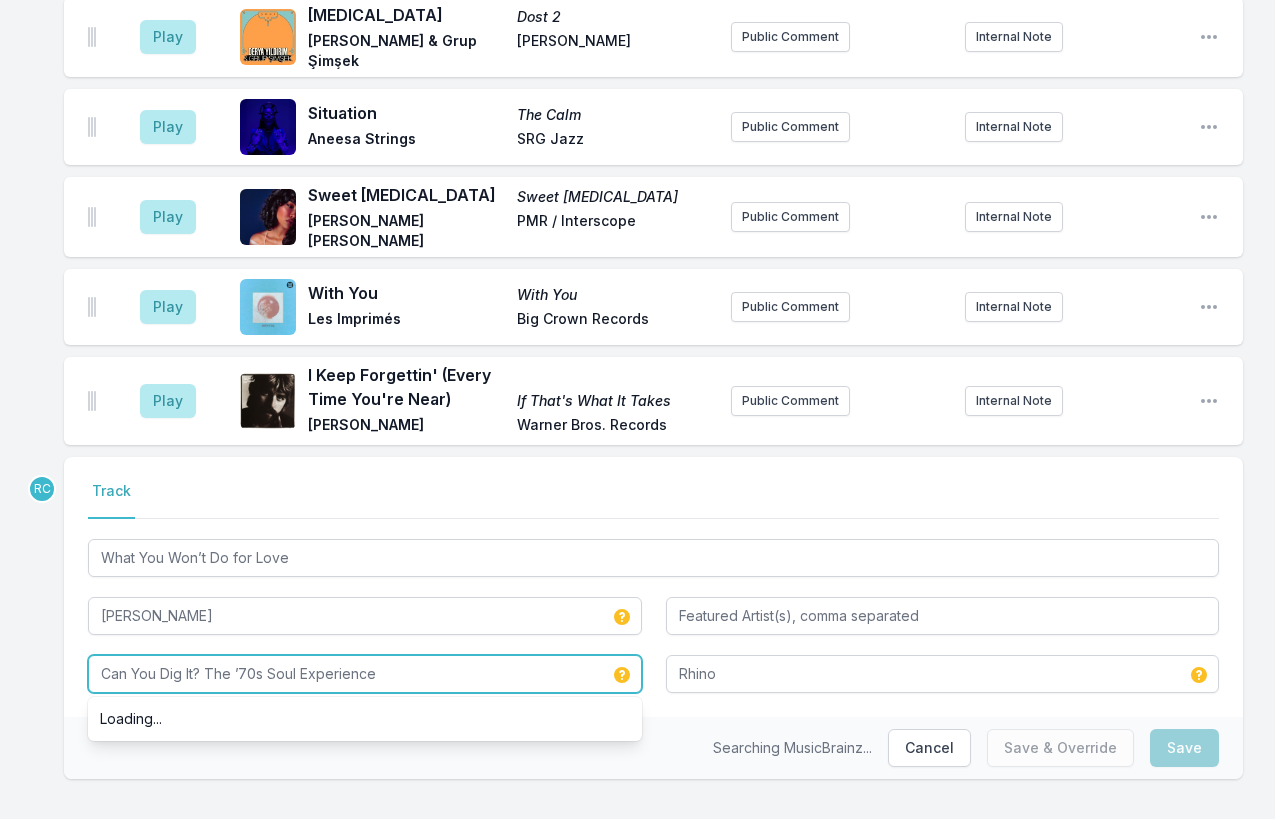 drag, startPoint x: 407, startPoint y: 656, endPoint x: 407, endPoint y: 612, distance: 44 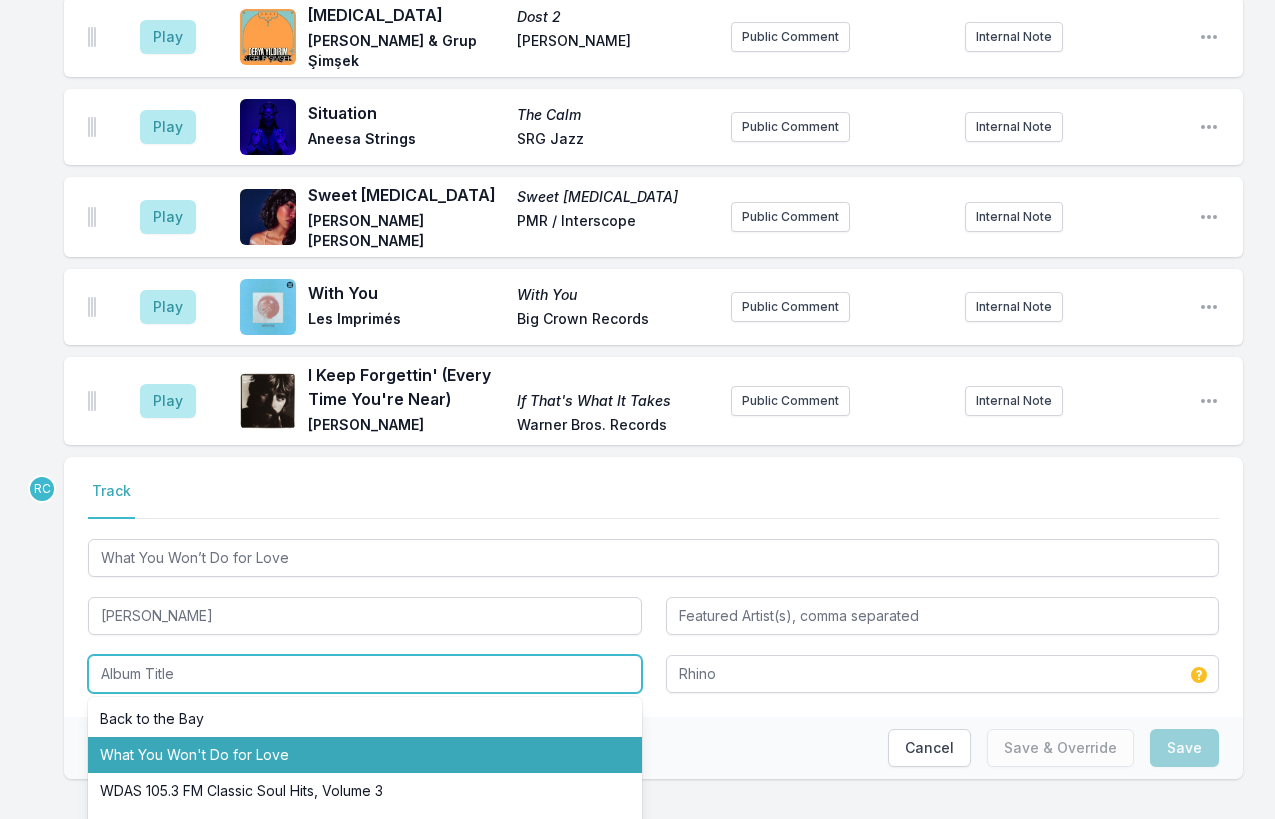 click on "What You Won't Do for Love" at bounding box center (365, 755) 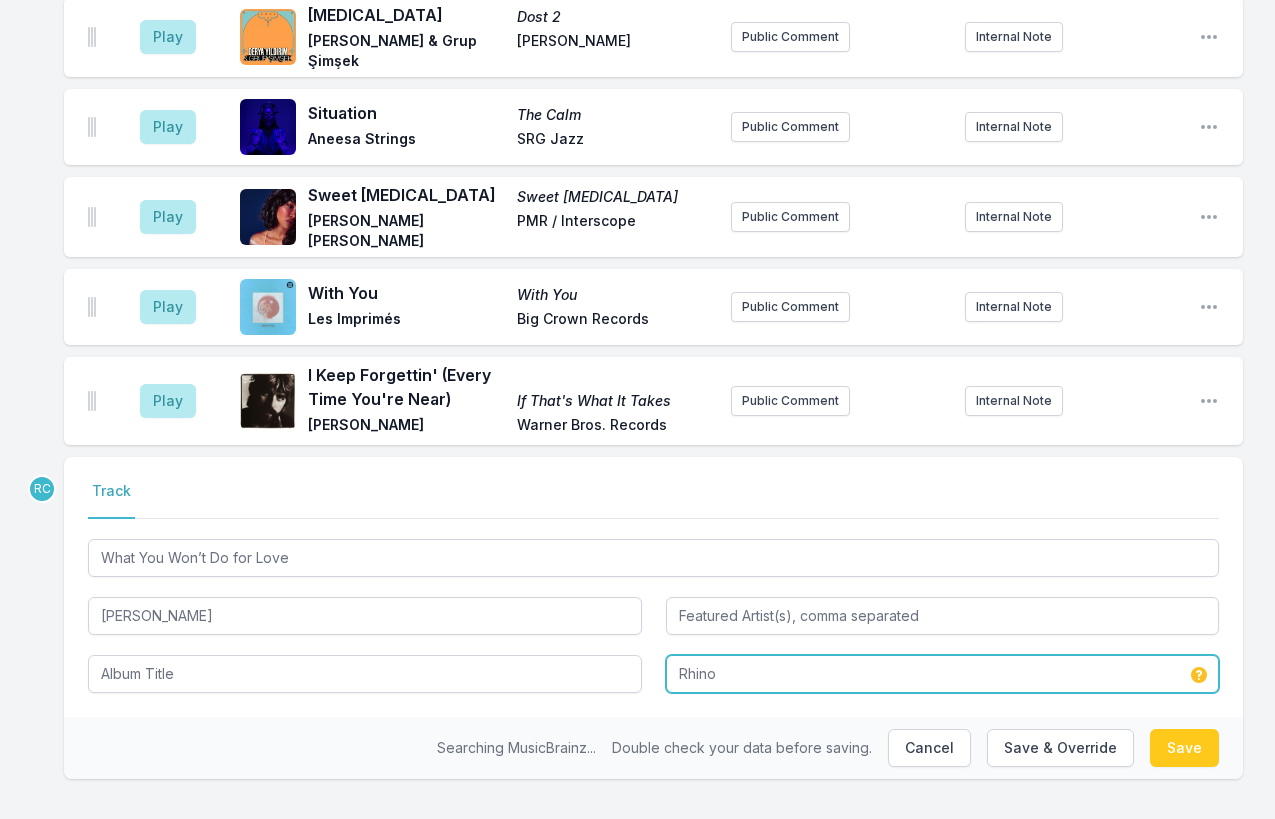 type on "What You Won't Do for Love" 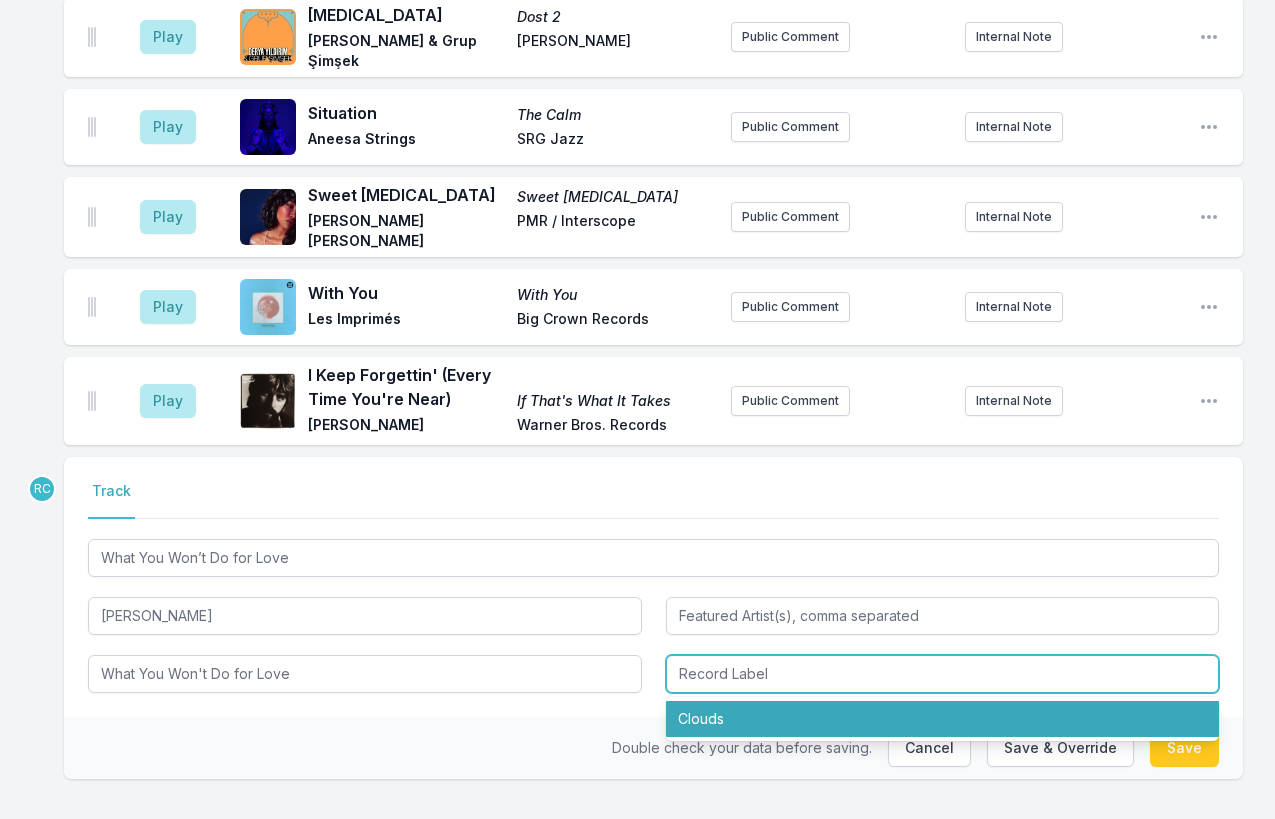 click on "Clouds" at bounding box center (943, 719) 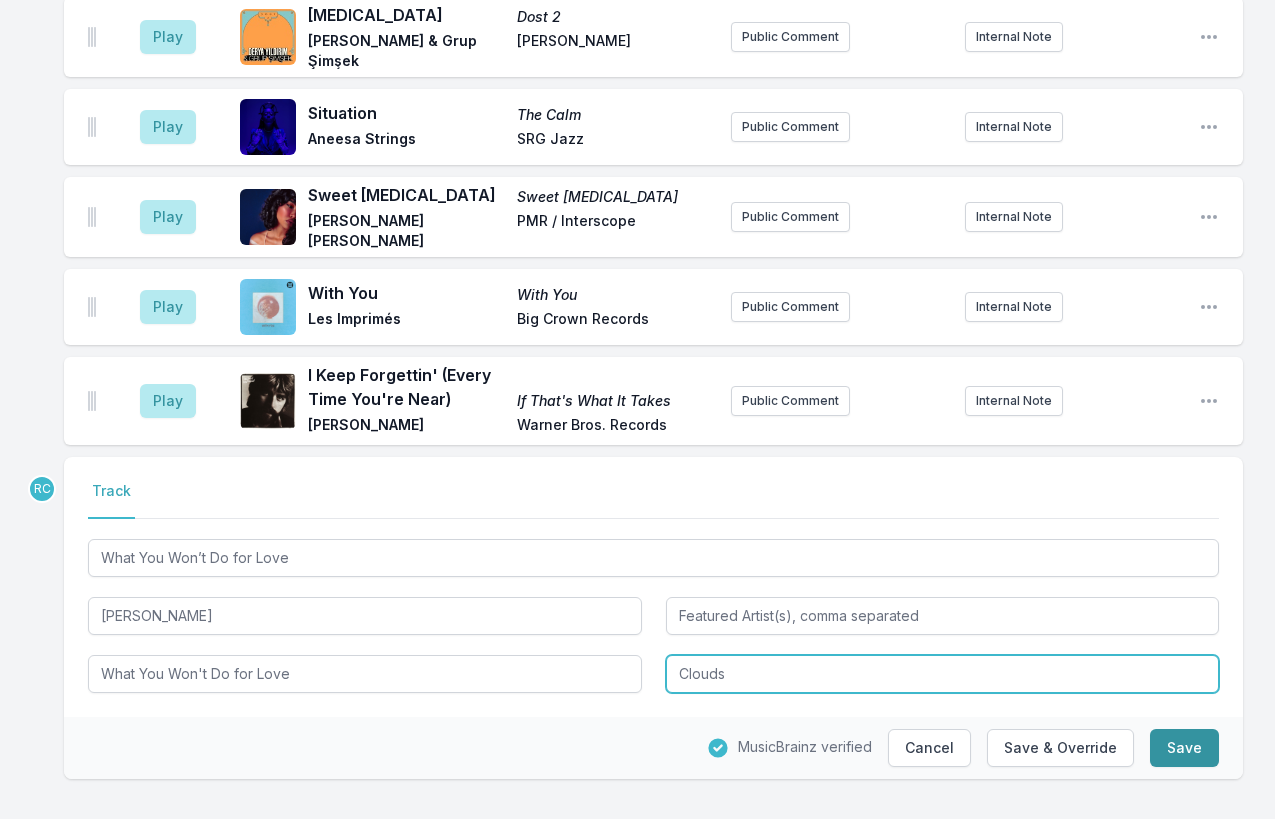 type on "Clouds" 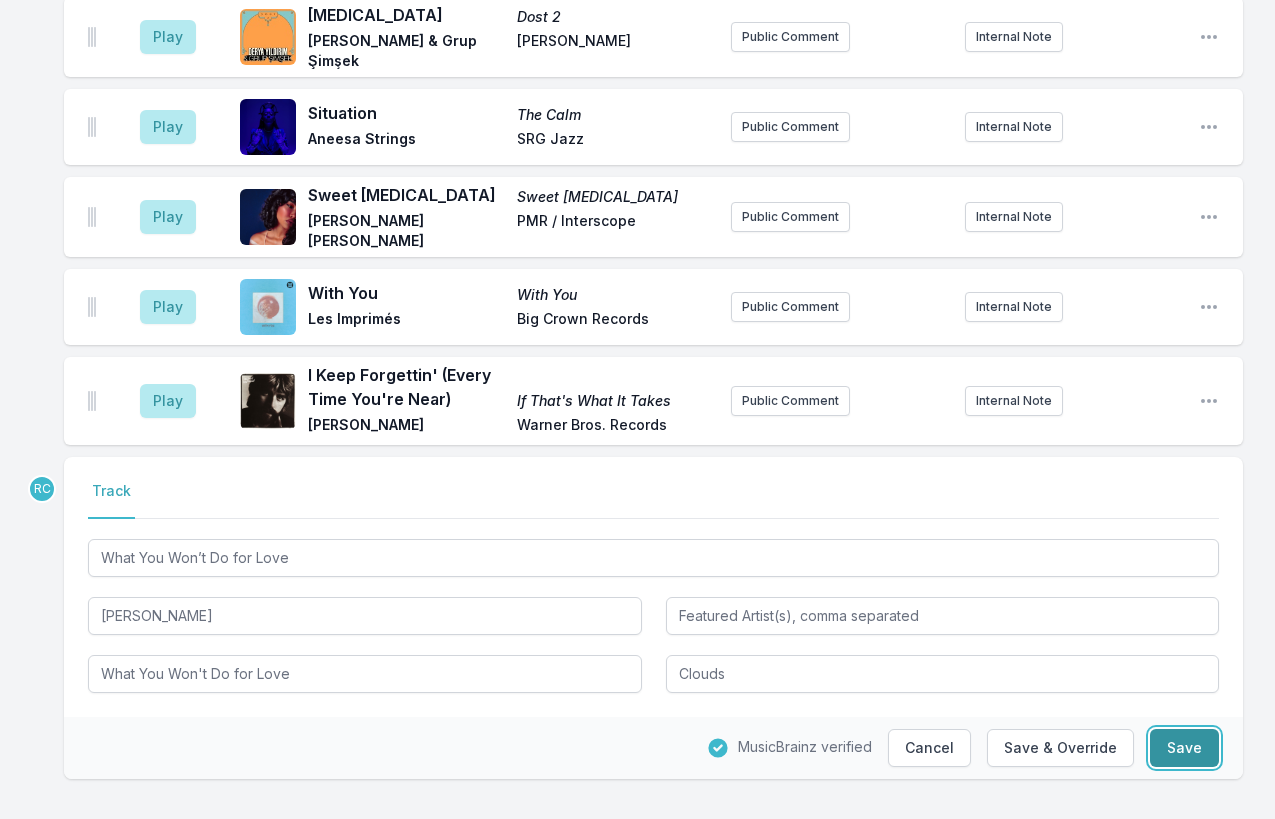 click on "Save" at bounding box center (1184, 748) 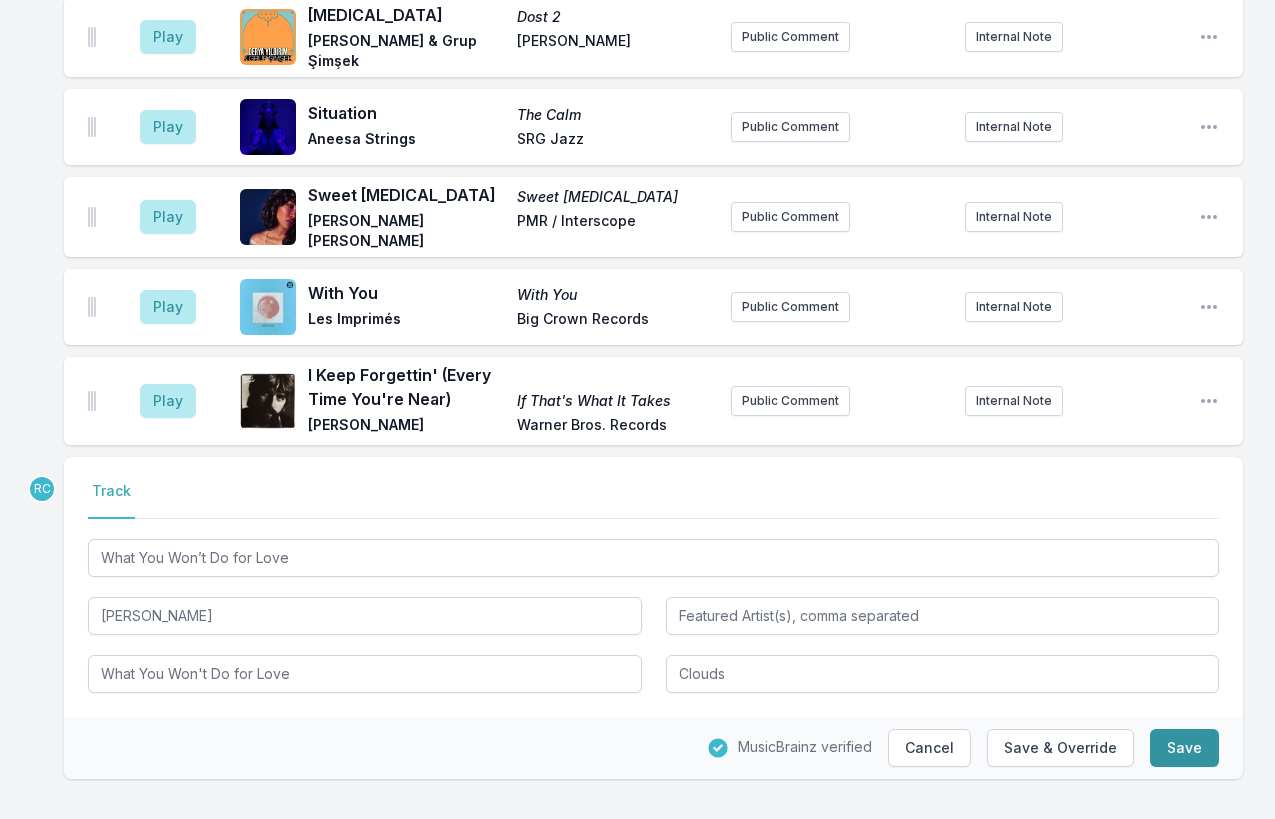 type on "Can You Dig It? The ’70s Soul Experience" 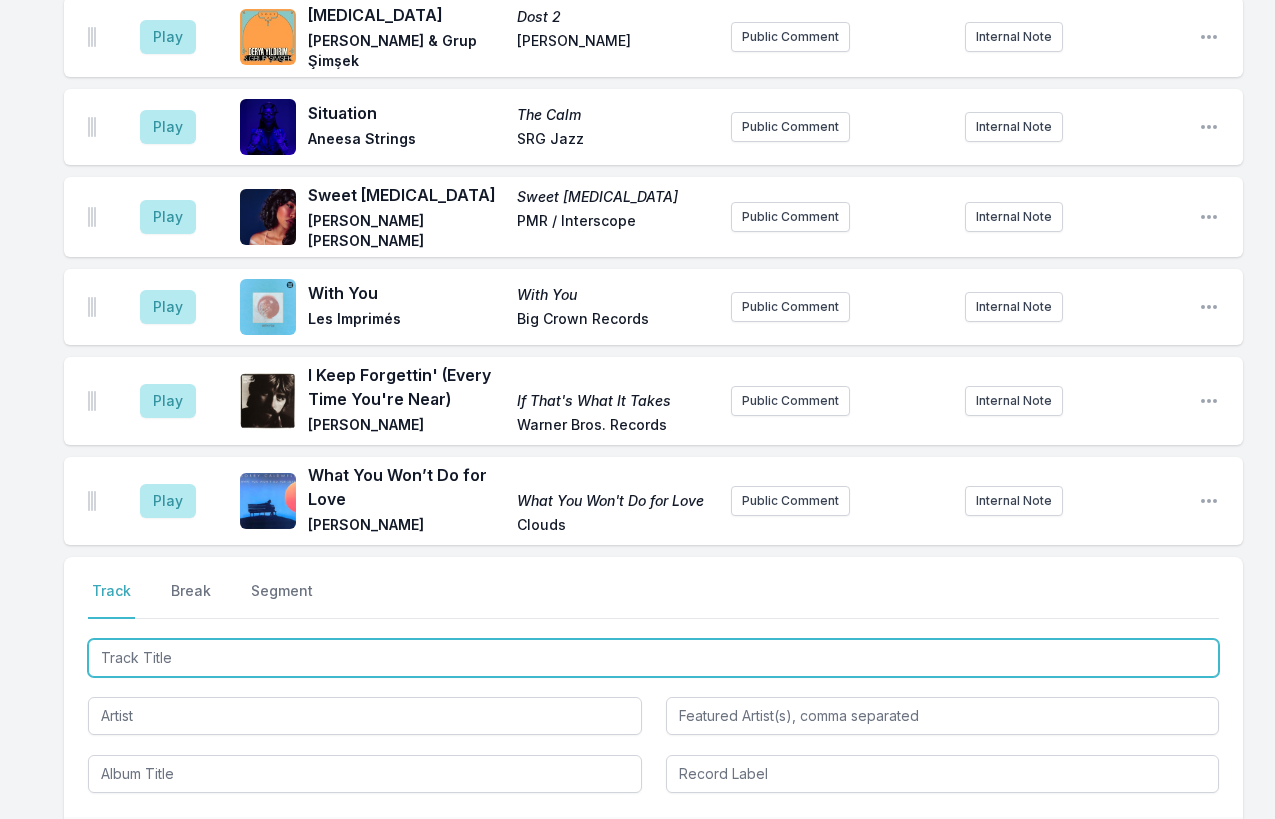 click at bounding box center (653, 658) 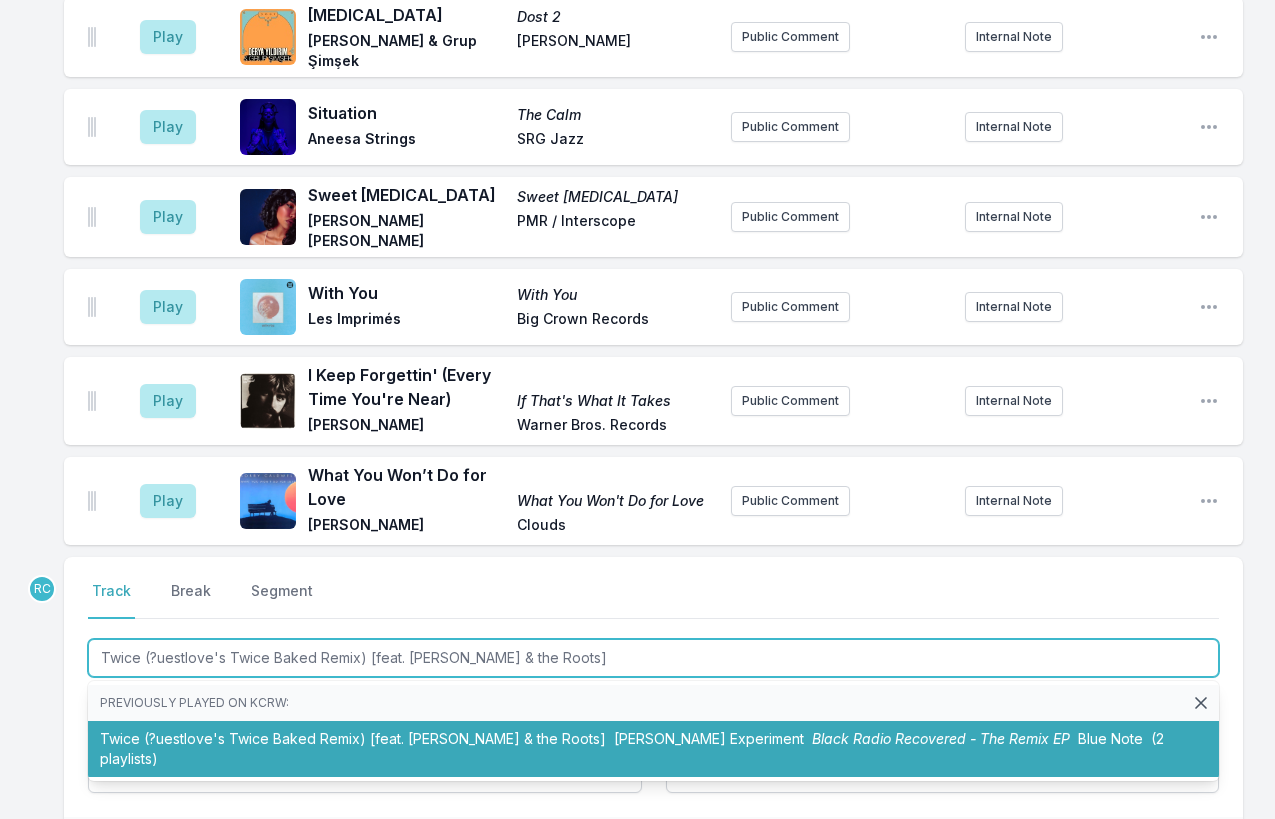 click on "Twice (?uestlove's Twice Baked Remix) [feat. Solange Knowles & the Roots] Robert Glasper Experiment Black Radio Recovered - The Remix EP Blue Note (2 playlists)" at bounding box center [653, 749] 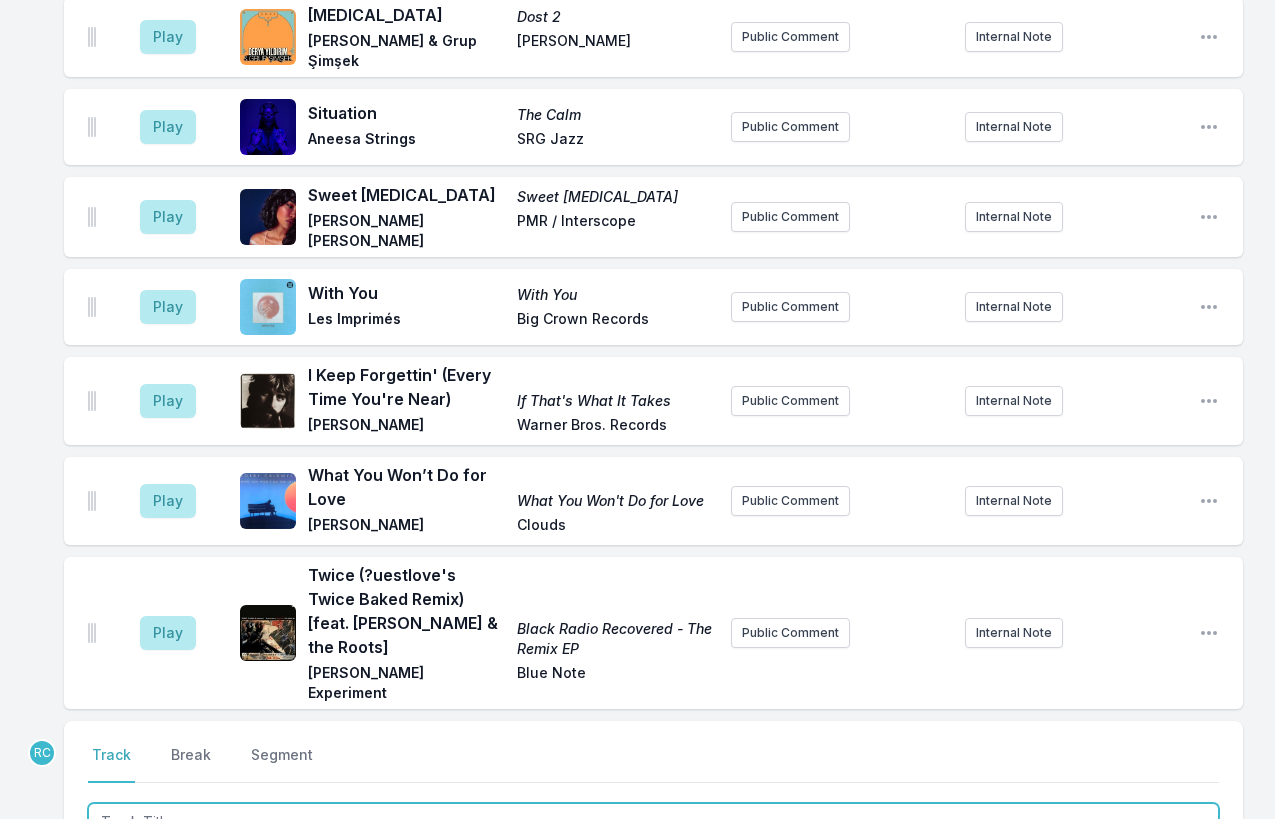 scroll, scrollTop: 1763, scrollLeft: 0, axis: vertical 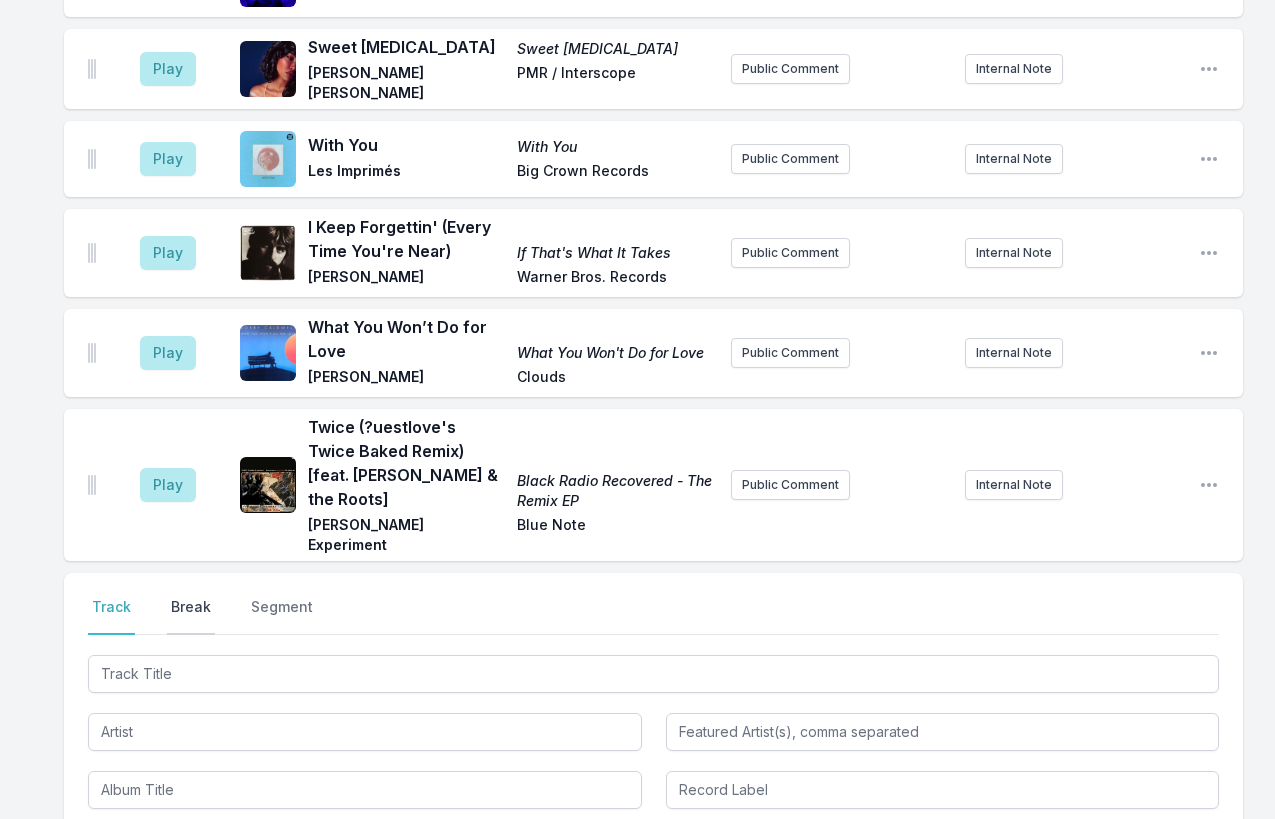 click on "Break" at bounding box center [191, 616] 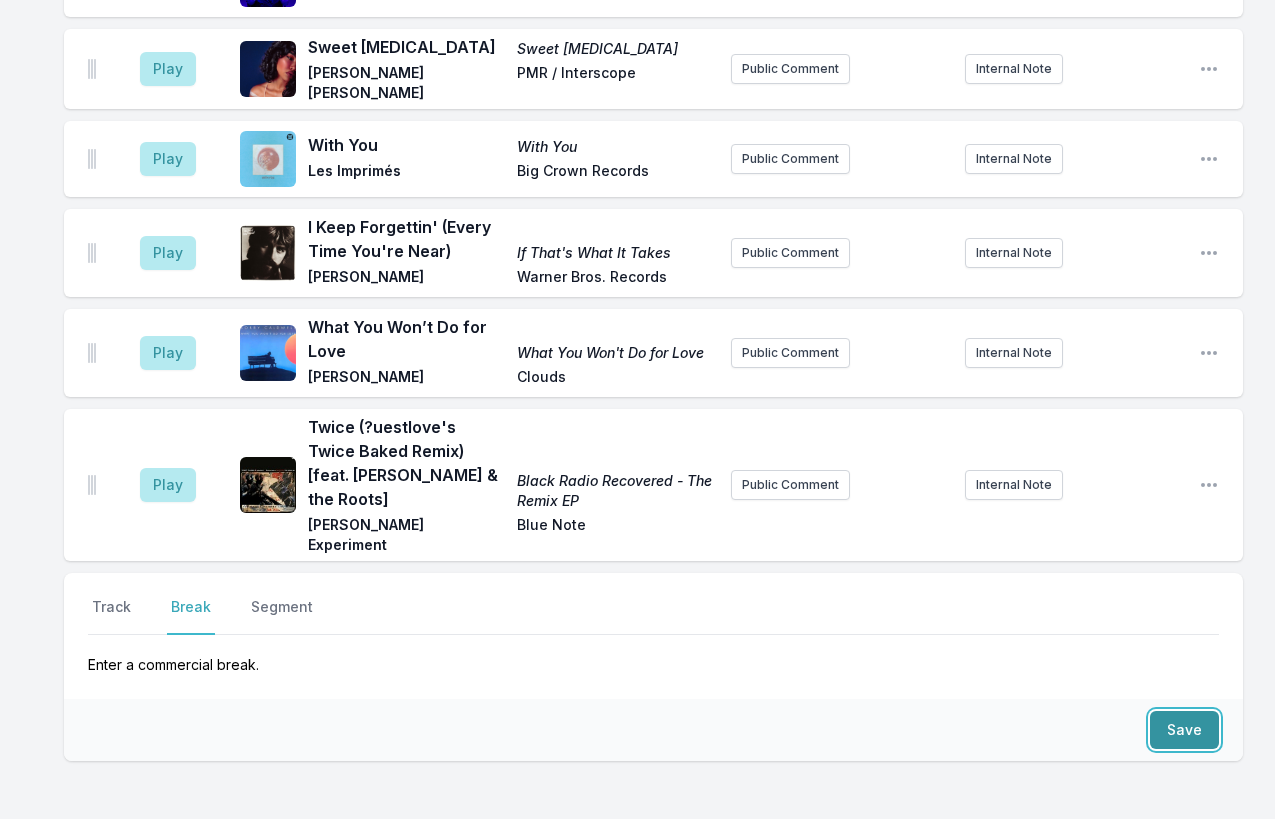click on "Save" at bounding box center [1184, 730] 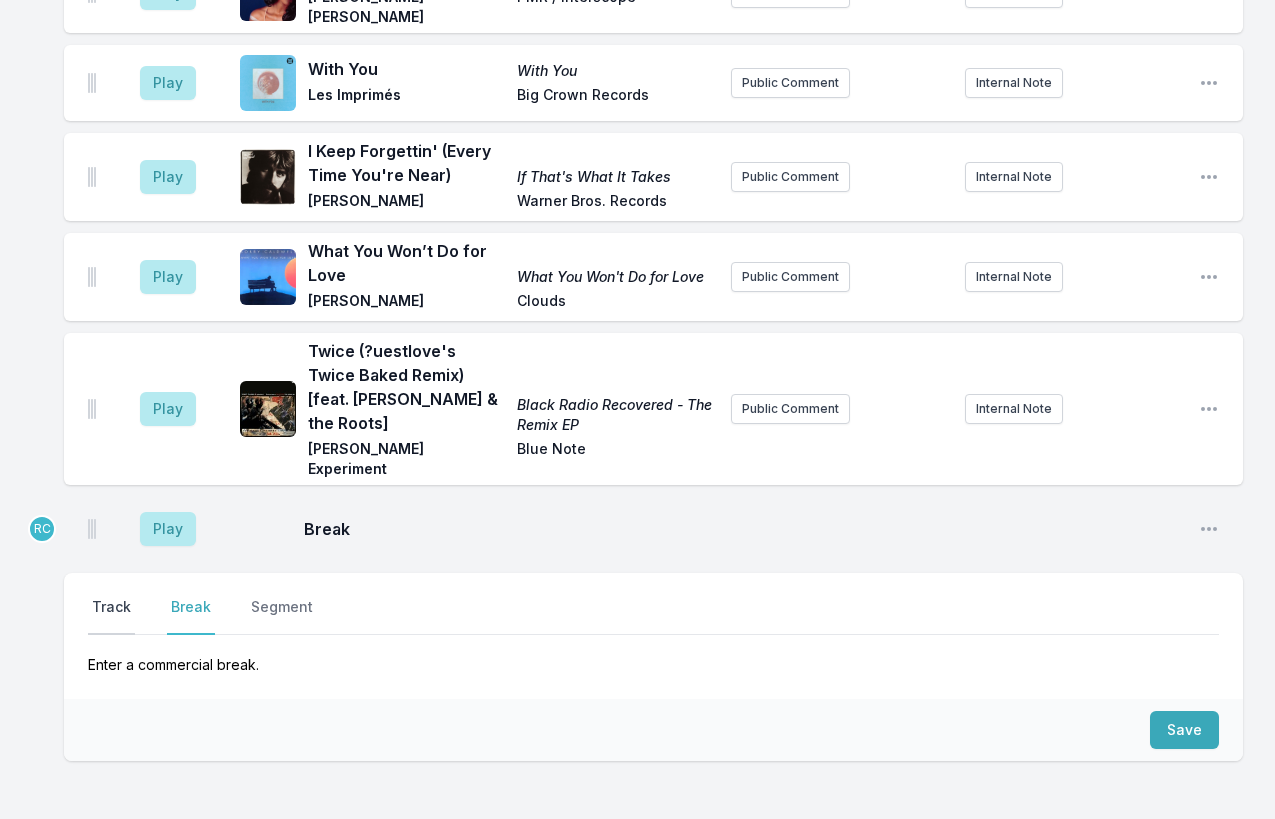 click on "Track" at bounding box center (111, 616) 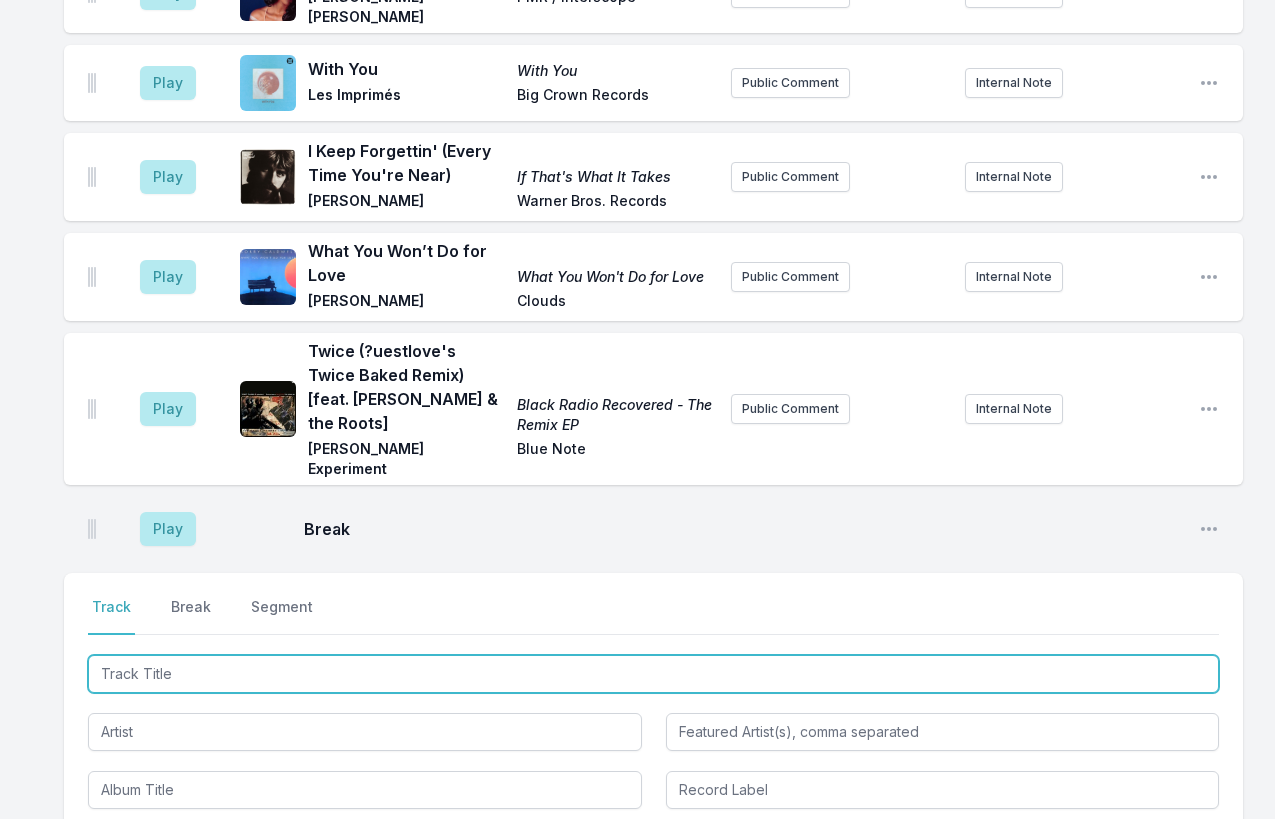 click at bounding box center [653, 674] 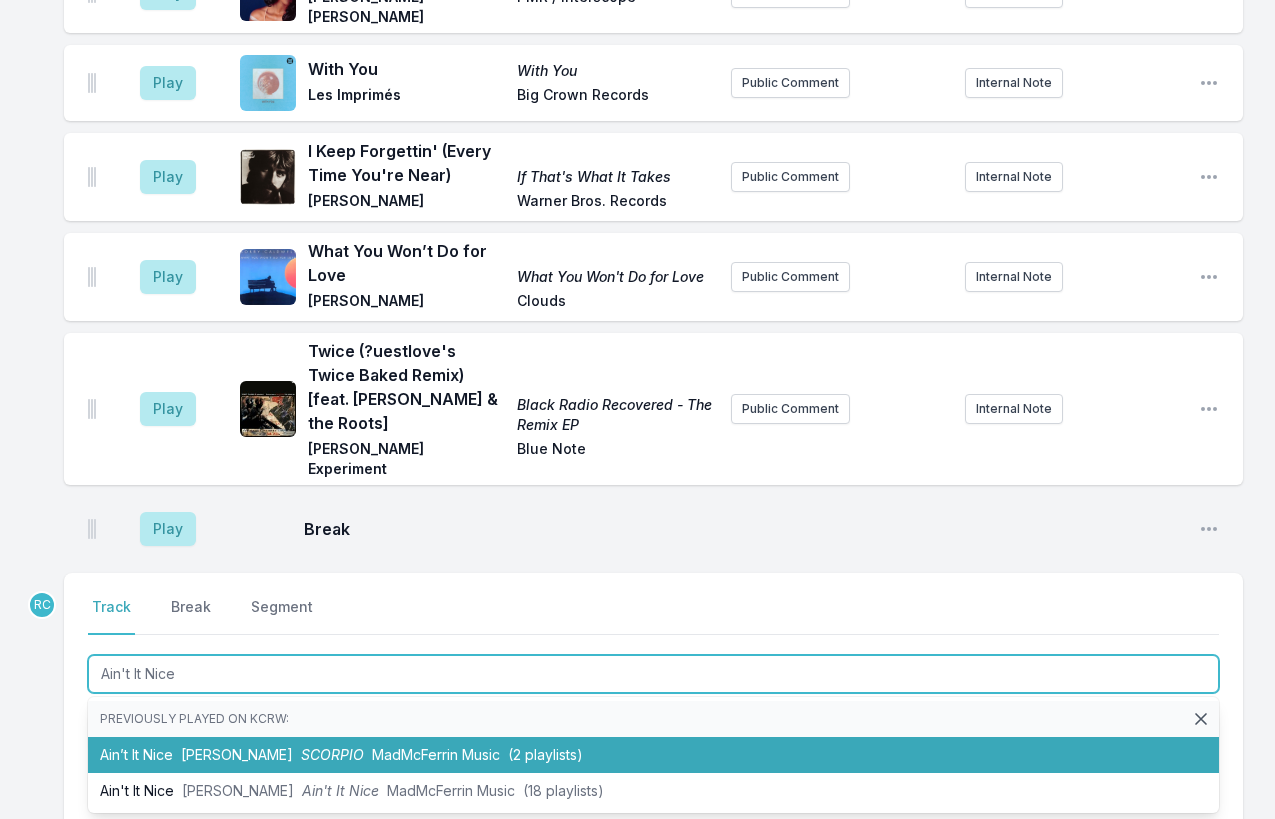 click on "Madison McFerrin" at bounding box center [237, 754] 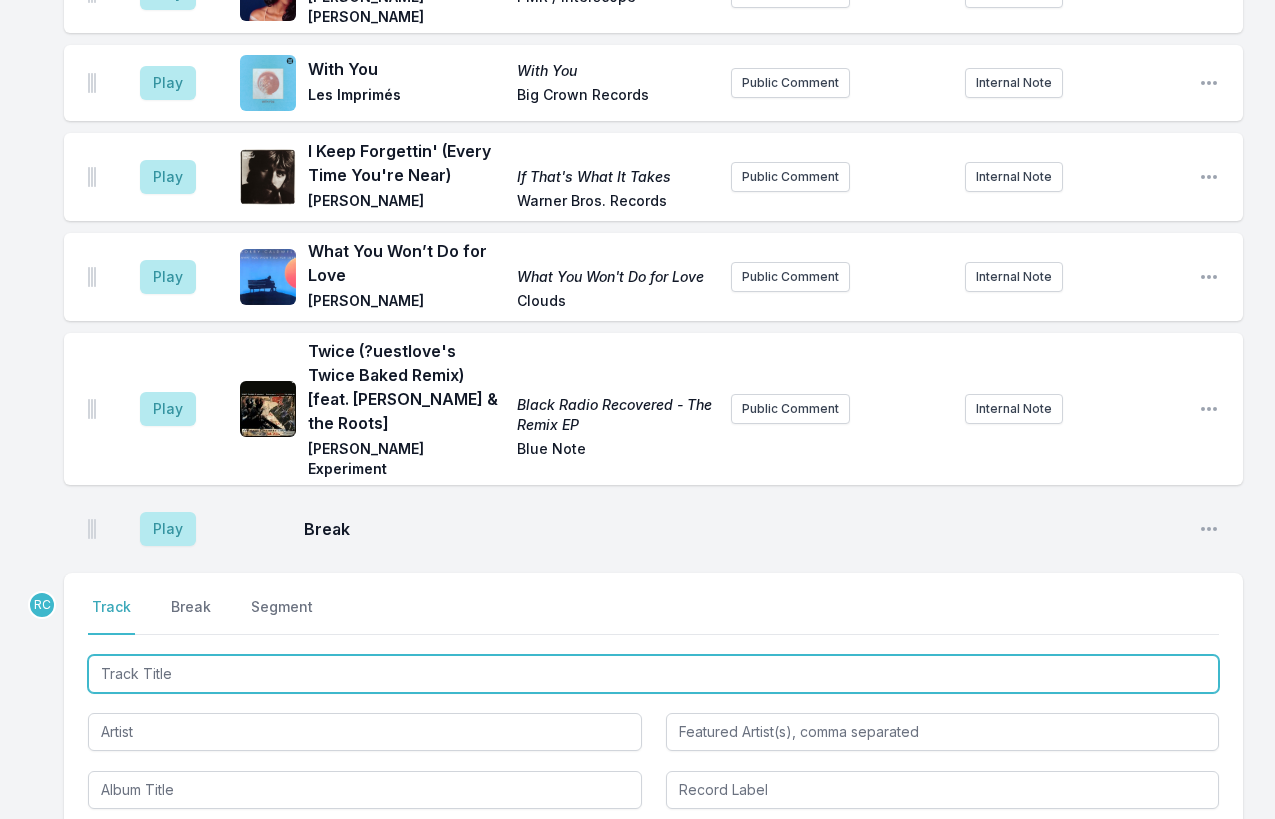 scroll, scrollTop: 1927, scrollLeft: 0, axis: vertical 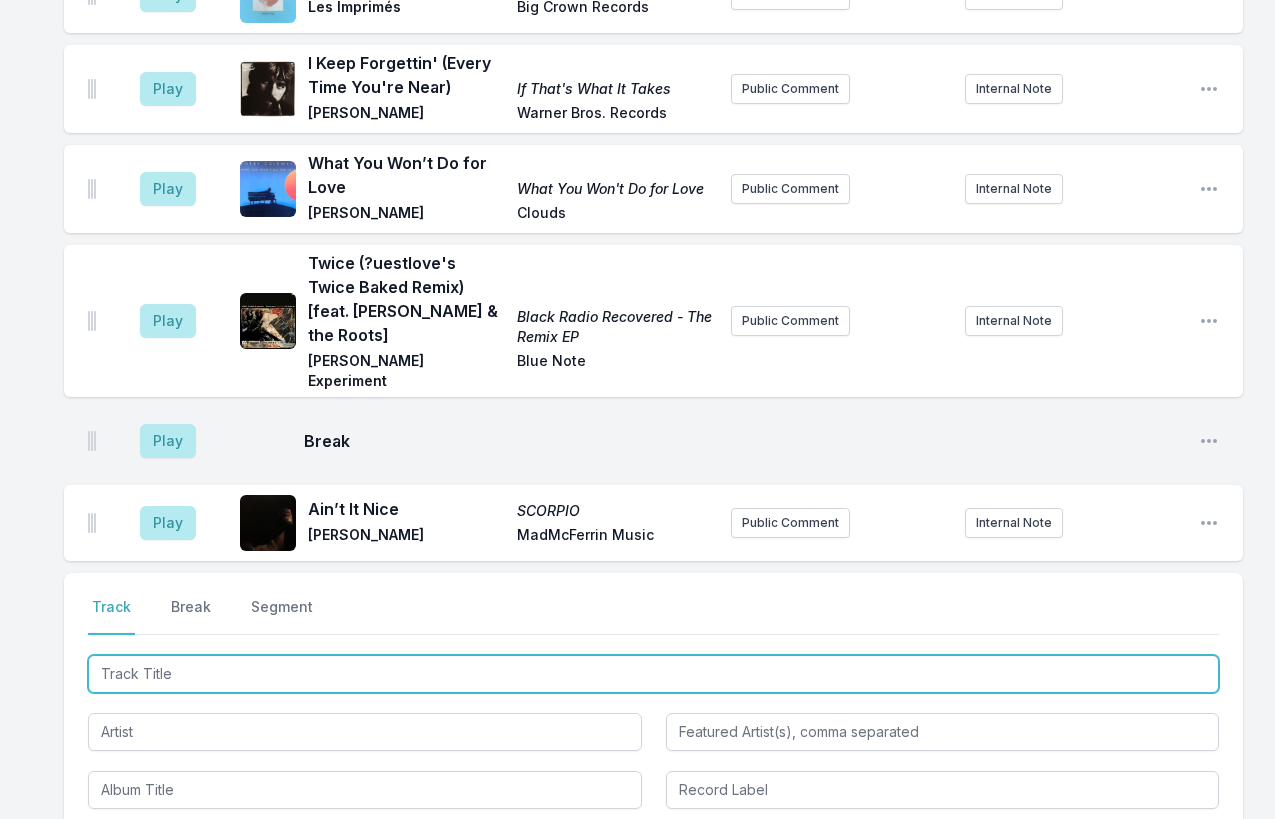 click at bounding box center [653, 674] 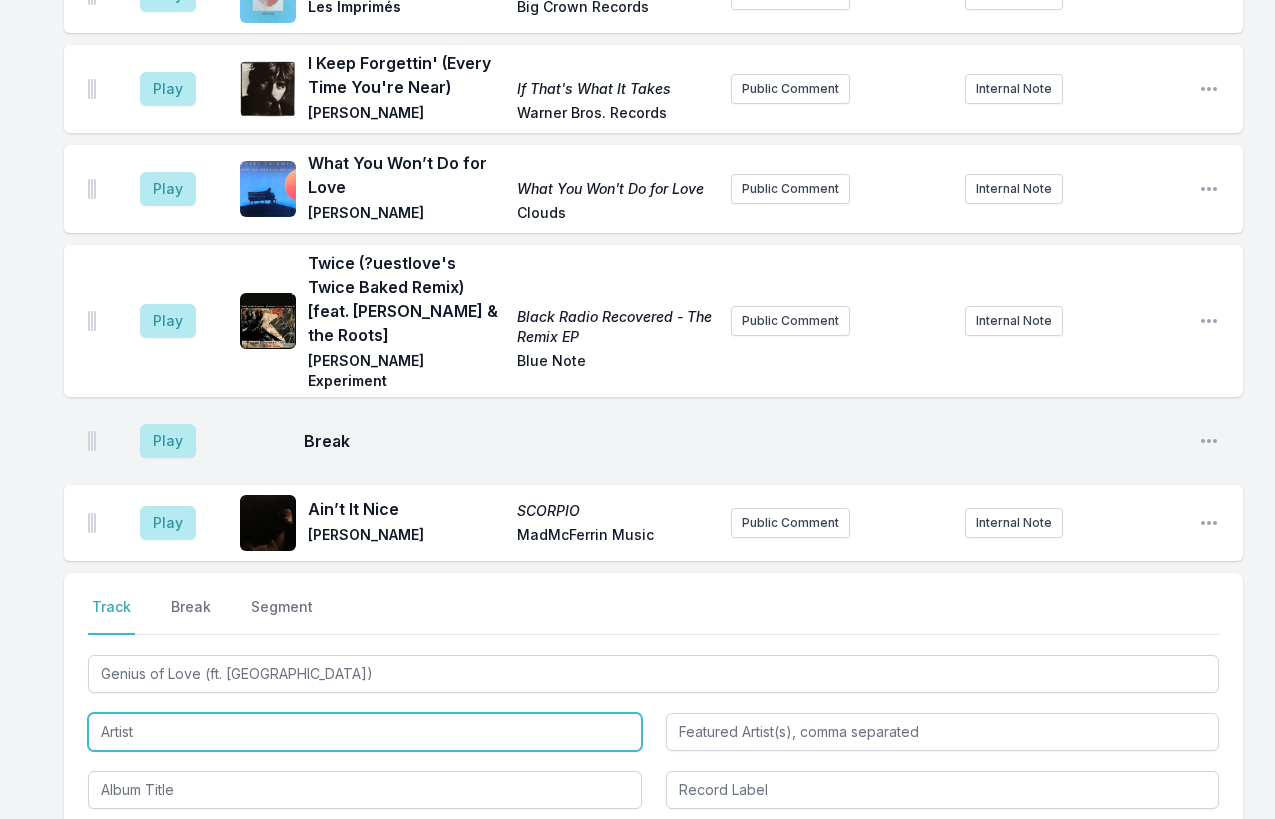 click at bounding box center [365, 732] 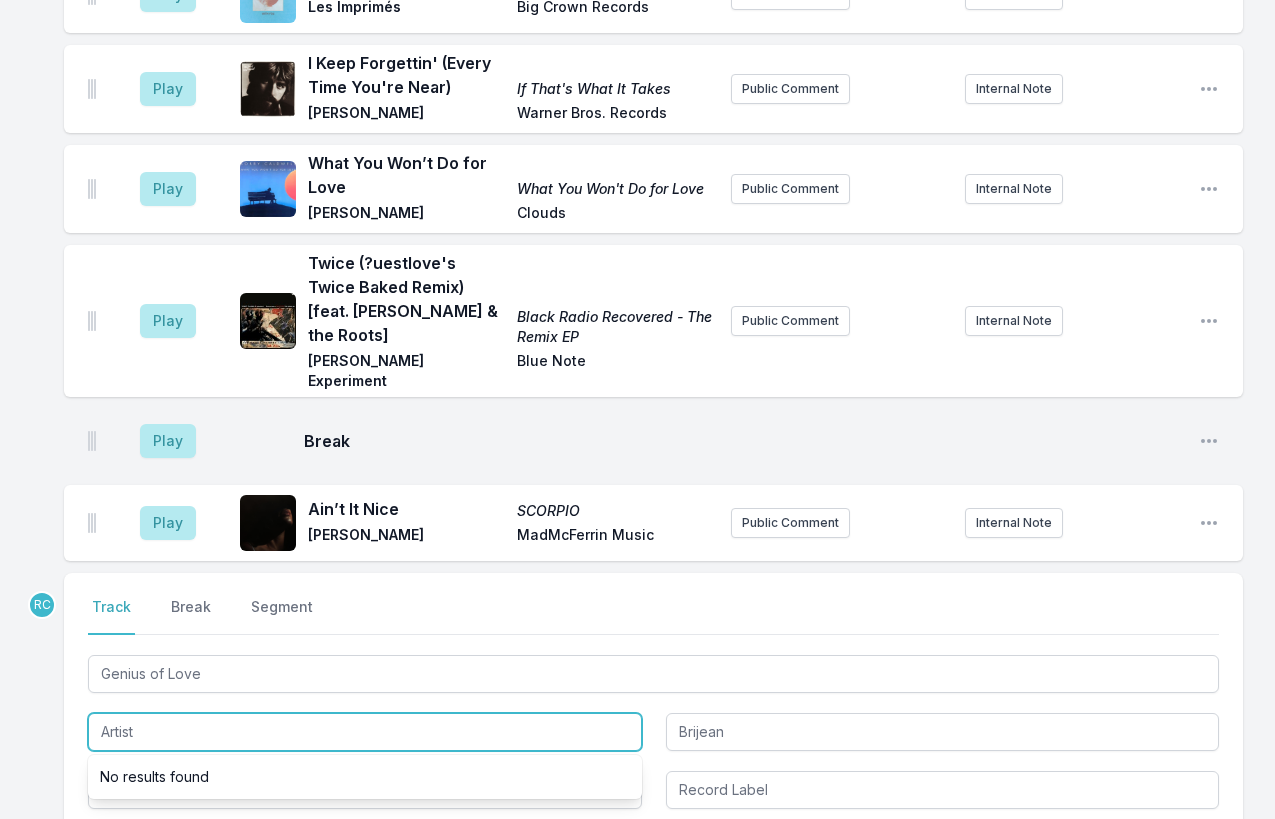 paste on "Toro Y Moi" 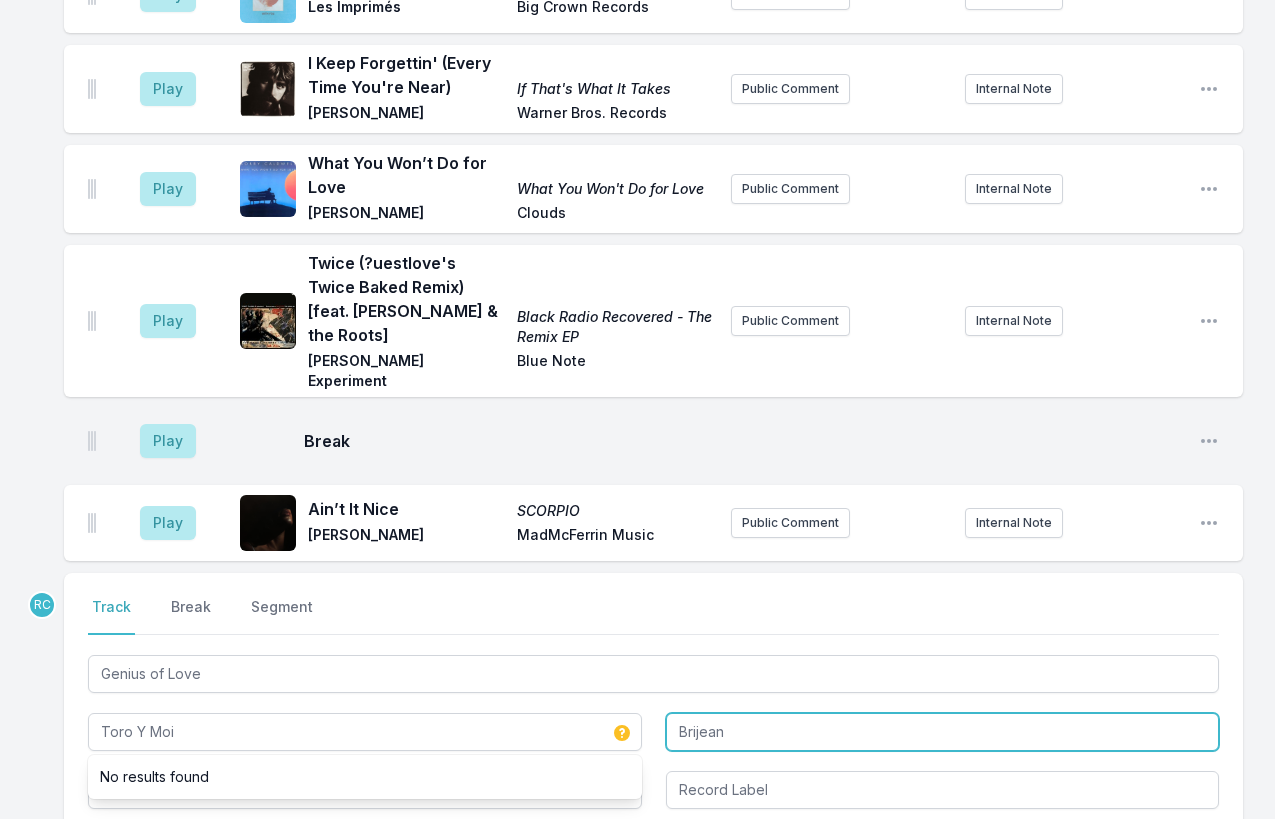 type on "Toro Y Moi" 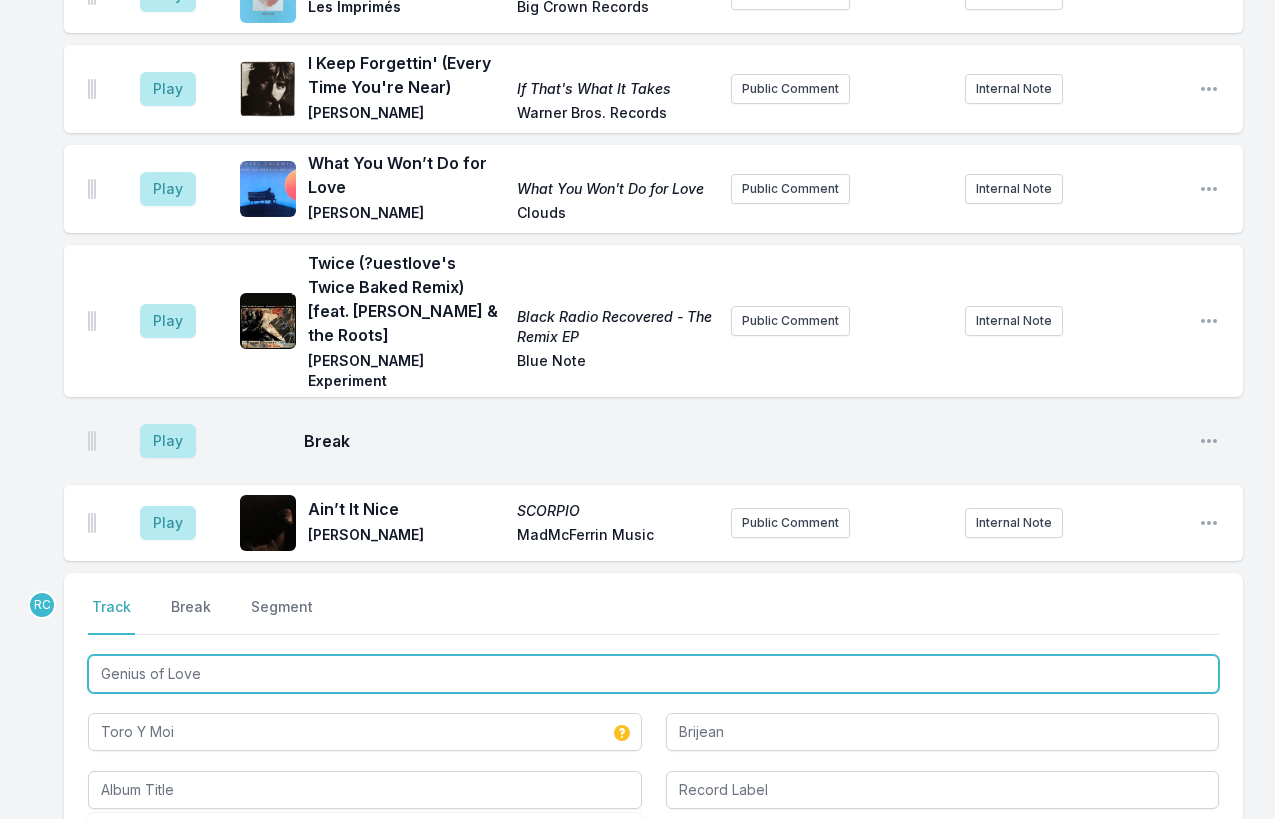 click on "Genius of Love" at bounding box center [653, 674] 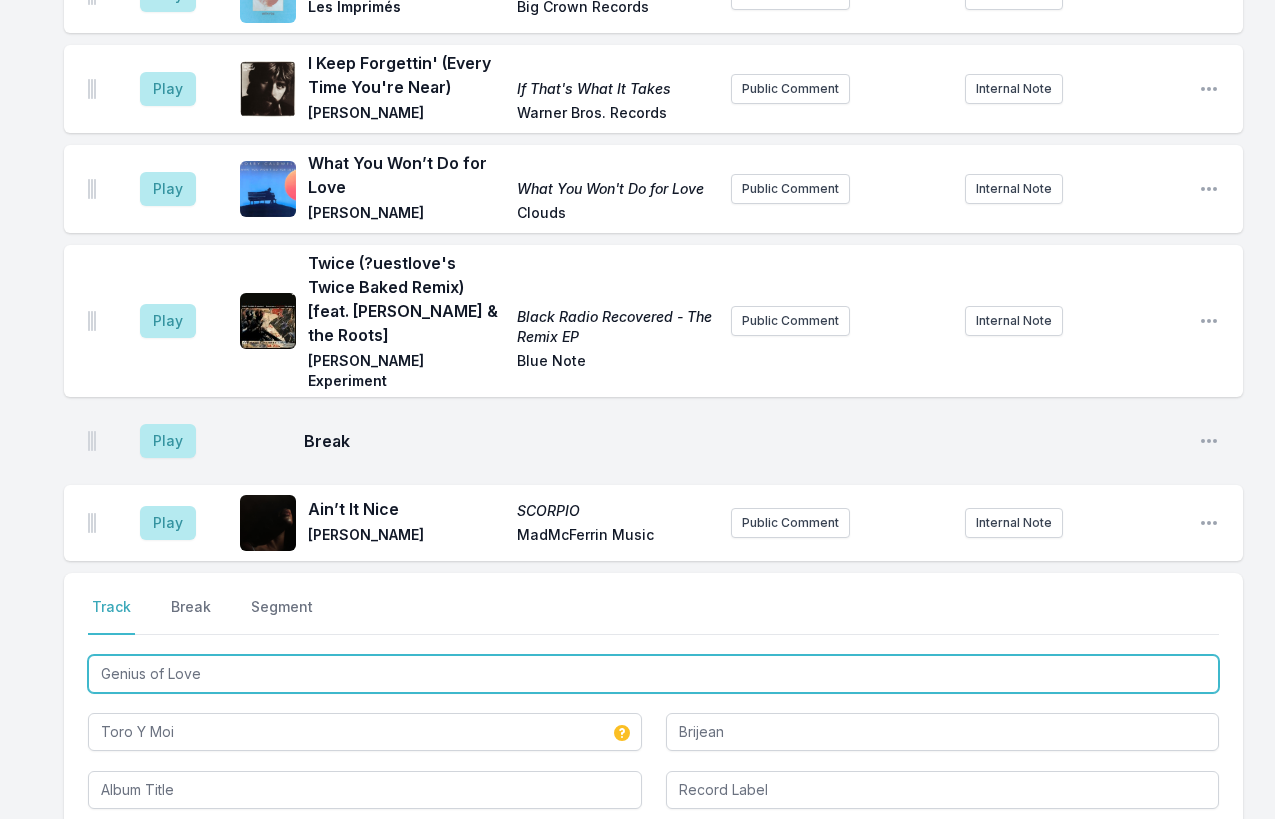 type on "Genius of Lov" 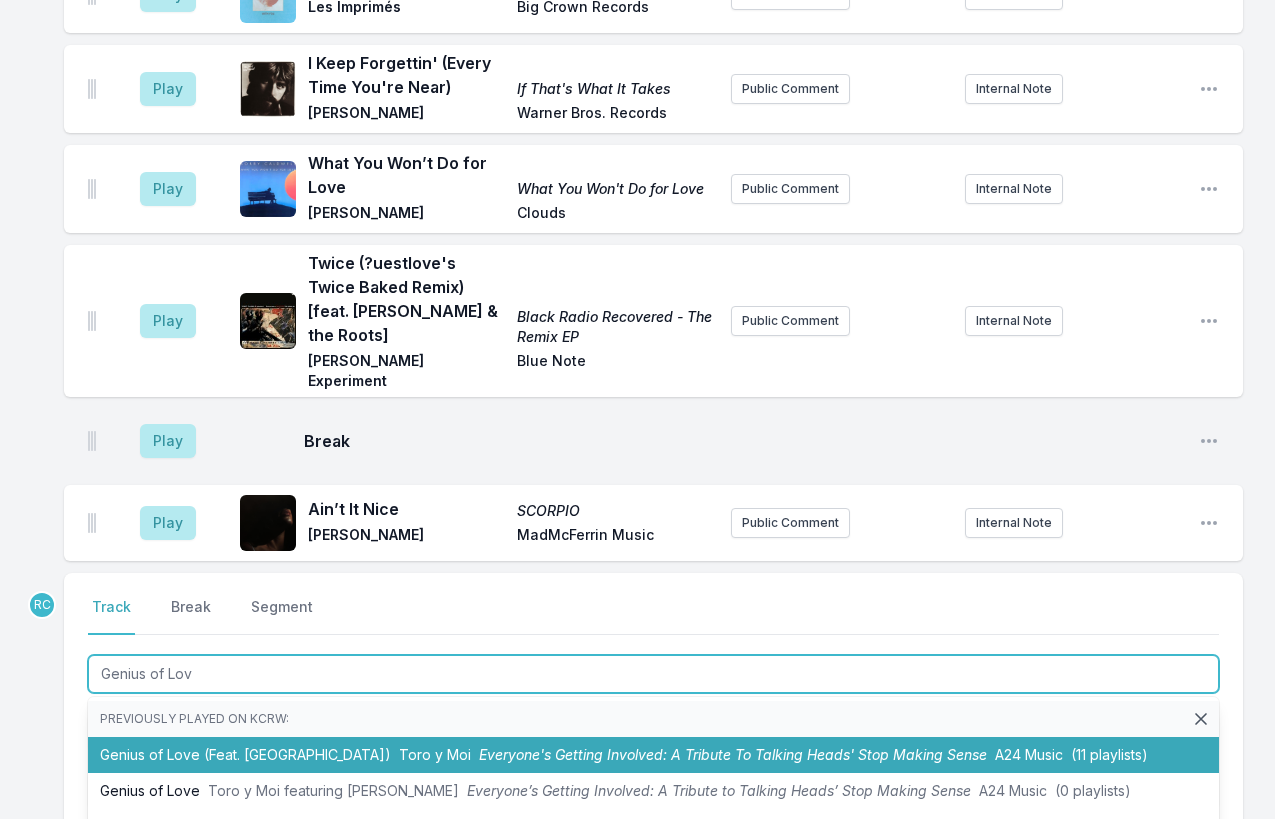 click on "Genius of Love (Feat. Brijean) Toro y Moi Everyone's Getting Involved: A Tribute To Talking Heads' Stop Making Sense A24 Music (11 playlists)" at bounding box center (653, 755) 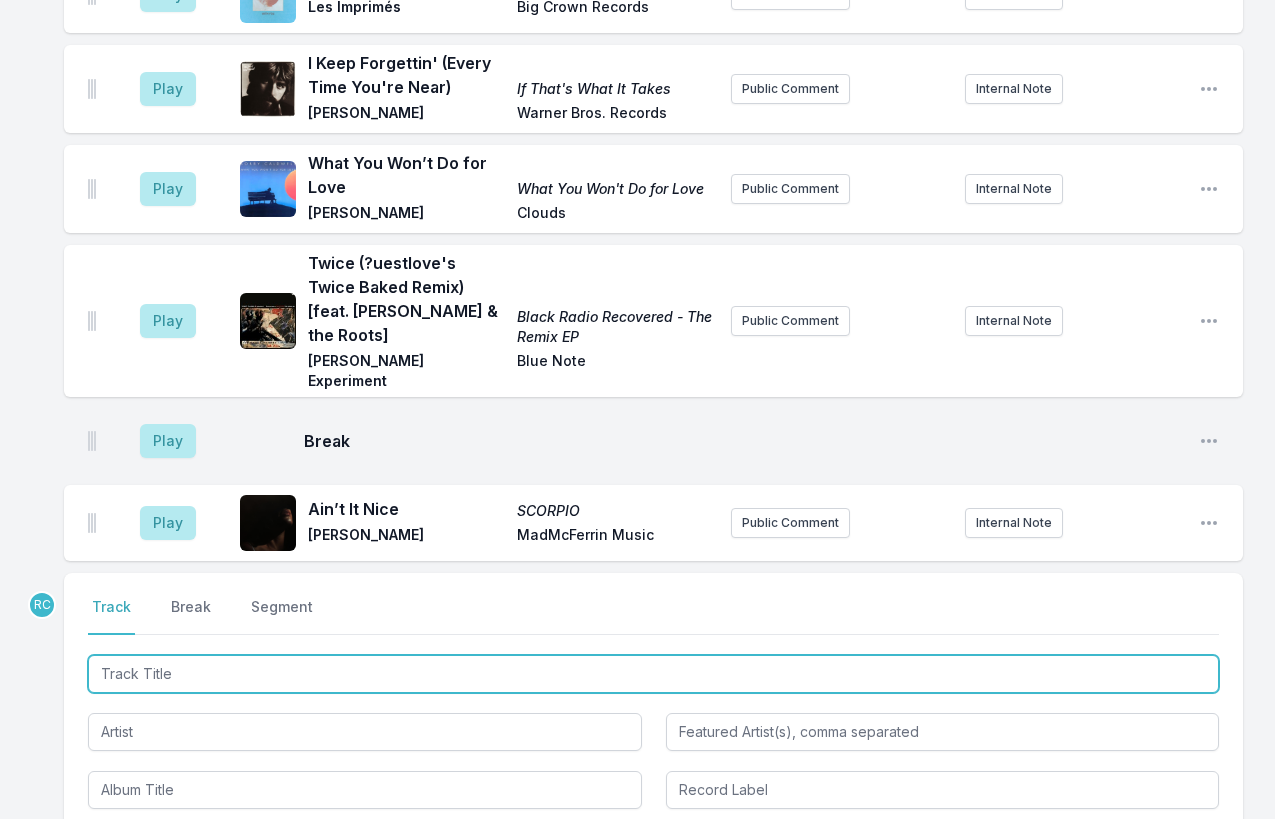 scroll, scrollTop: 2039, scrollLeft: 0, axis: vertical 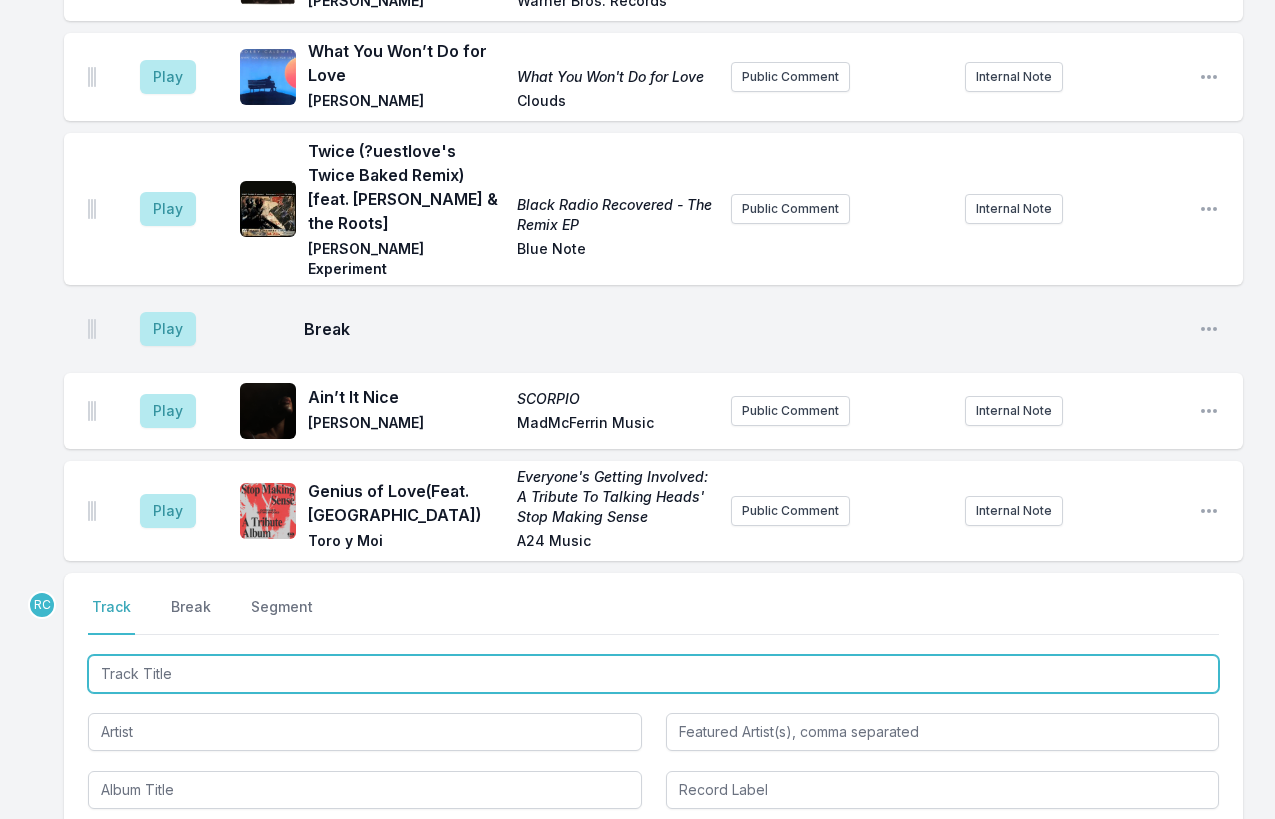 click at bounding box center [653, 674] 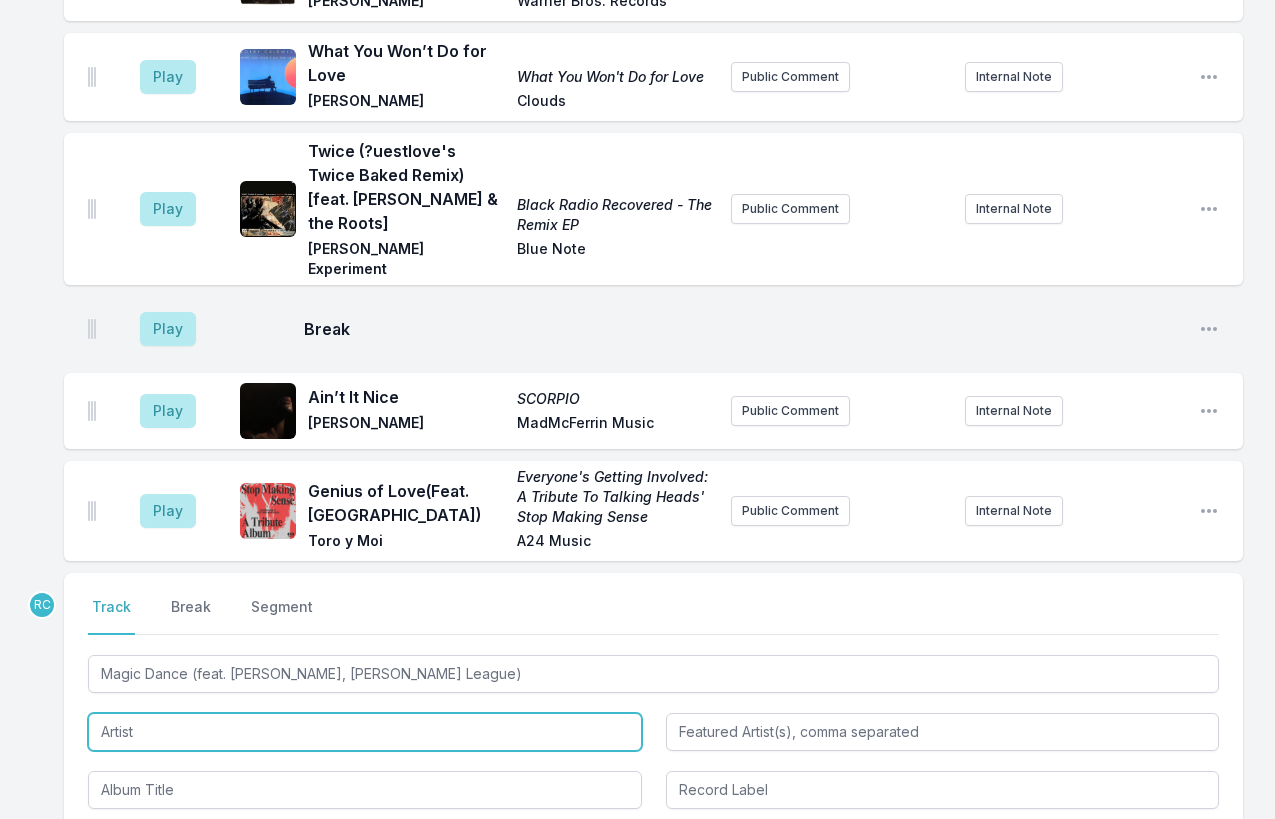 type on "Magic Dance" 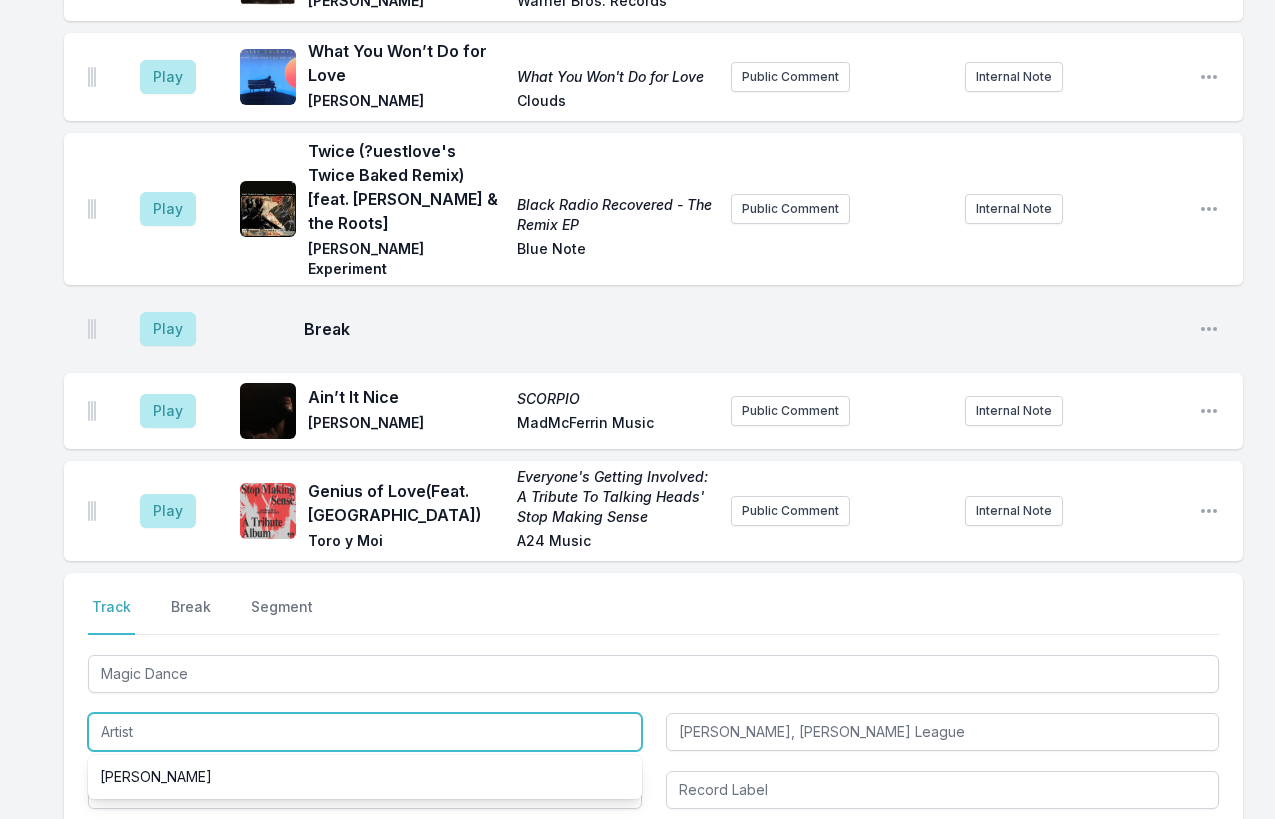 paste on "Nate Smith" 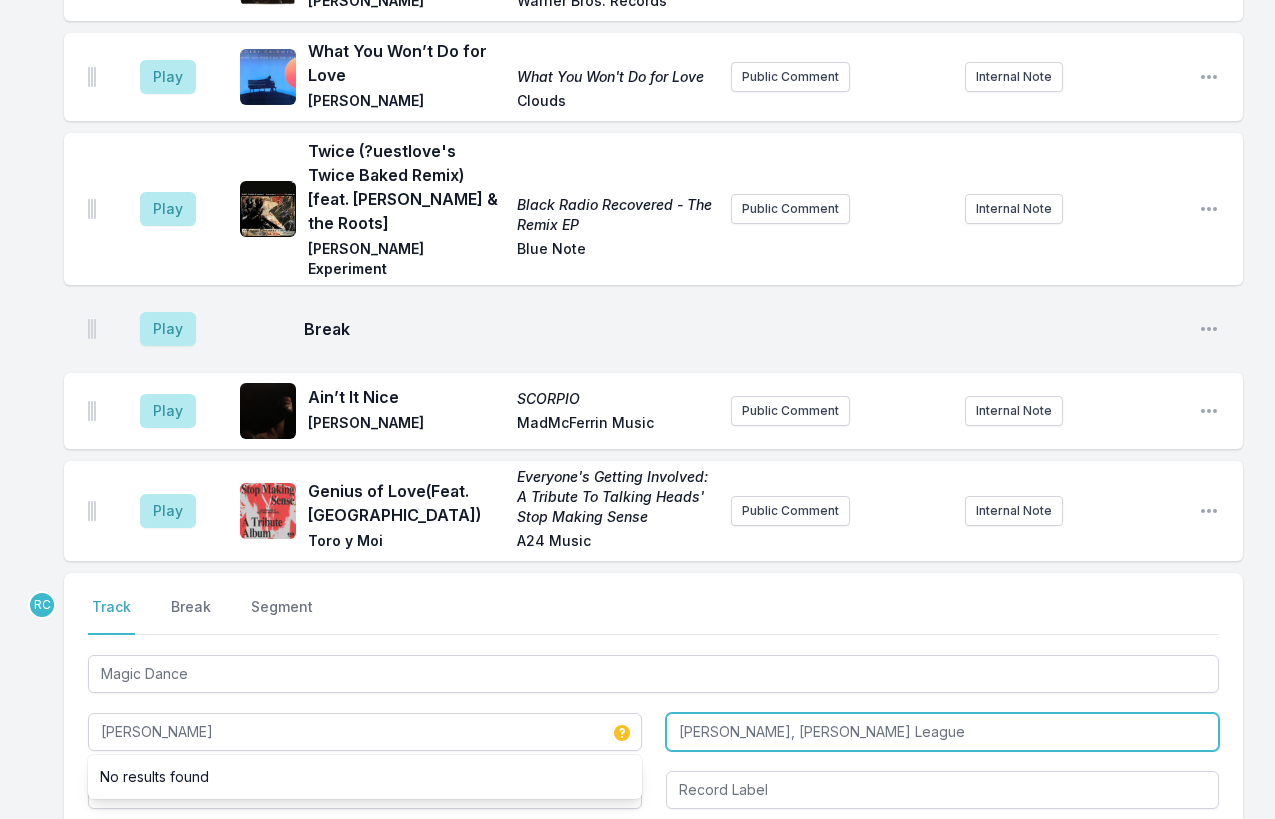 type on "Nate Smith" 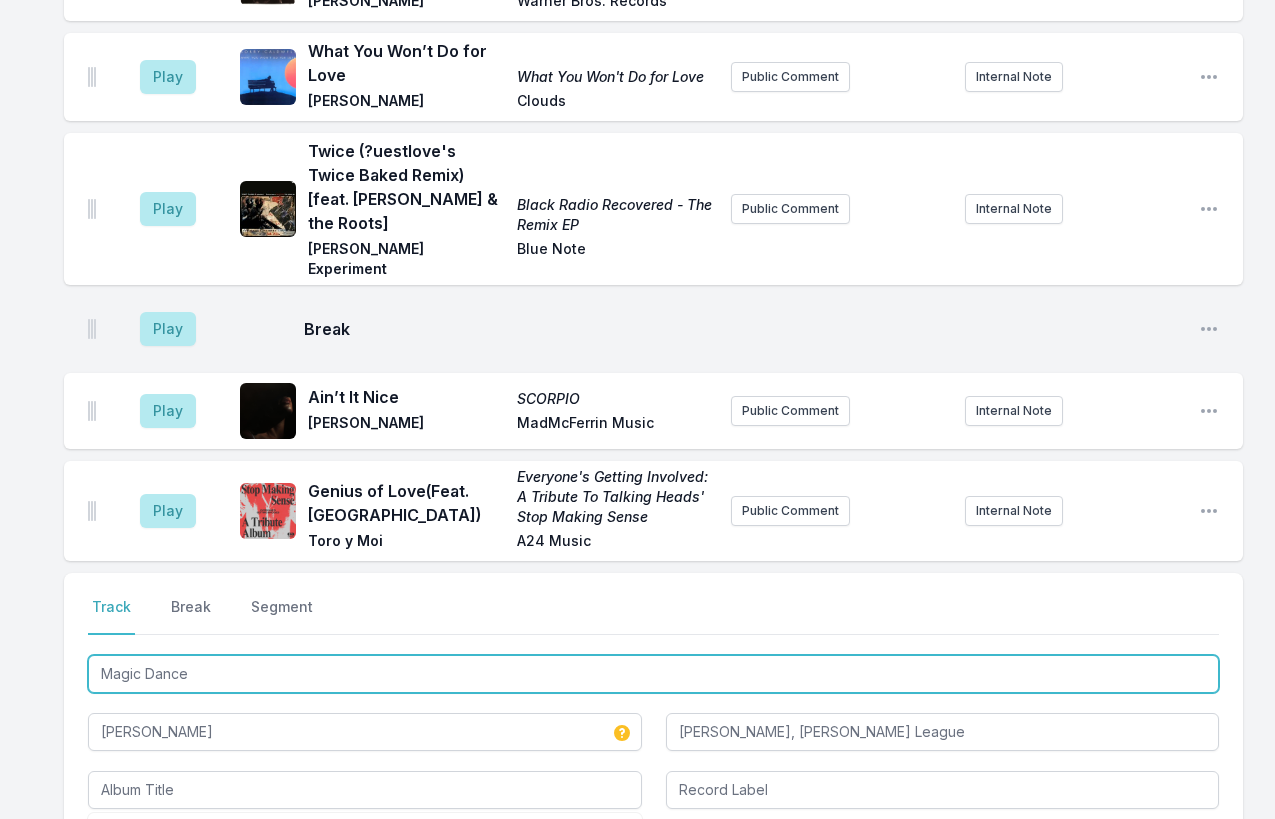 drag, startPoint x: 228, startPoint y: 633, endPoint x: 226, endPoint y: 609, distance: 24.083189 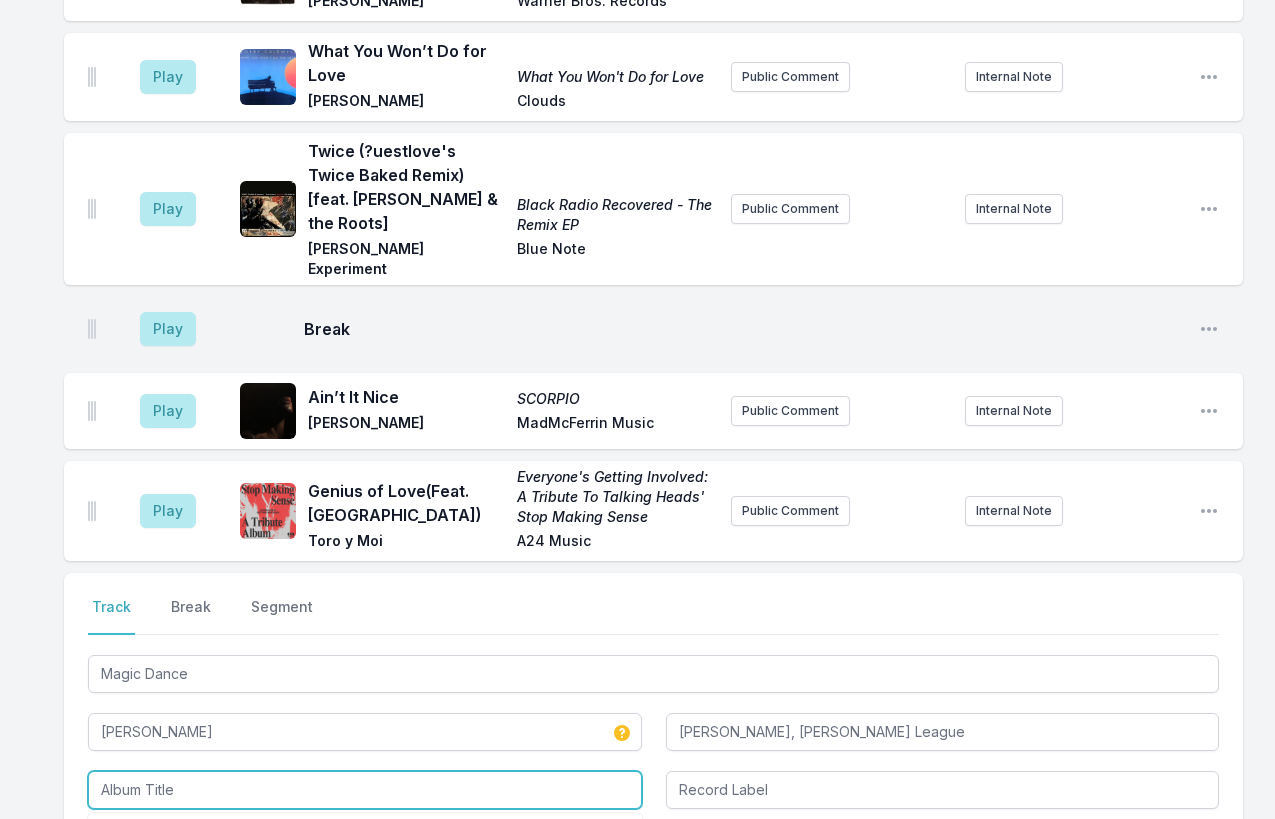 click at bounding box center (365, 790) 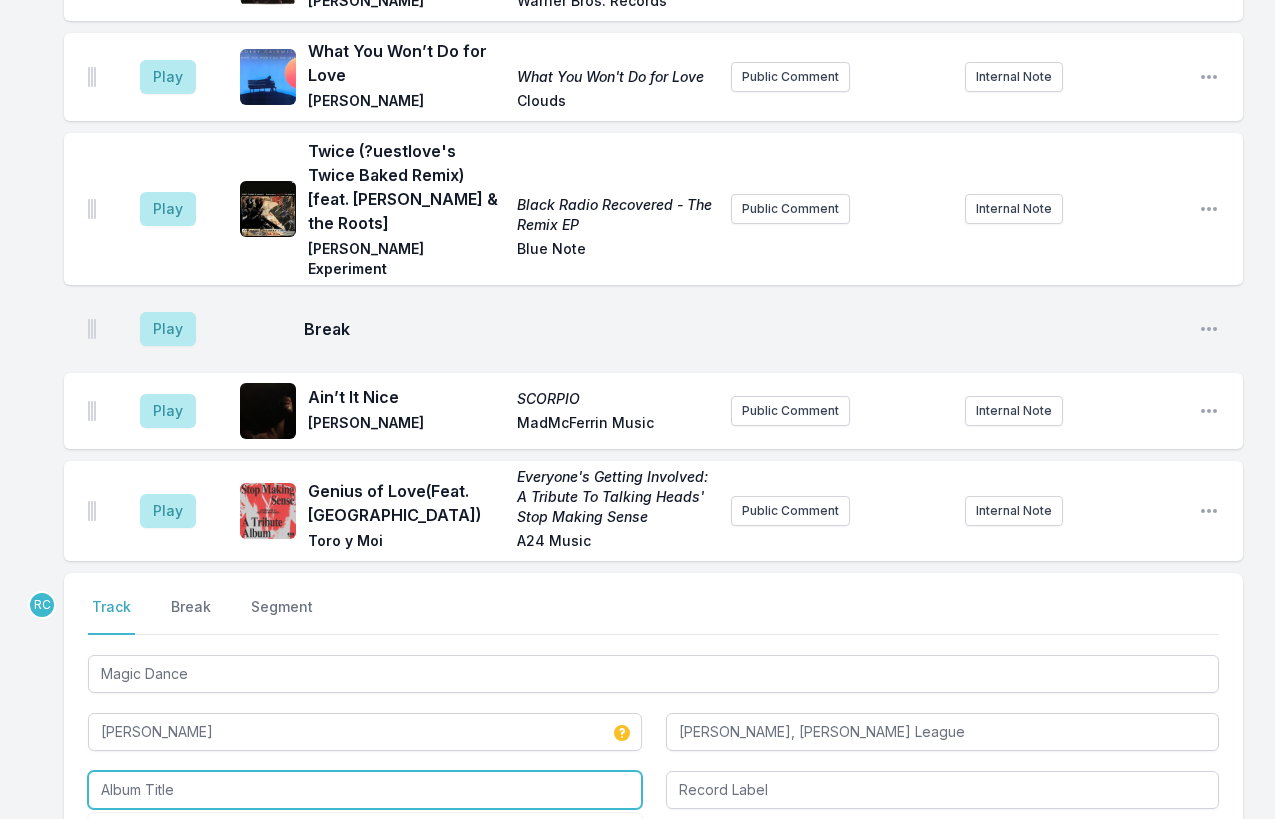 paste on "Magic Dance" 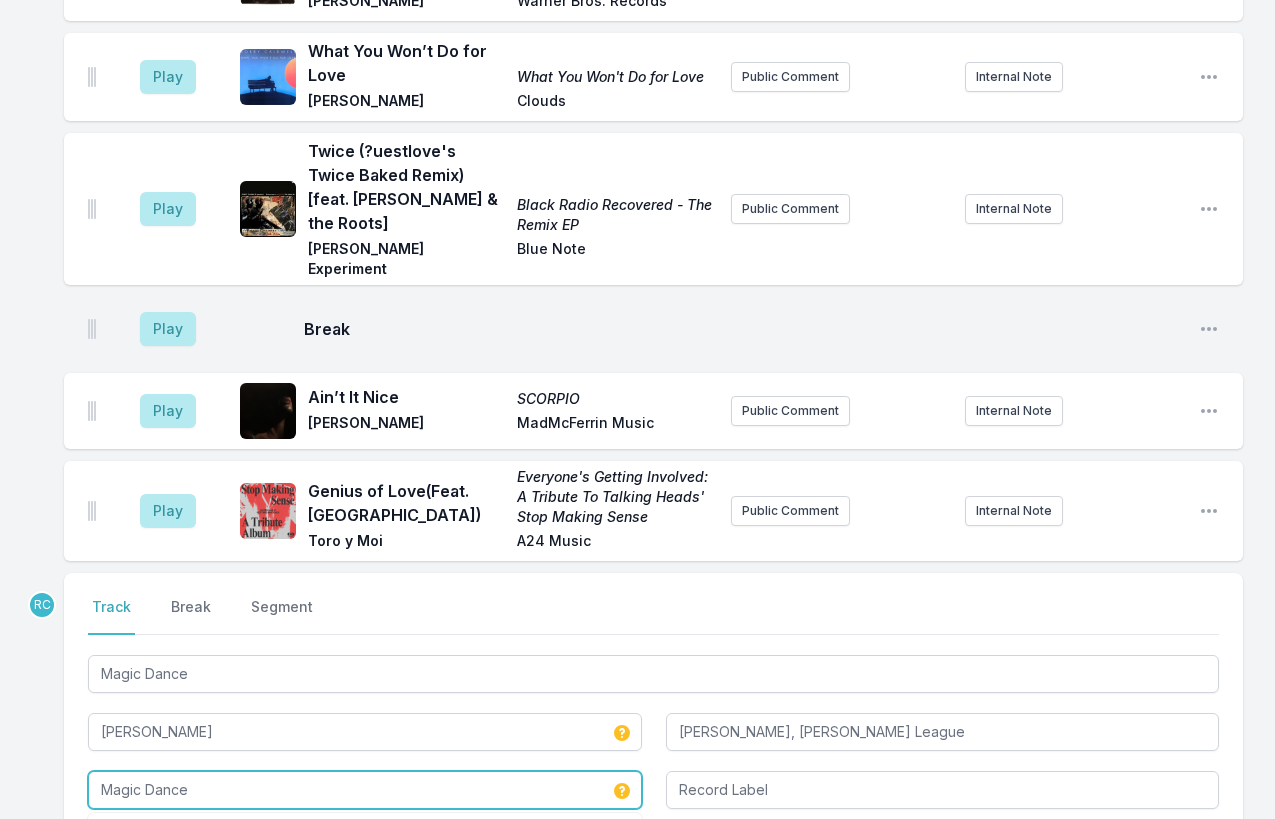 type on "Magic Dance" 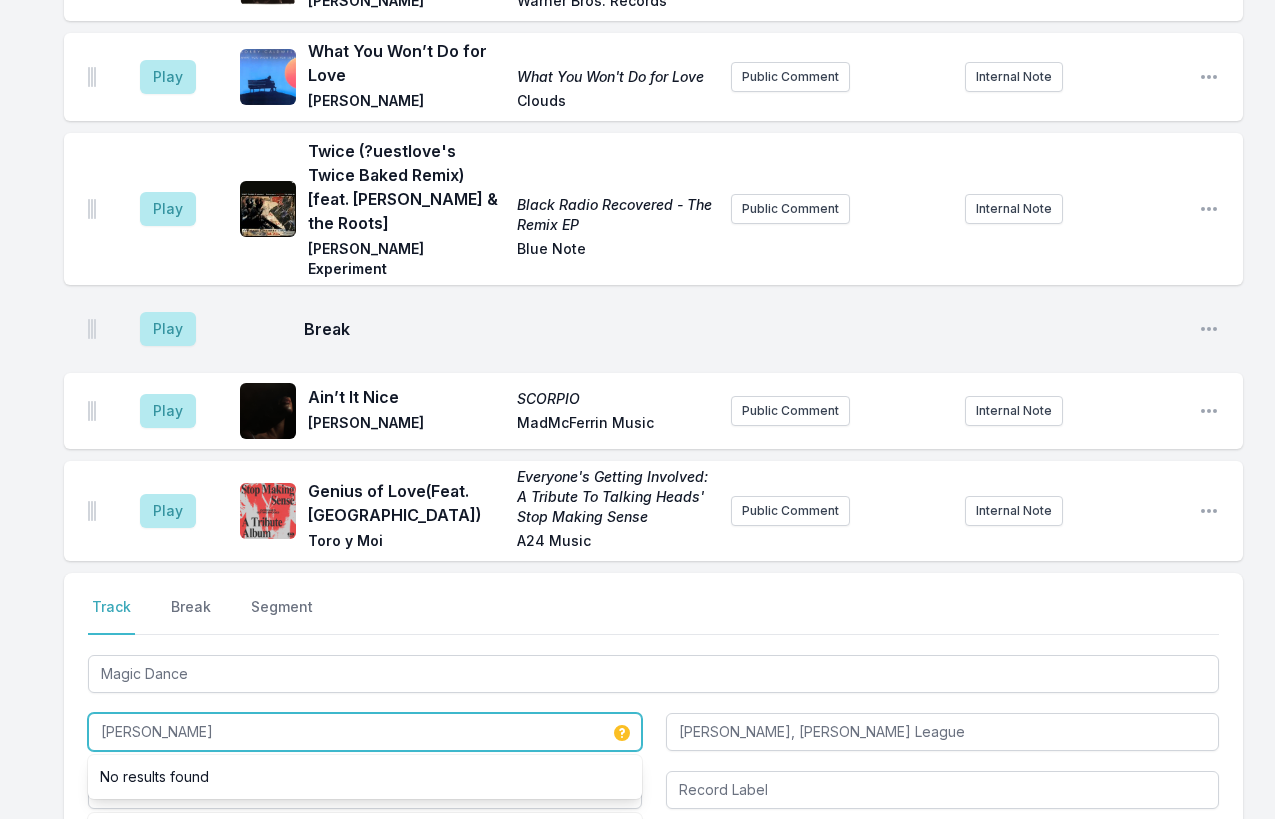 drag, startPoint x: 189, startPoint y: 699, endPoint x: 186, endPoint y: 675, distance: 24.186773 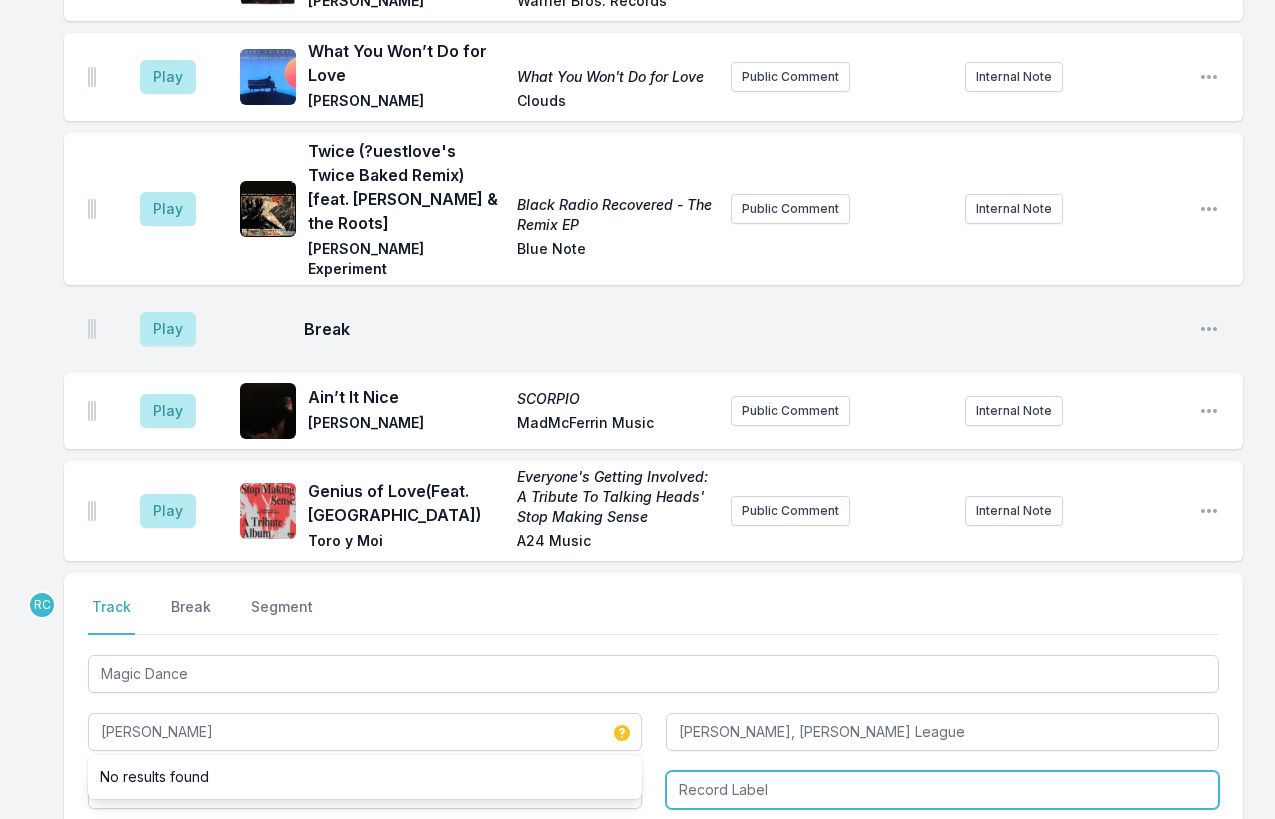 click at bounding box center (943, 790) 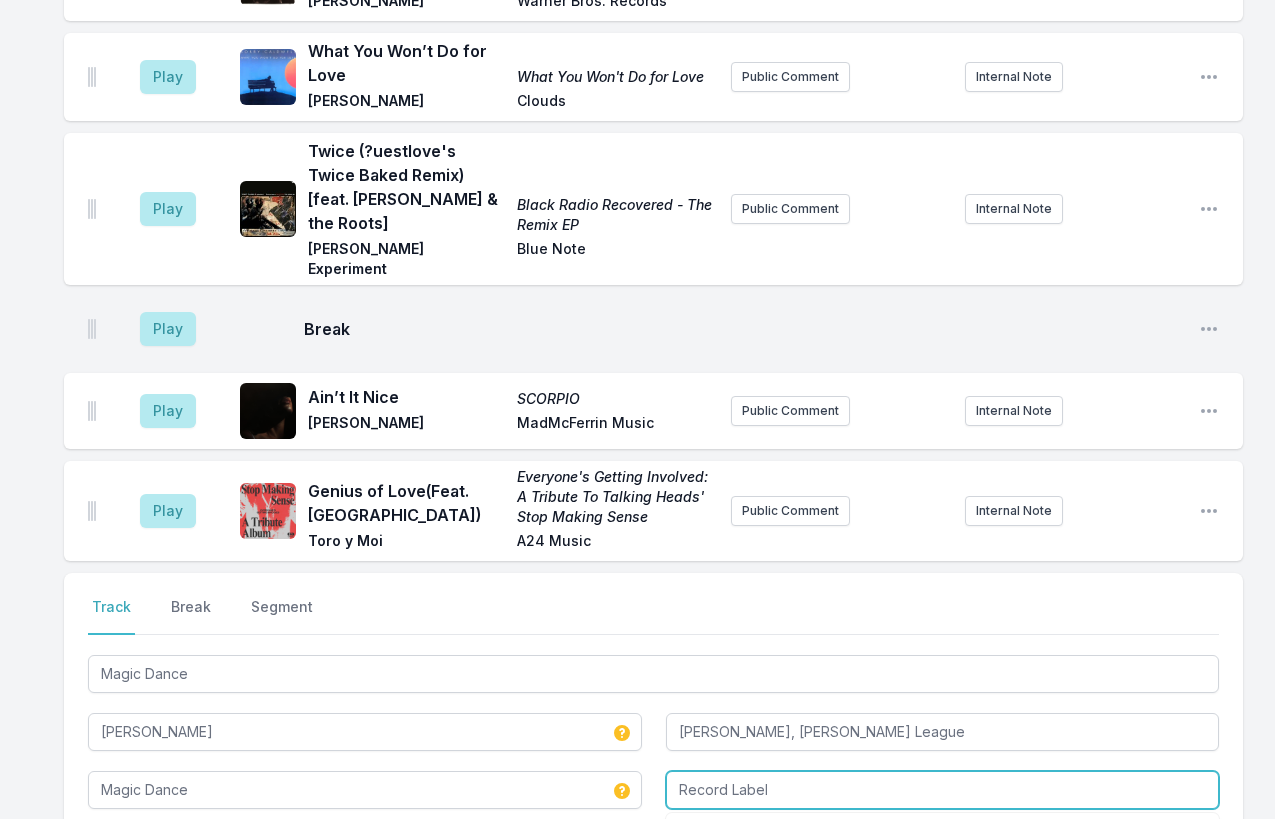 paste on "Nate Smith" 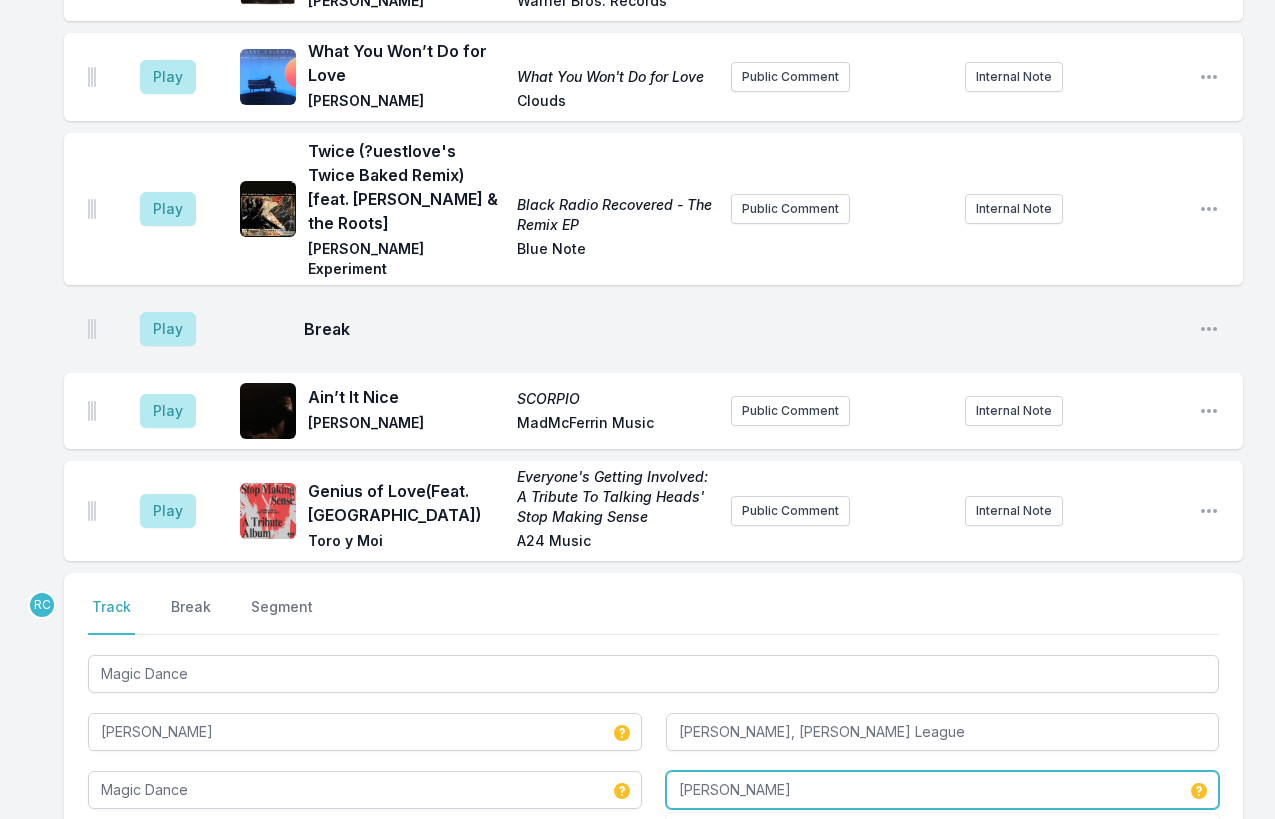 type on "Nate Smith" 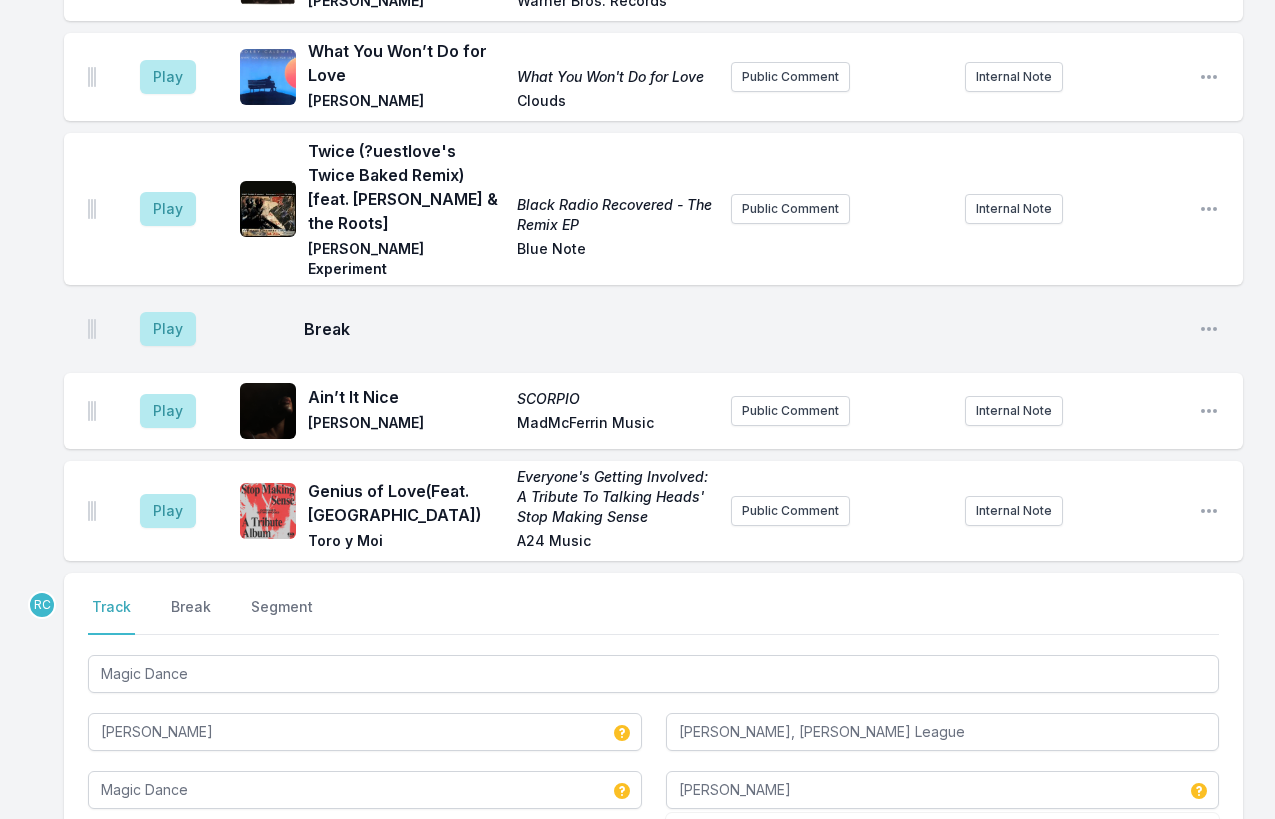 click on "Select a tab Track Break Segment Track Break Segment Magic Dance Nate Smith Lionel Loueke, Michael League Magic Dance Nate Smith No results found" at bounding box center [653, 703] 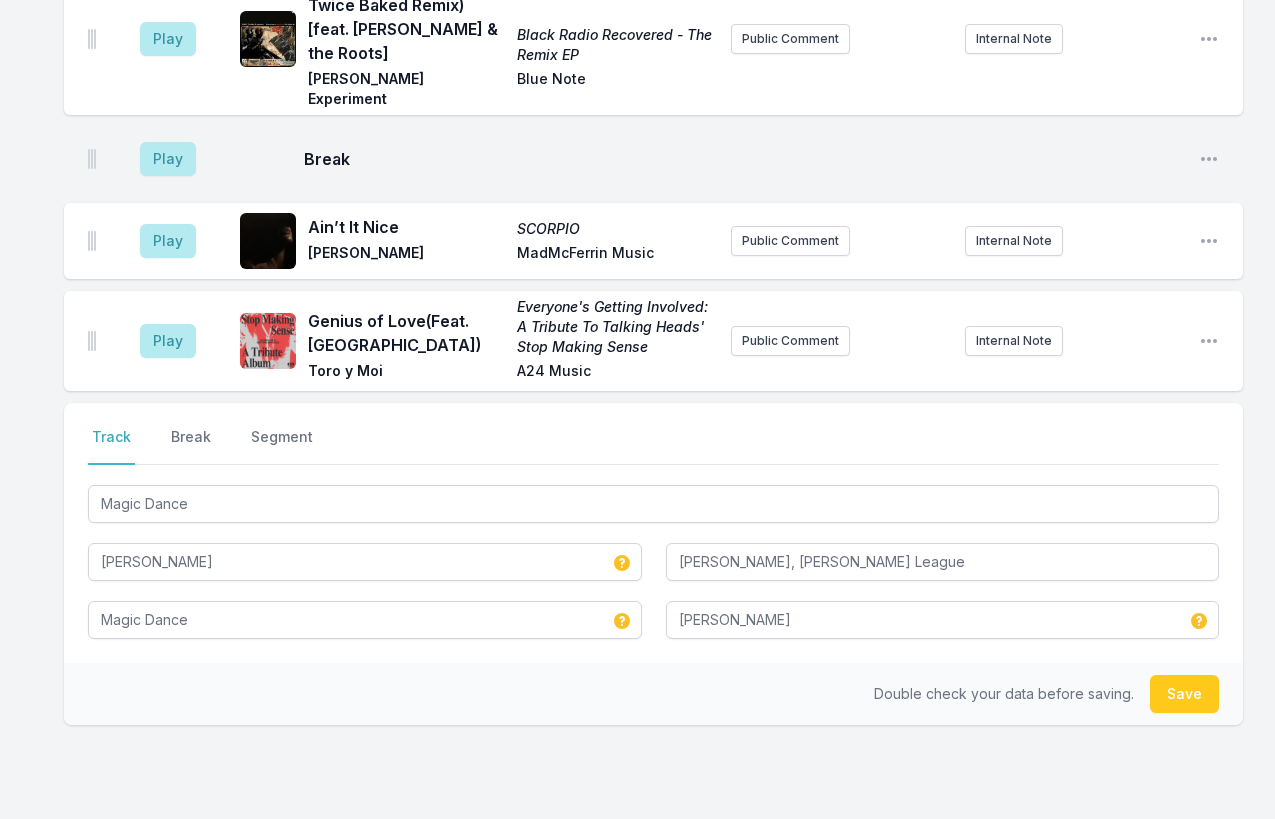 scroll, scrollTop: 2251, scrollLeft: 0, axis: vertical 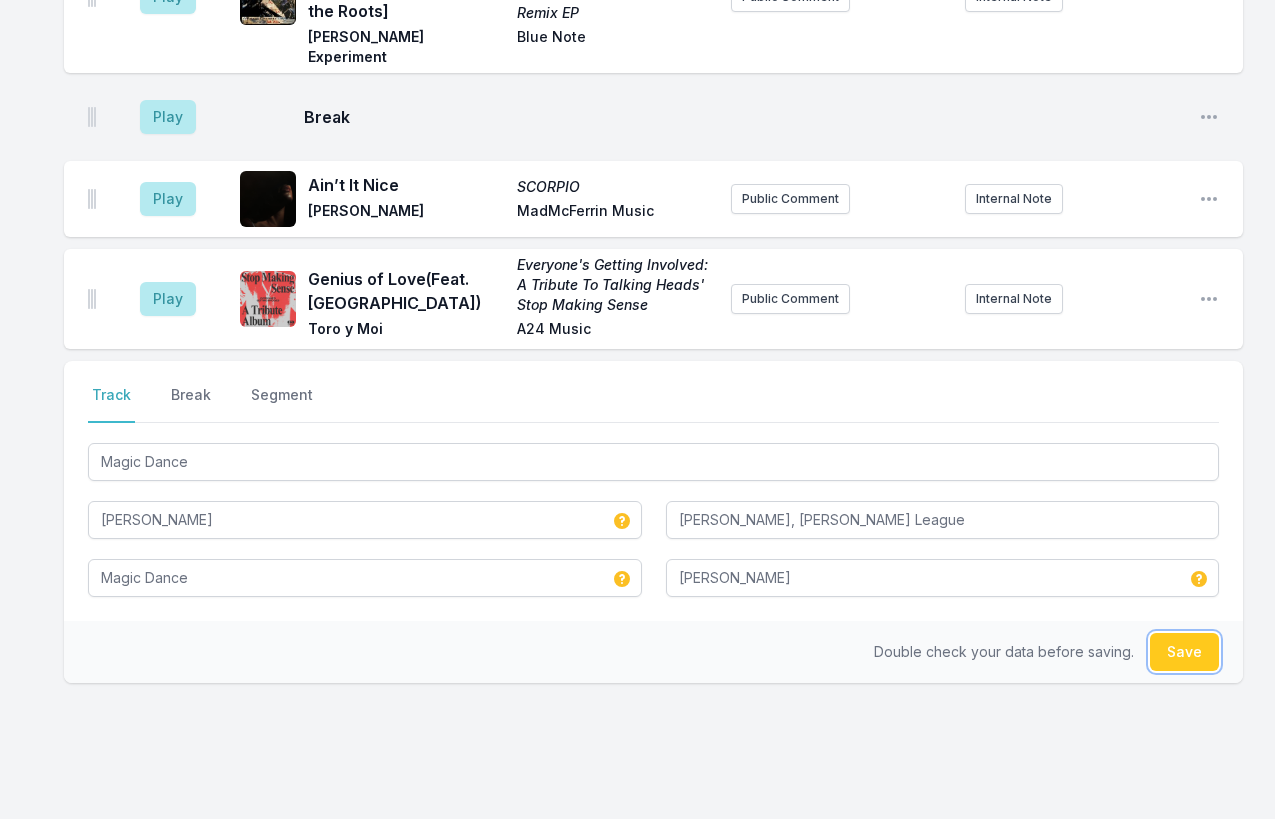 click on "Save" at bounding box center (1184, 652) 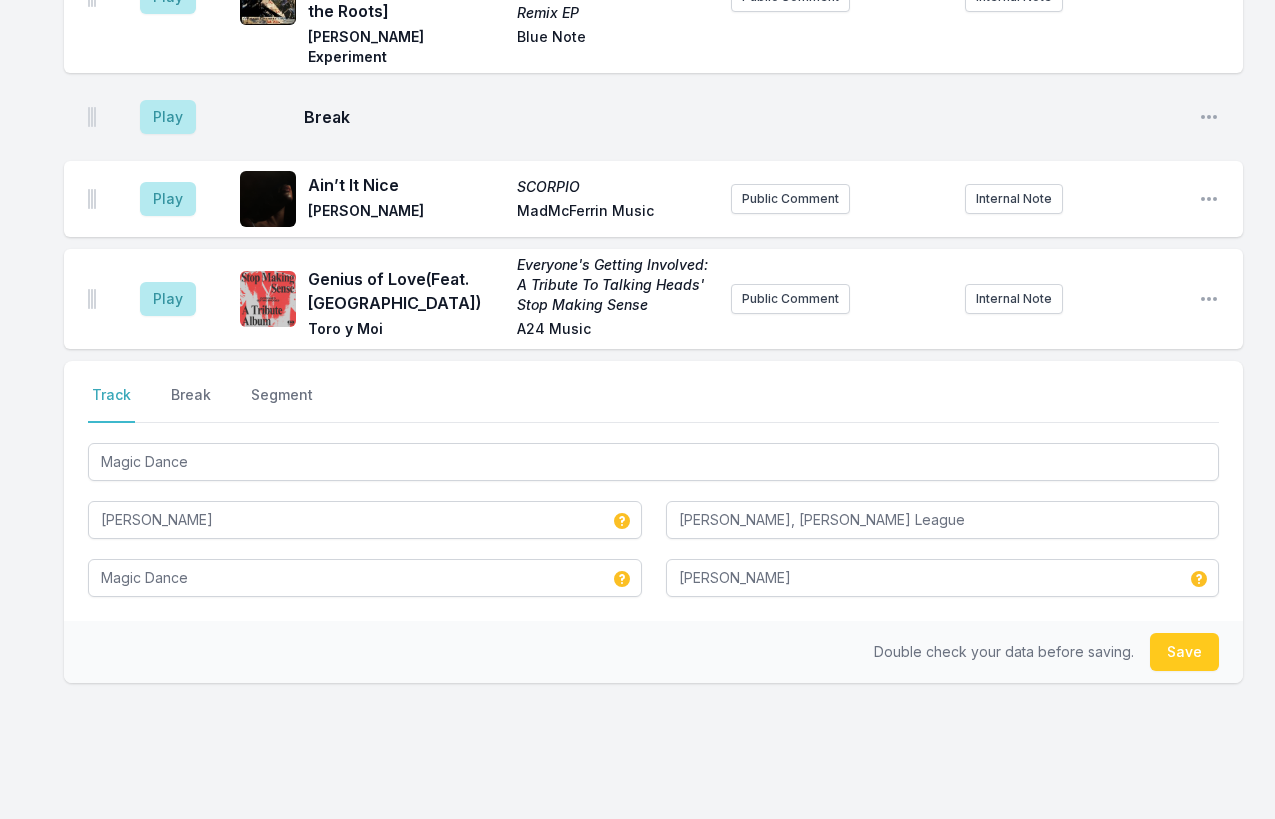 type 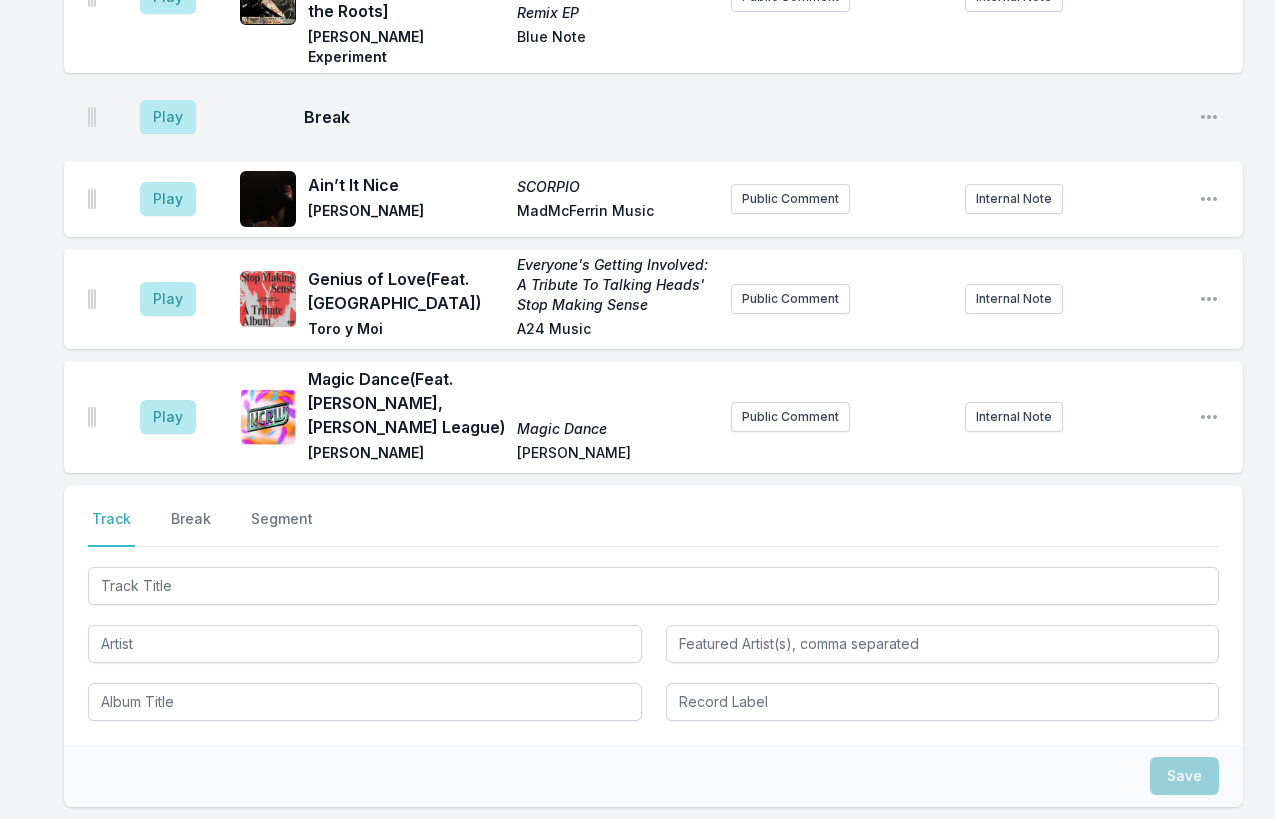 scroll, scrollTop: 2375, scrollLeft: 0, axis: vertical 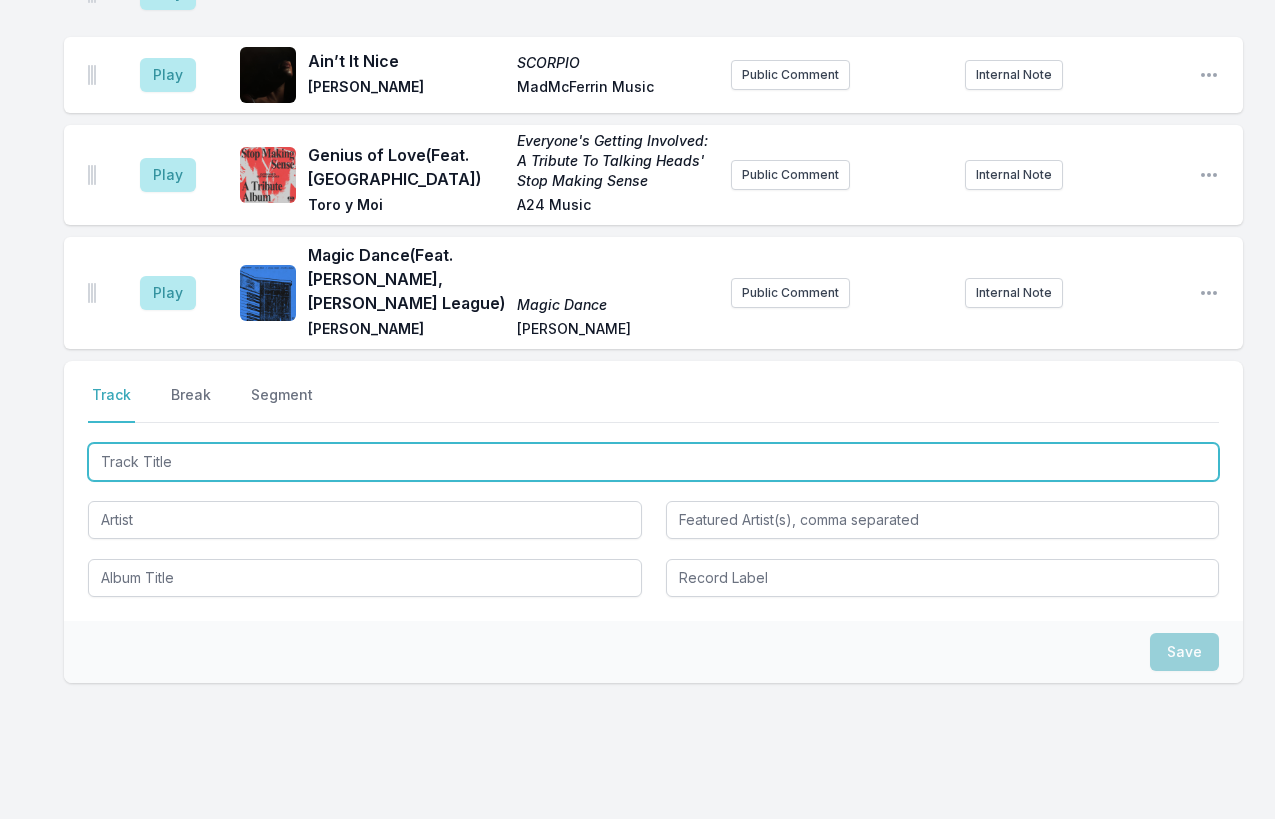 click at bounding box center (653, 462) 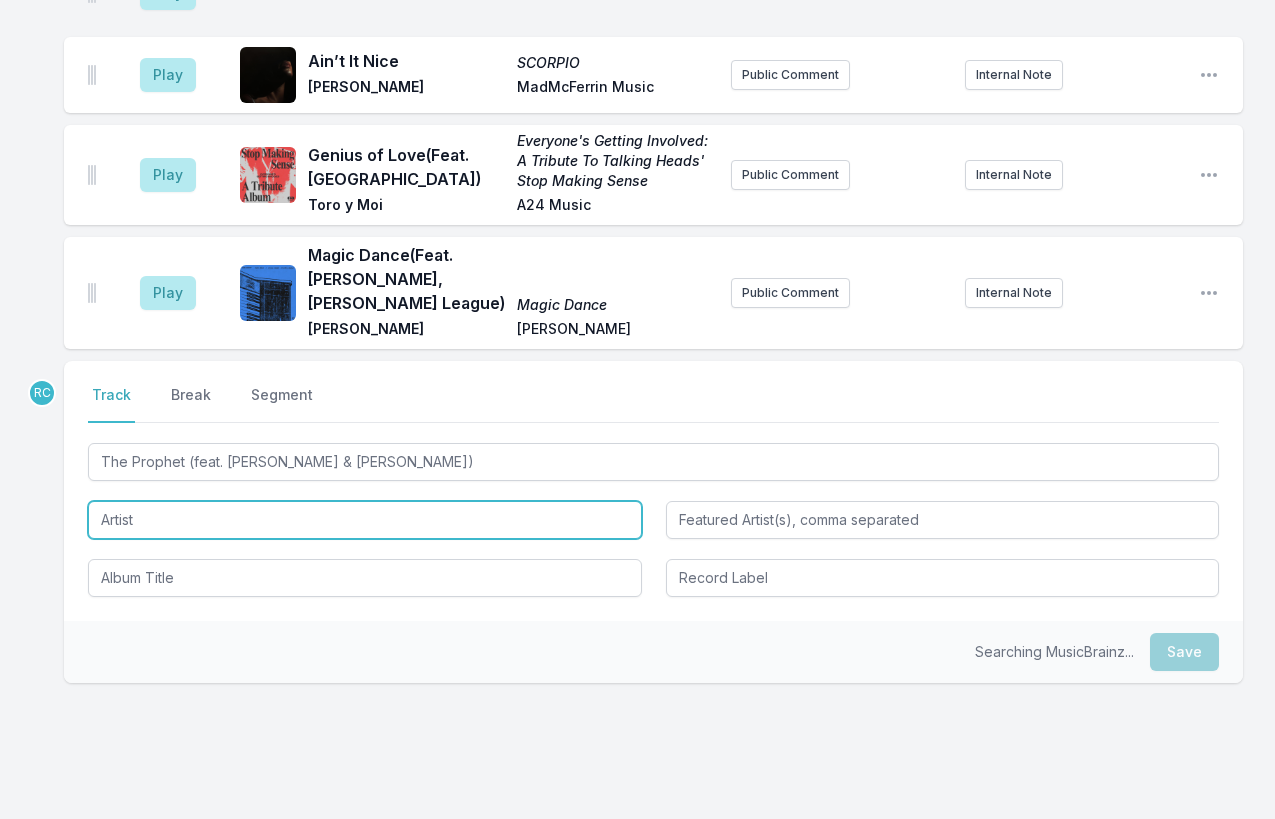 type on "The Prophet" 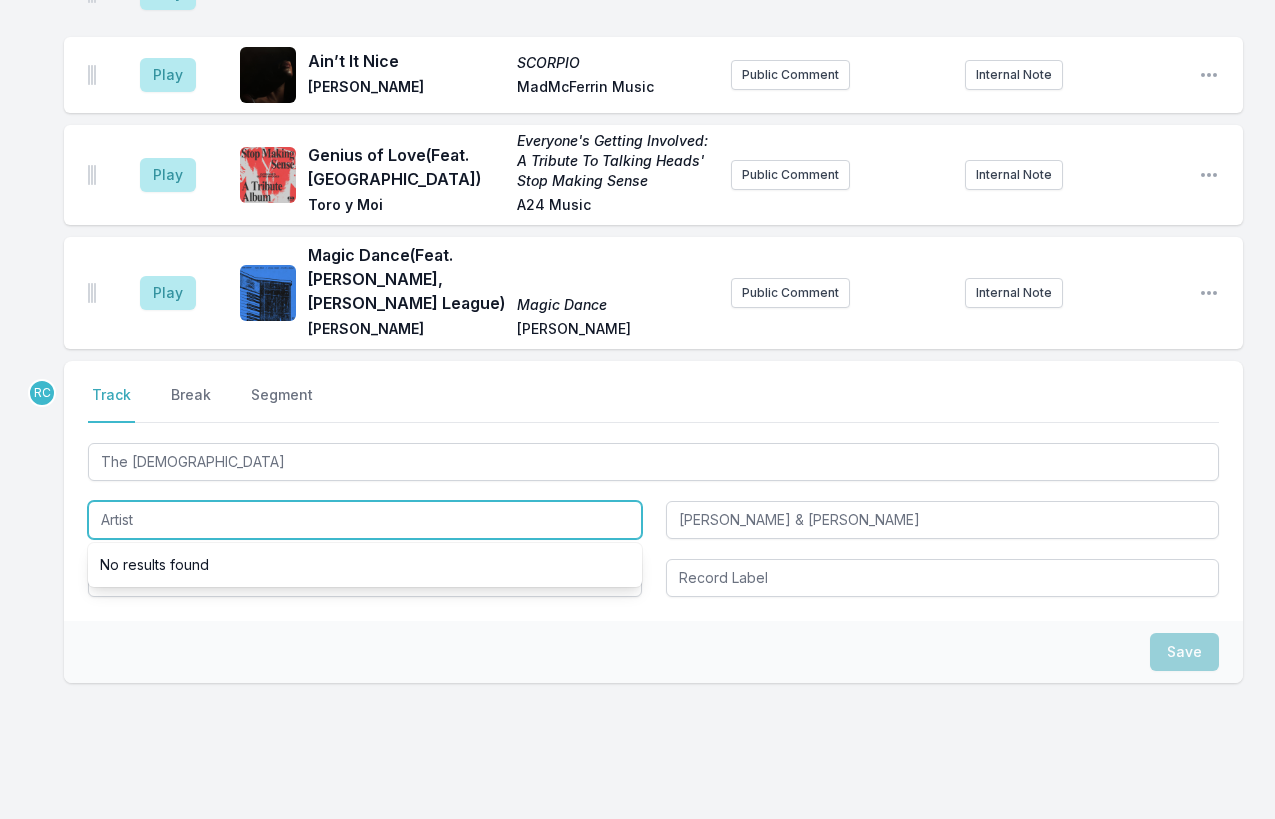 paste on "Towa Tei" 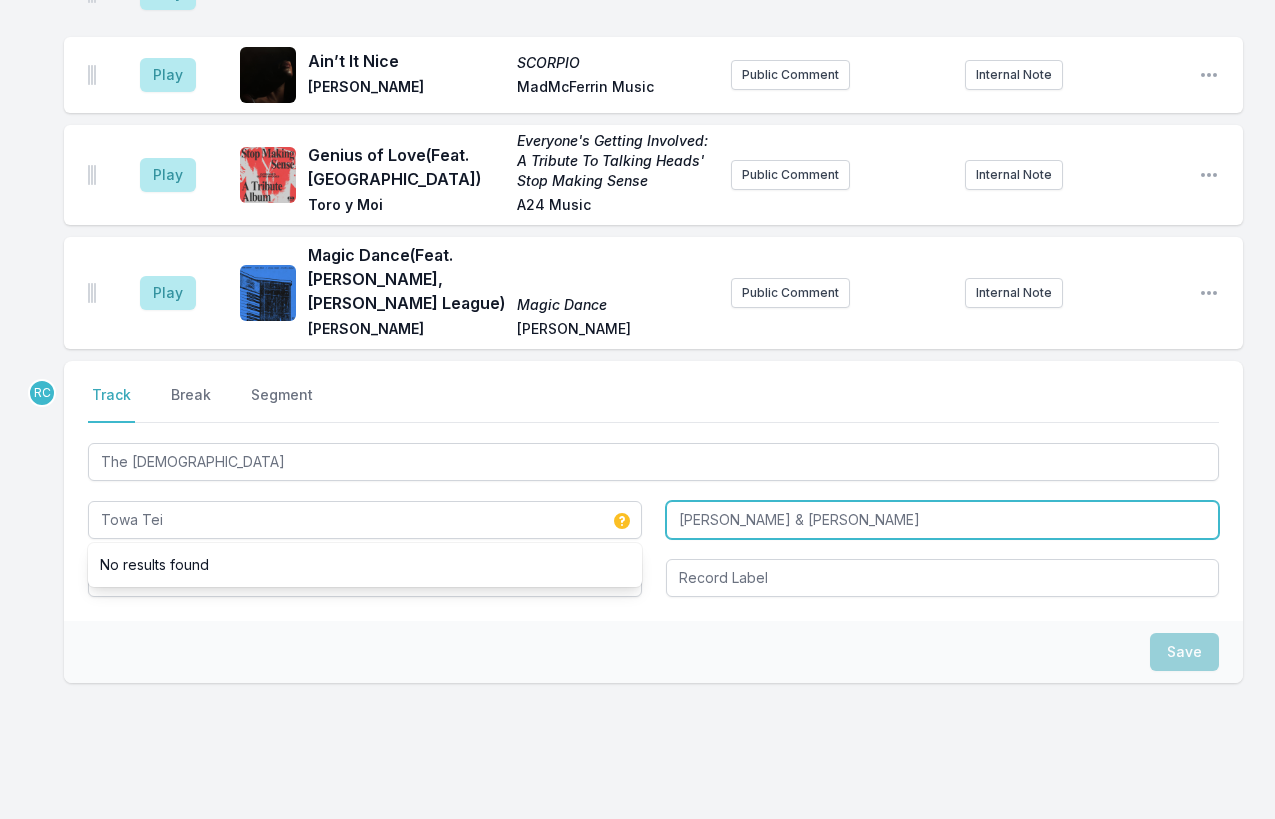 type on "Towa Tei" 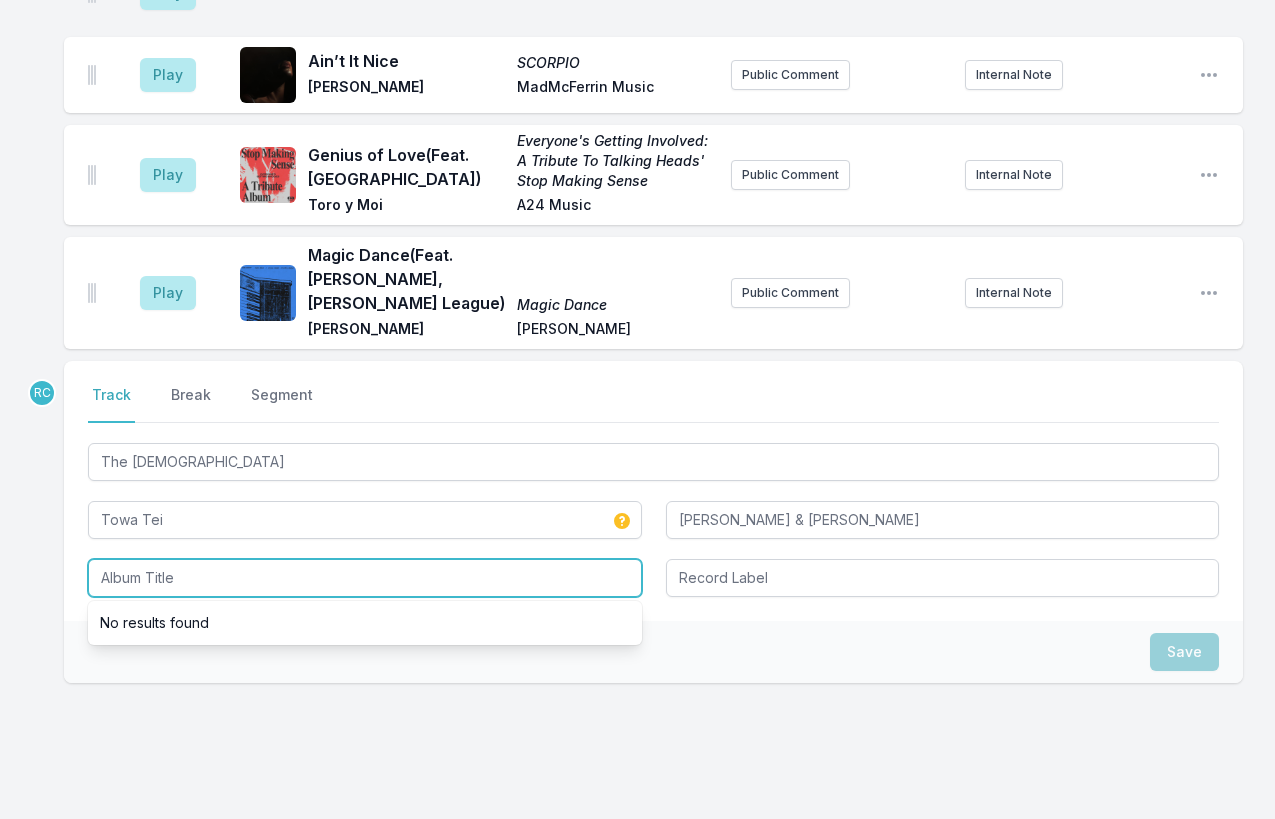 paste on "Ah!!" 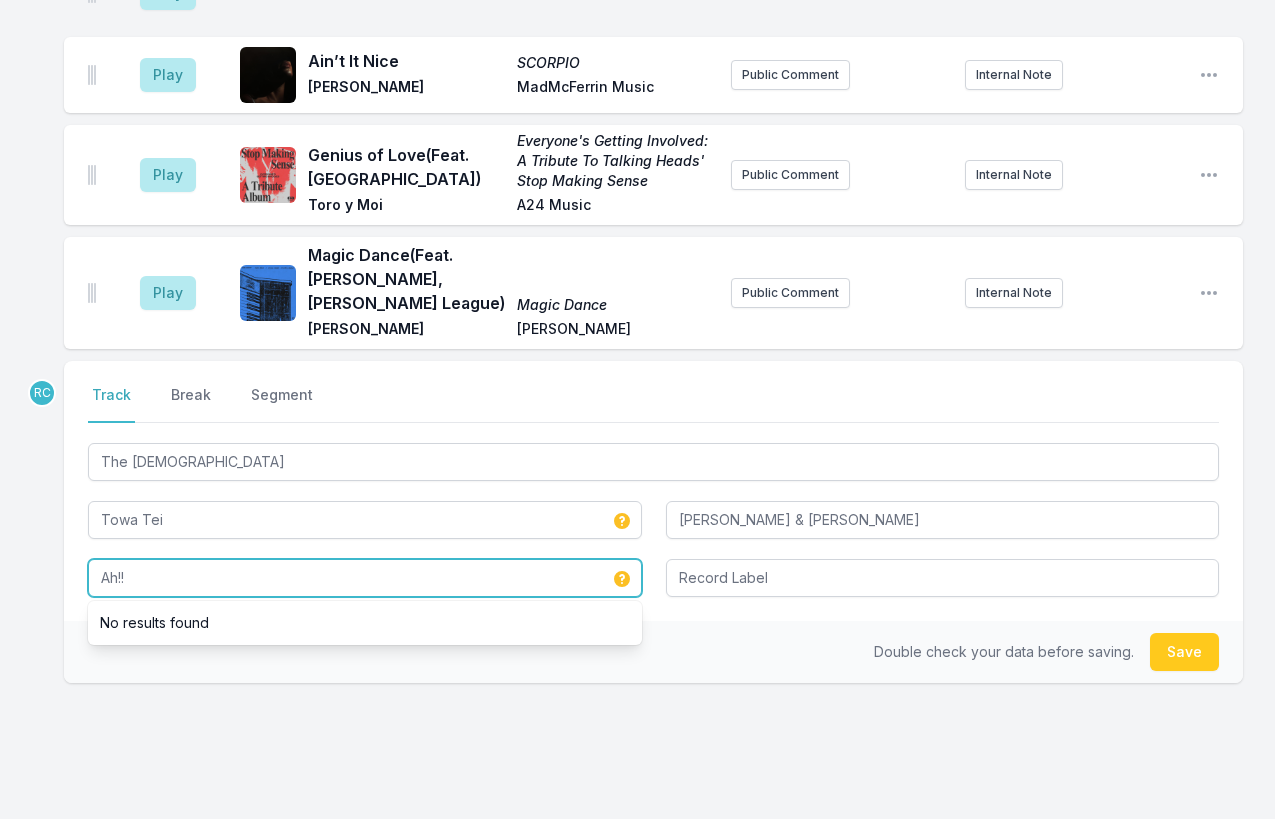 type on "Ah!!" 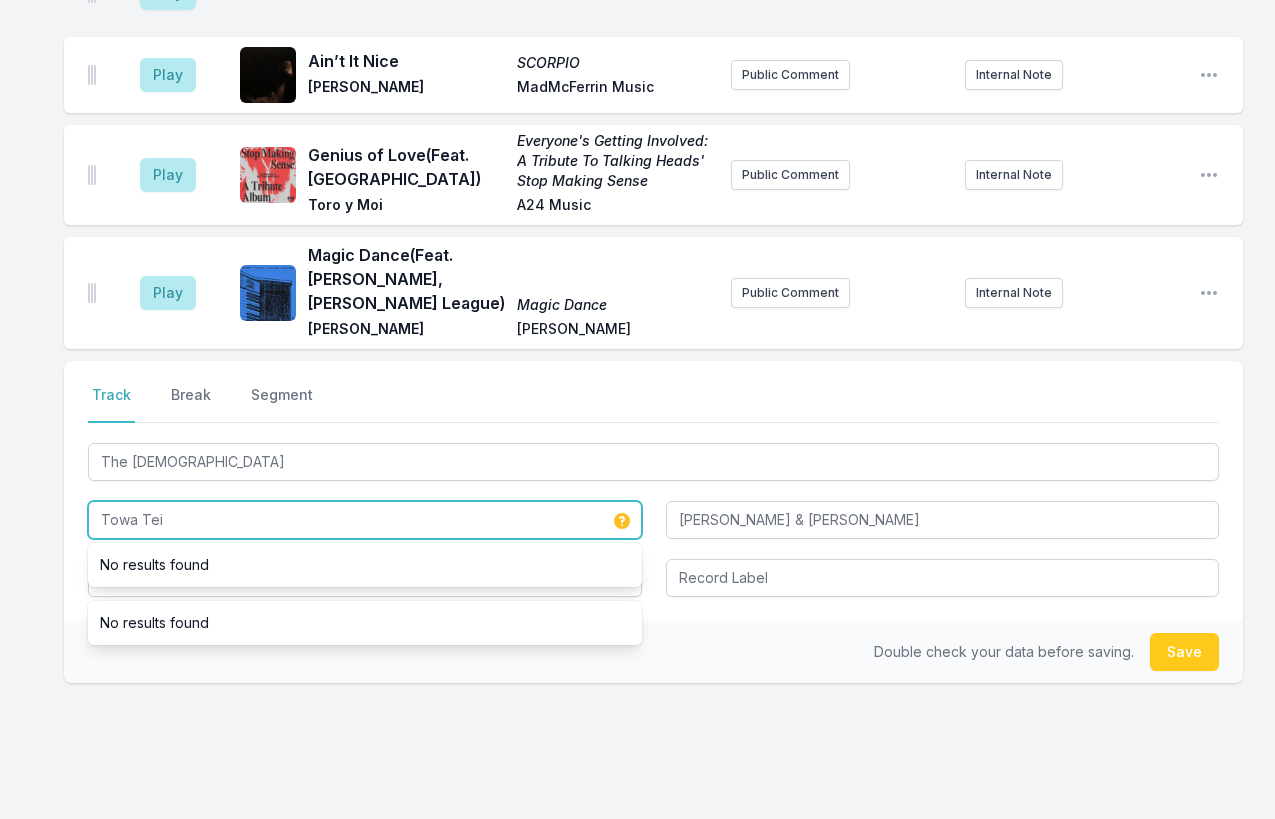 drag, startPoint x: 203, startPoint y: 484, endPoint x: 203, endPoint y: 468, distance: 16 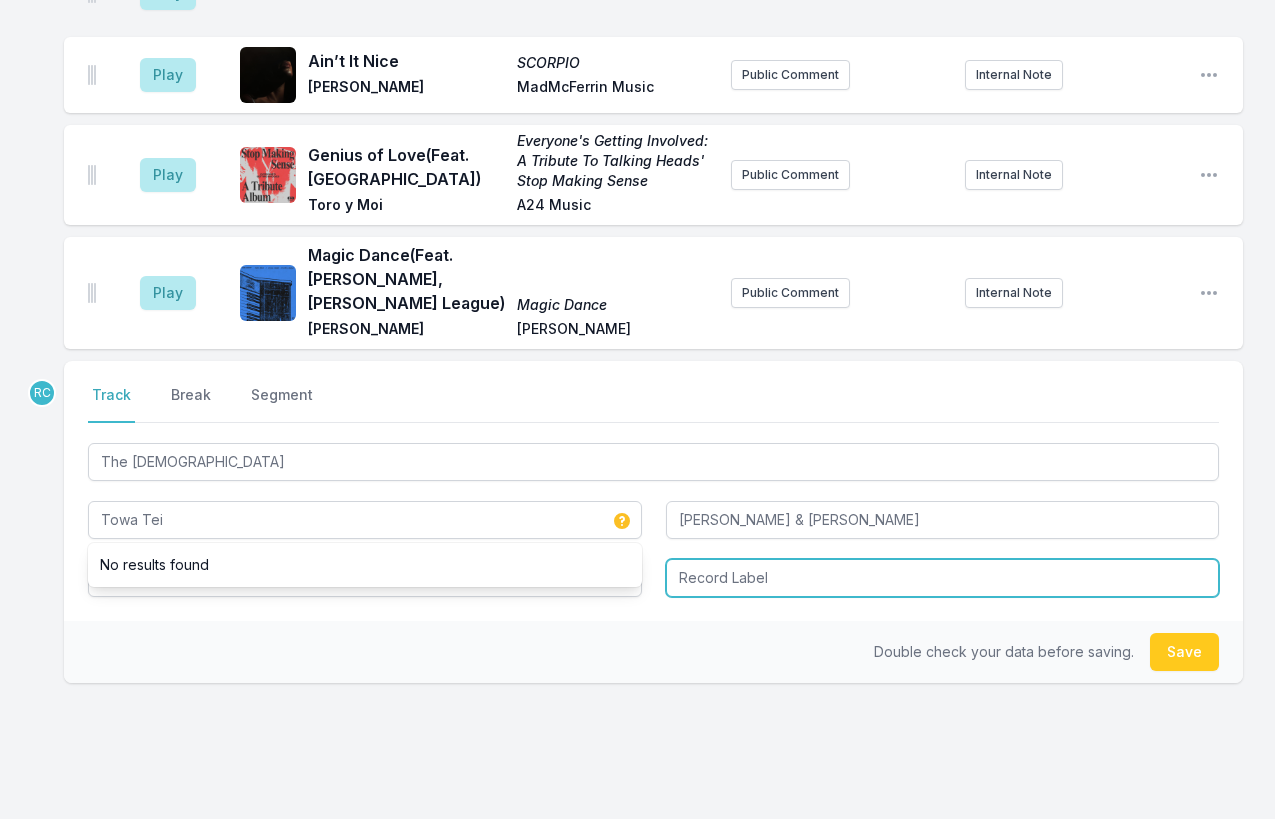 click at bounding box center [943, 578] 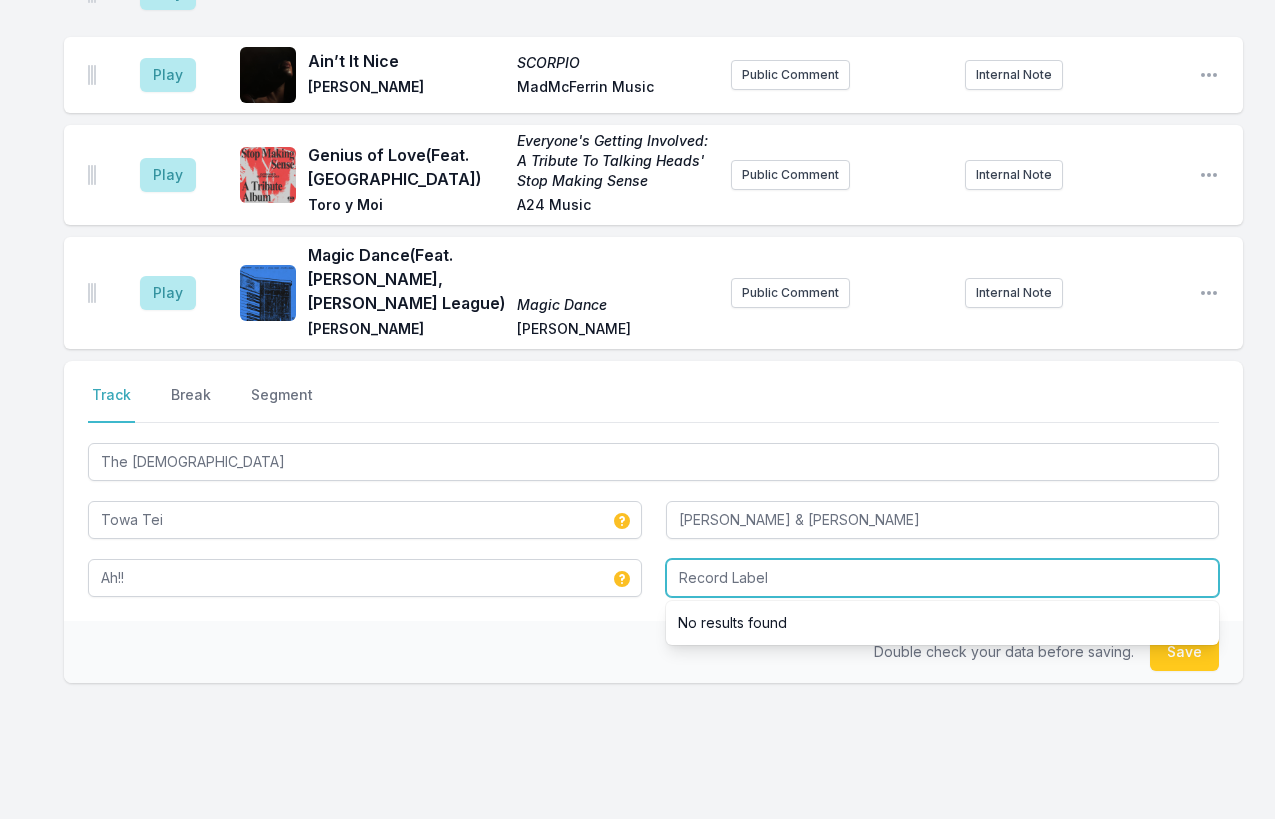 paste on "Towa Tei" 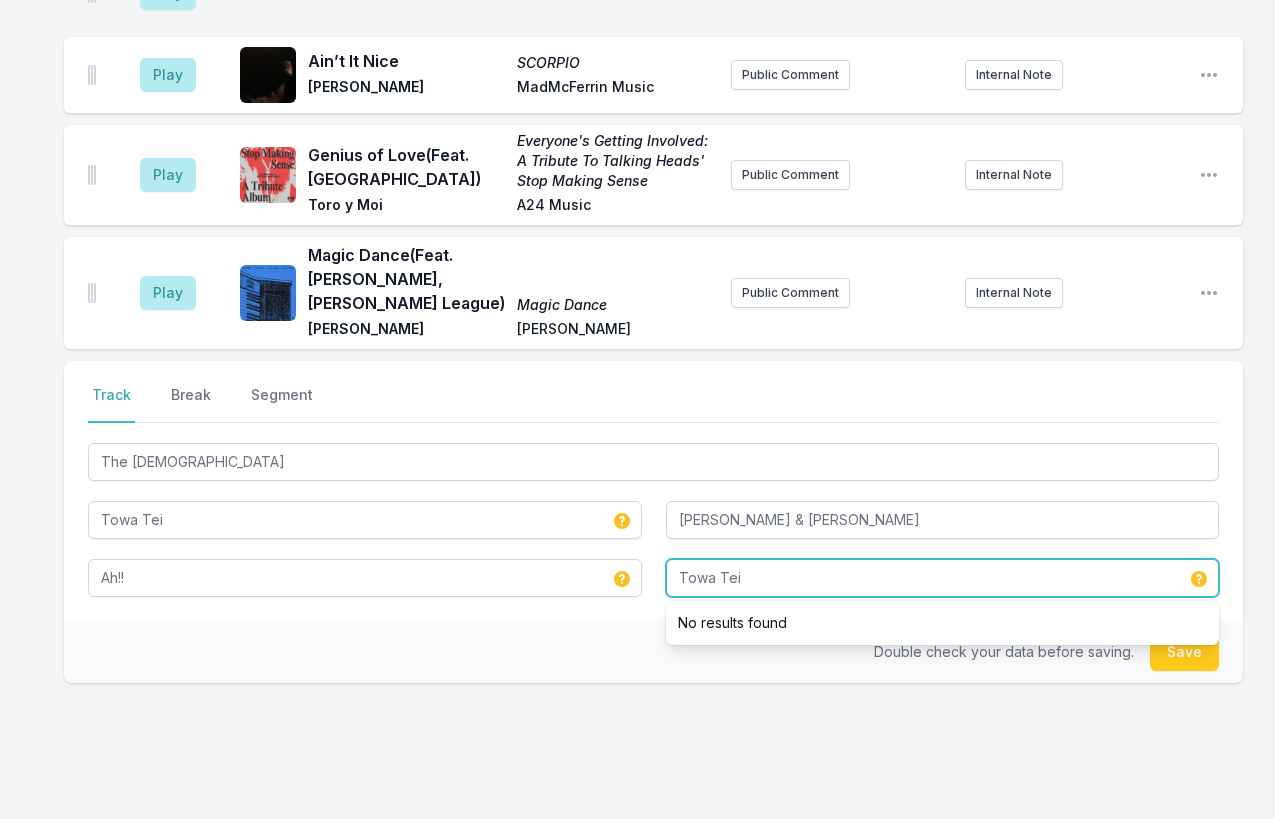 type on "Towa Tei" 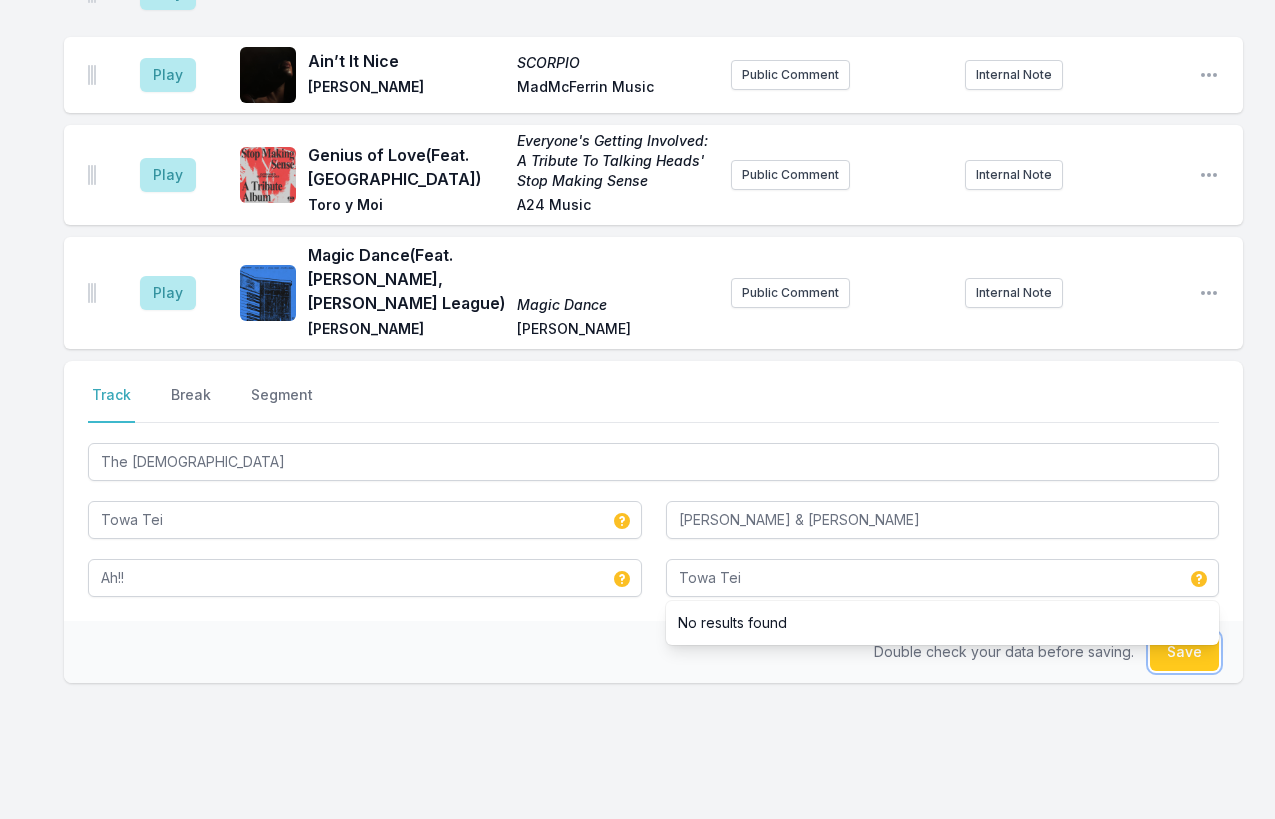 click on "Save" at bounding box center [1184, 652] 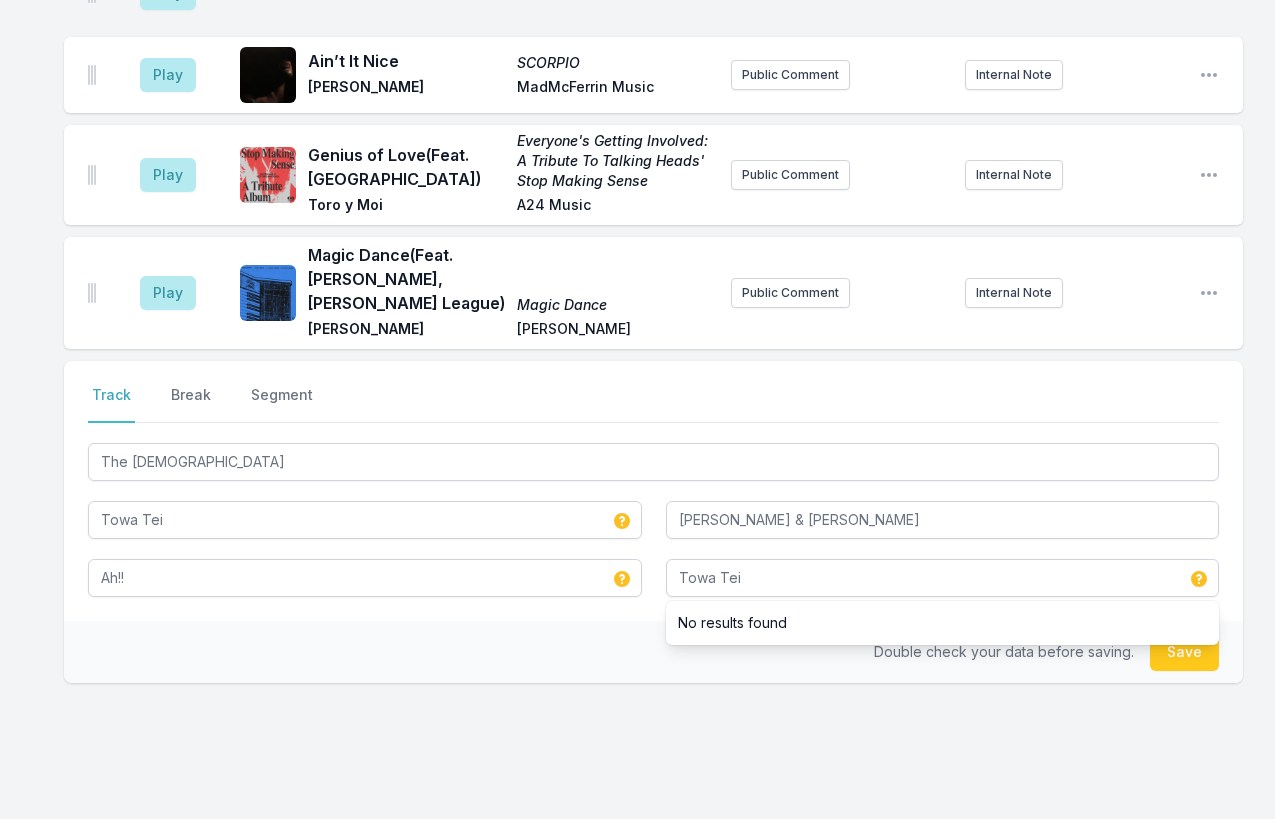 type 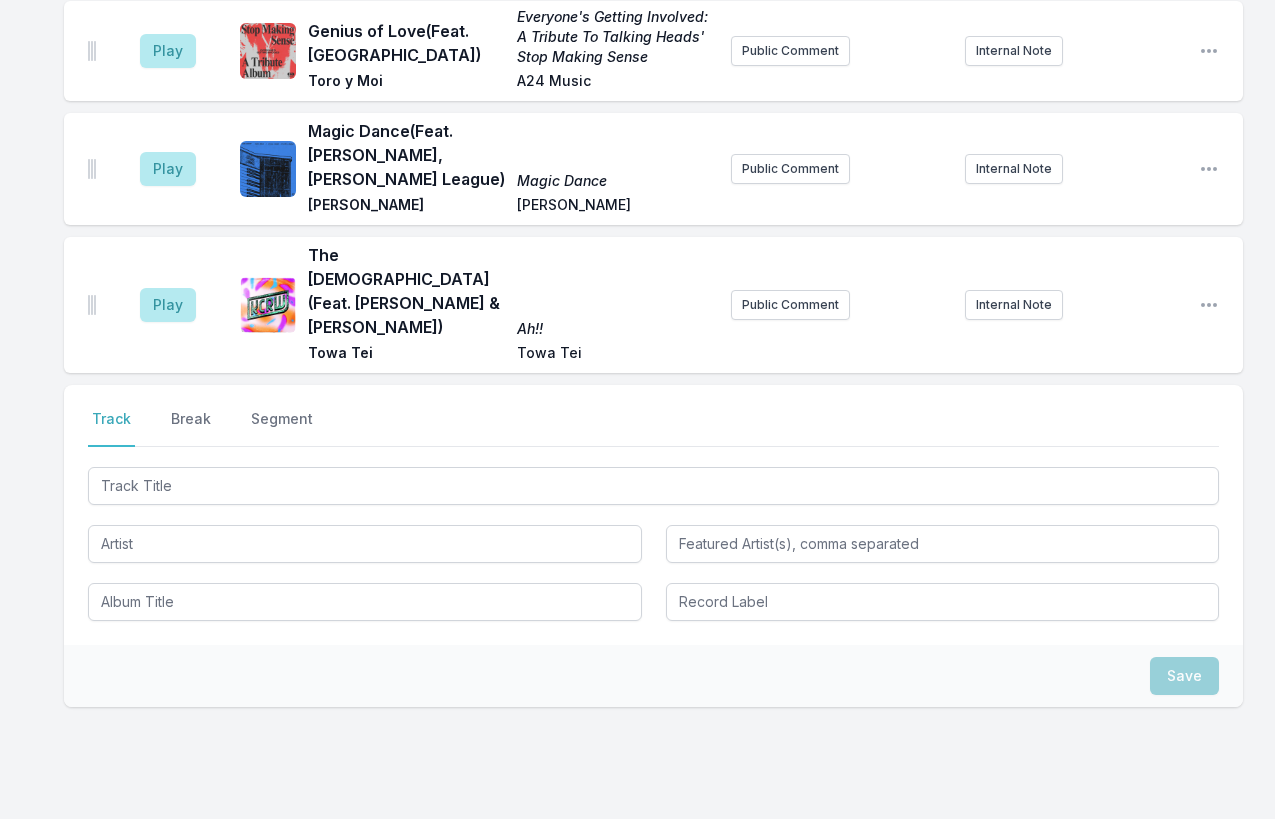 scroll, scrollTop: 2515, scrollLeft: 0, axis: vertical 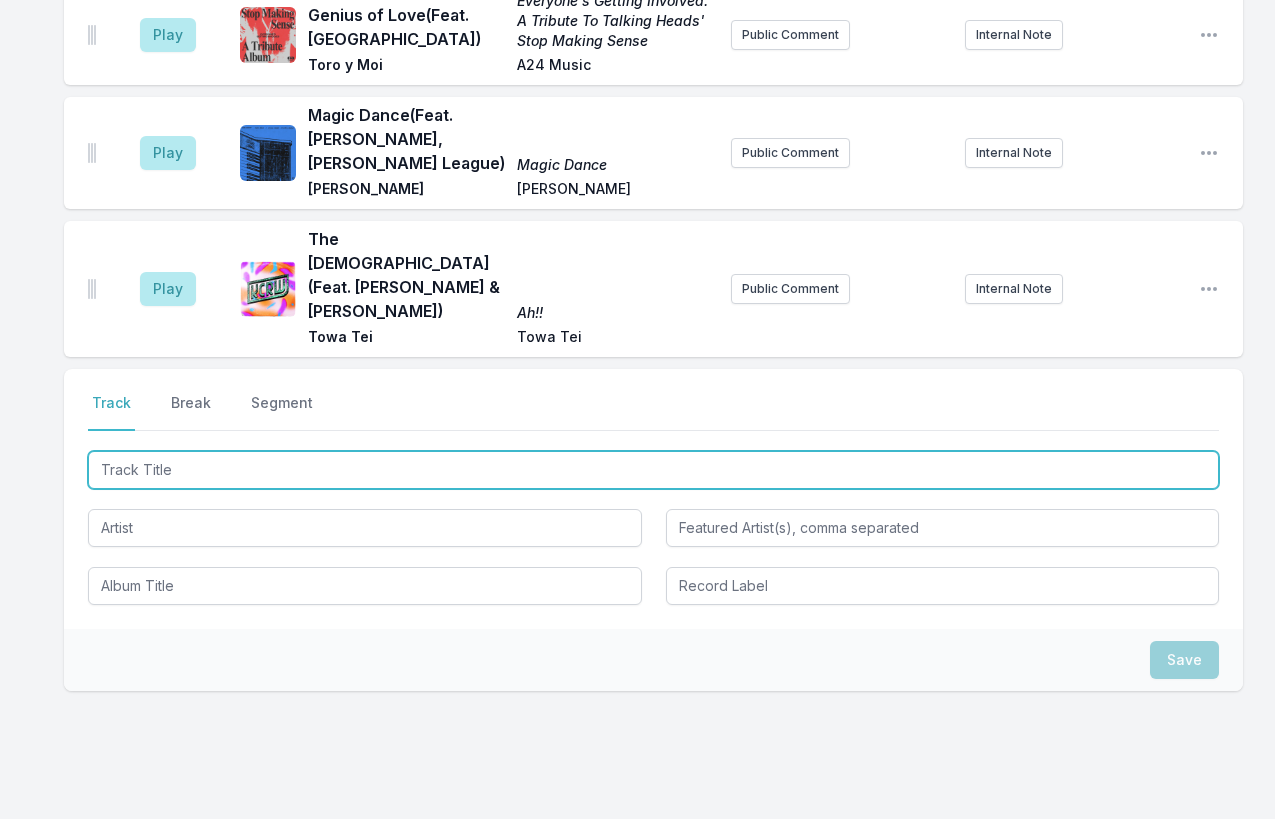 click at bounding box center [653, 470] 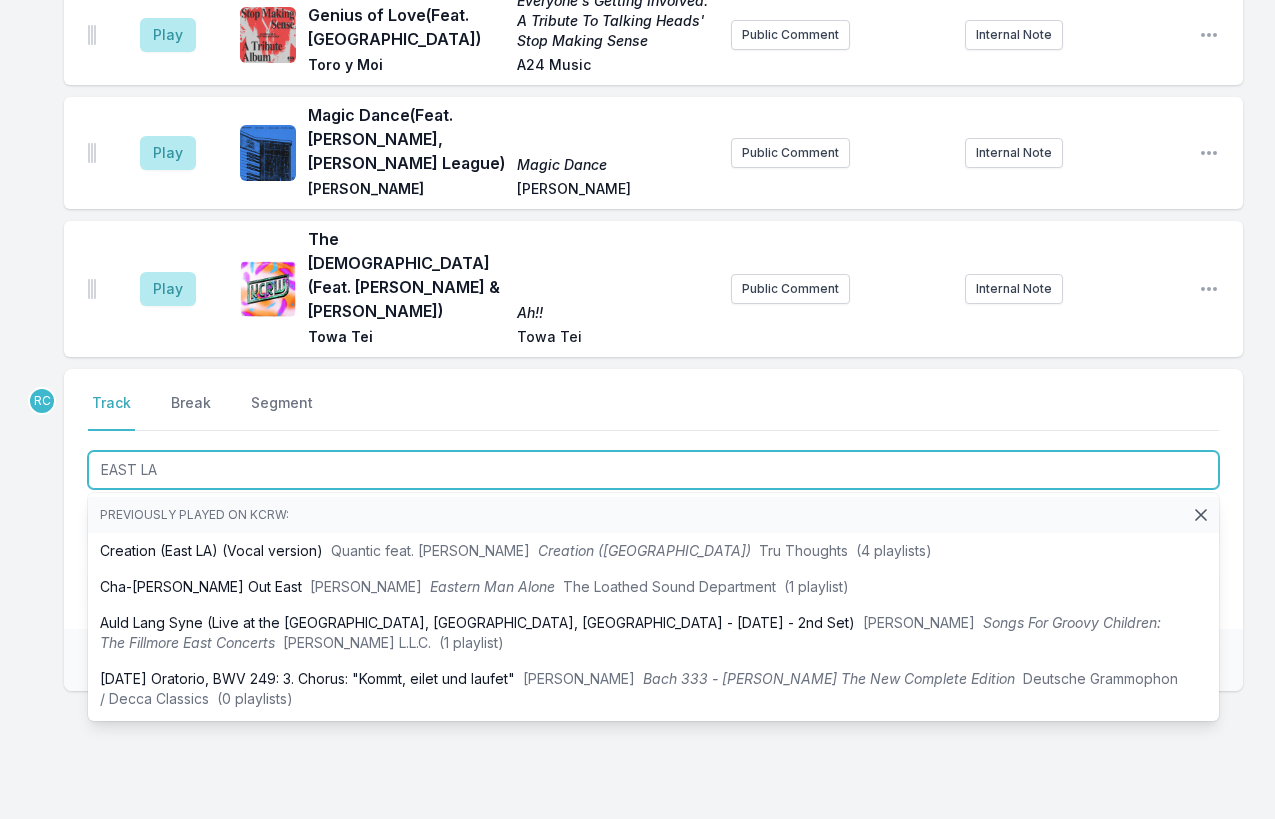 type on "EAST LA" 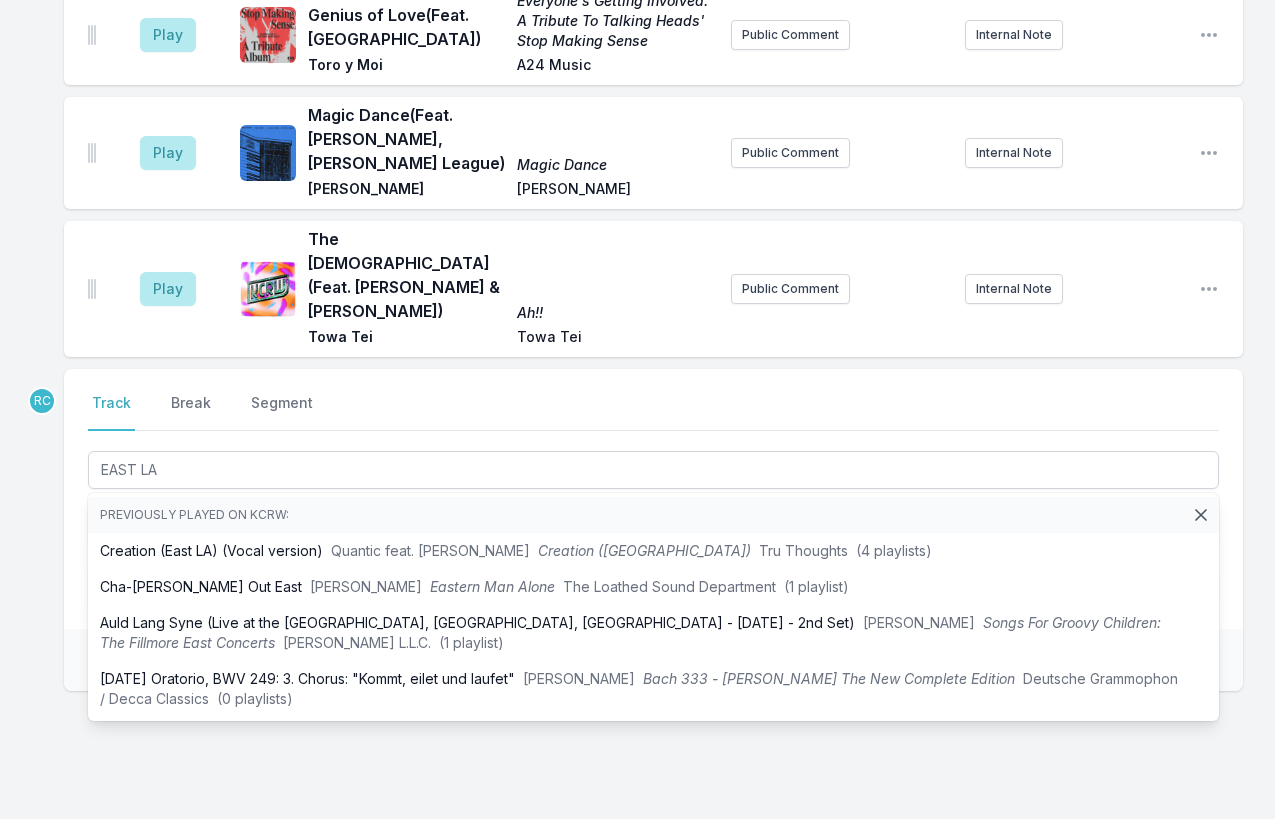 click on "Select a tab Track Break Segment Track Break Segment EAST LA Previously played on KCRW: Creation (East LA) (Vocal version) Quantic feat. Jimetta Rose Creation (East LA) Tru Thoughts (4 playlists) Cha‐Lacy’s Out East Charles Tyler Eastern Man Alone The Loathed Sound Department (1 playlist) Auld Lang Syne (Live at the Fillmore, East, NY - 12/31/69 - 2nd Set) Jimi Hendrix Songs For Groovy Children: The Fillmore East Concerts Experience Hendrix L.L.C. (1 playlist) Easter Oratorio, BWV 249: 3. Chorus: "Kommt, eilet und laufet" Johann Sebastian Bach Bach 333 - J.S. Bach The New Complete Edition Deutsche Grammophon / Decca Classics (0 playlists)" at bounding box center [653, 499] 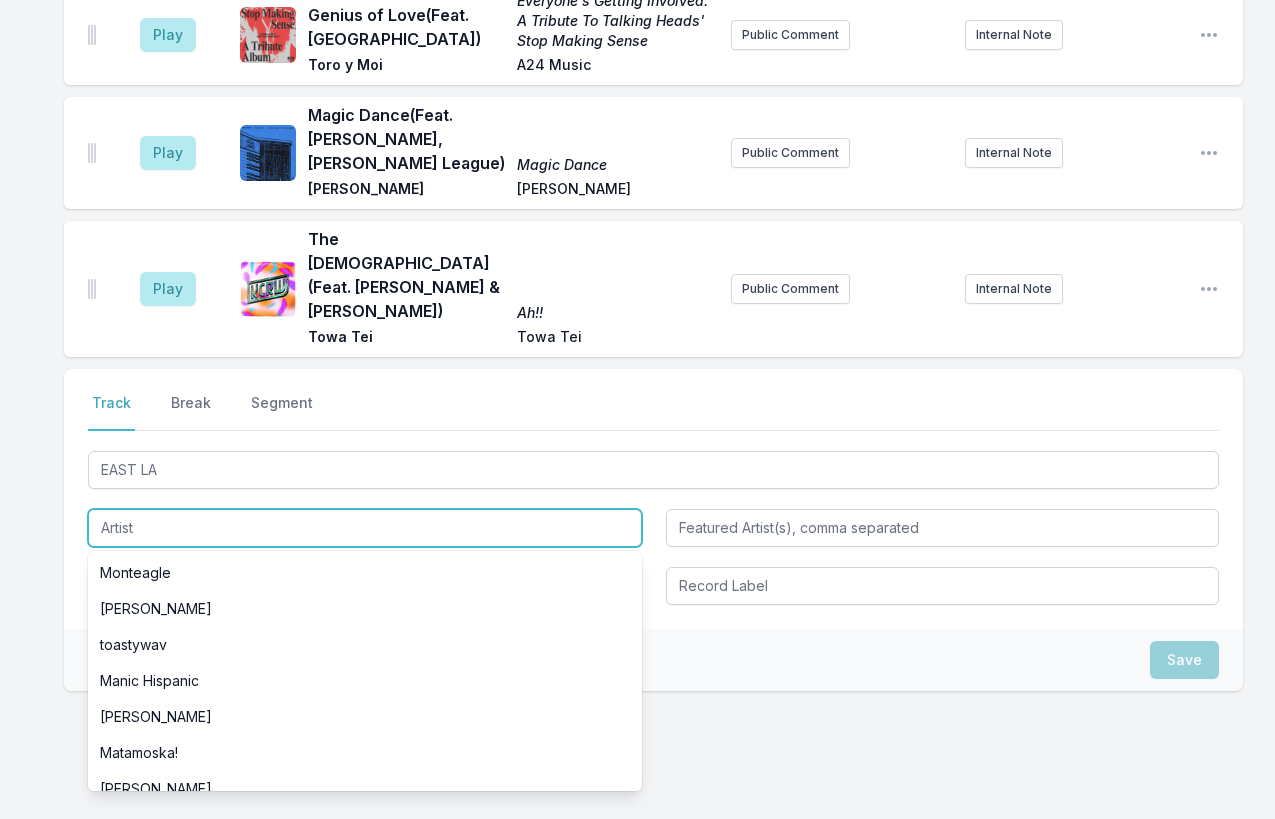 click at bounding box center (365, 528) 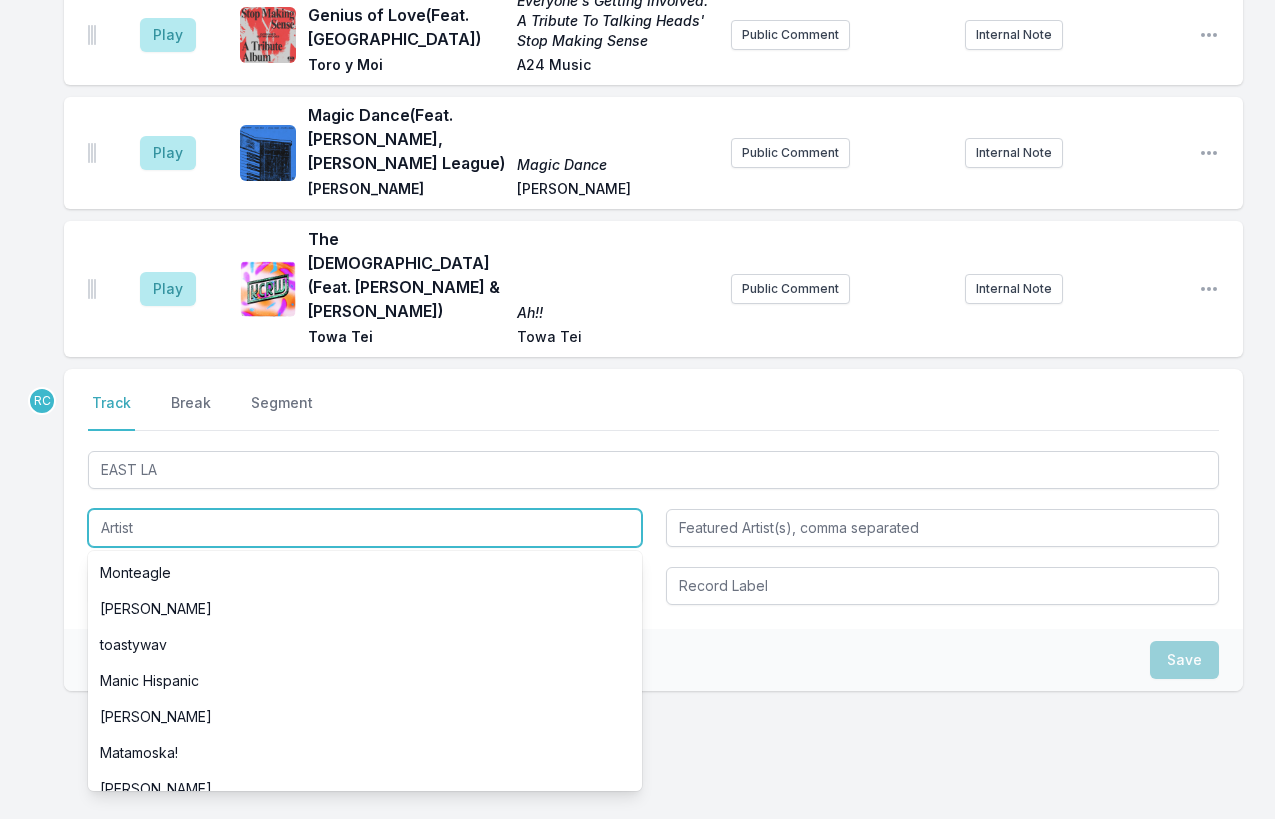 paste on "will.i.am + Taboo" 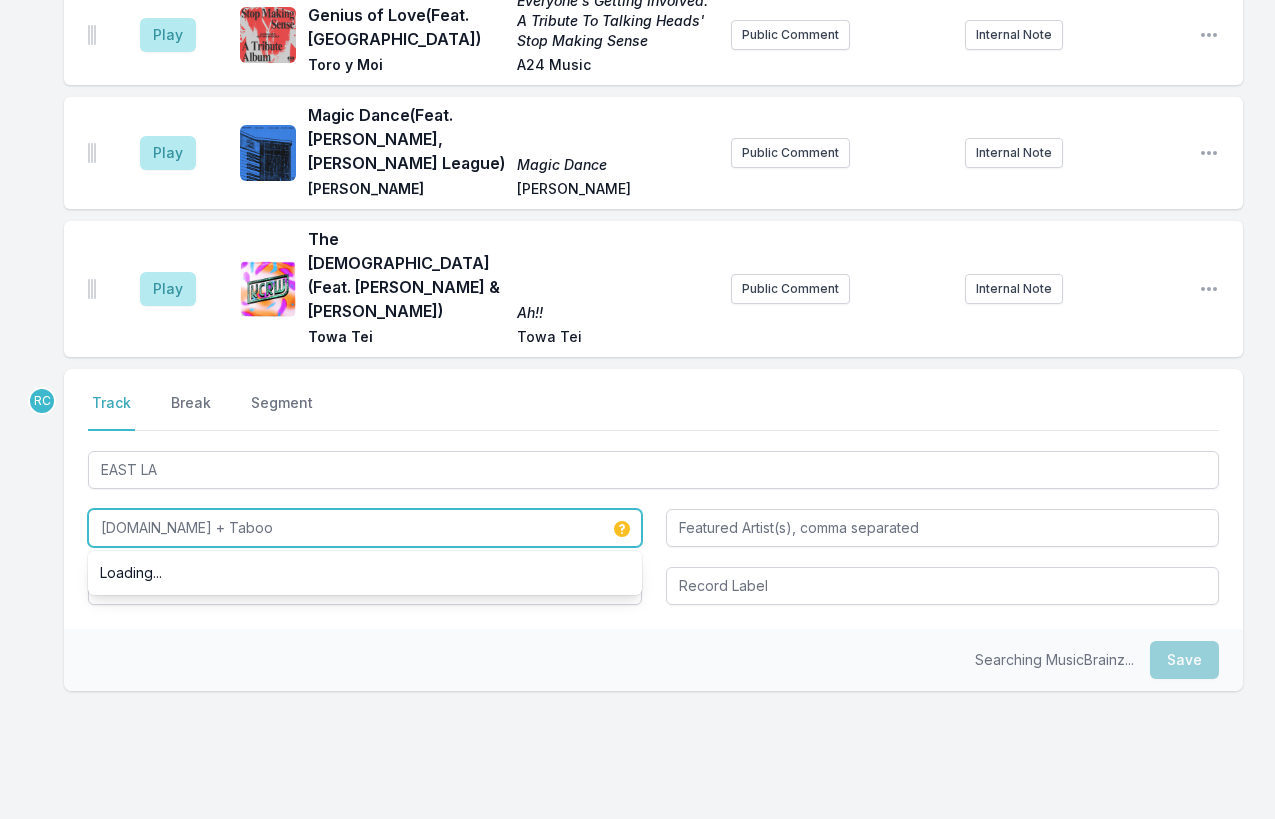 type on "will.i.am + Taboo" 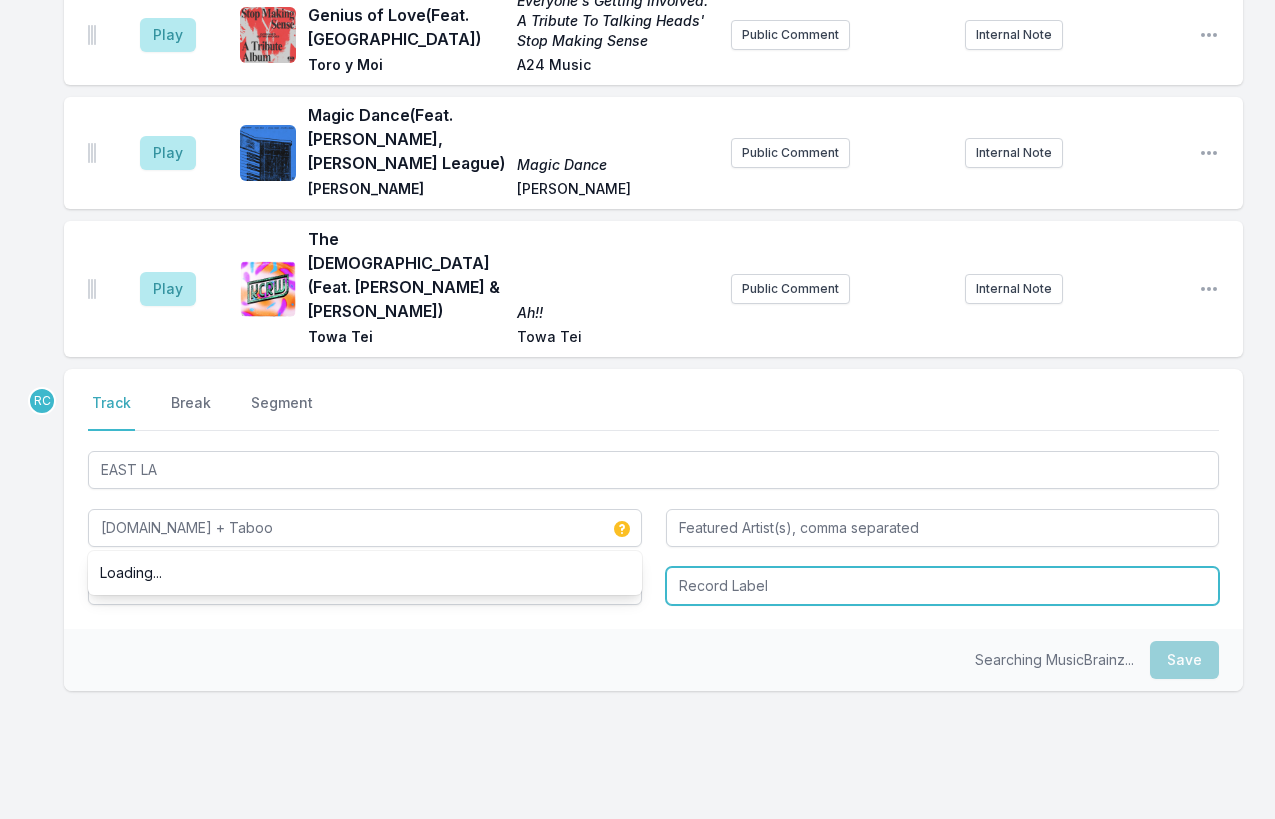 click at bounding box center (943, 586) 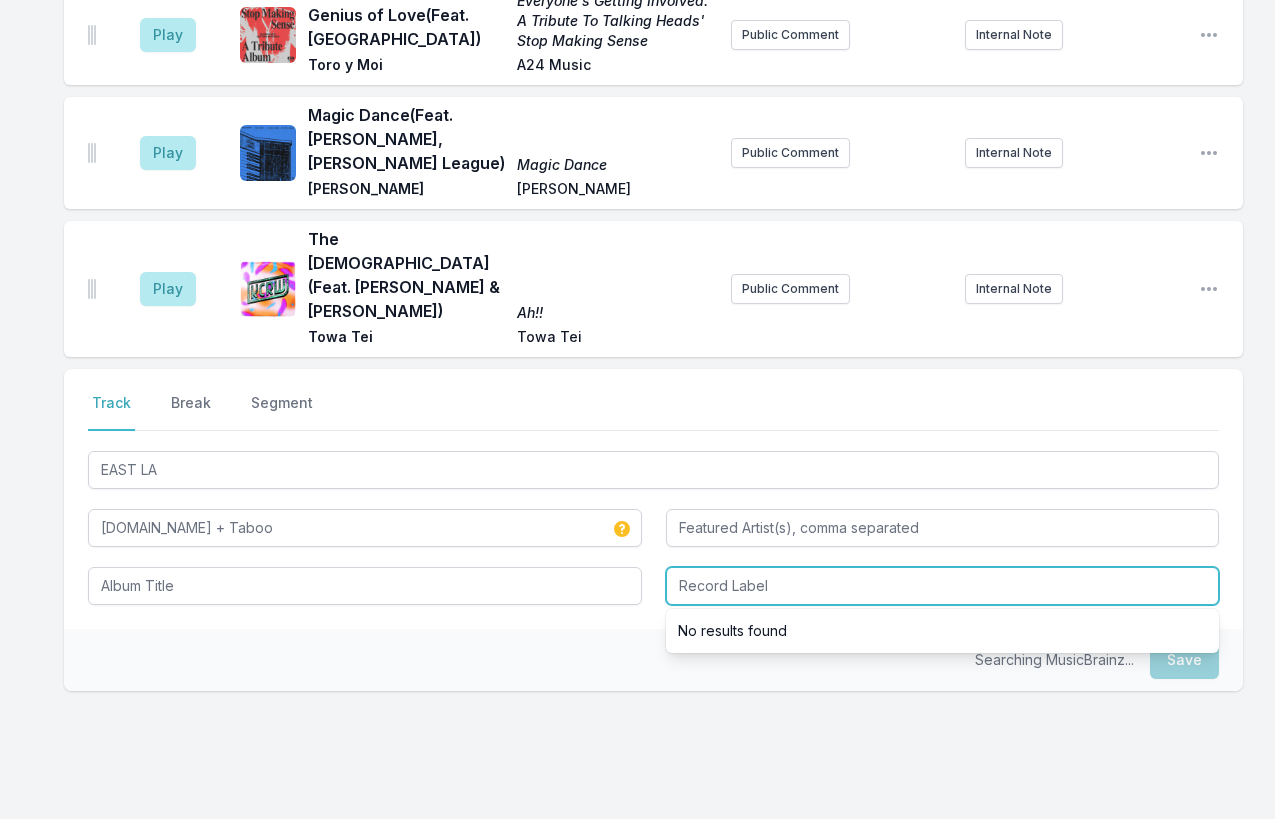 paste on "will.i.am + Taboo" 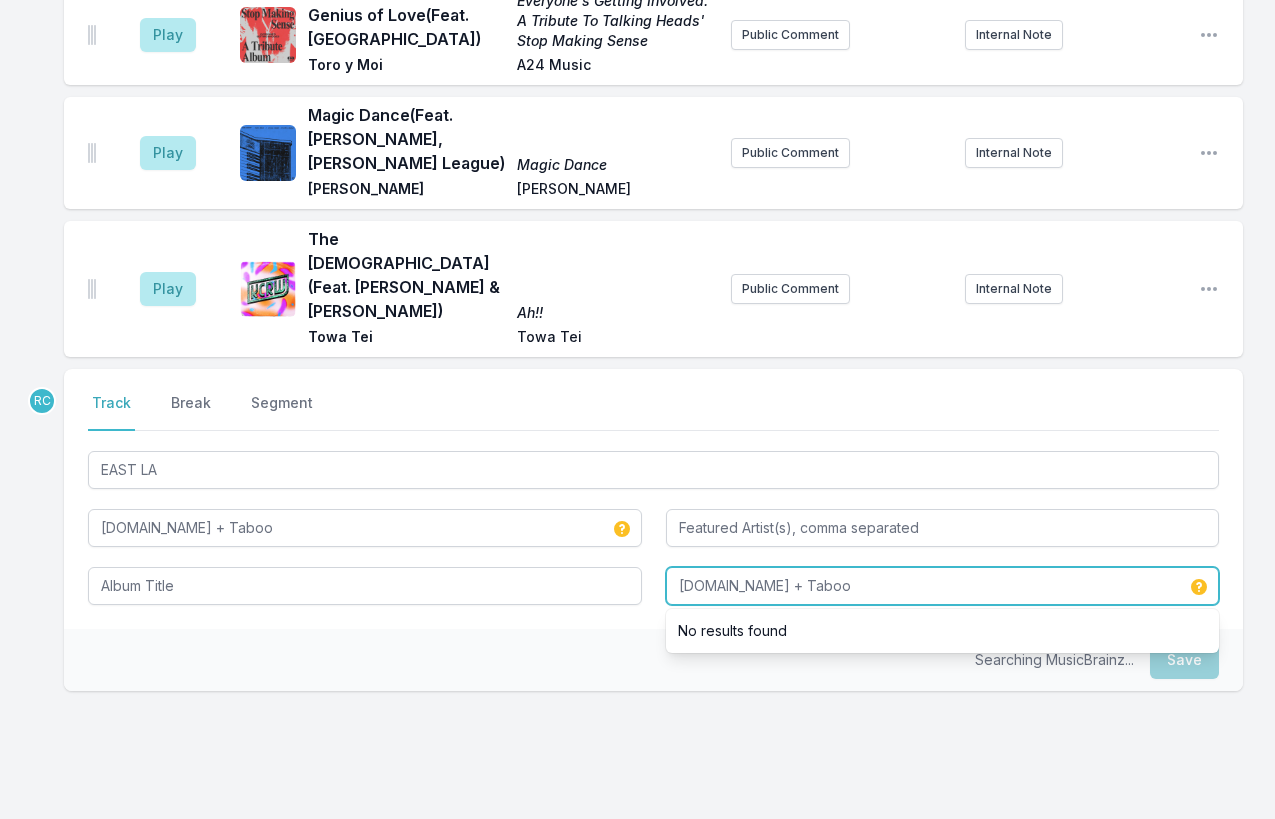 type on "will.i.am + Taboo" 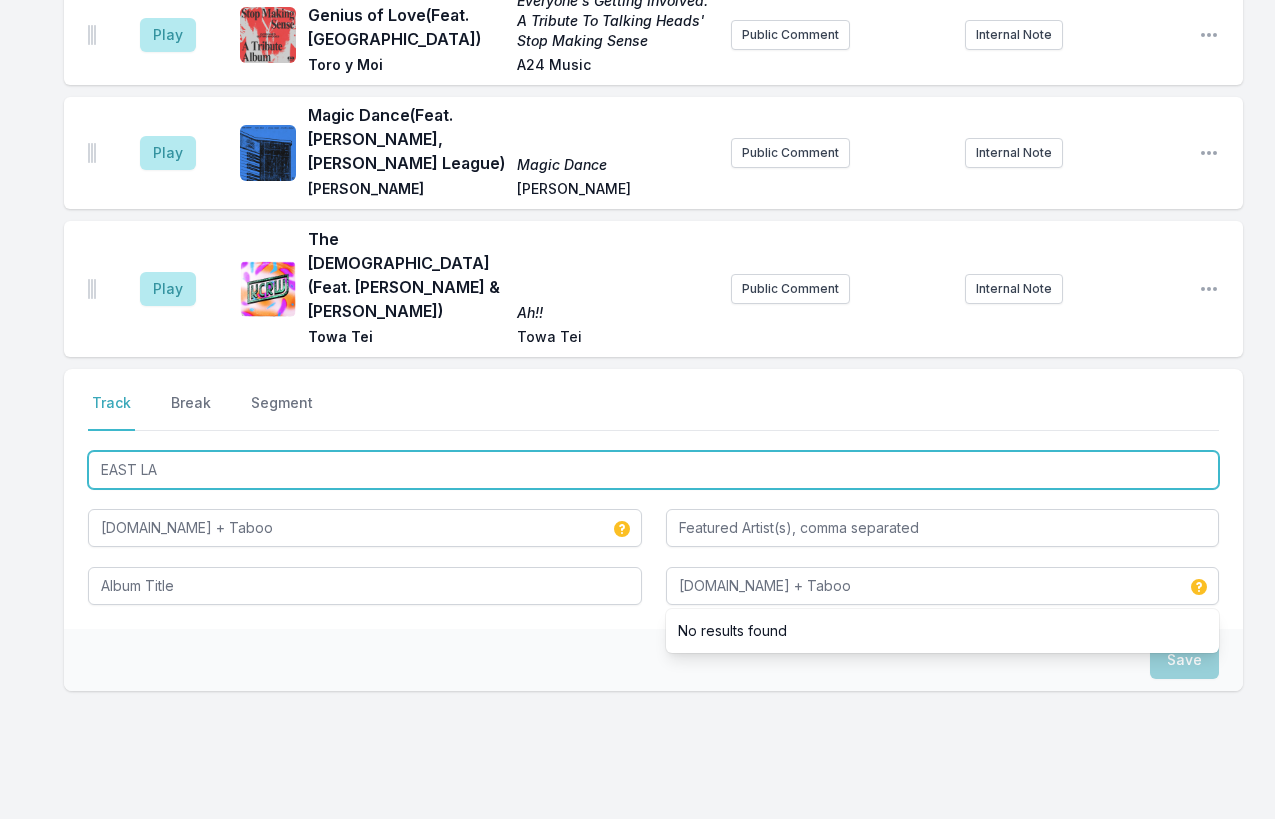 drag, startPoint x: 176, startPoint y: 411, endPoint x: 77, endPoint y: 384, distance: 102.61579 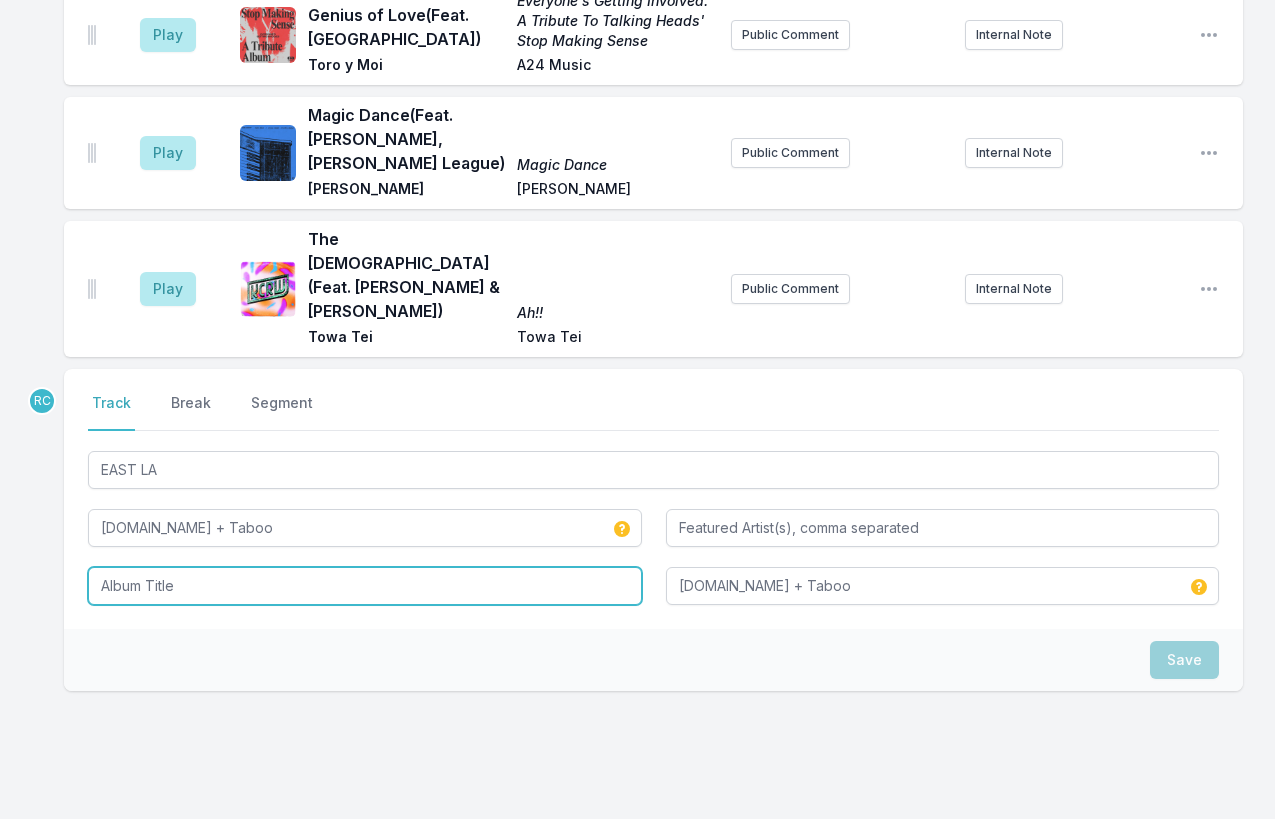 click at bounding box center [365, 586] 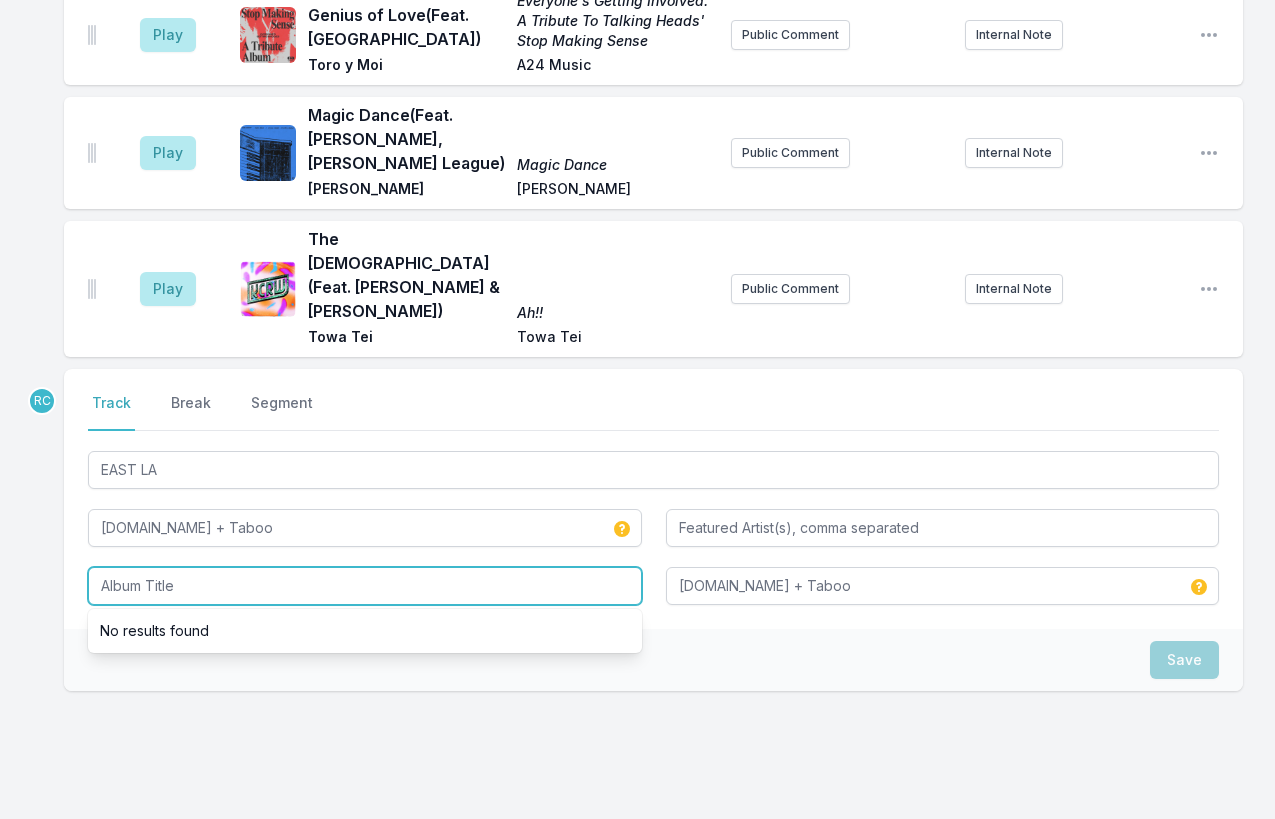 paste on "EAST LA" 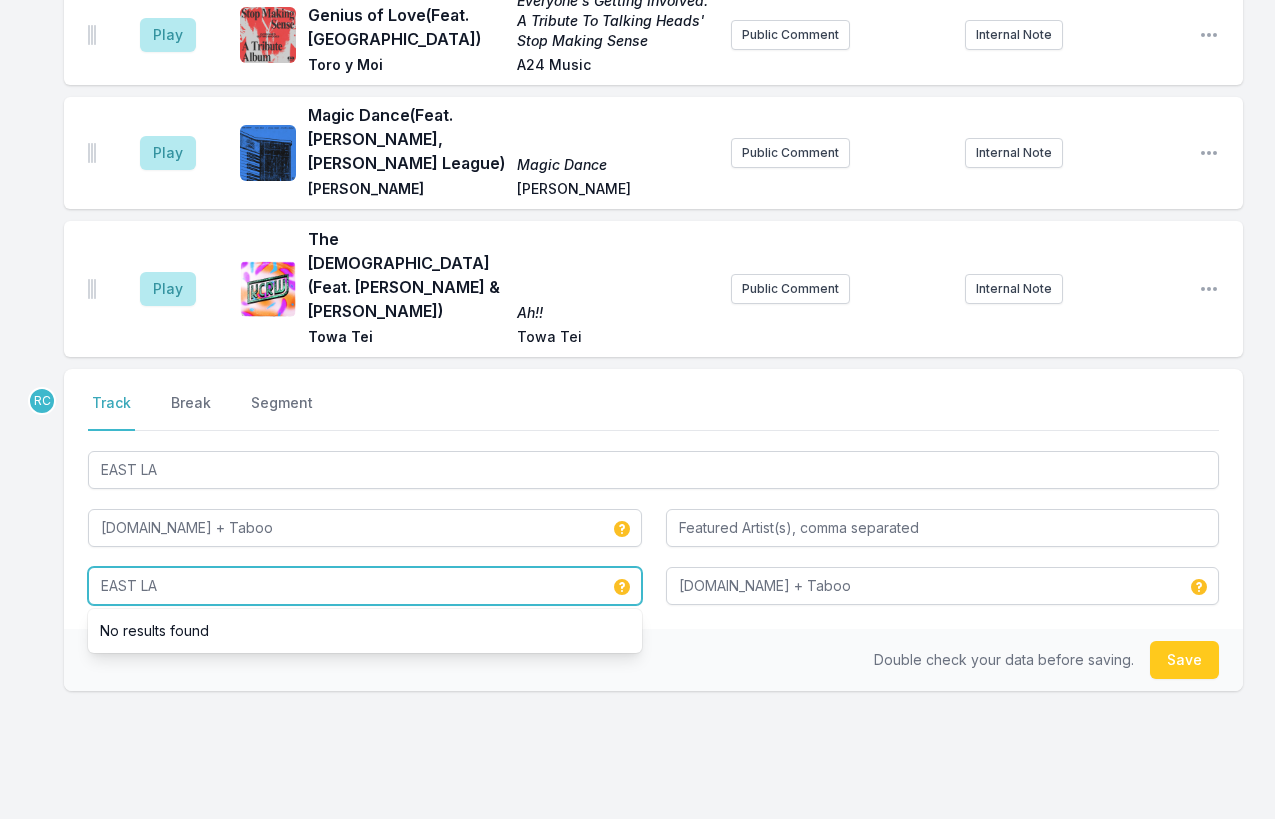 type on "EAST LA" 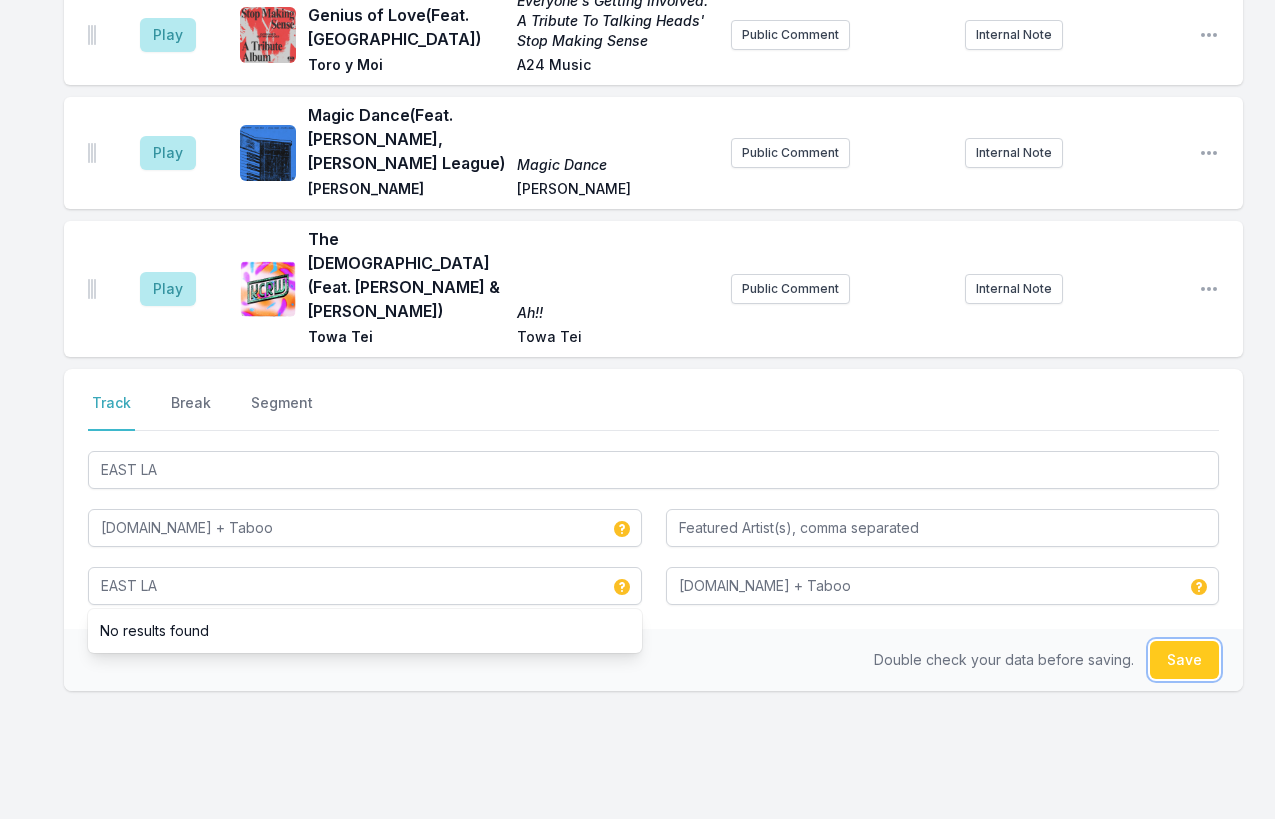 click on "Save" at bounding box center (1184, 660) 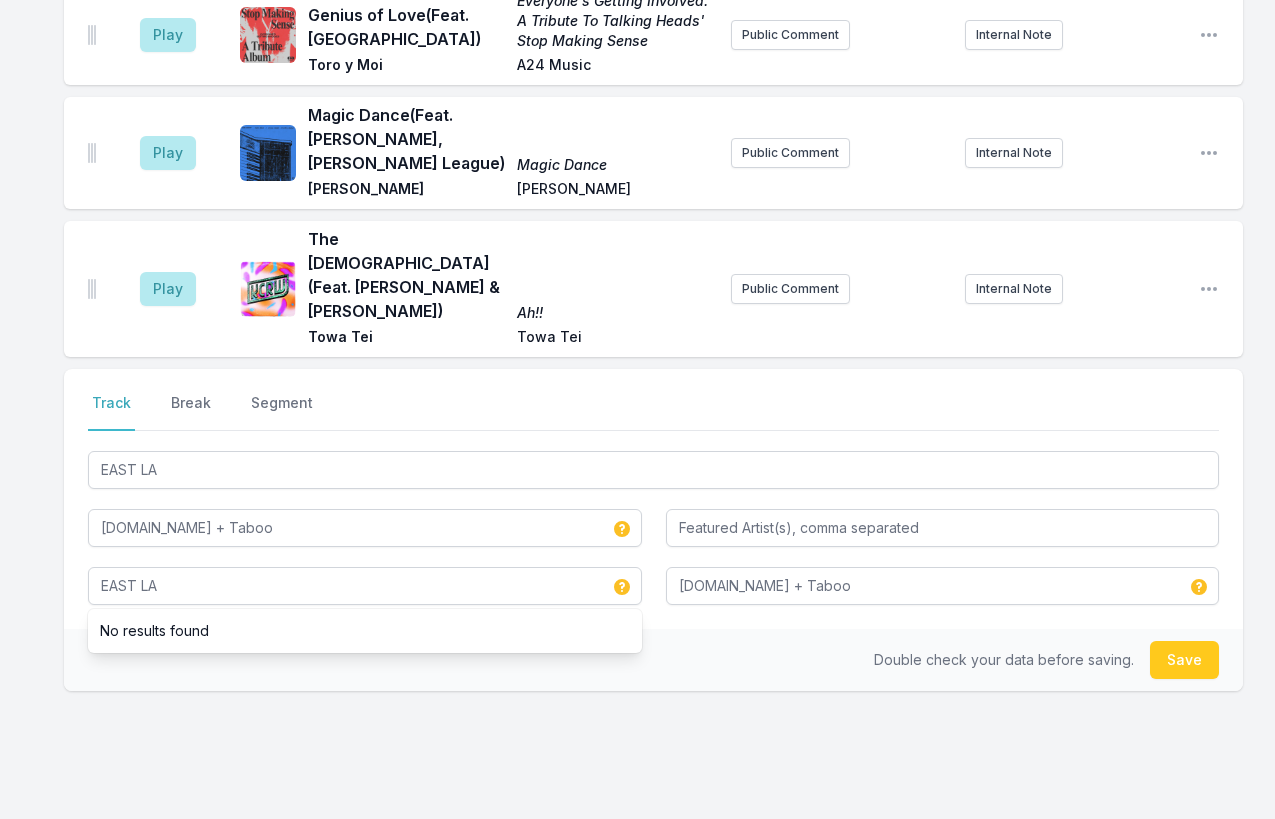 type 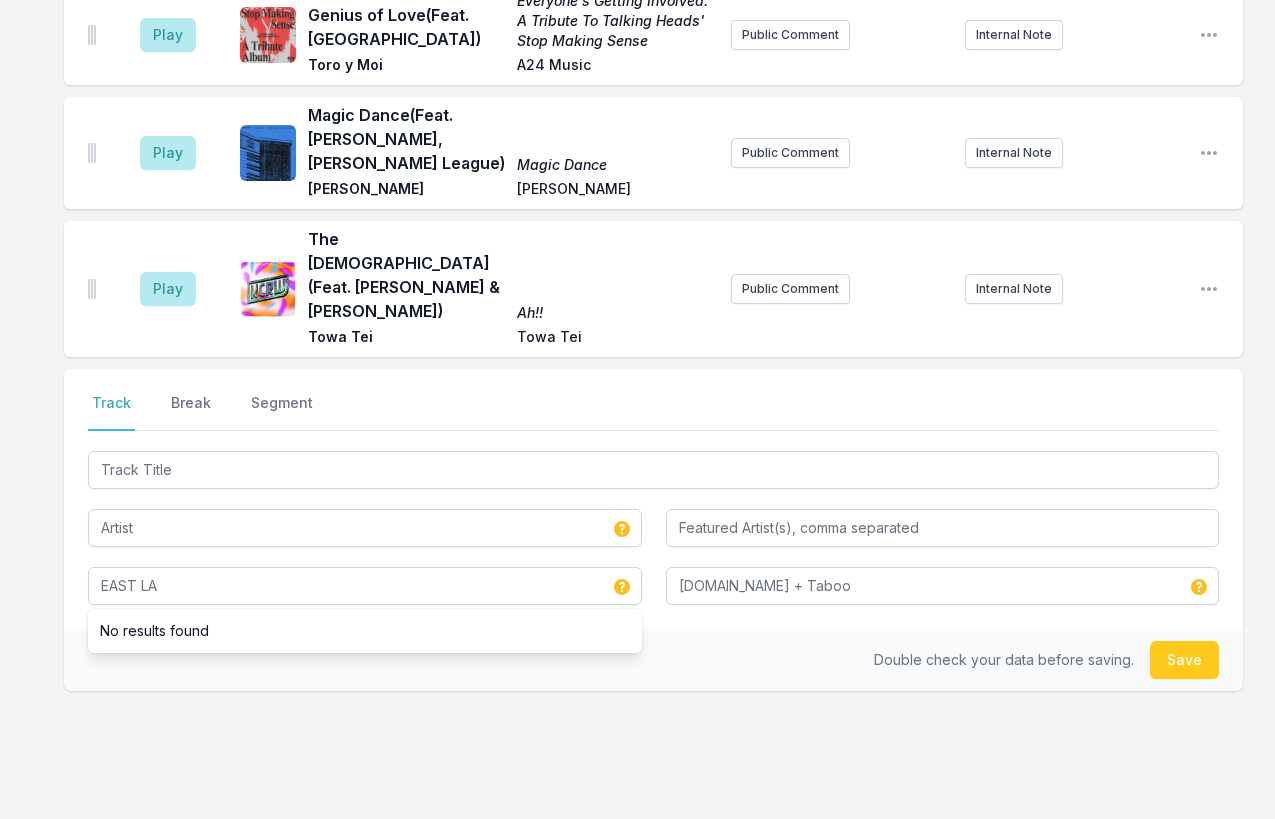 type 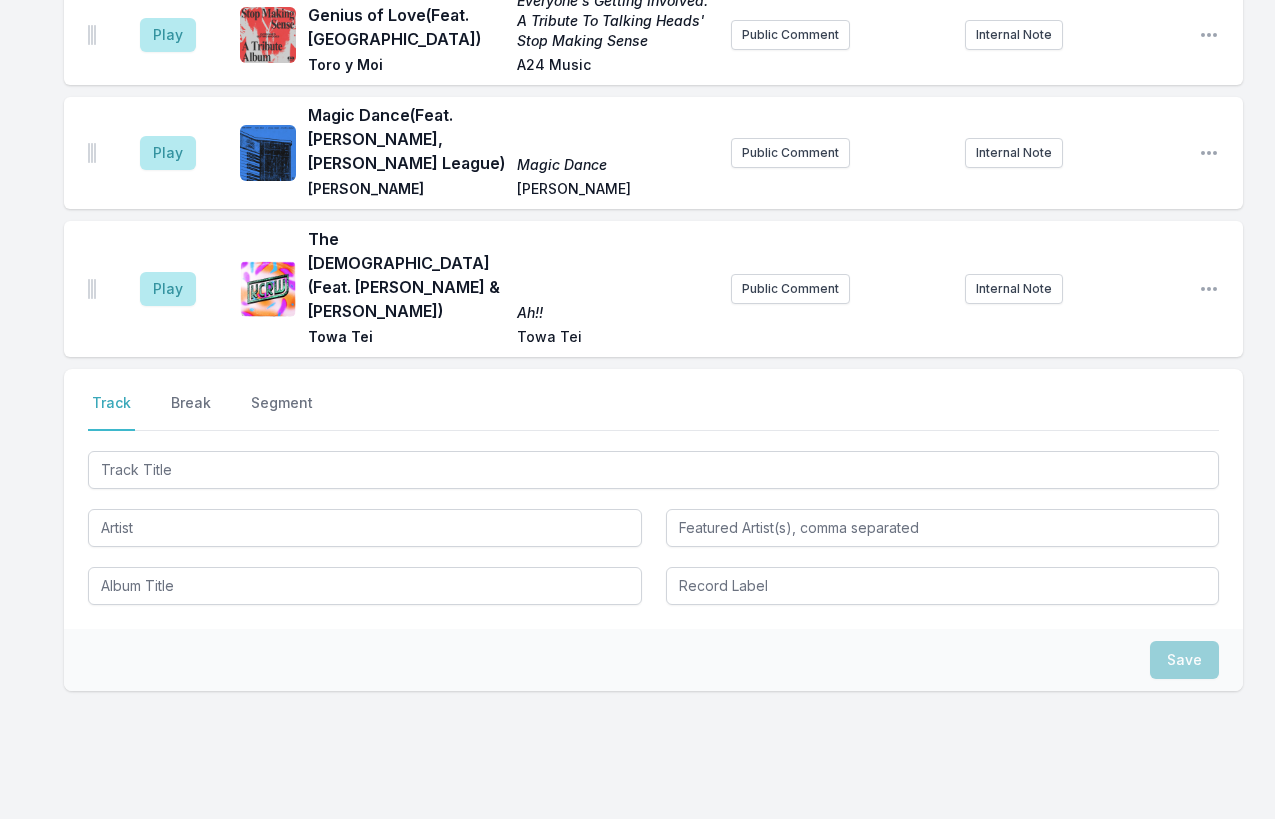 scroll, scrollTop: 2603, scrollLeft: 0, axis: vertical 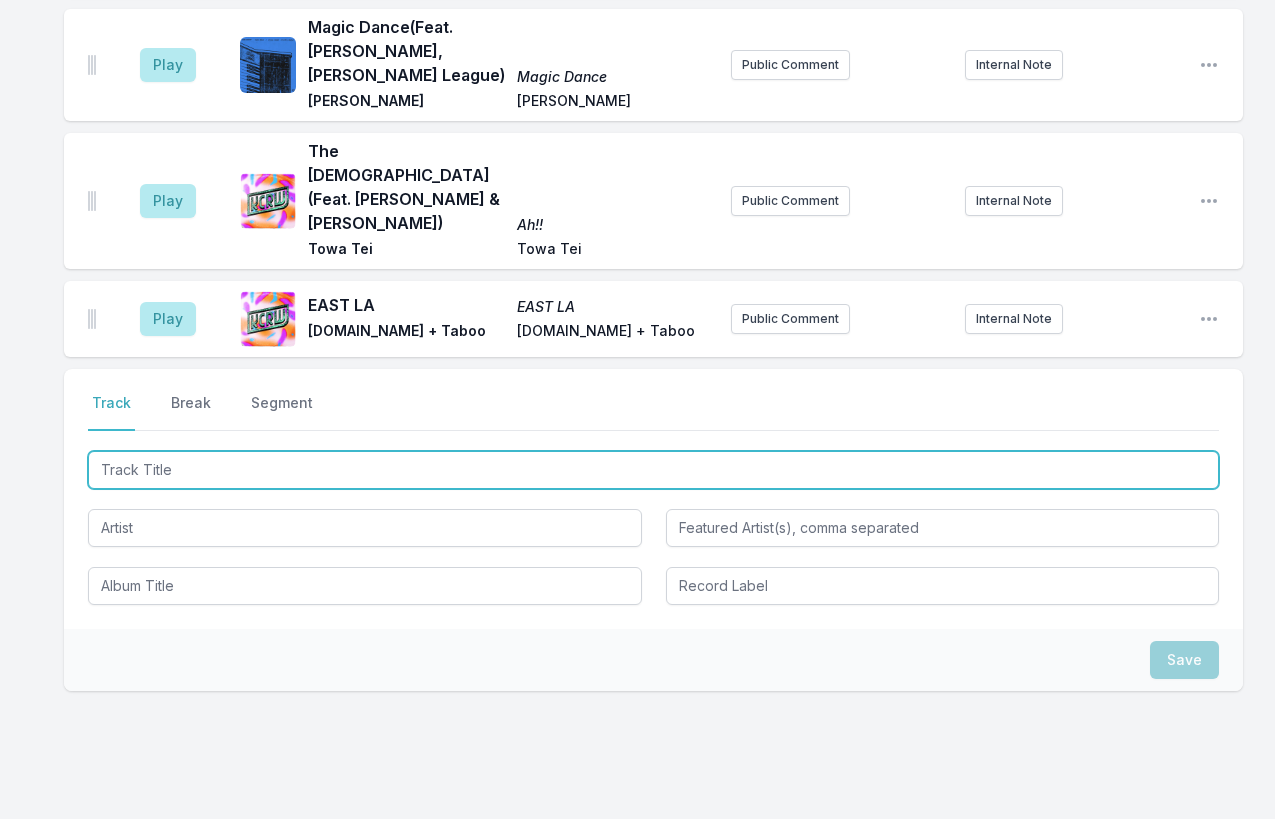 click at bounding box center (653, 470) 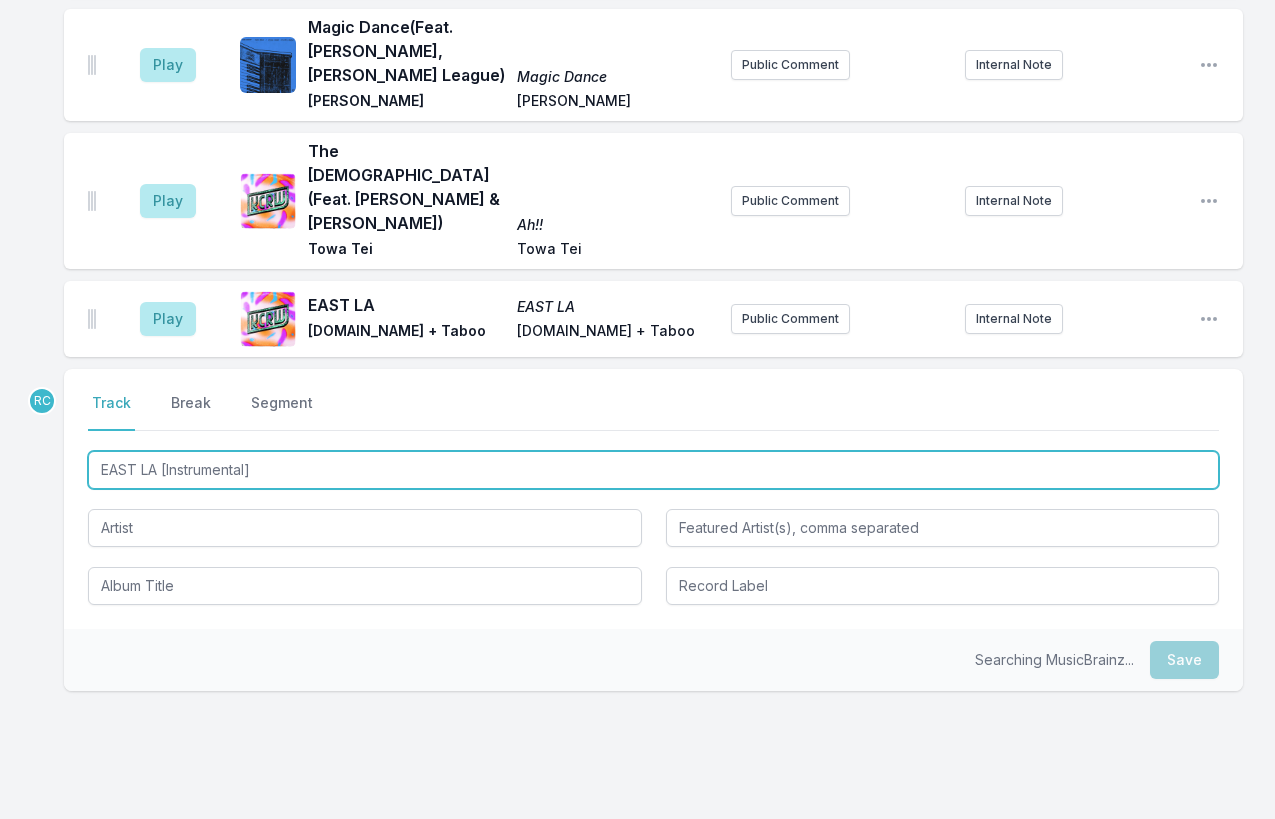 type on "EAST LA [Instrumental]" 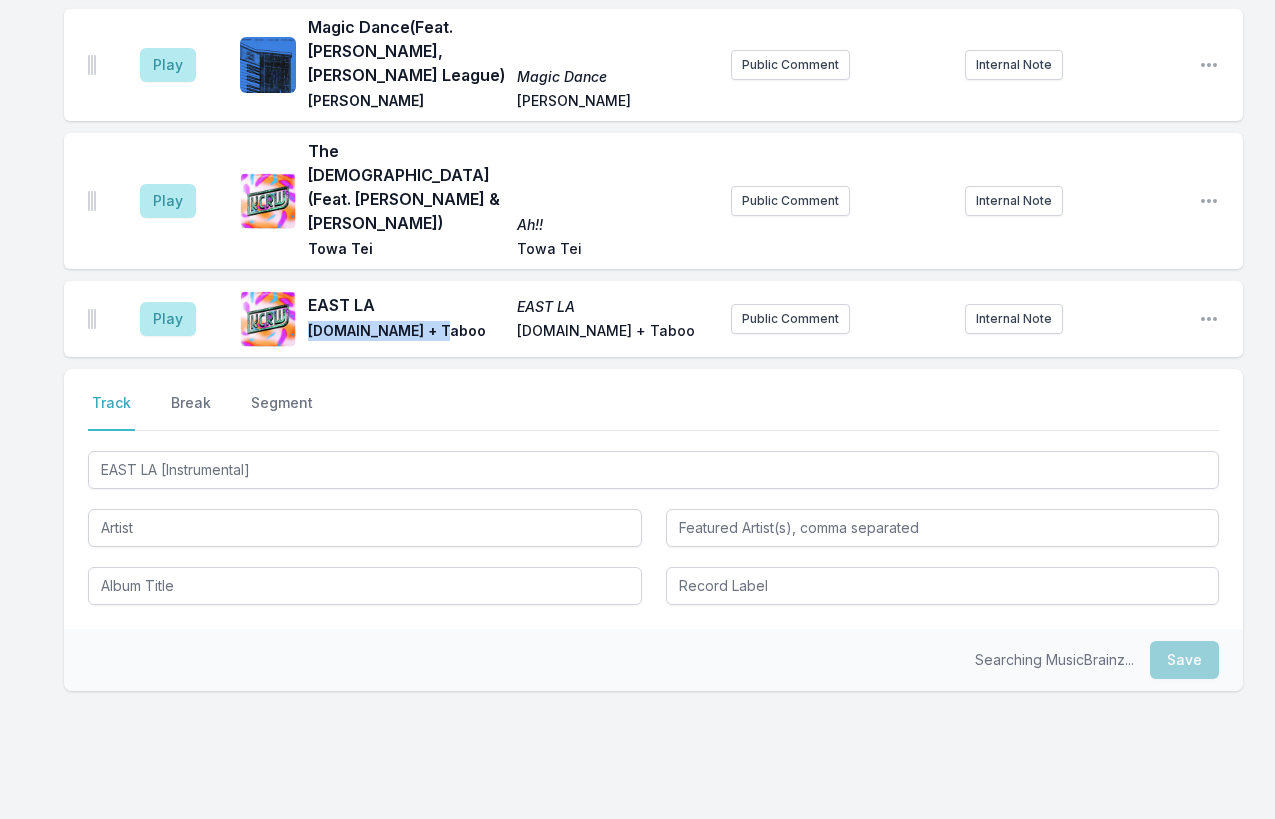 drag, startPoint x: 427, startPoint y: 264, endPoint x: 310, endPoint y: 268, distance: 117.06836 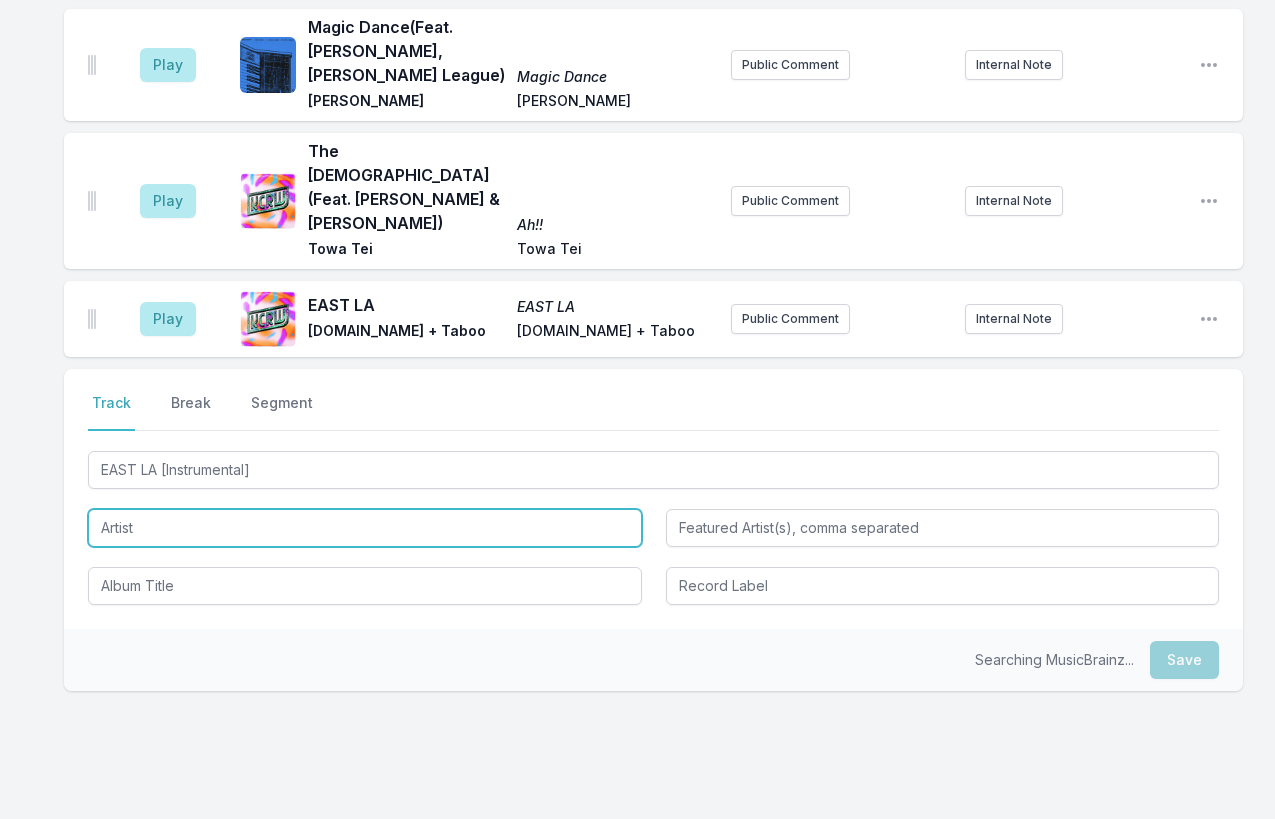 click at bounding box center (365, 528) 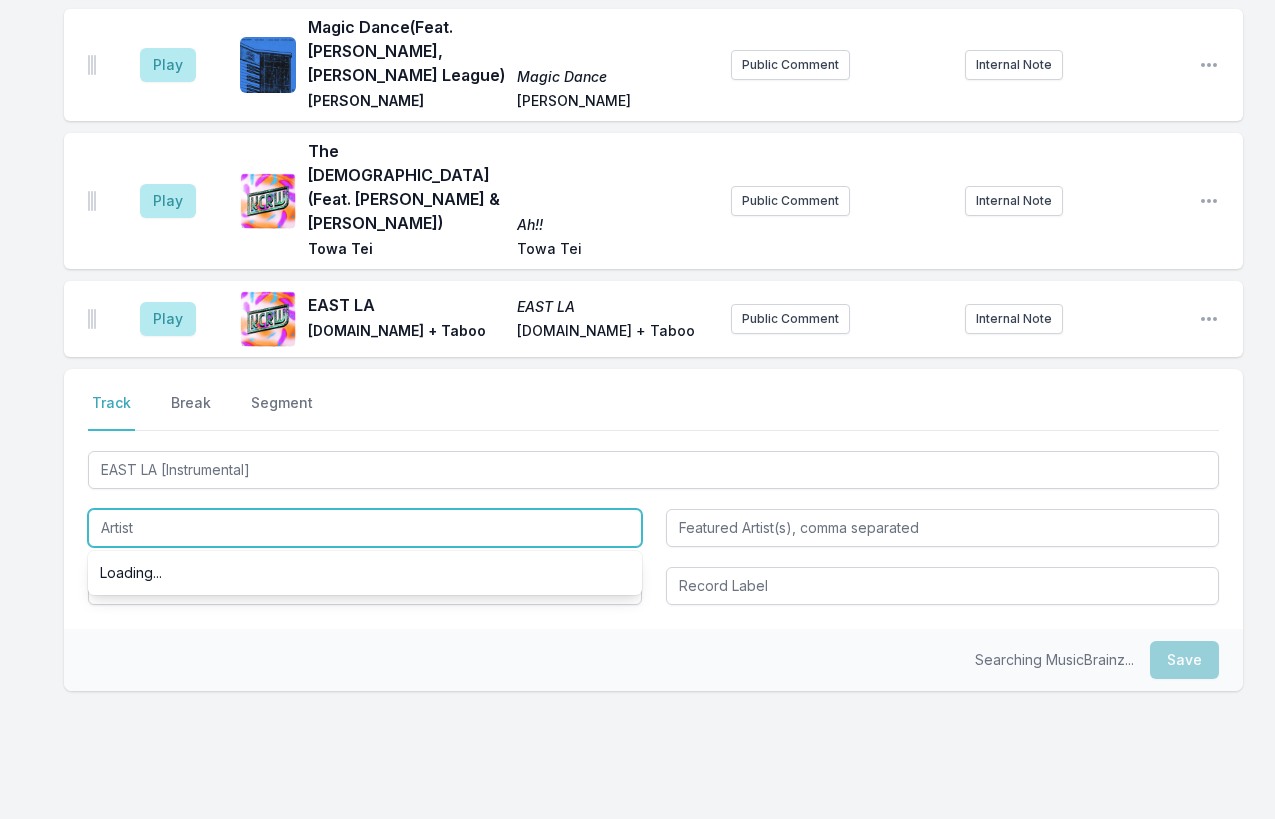 paste on "will.i.am + Taboo" 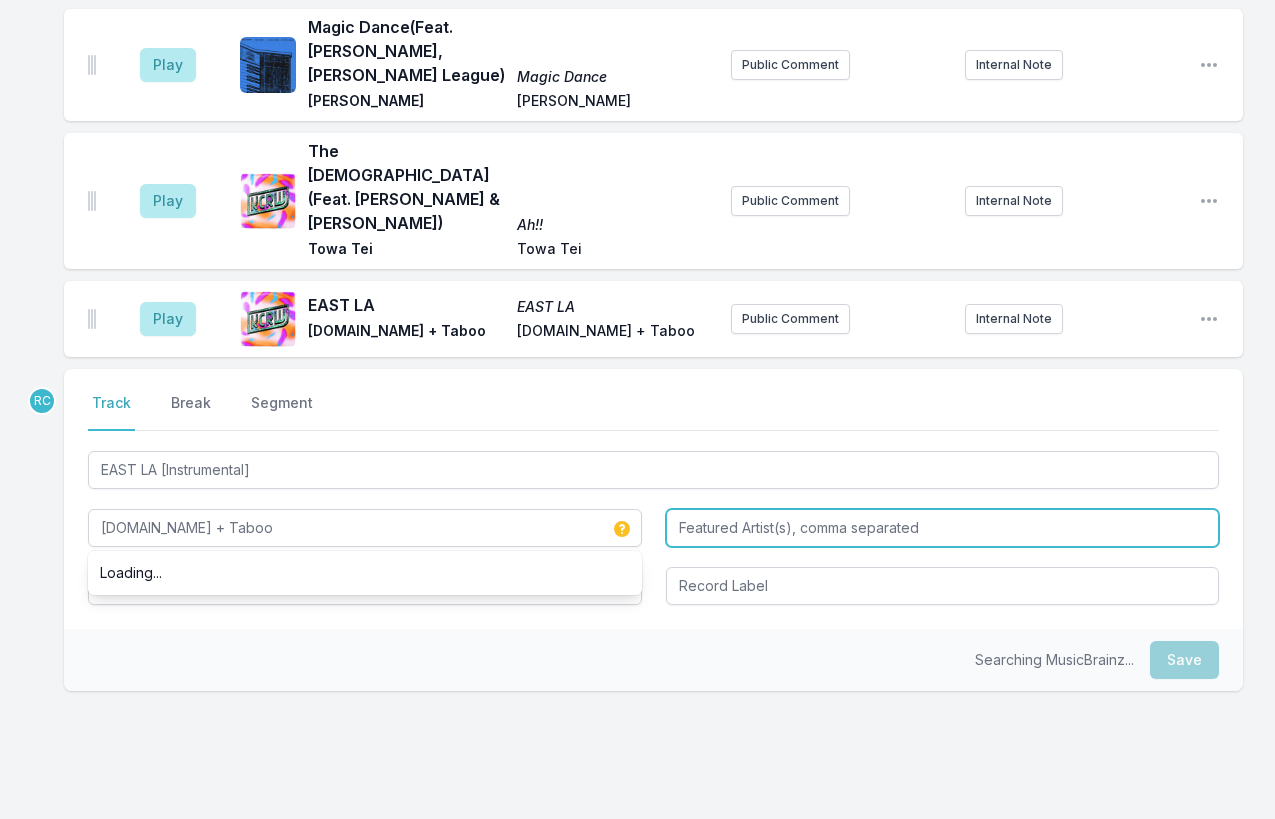 type on "will.i.am + Taboo" 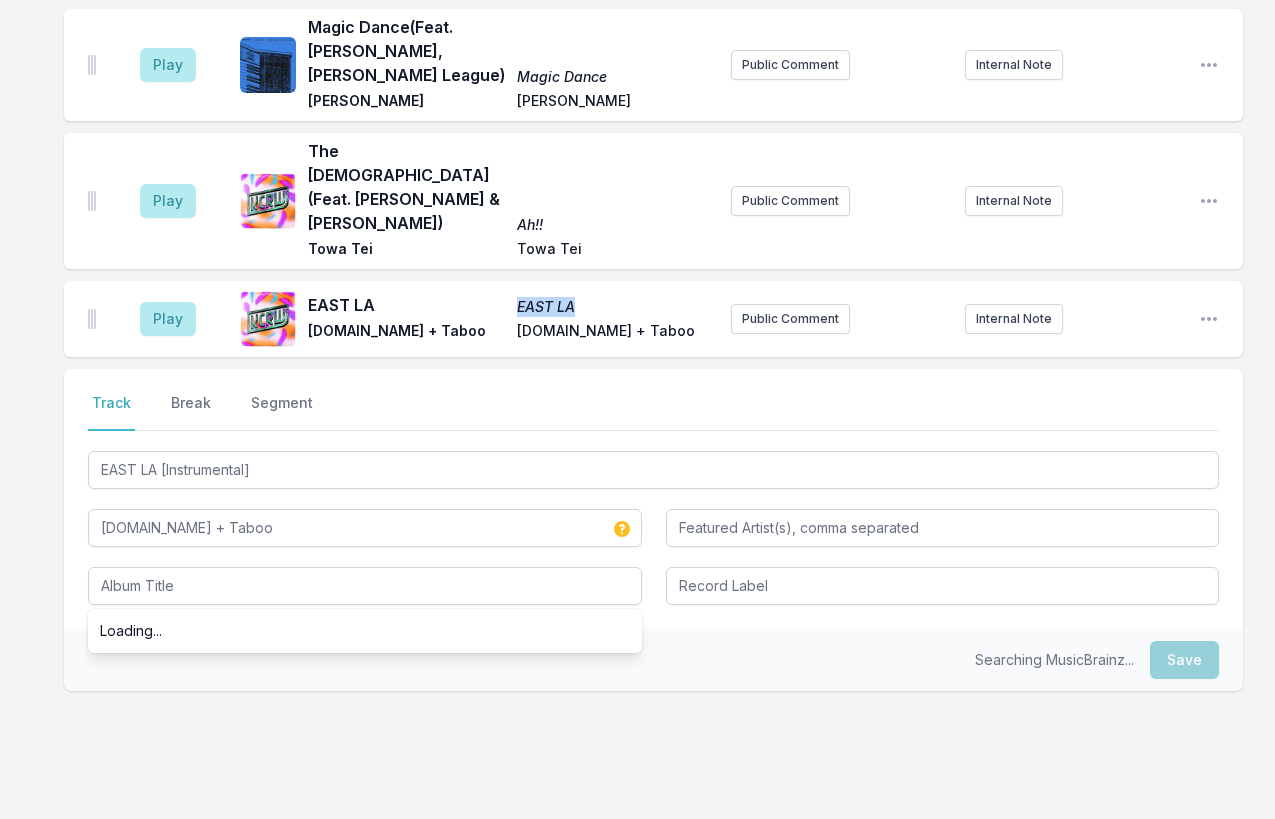 drag, startPoint x: 576, startPoint y: 238, endPoint x: 518, endPoint y: 236, distance: 58.034473 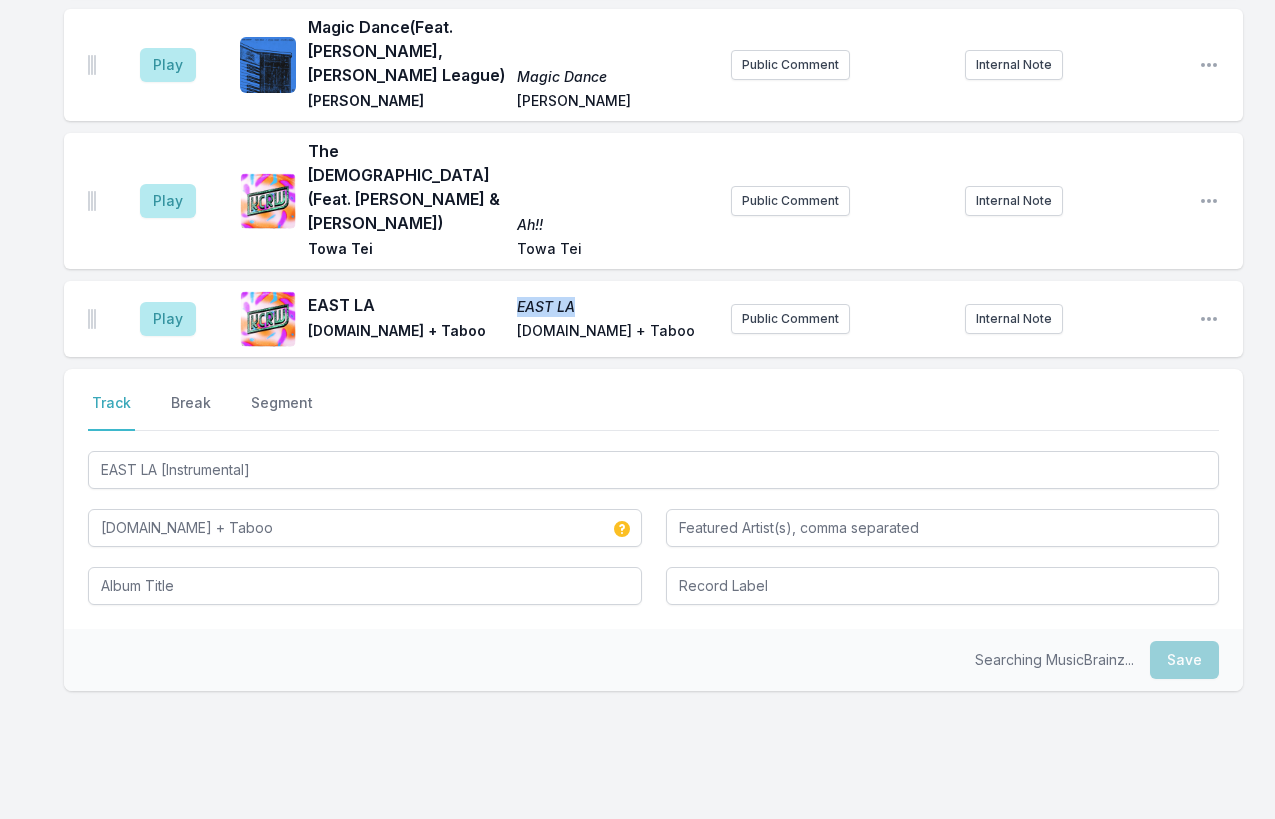copy on "EAST LA" 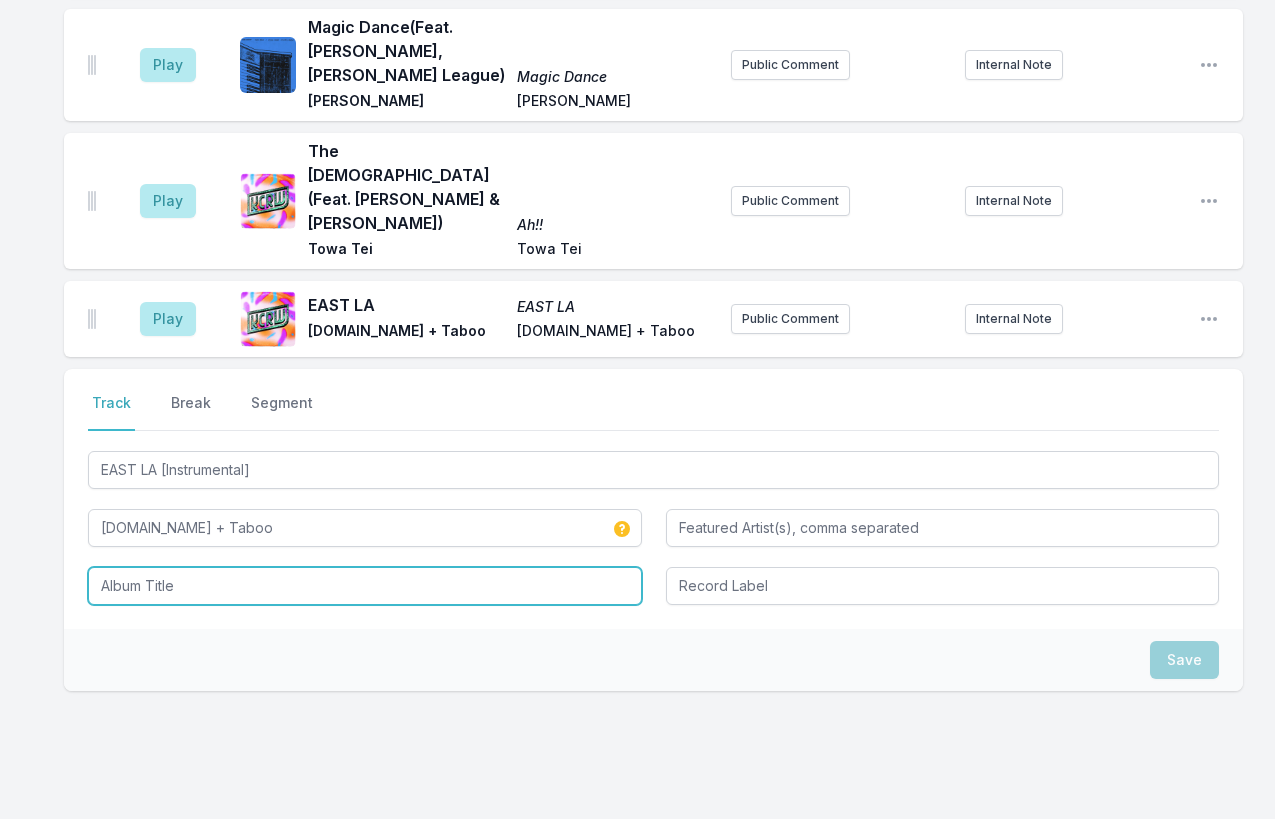 click at bounding box center (365, 586) 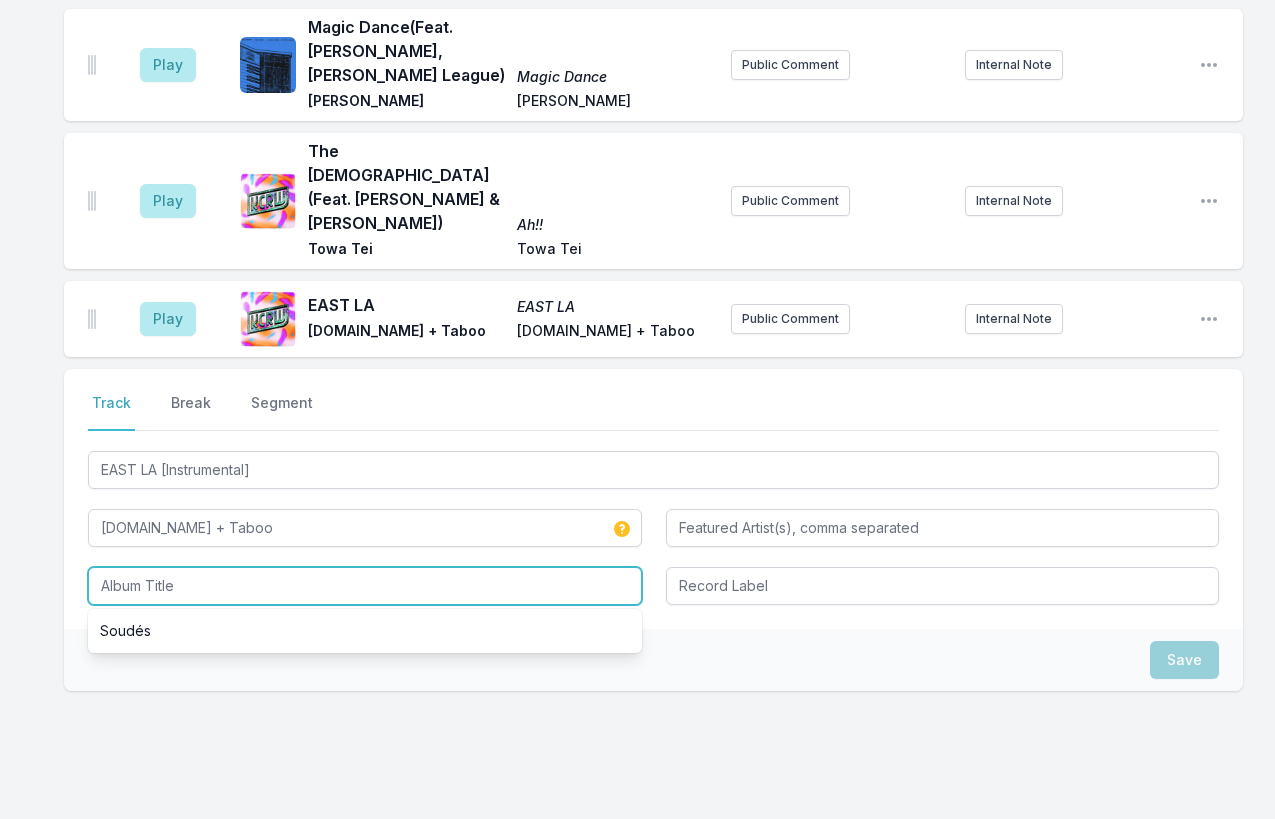 paste on "EAST LA" 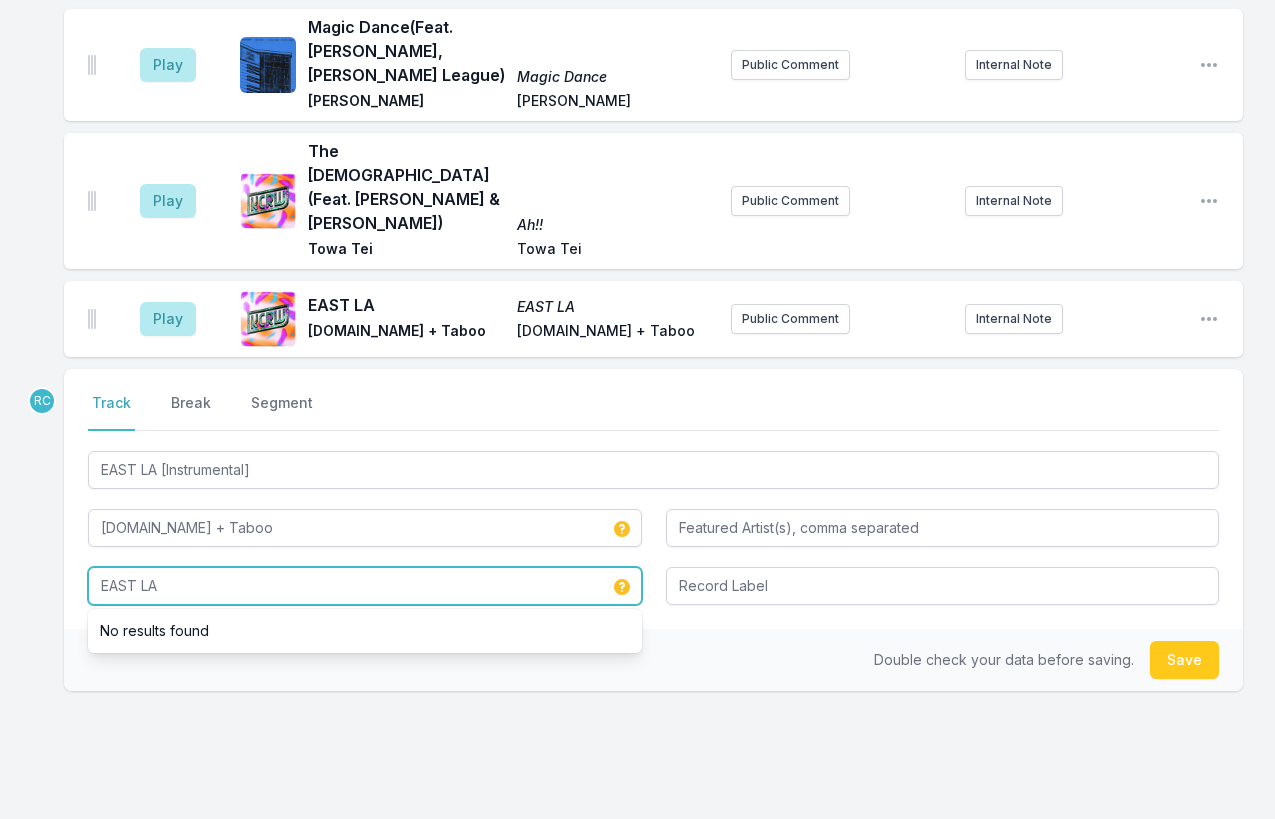 type on "EAST LA" 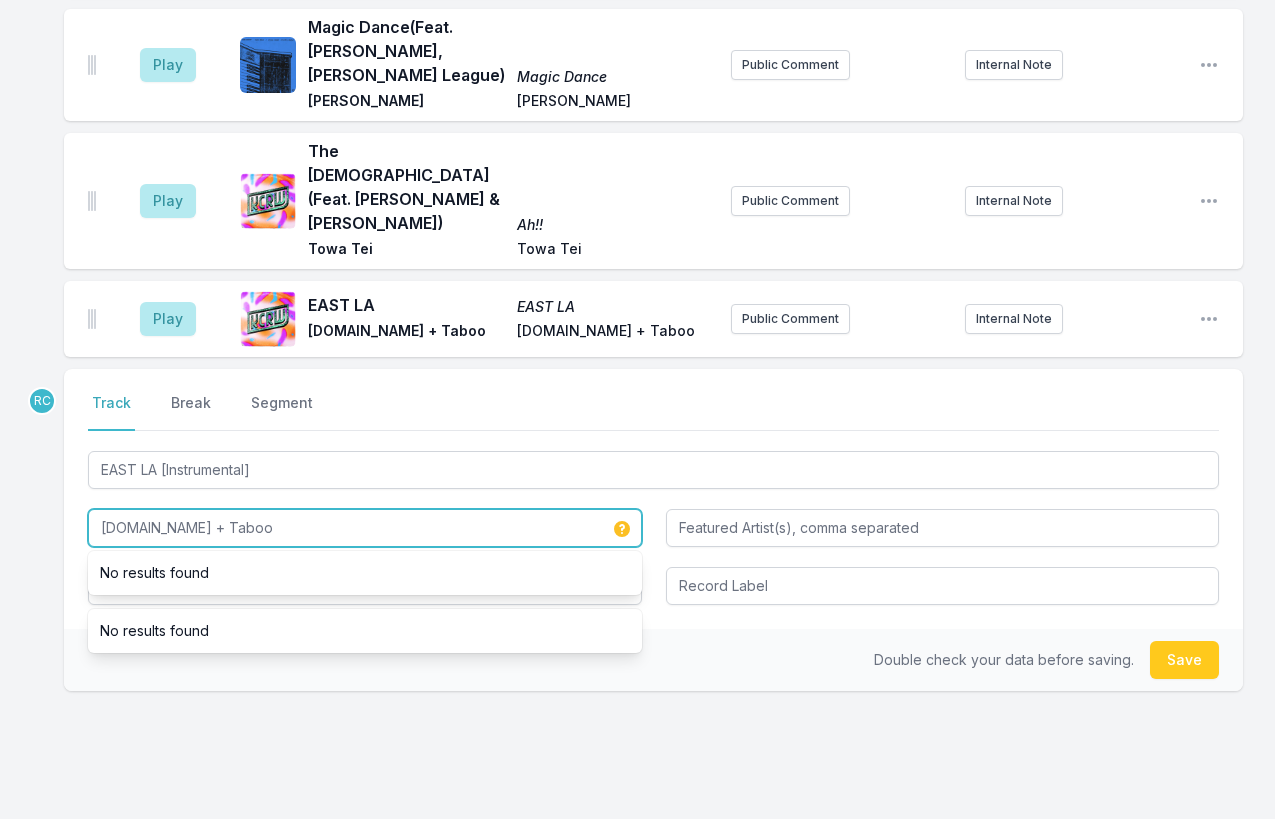 drag, startPoint x: 217, startPoint y: 467, endPoint x: 86, endPoint y: 456, distance: 131.46101 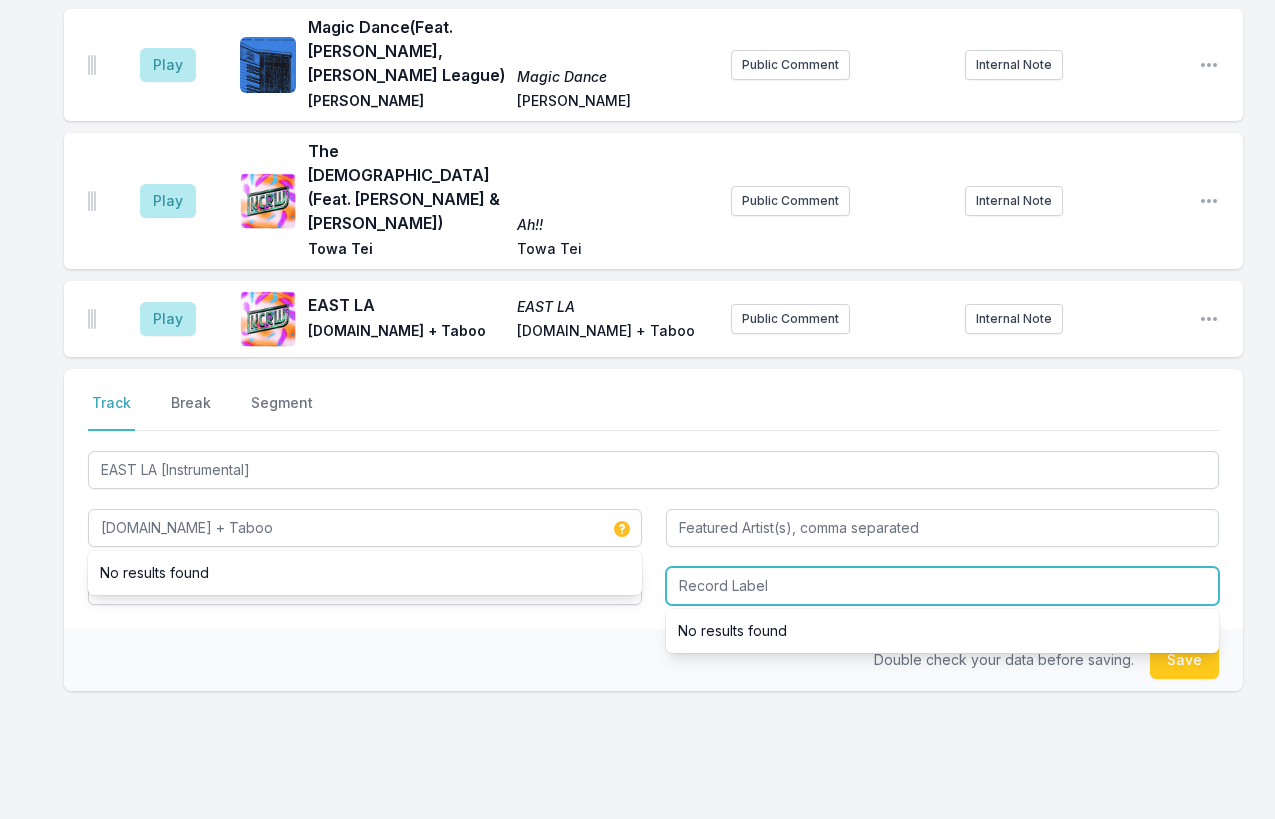 click at bounding box center (943, 586) 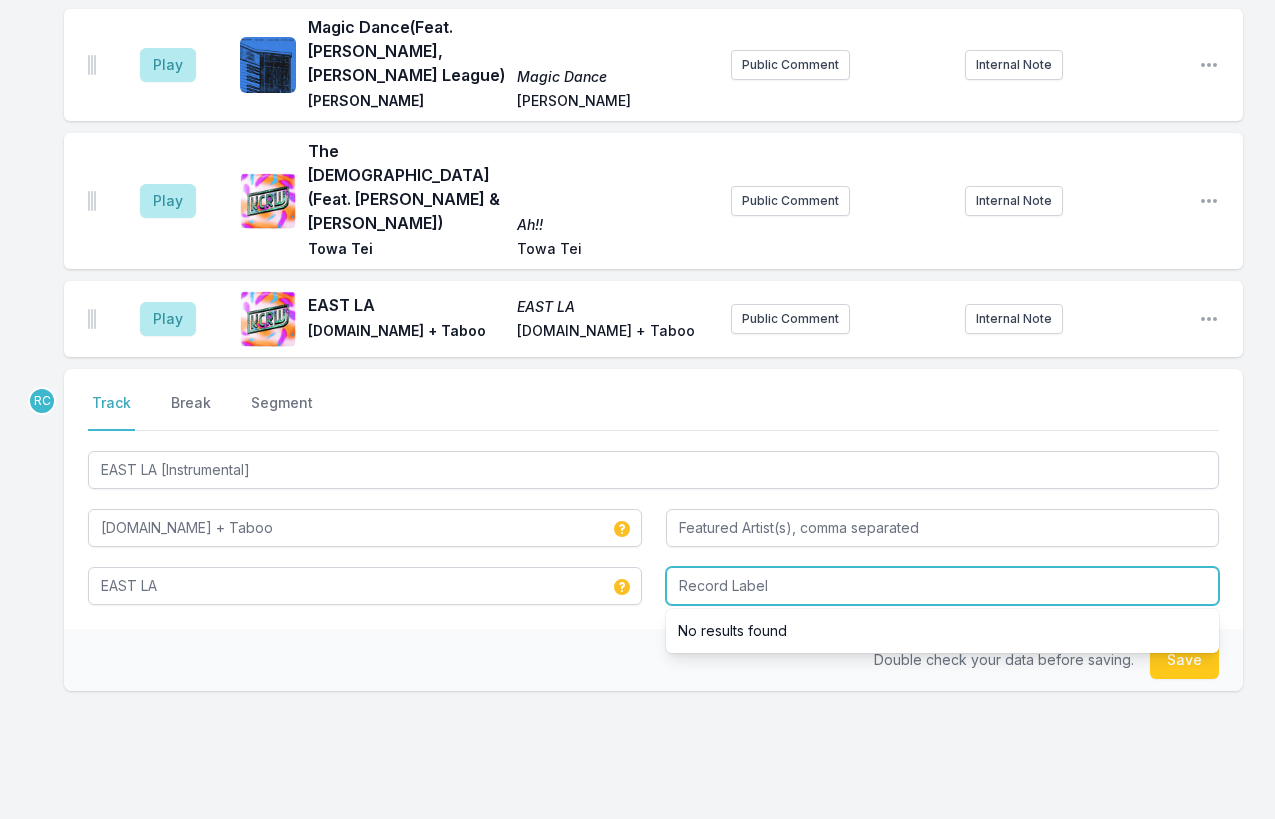 paste on "Epic Records" 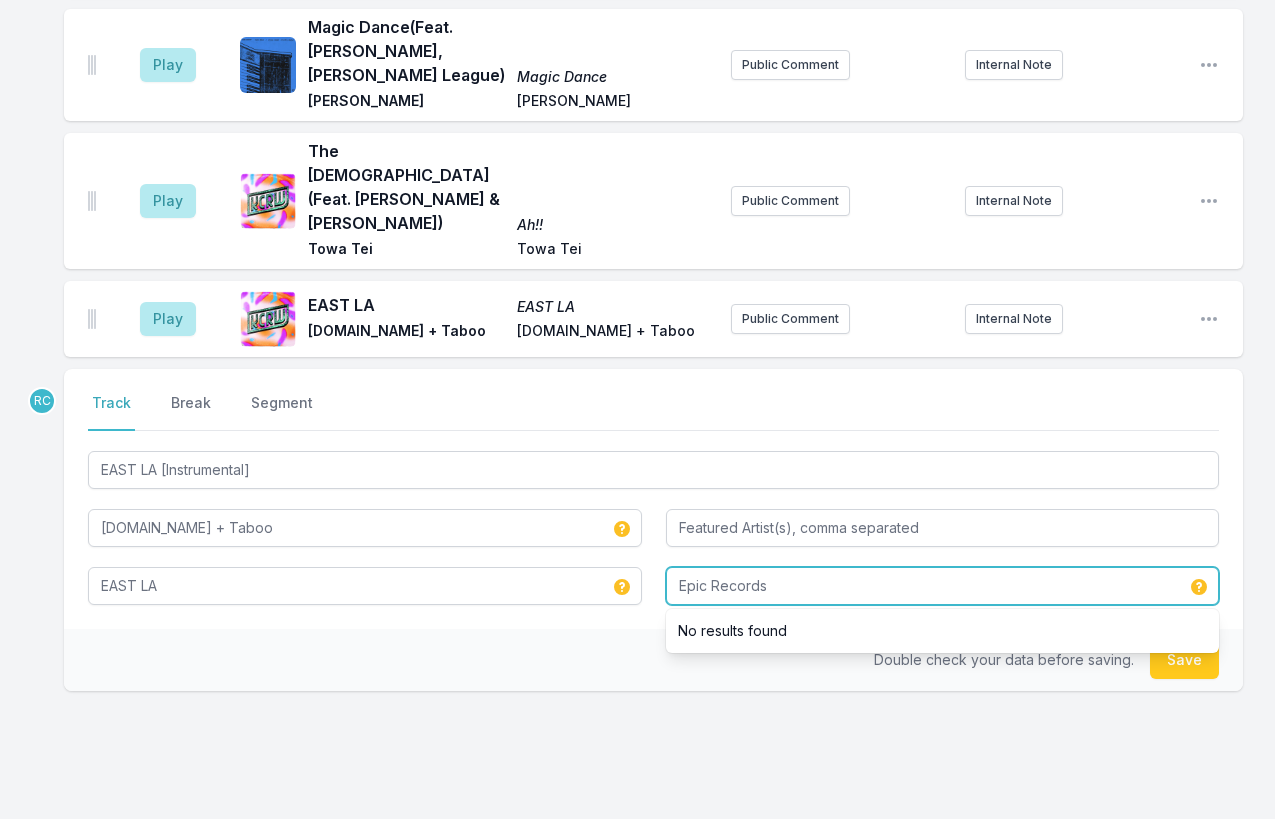 type on "Epic Records" 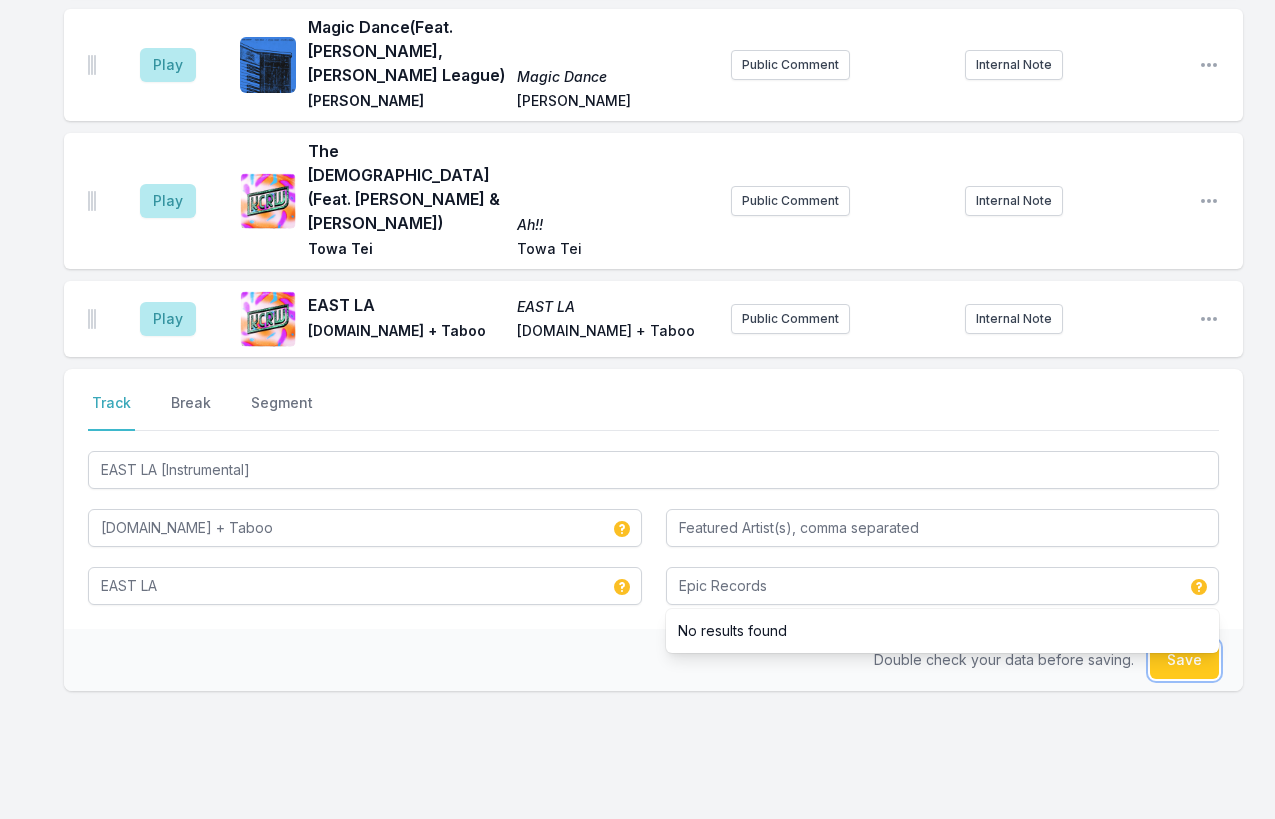 click on "Save" at bounding box center (1184, 660) 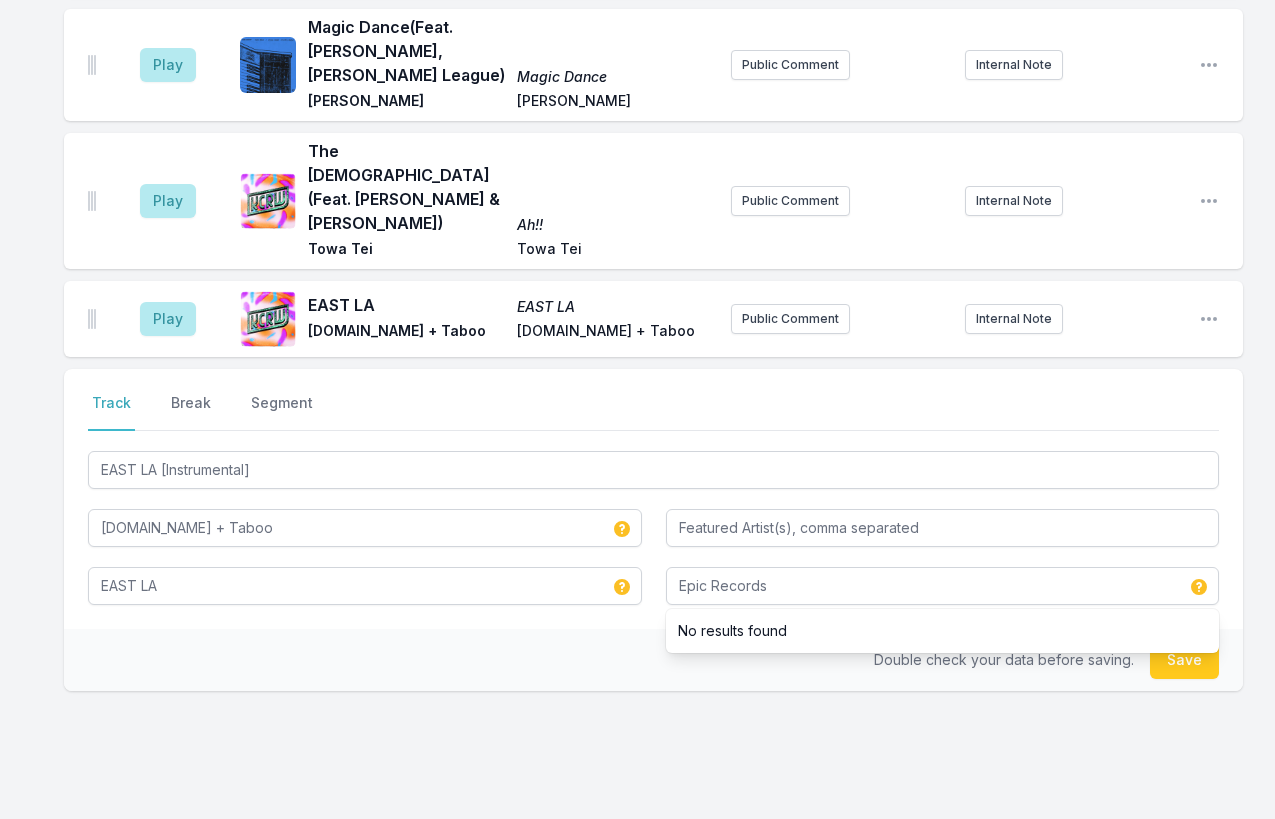 type 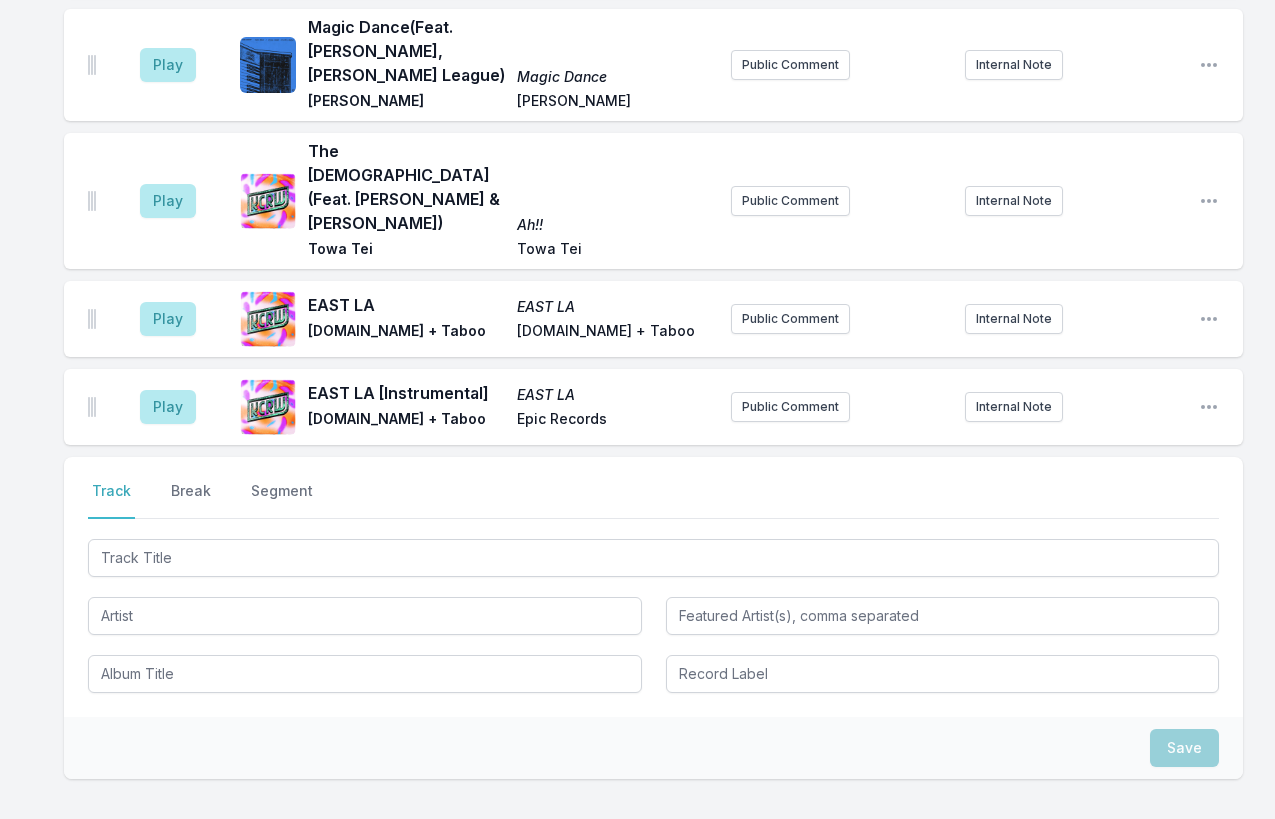 scroll, scrollTop: 2691, scrollLeft: 0, axis: vertical 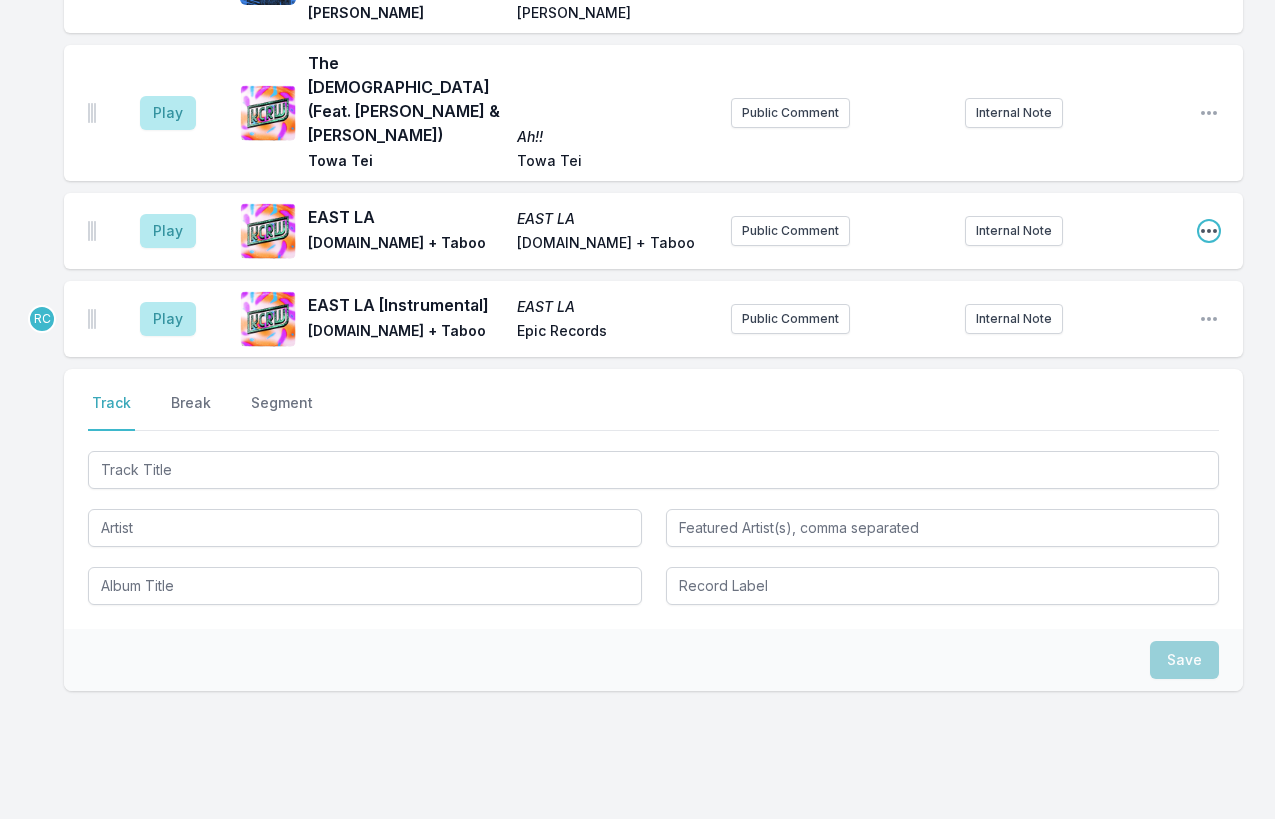 click 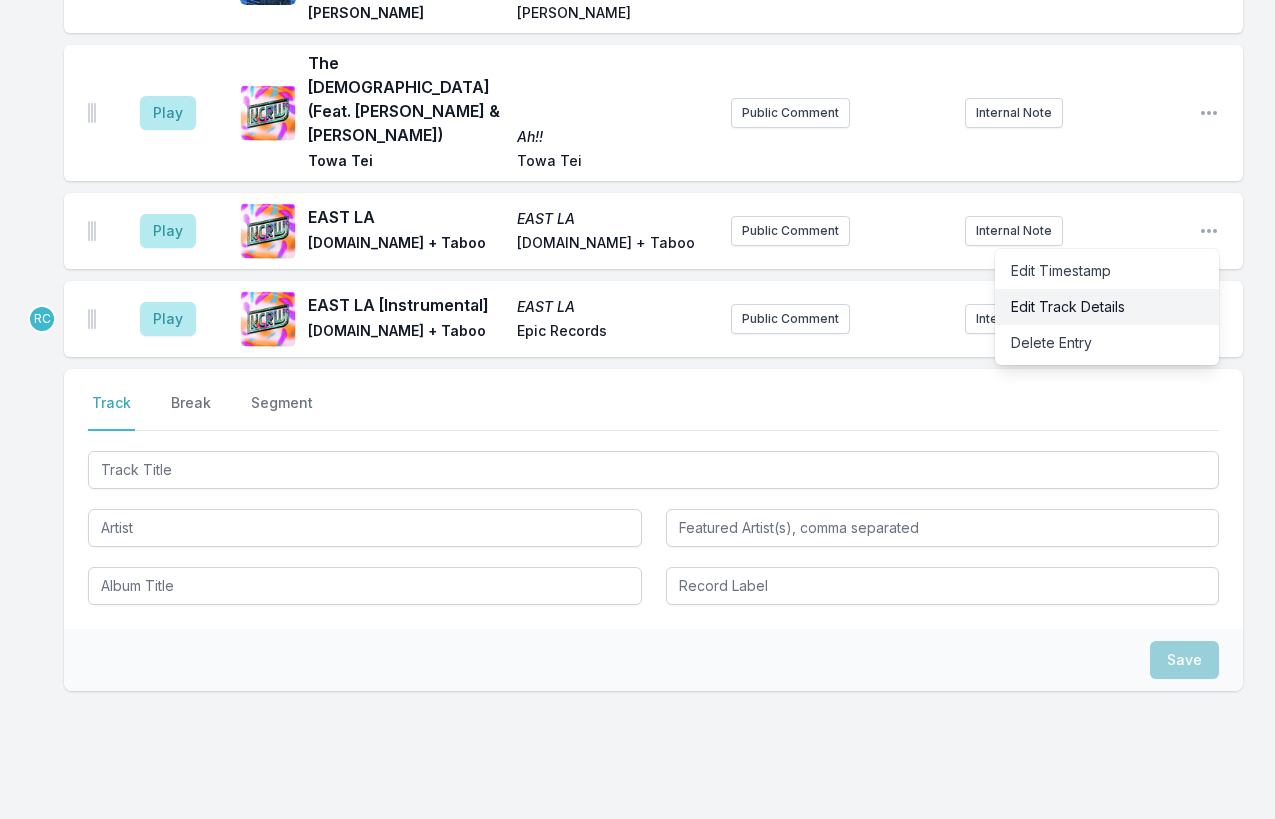 click on "Edit Track Details" at bounding box center [1107, 307] 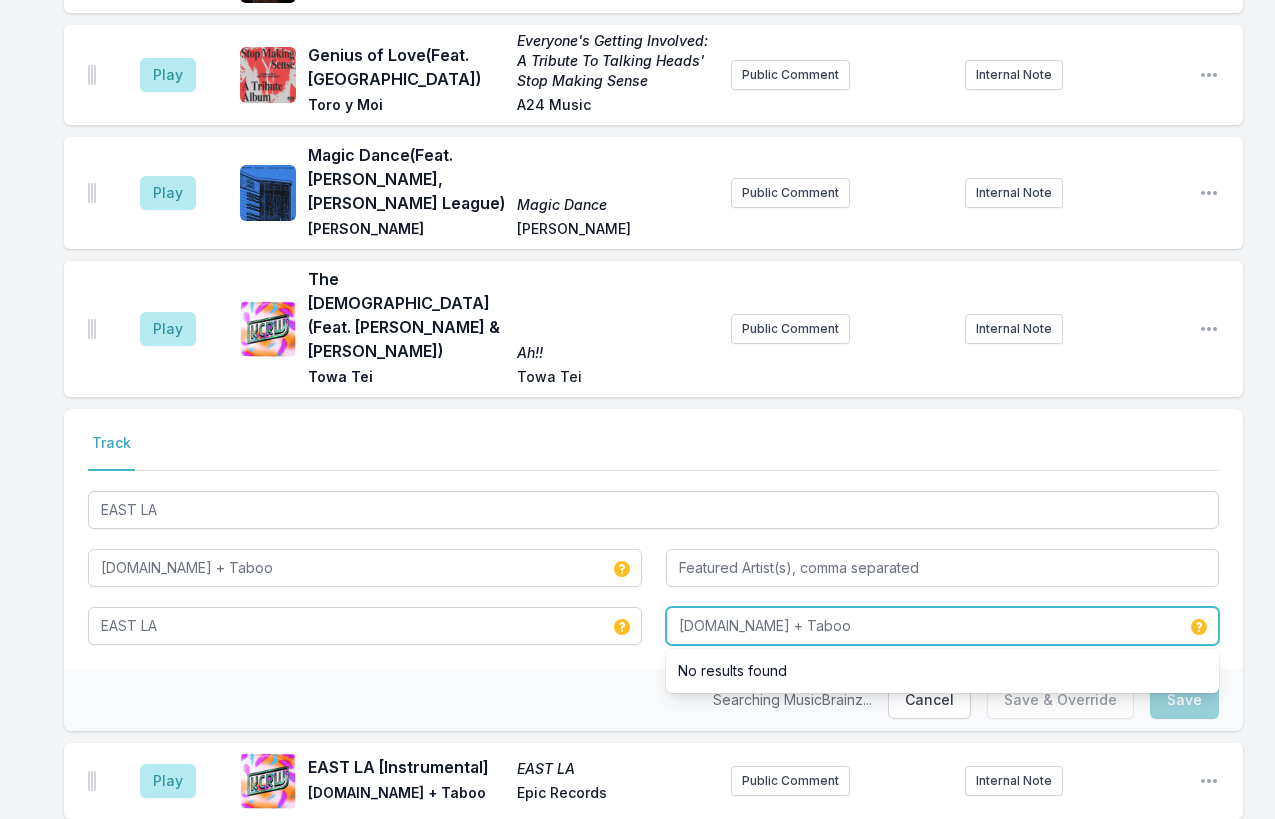 drag, startPoint x: 813, startPoint y: 563, endPoint x: 784, endPoint y: 515, distance: 56.0803 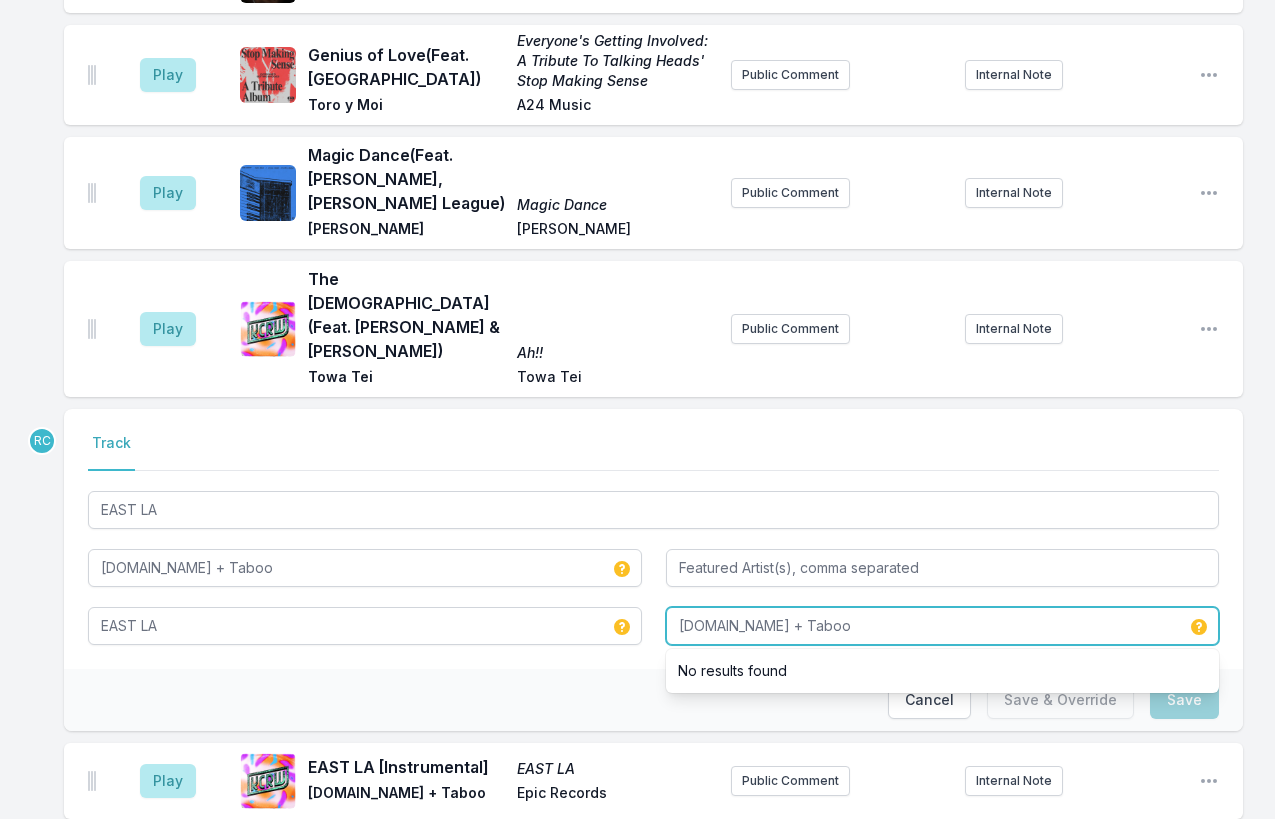 paste on "Epic Records" 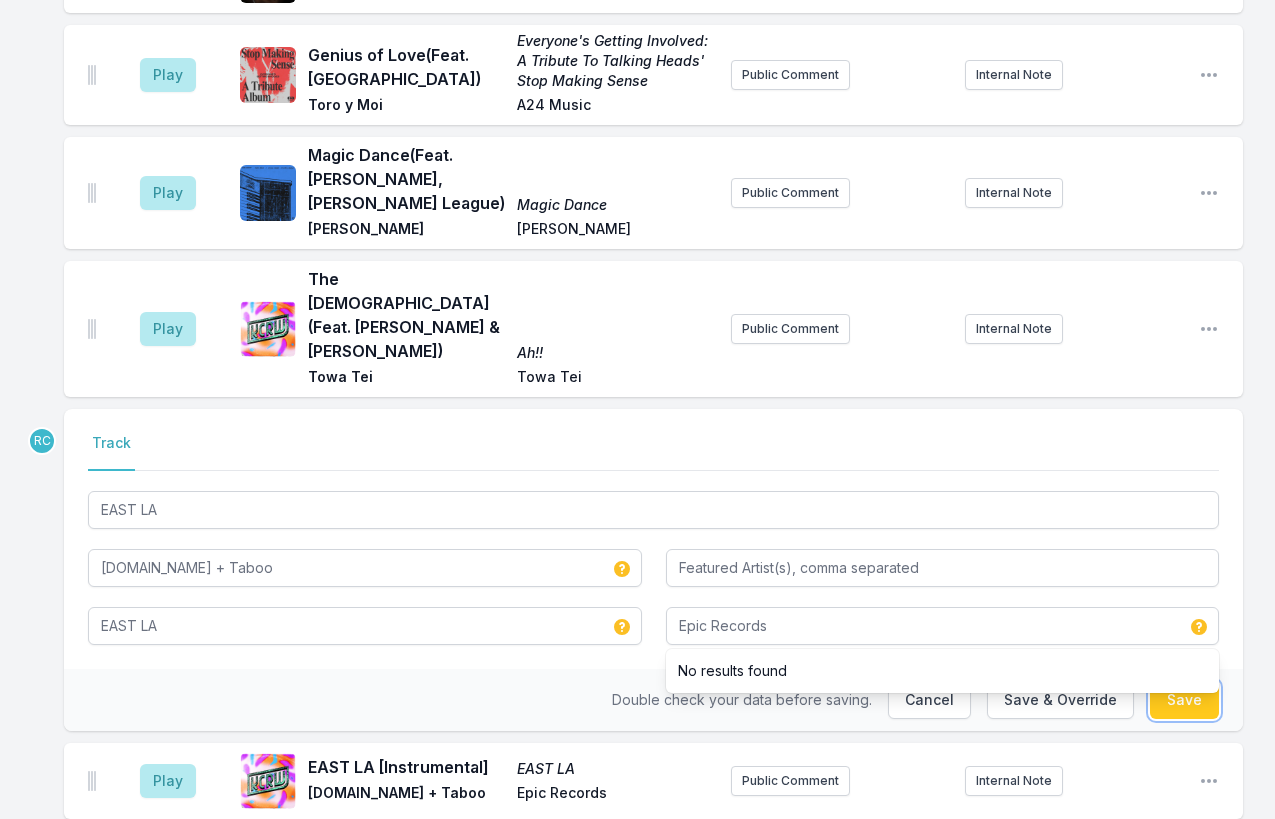 click on "Save" at bounding box center (1184, 700) 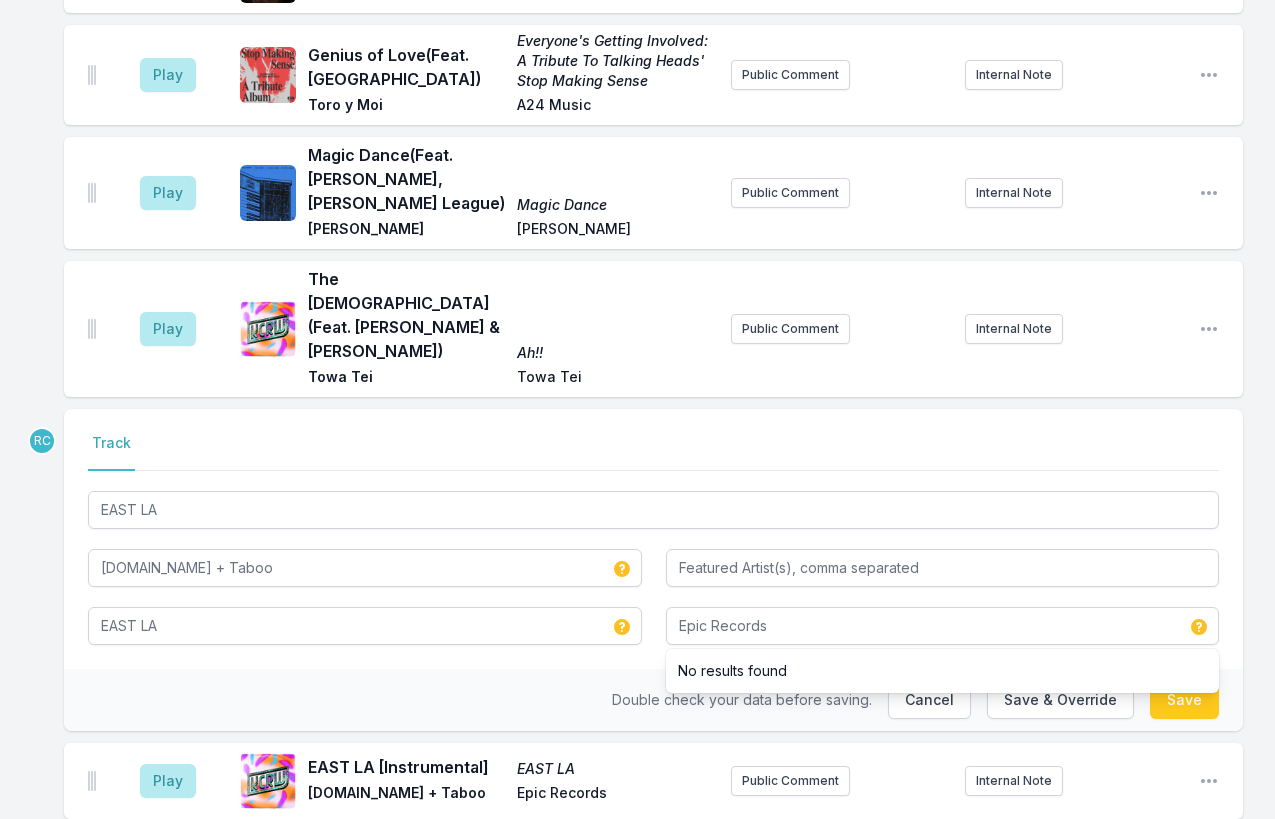 type on "will.i.am + Taboo" 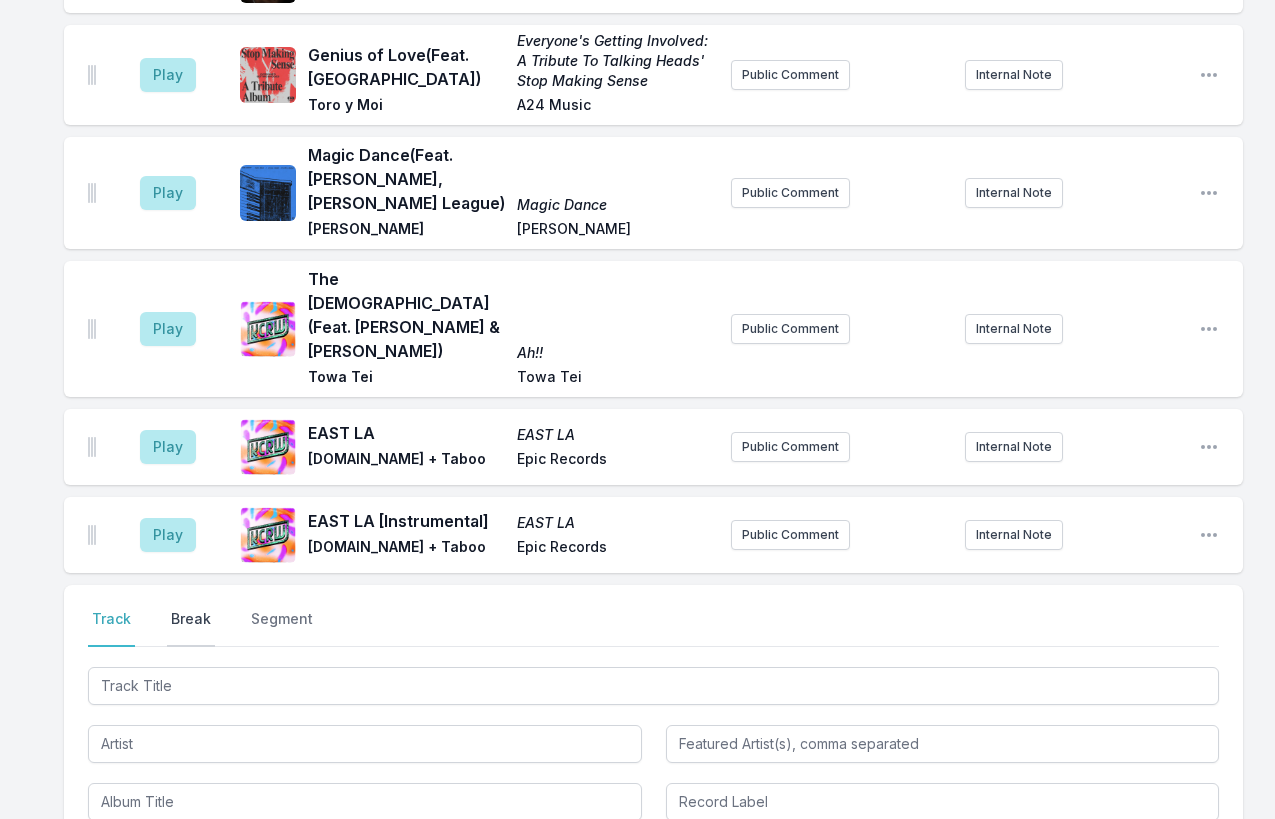 click on "Break" at bounding box center [191, 628] 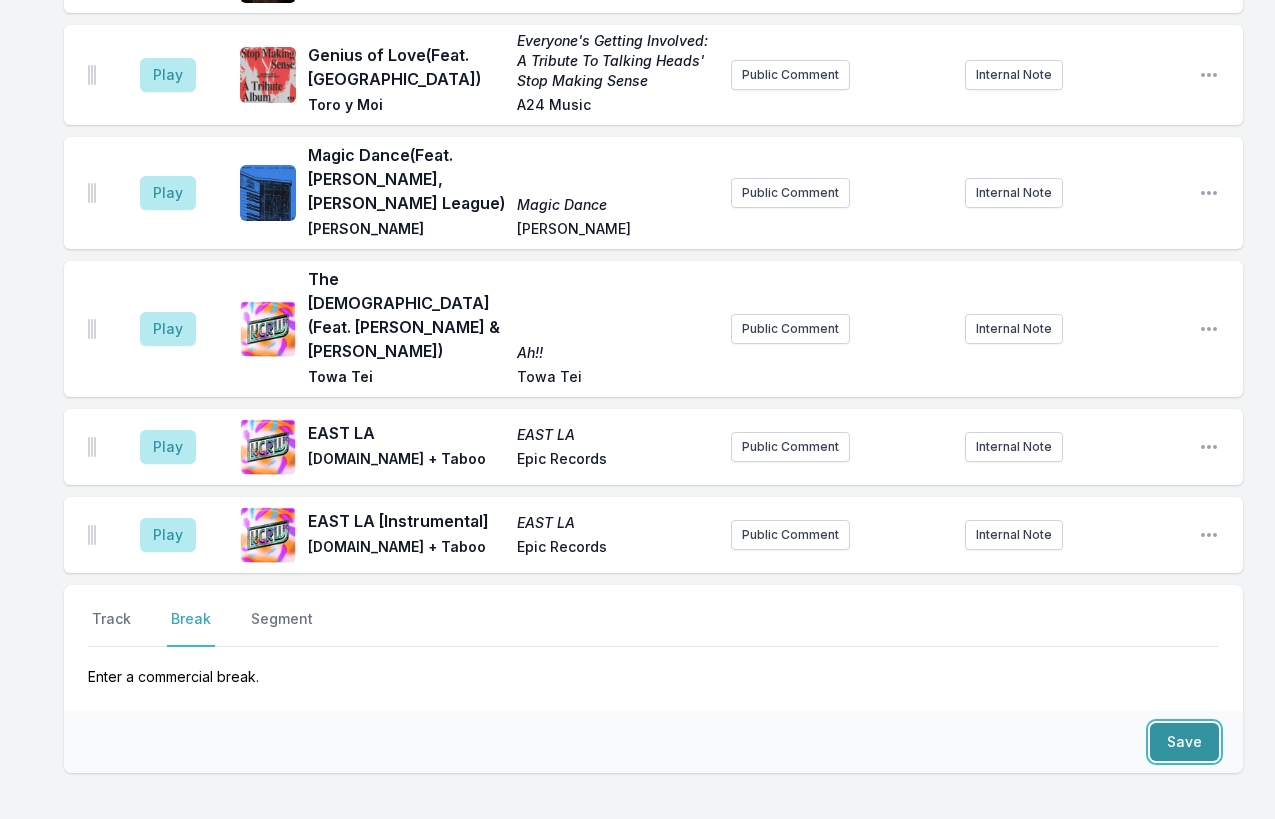 click on "Save" at bounding box center (1184, 742) 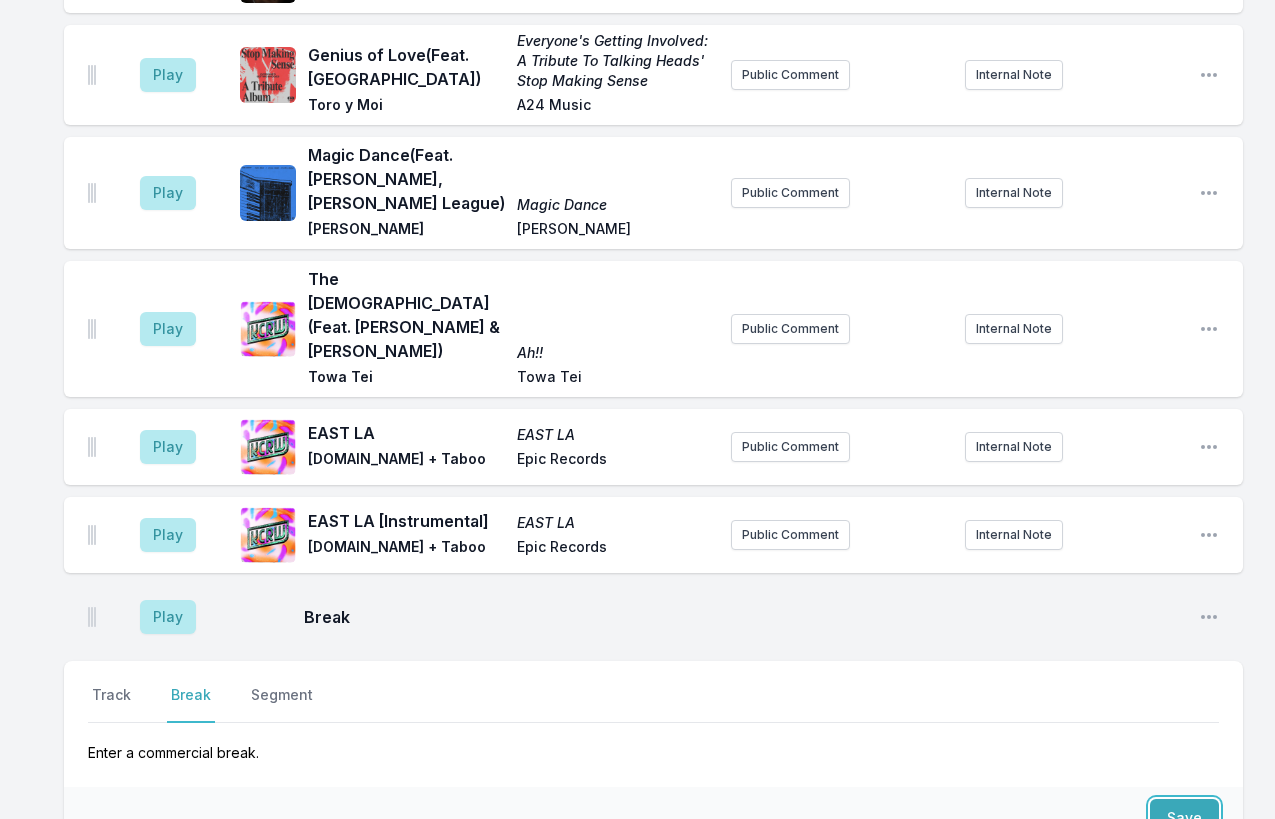 scroll, scrollTop: 2551, scrollLeft: 0, axis: vertical 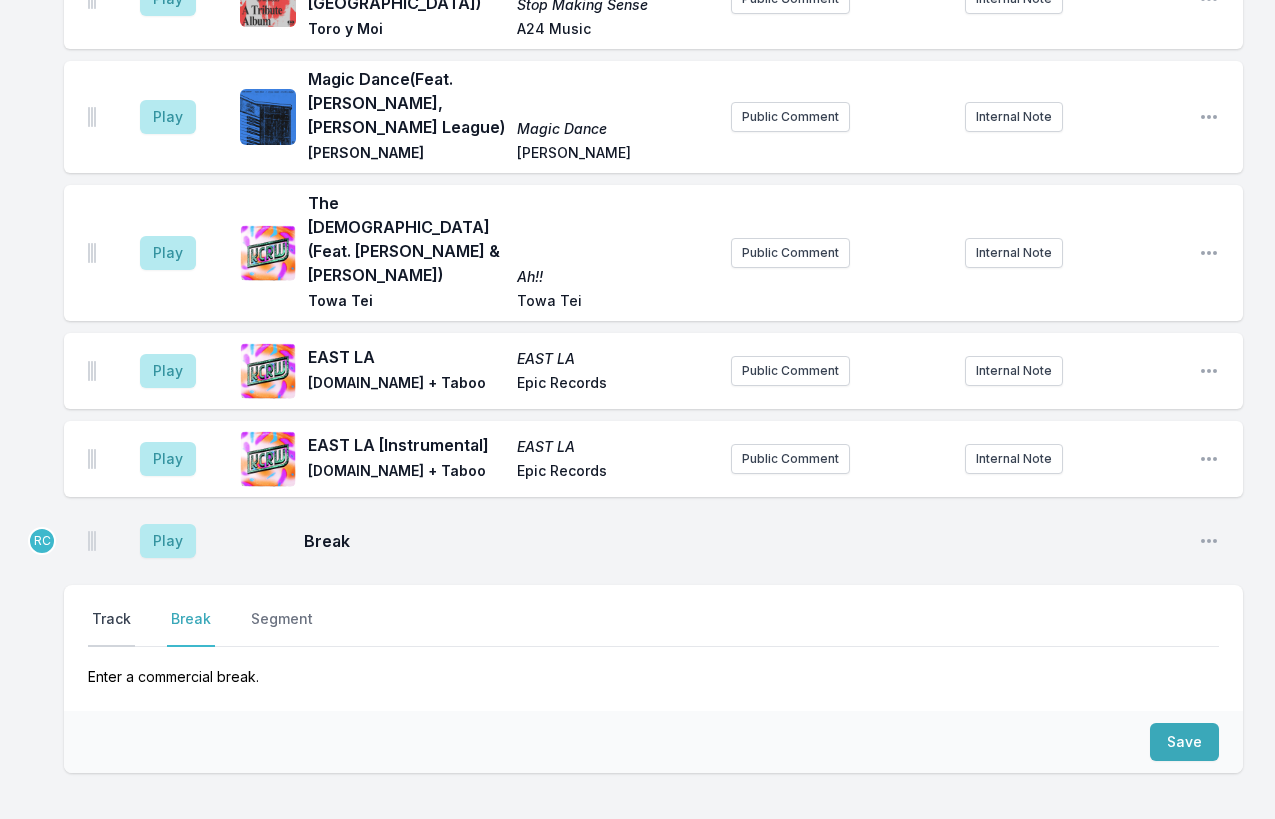click on "Track" at bounding box center (111, 628) 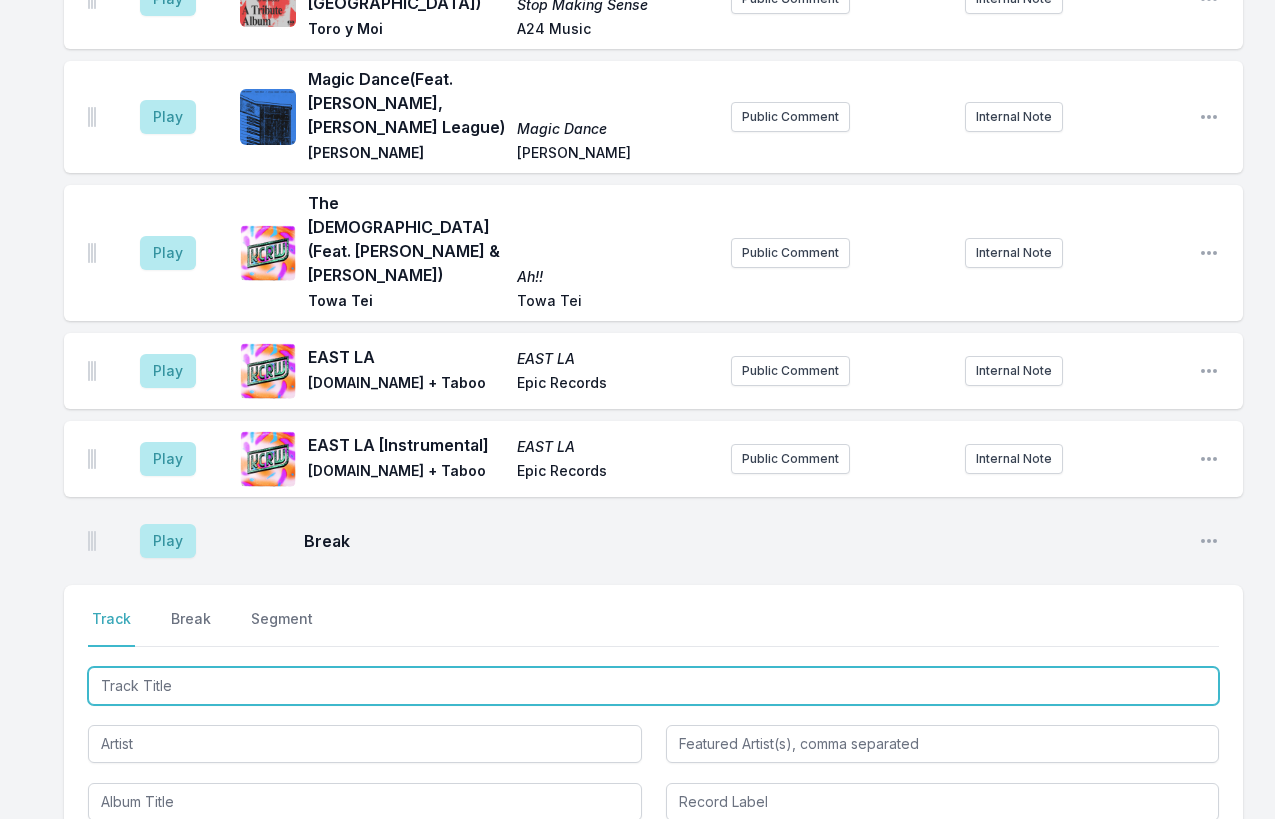 click at bounding box center (653, 686) 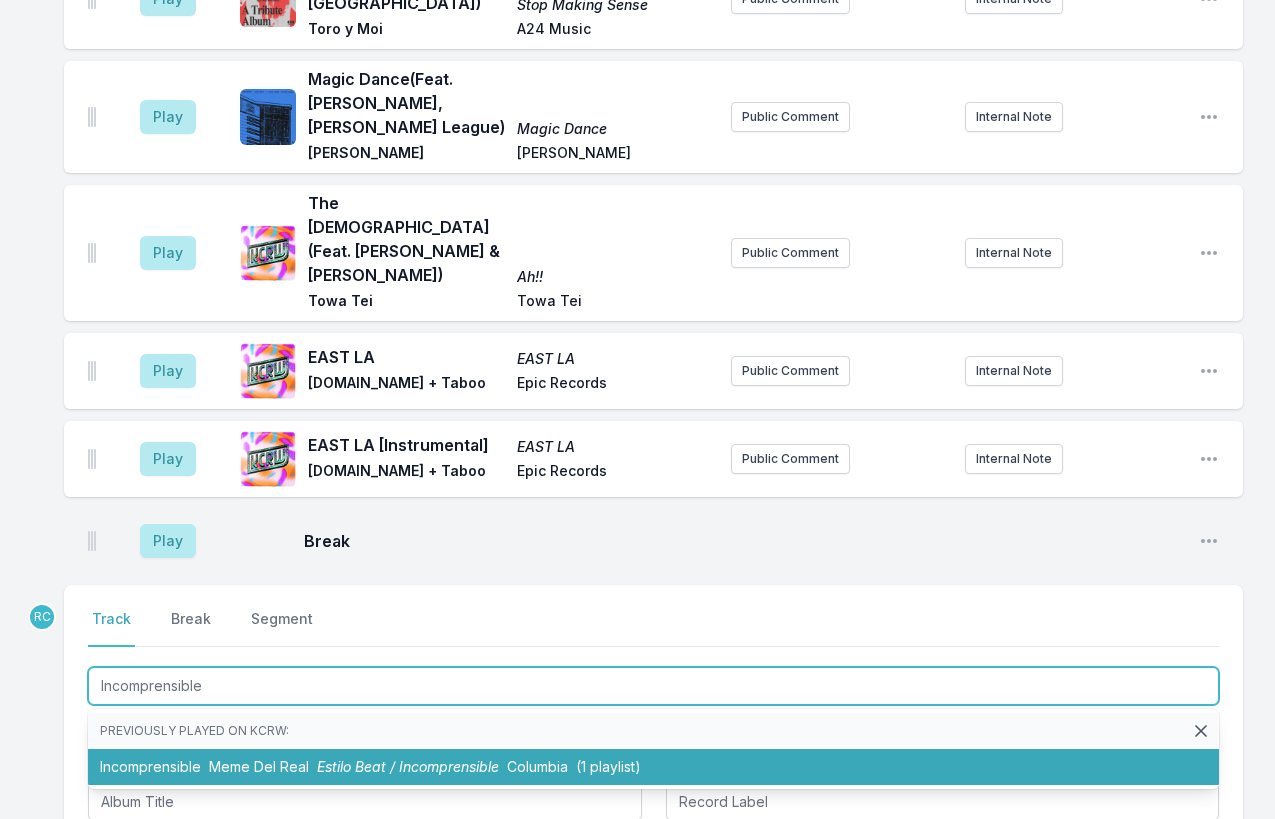click on "Meme Del Real" at bounding box center (259, 766) 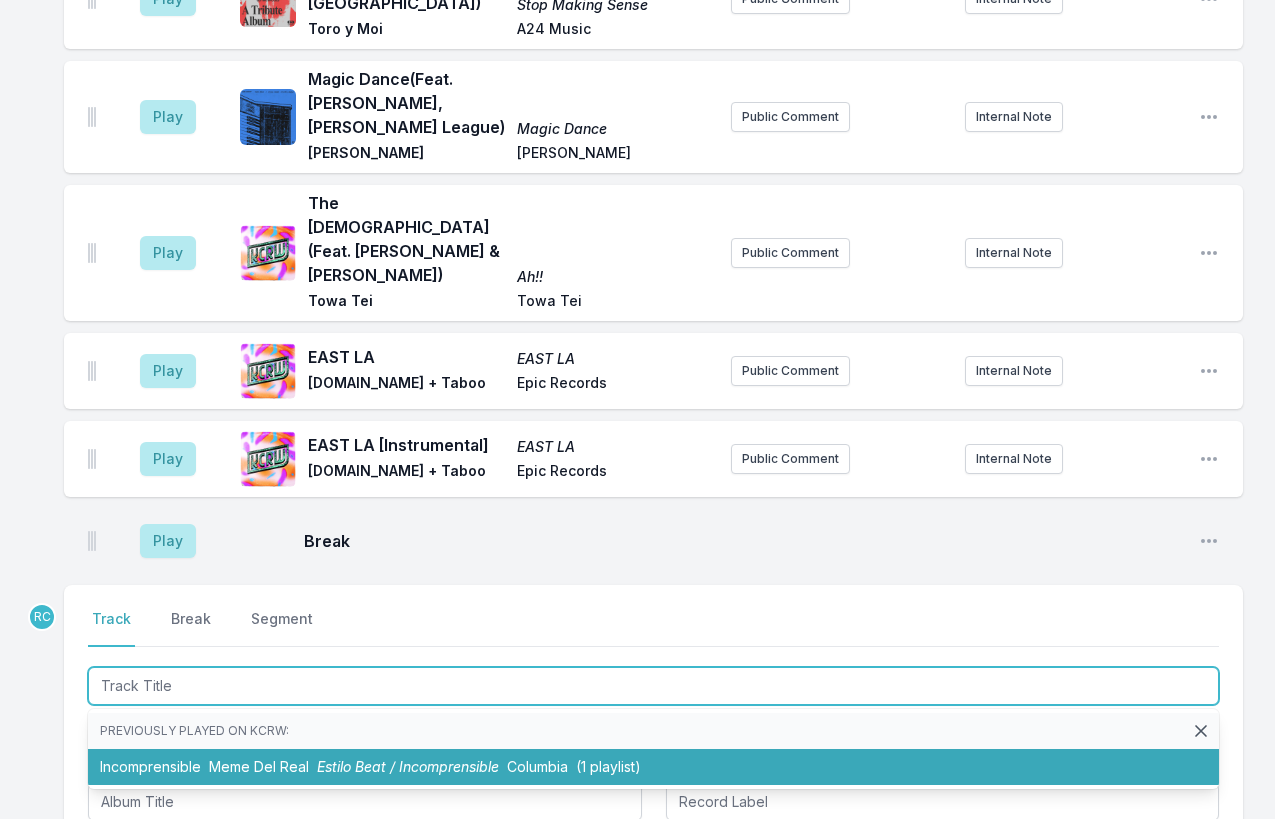 scroll, scrollTop: 2639, scrollLeft: 0, axis: vertical 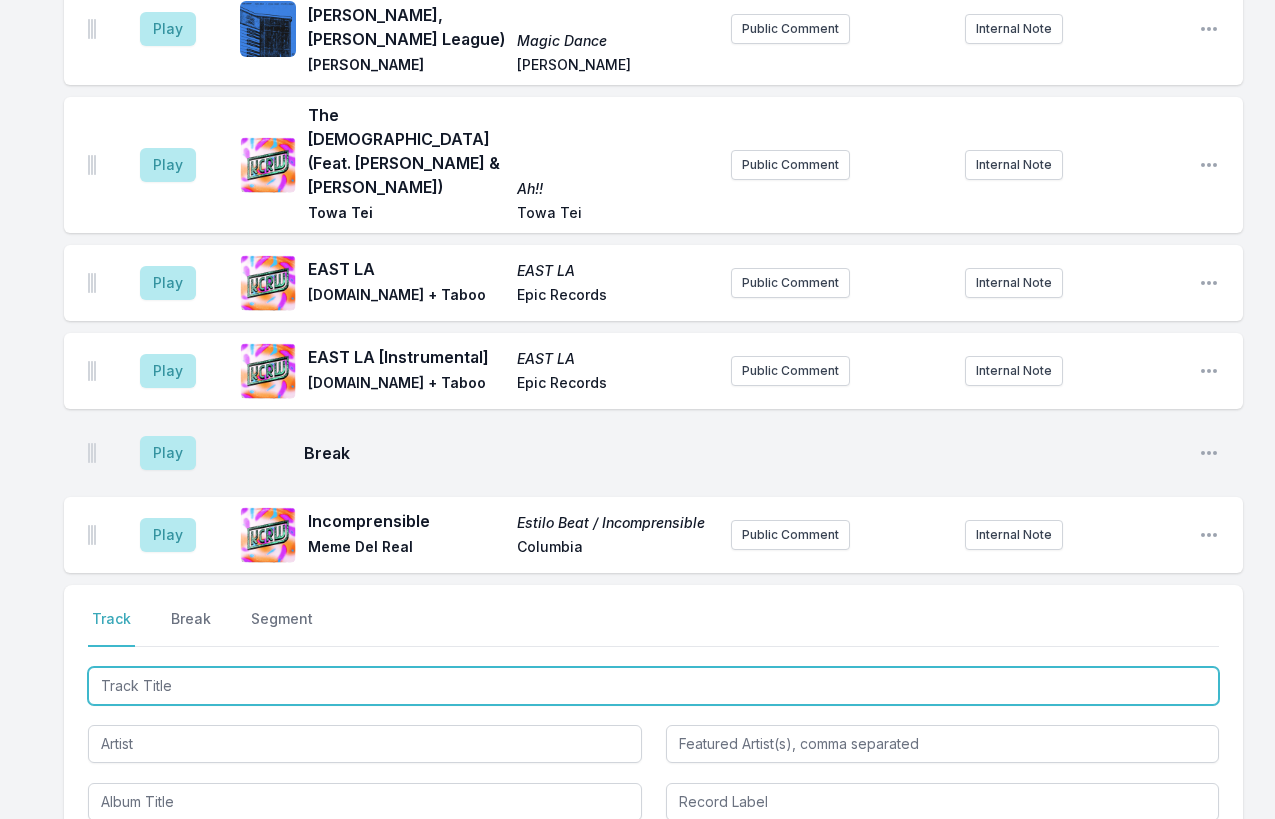 click at bounding box center [653, 686] 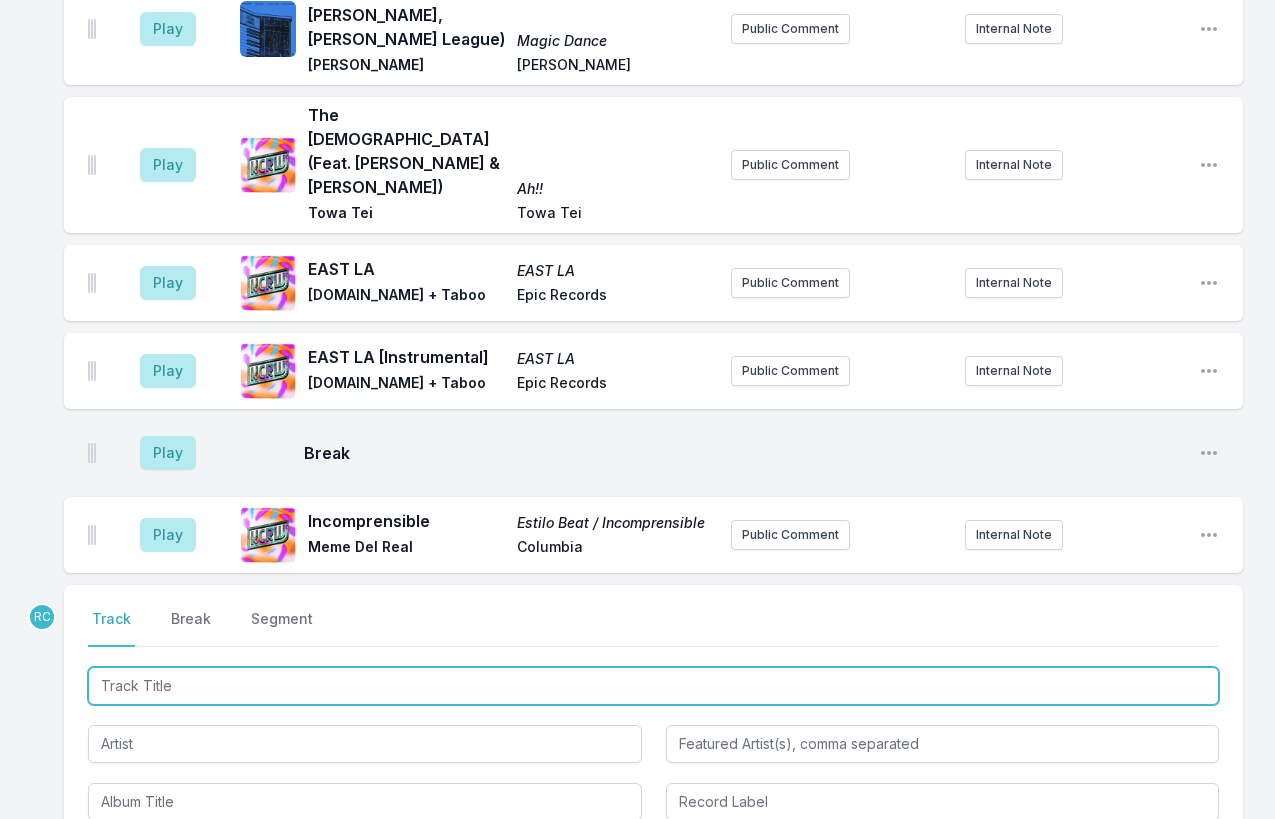 paste on "Road to Nowhere" 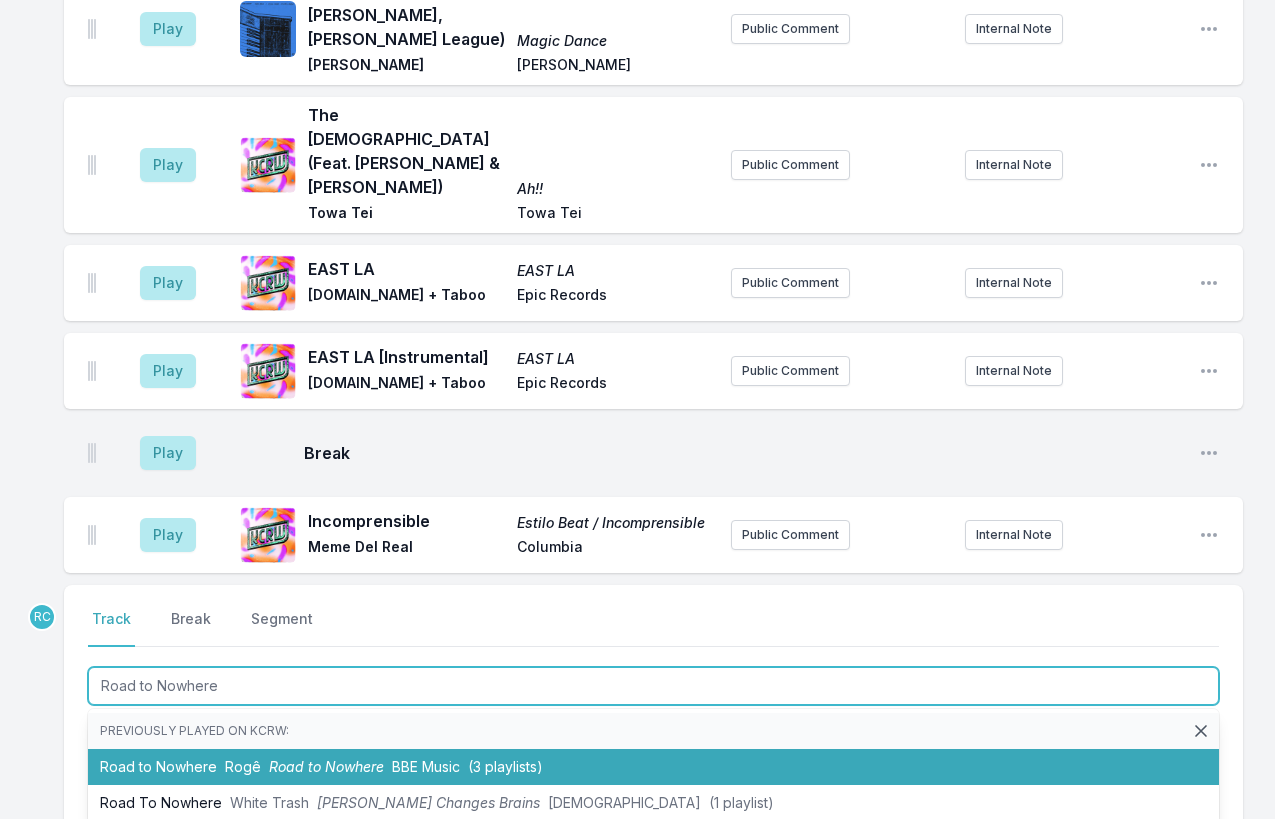 click on "Road to Nowhere" at bounding box center (326, 766) 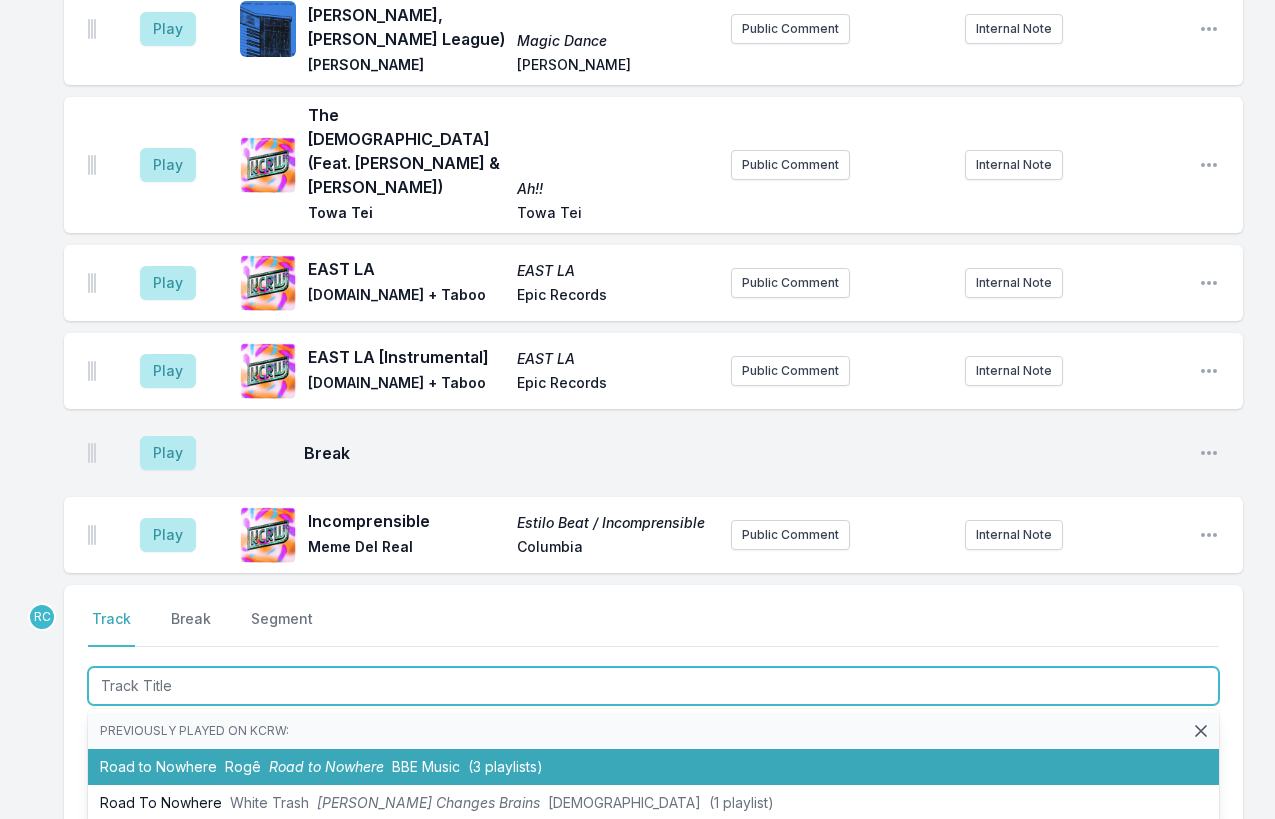 scroll, scrollTop: 2727, scrollLeft: 0, axis: vertical 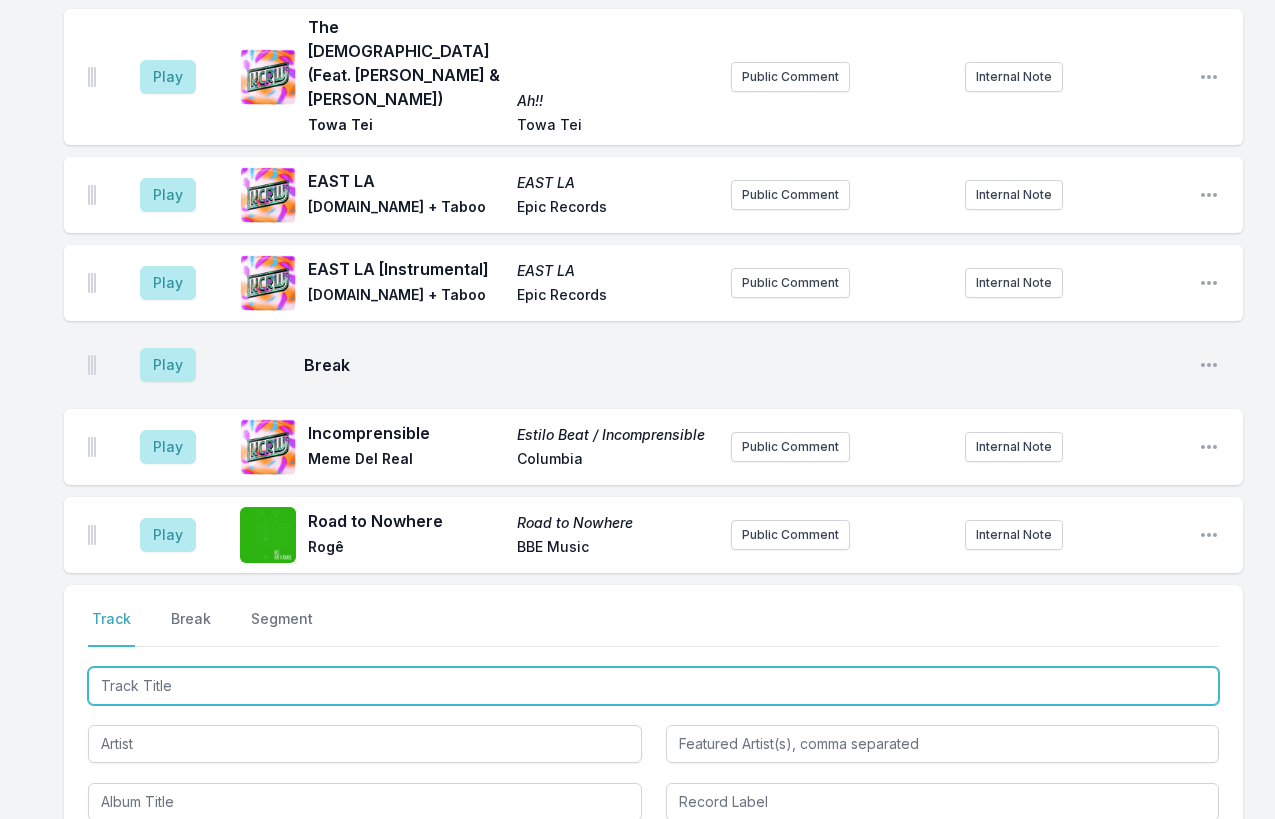 paste on "Music Will Explain" 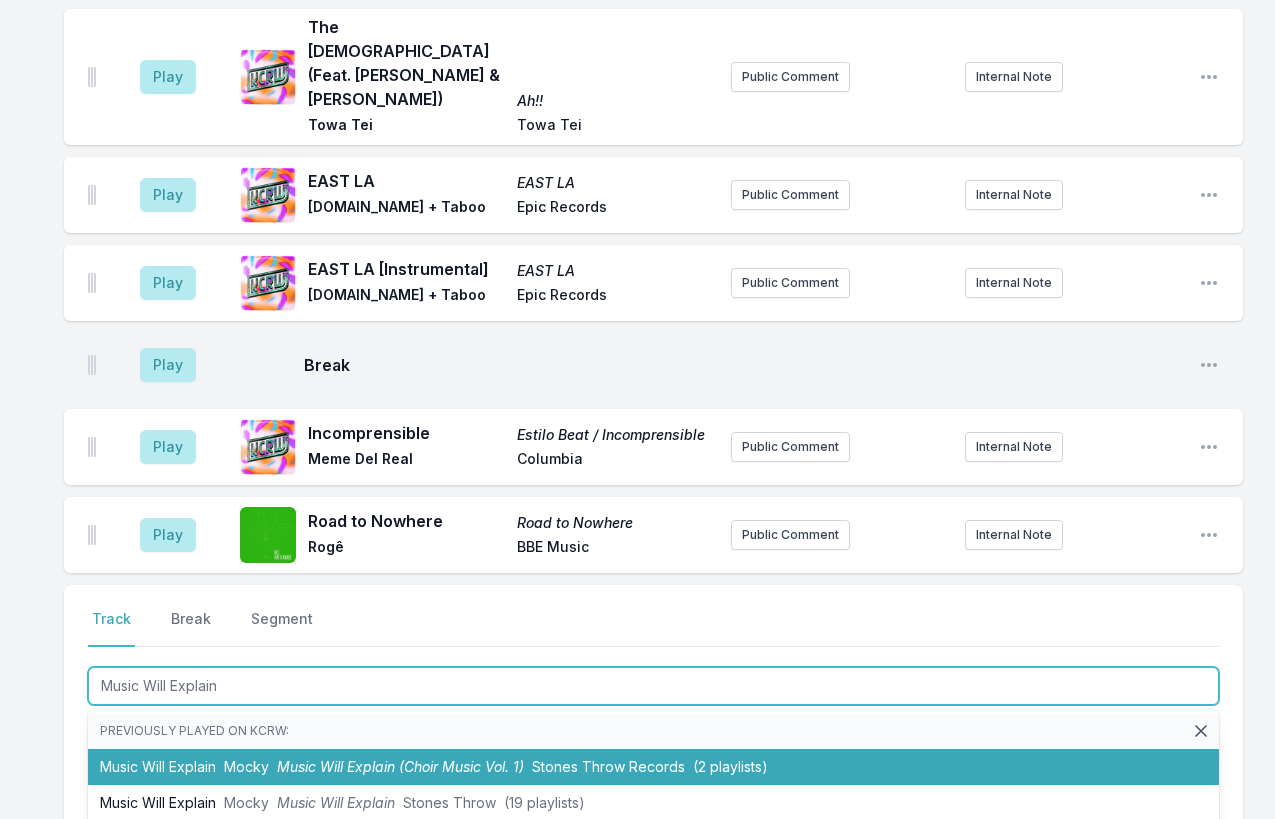 click on "Music Will Explain (Choir Music Vol. 1)" at bounding box center [400, 766] 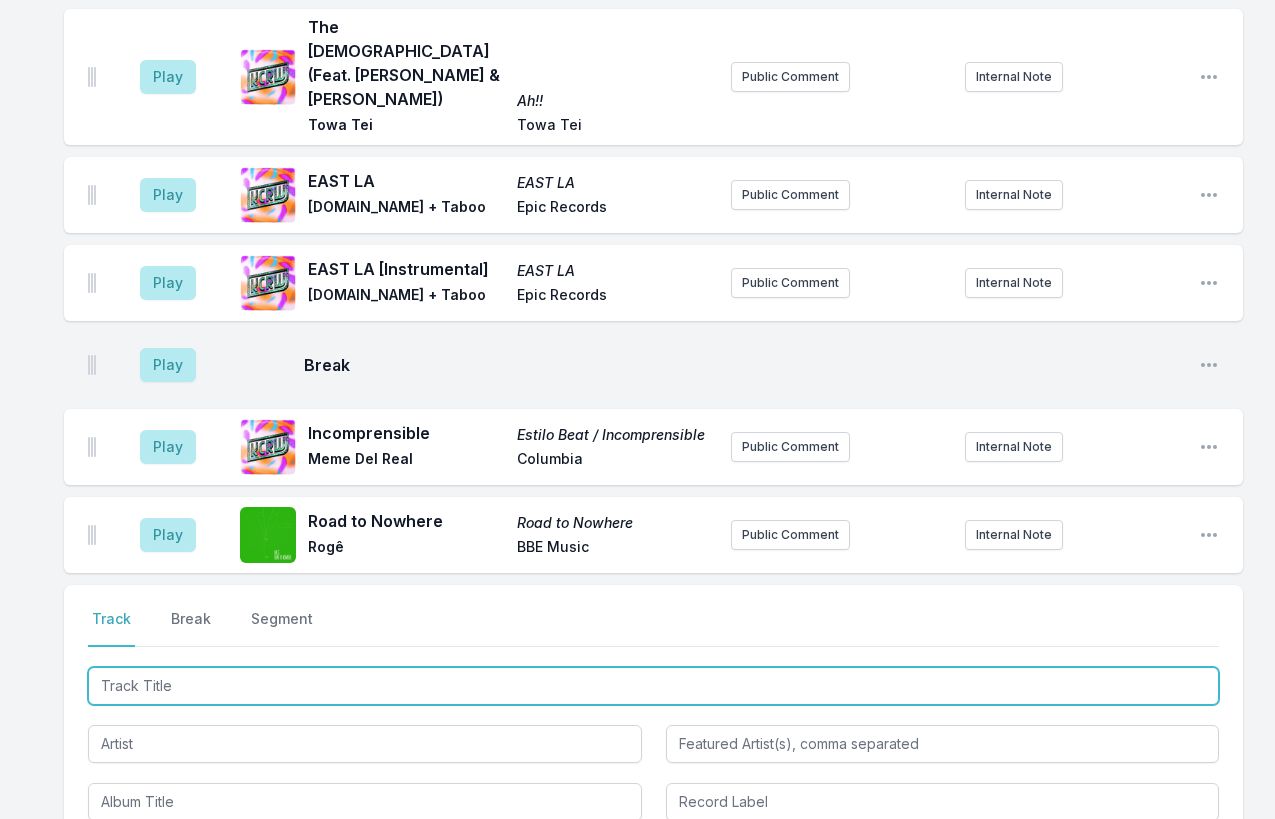 scroll, scrollTop: 2819, scrollLeft: 0, axis: vertical 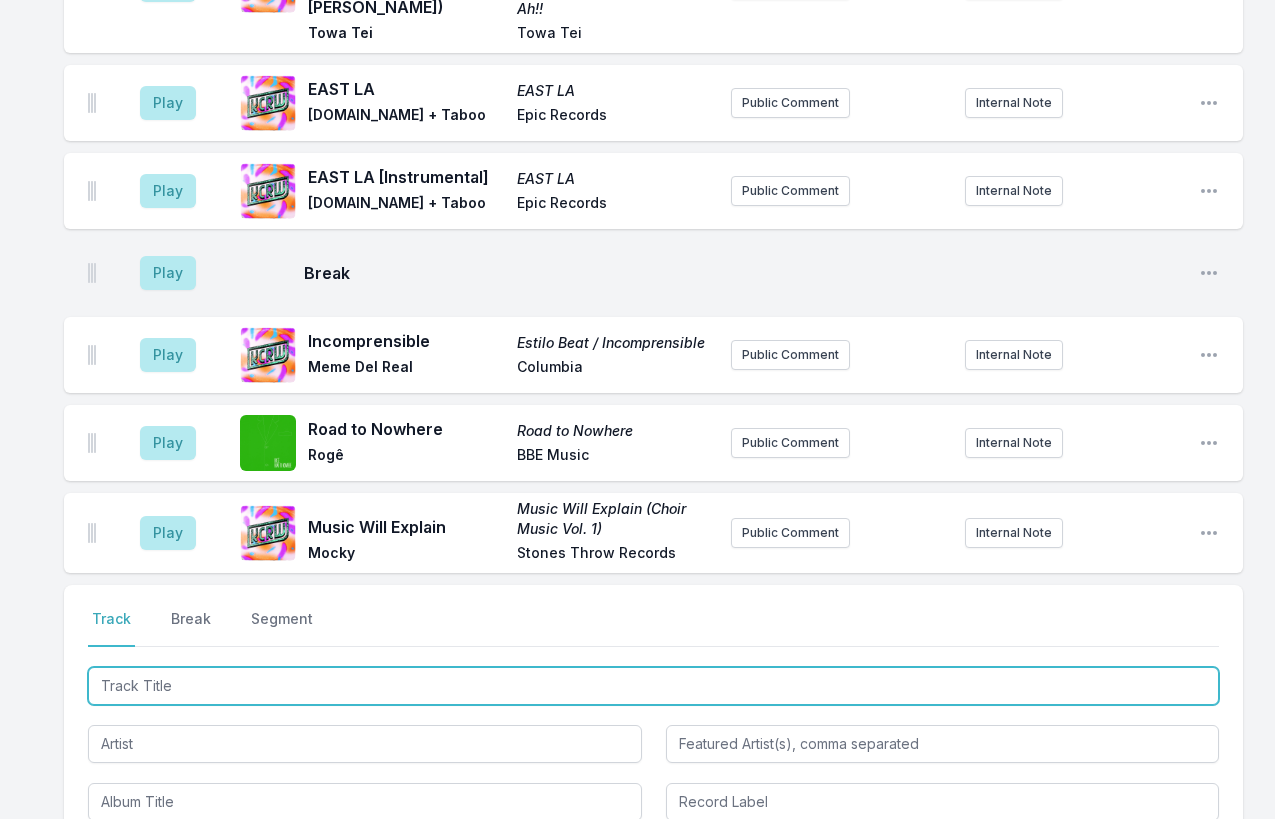 click at bounding box center [653, 686] 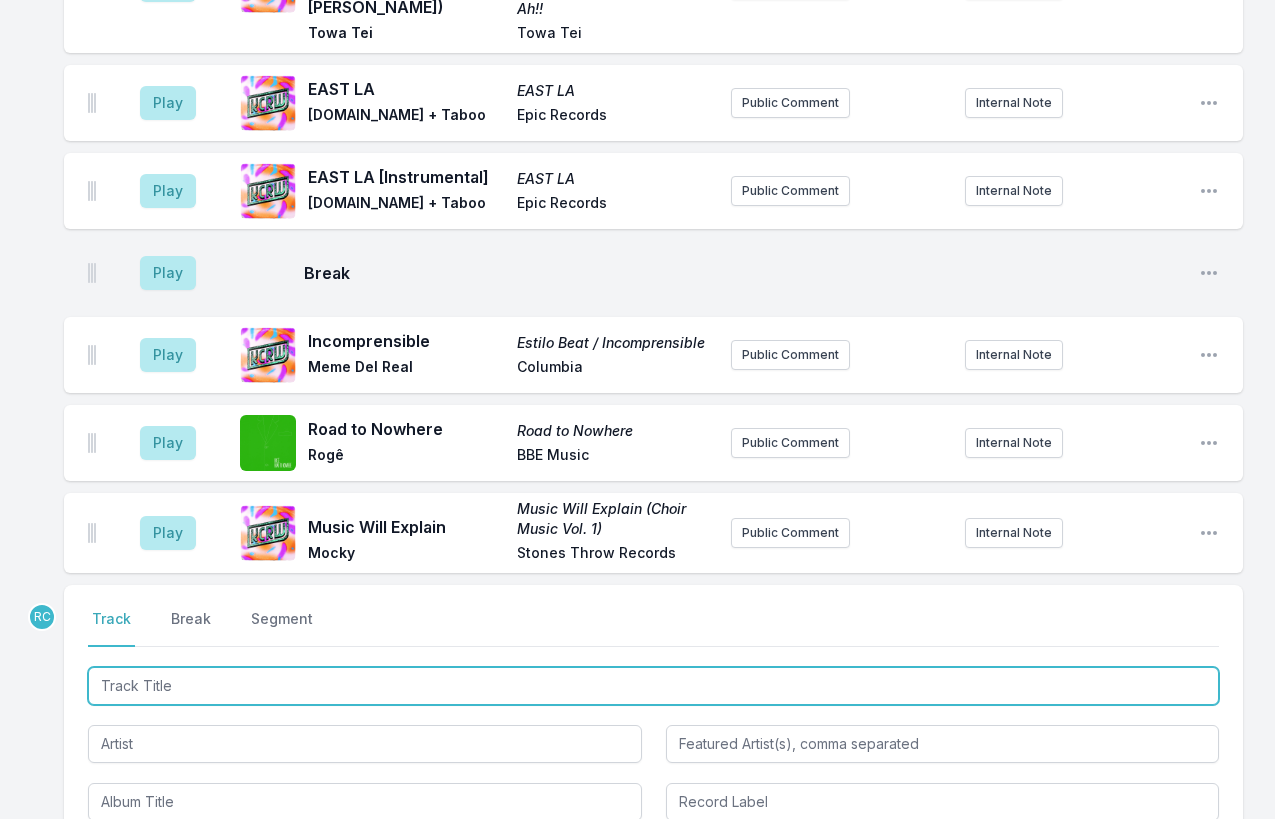 paste on "The Model" 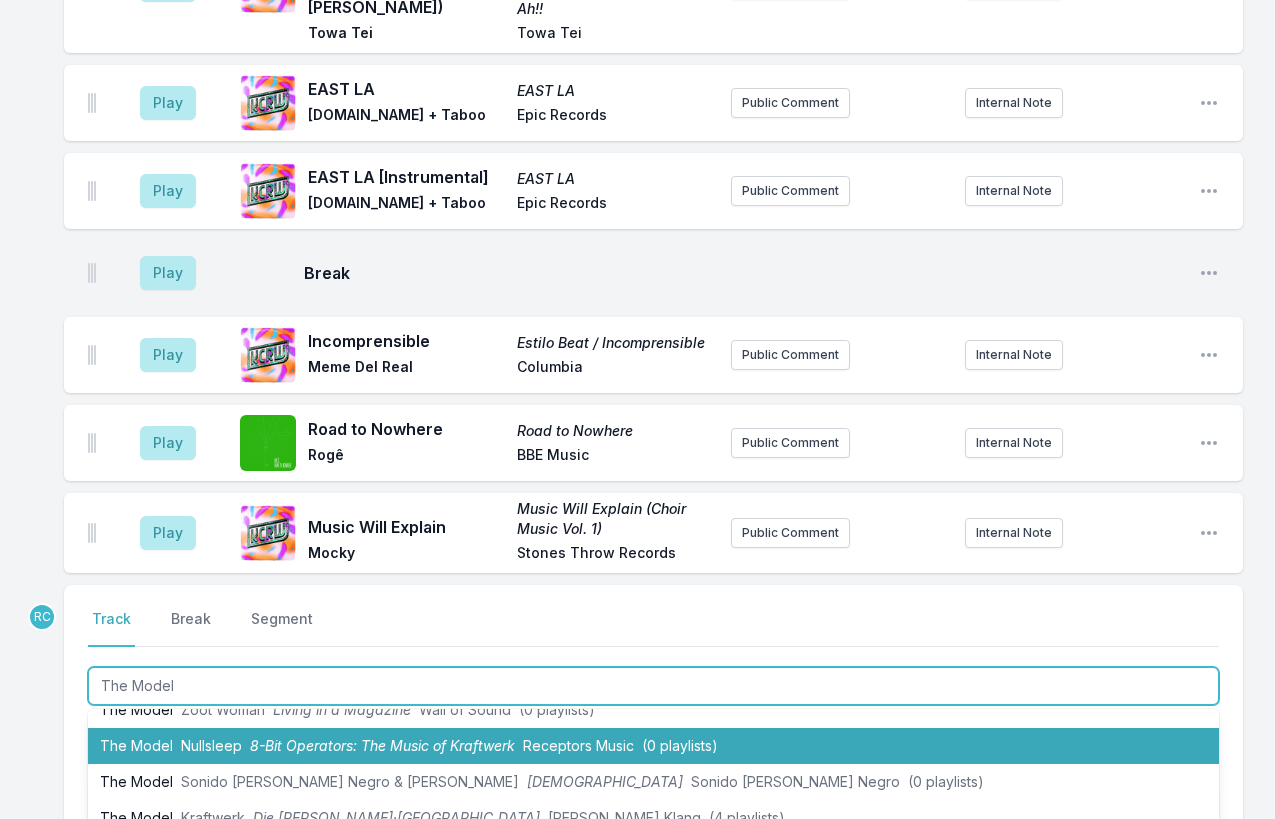 scroll, scrollTop: 61, scrollLeft: 0, axis: vertical 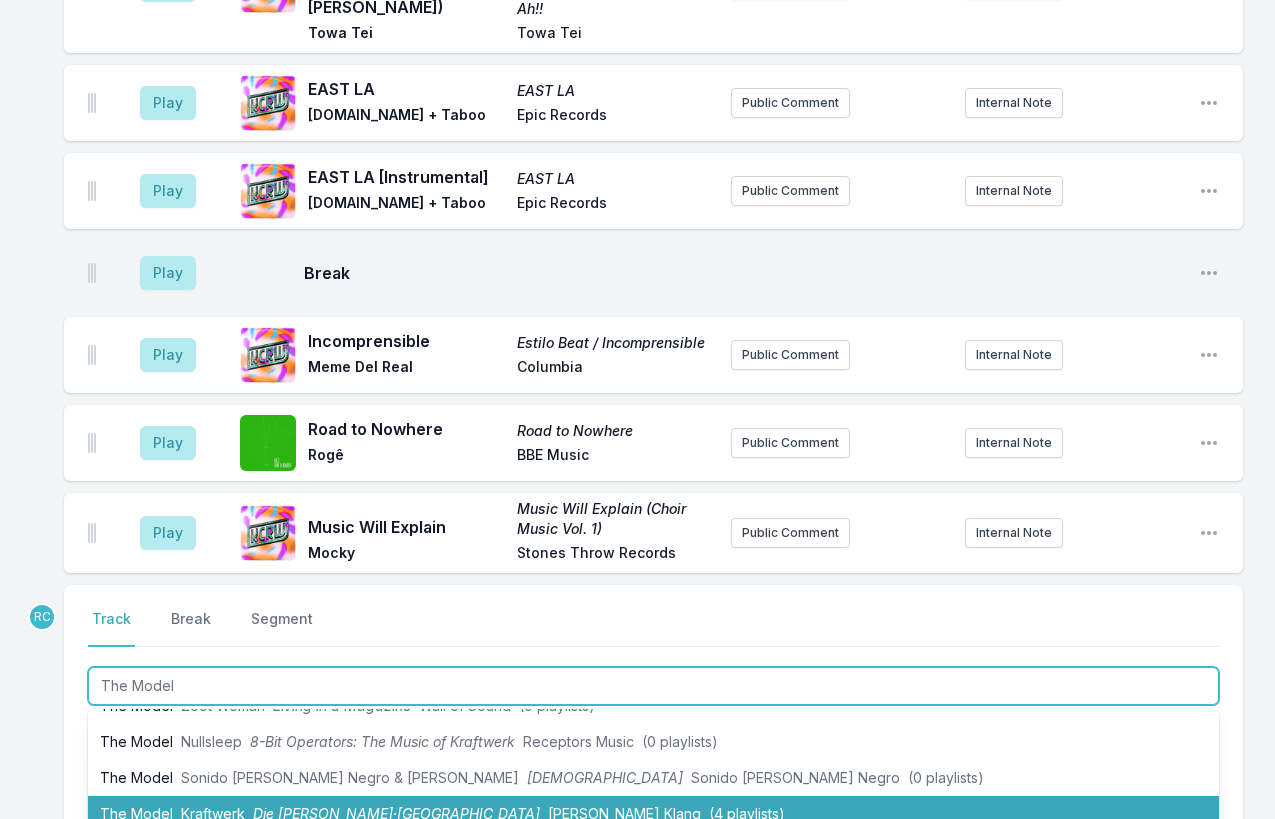 click on "Die Mensch·Maschine" at bounding box center (396, 813) 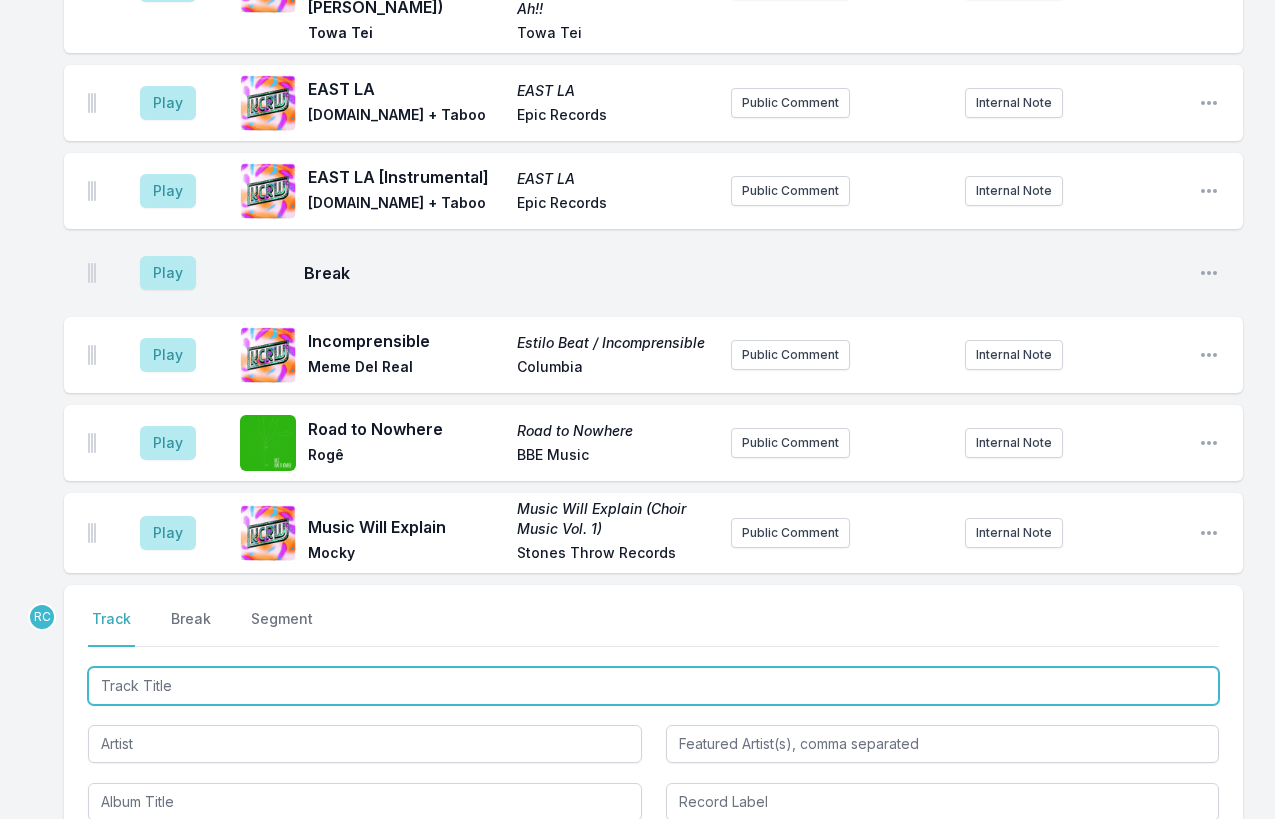 scroll, scrollTop: 2907, scrollLeft: 0, axis: vertical 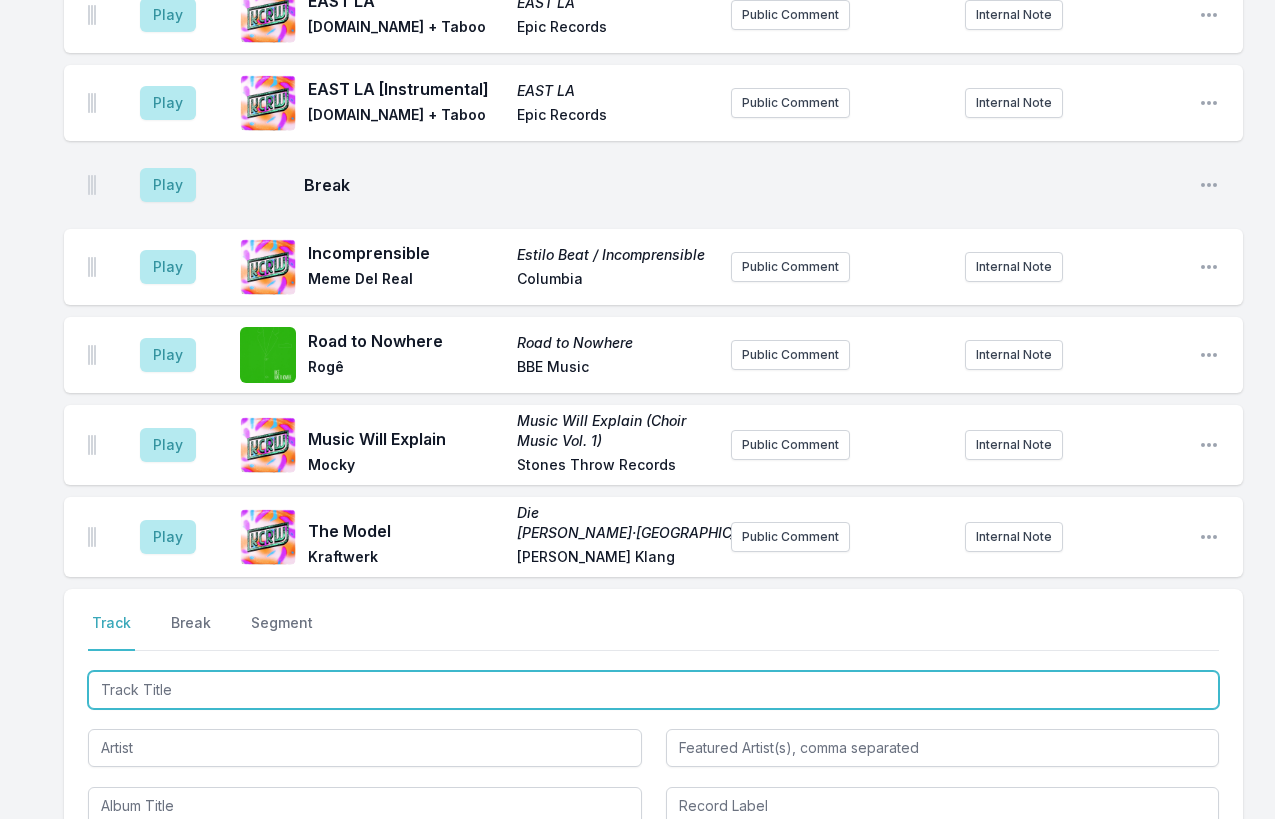 click at bounding box center (653, 690) 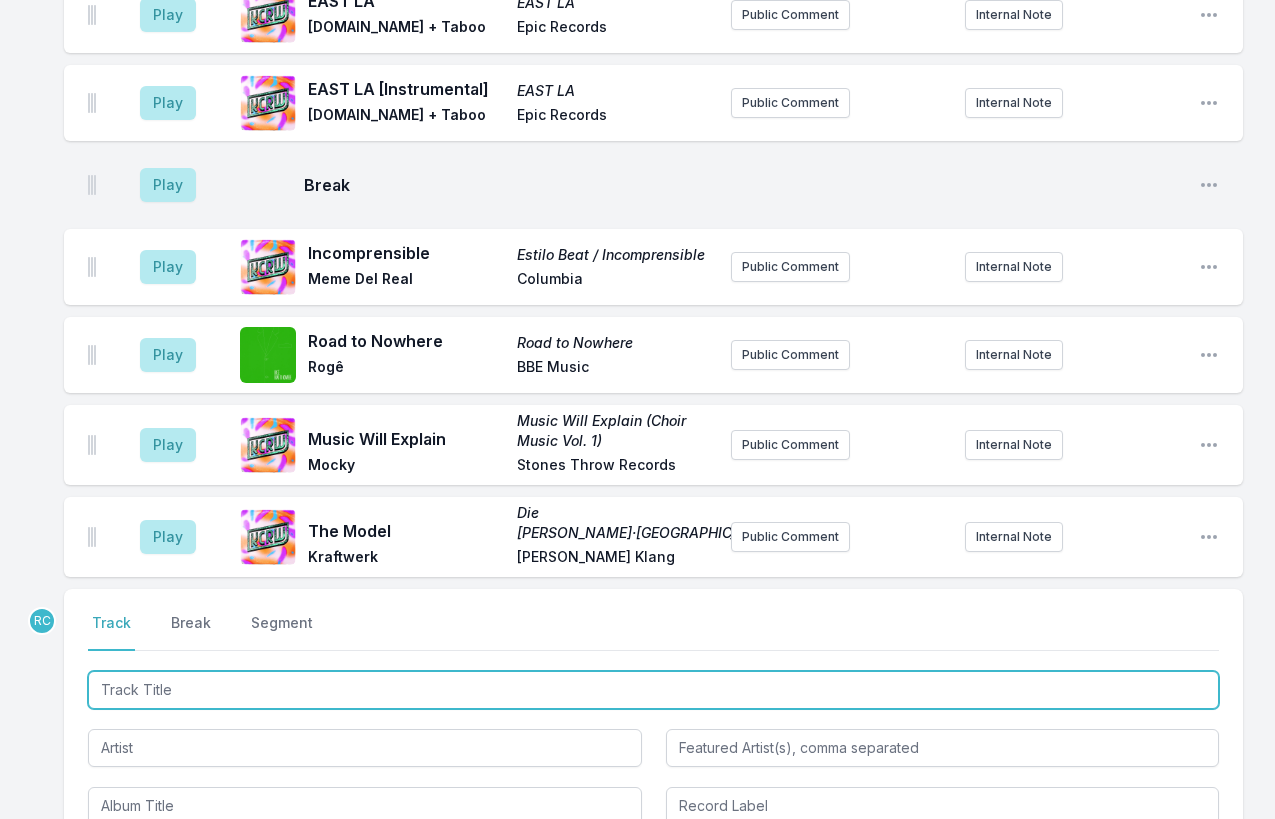 paste on "I've Been Trying (Demo)" 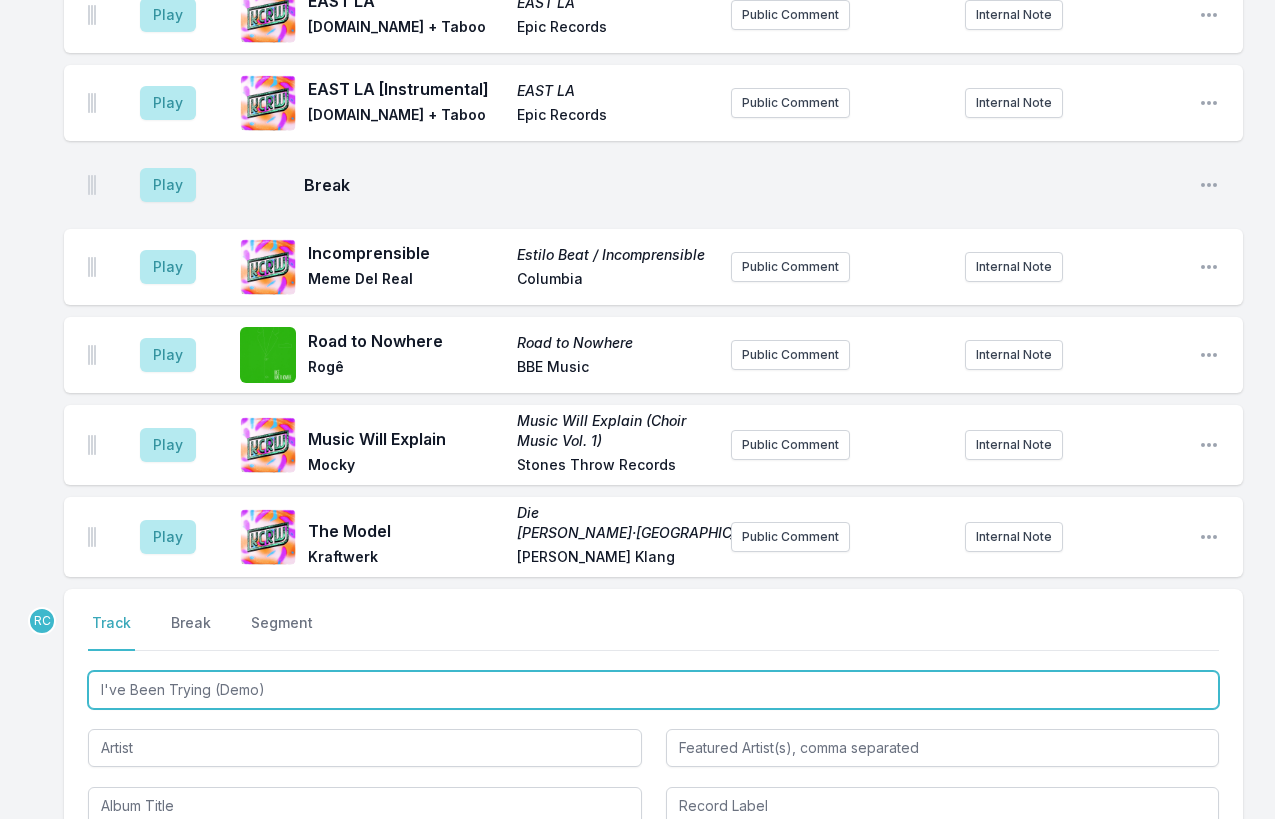 scroll, scrollTop: 0, scrollLeft: 0, axis: both 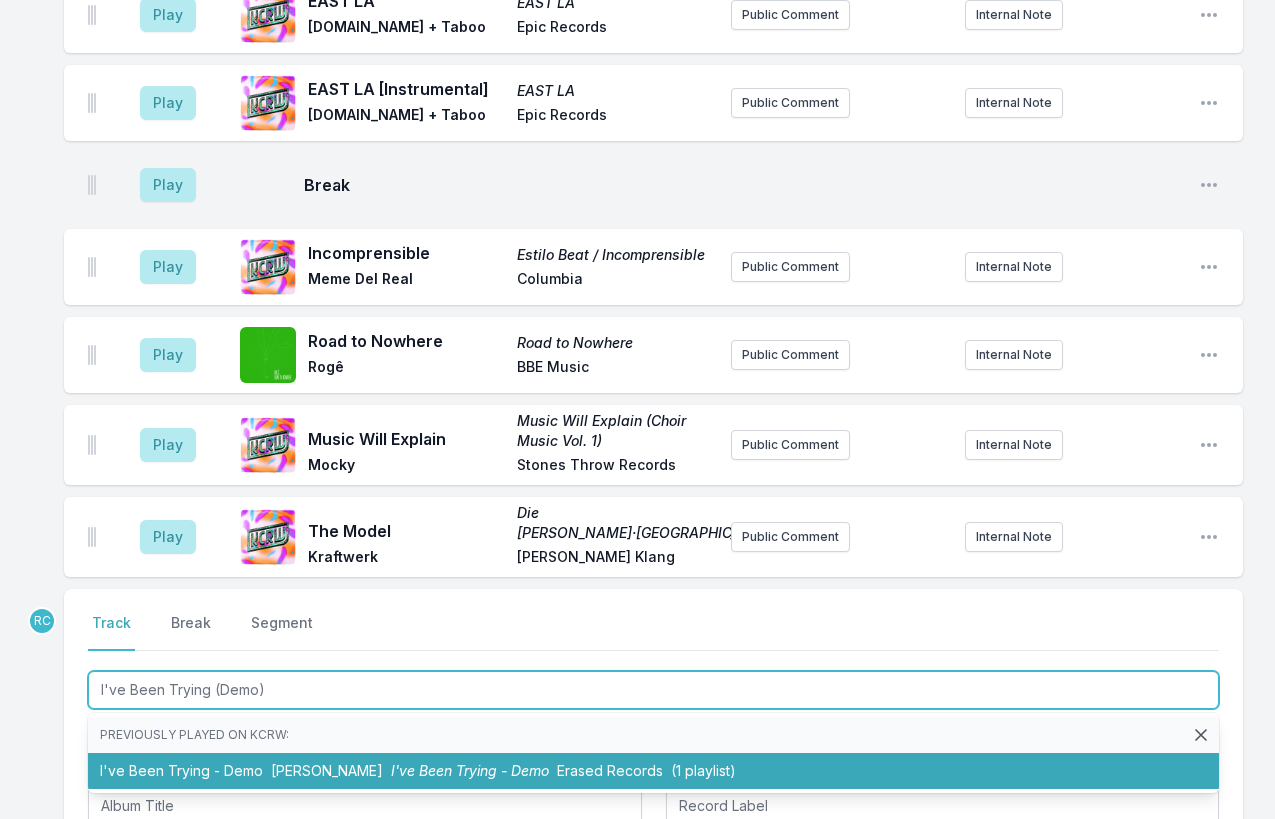 click on "Erased Records" at bounding box center [610, 770] 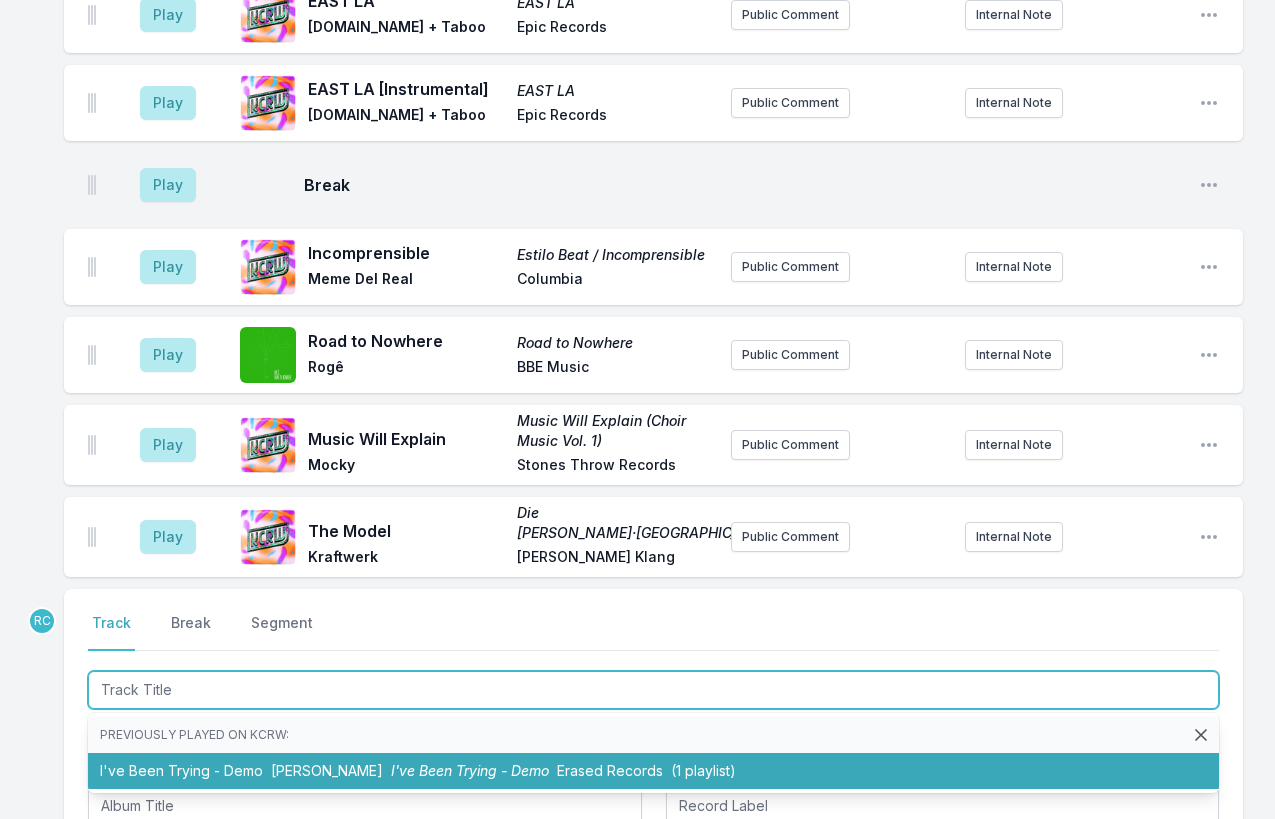 scroll, scrollTop: 2995, scrollLeft: 0, axis: vertical 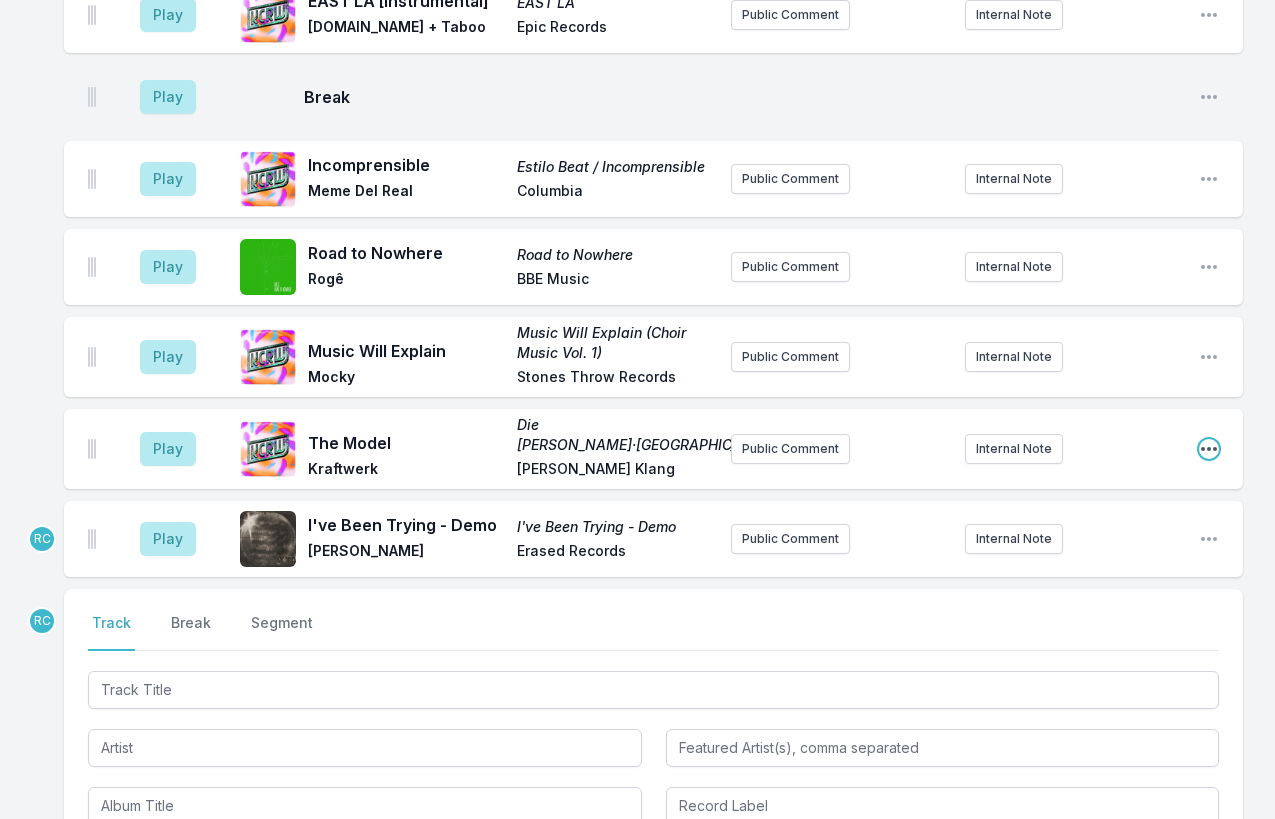 click 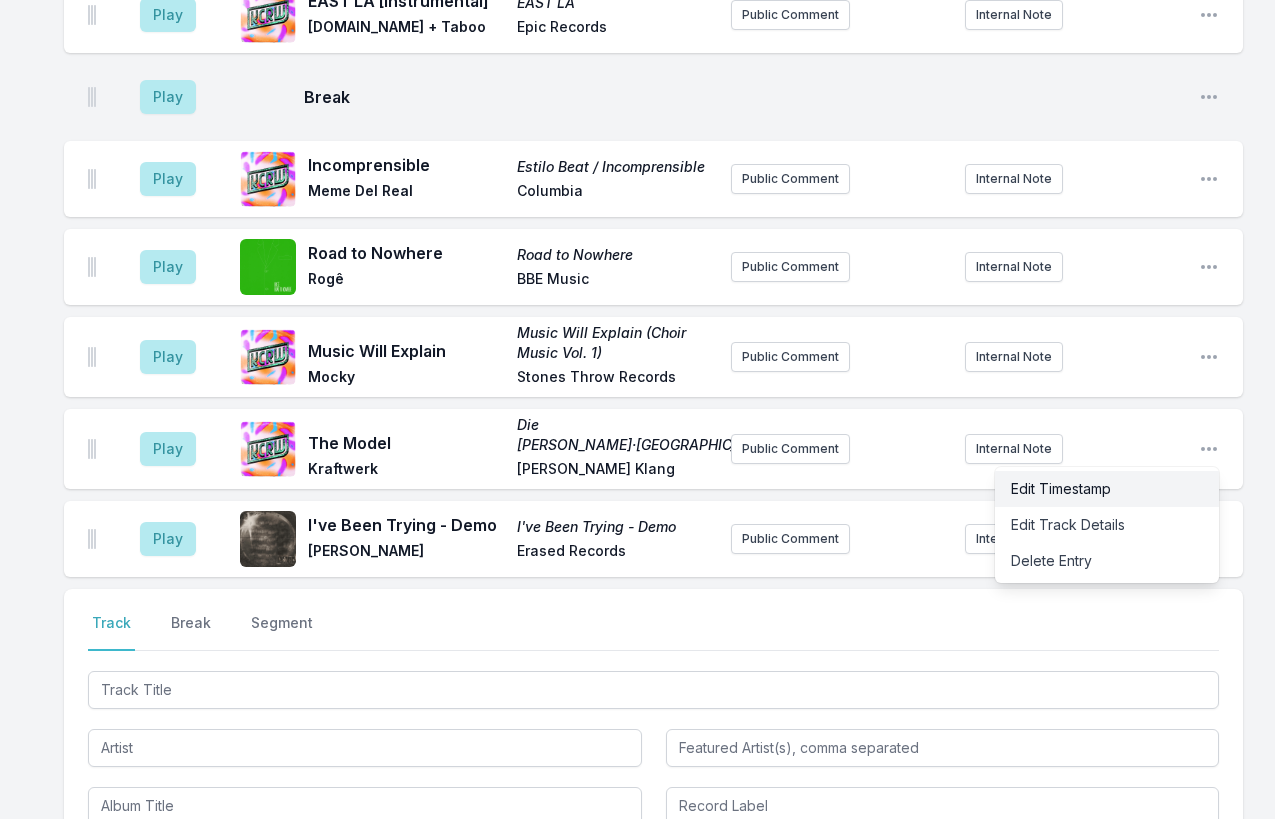 click on "Edit Timestamp" at bounding box center (1107, 489) 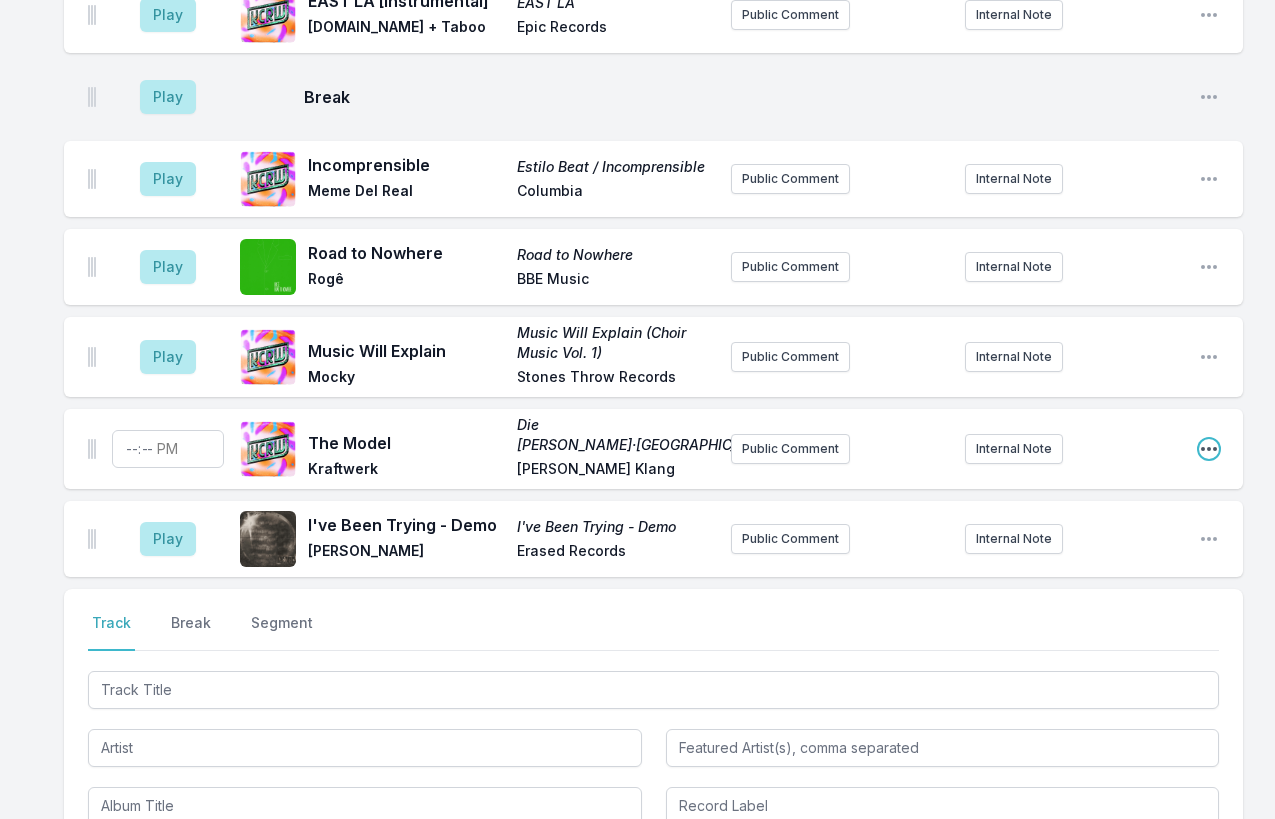 click 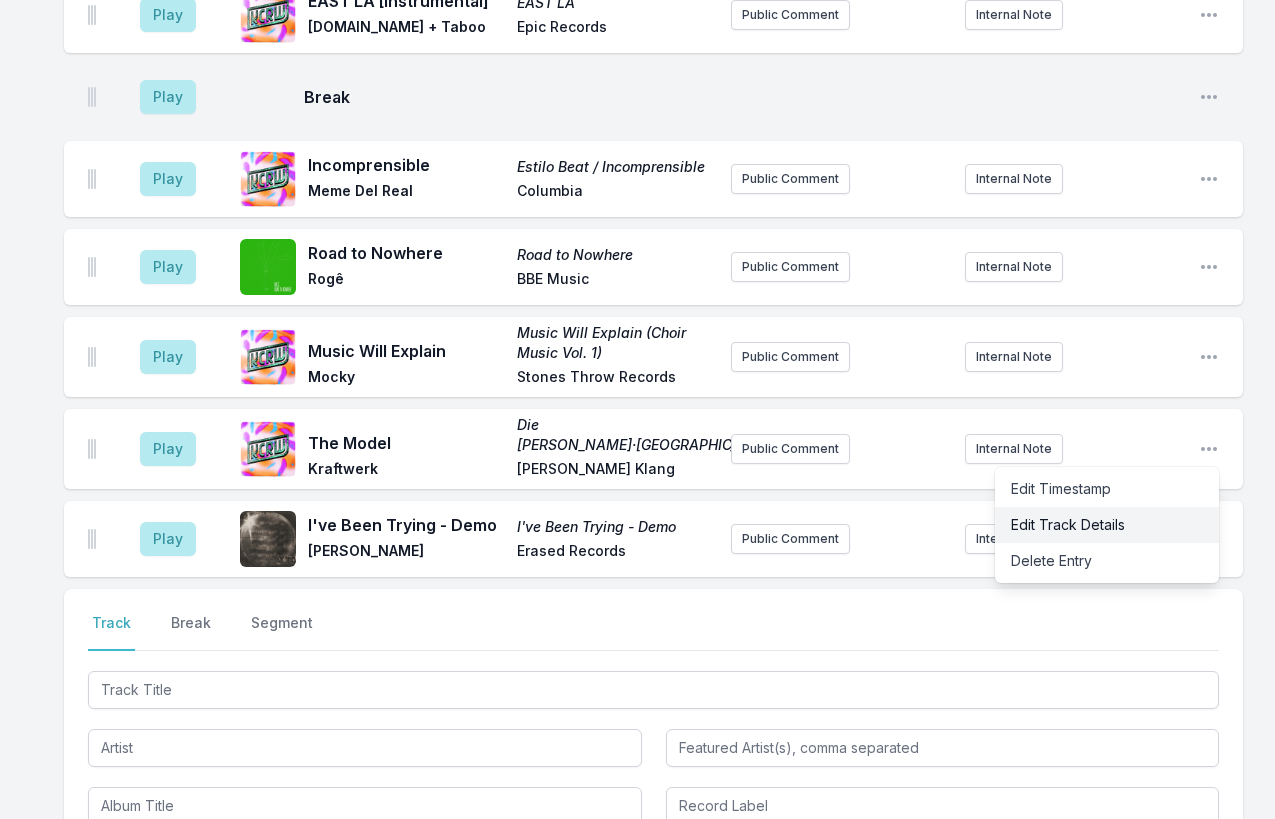 click on "Edit Track Details" at bounding box center (1107, 525) 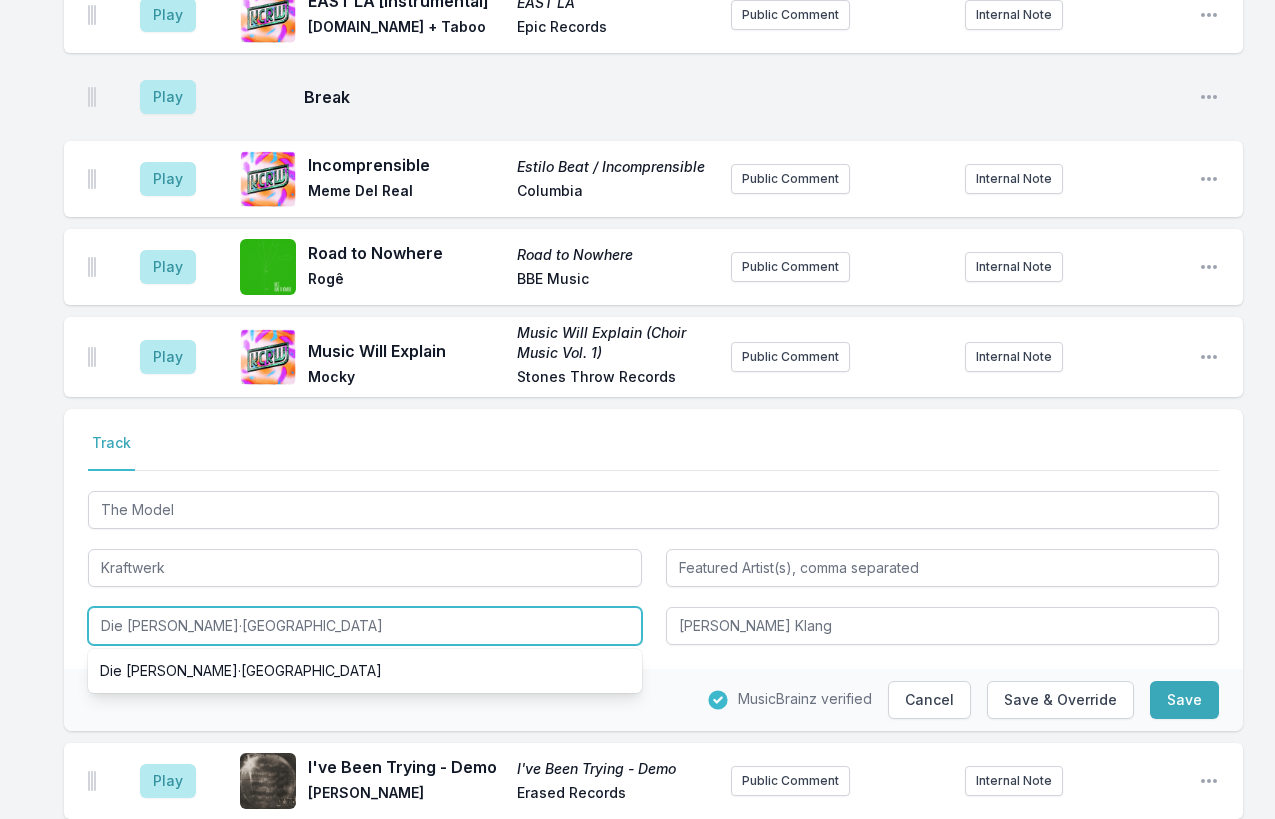 drag, startPoint x: 280, startPoint y: 564, endPoint x: 274, endPoint y: 552, distance: 13.416408 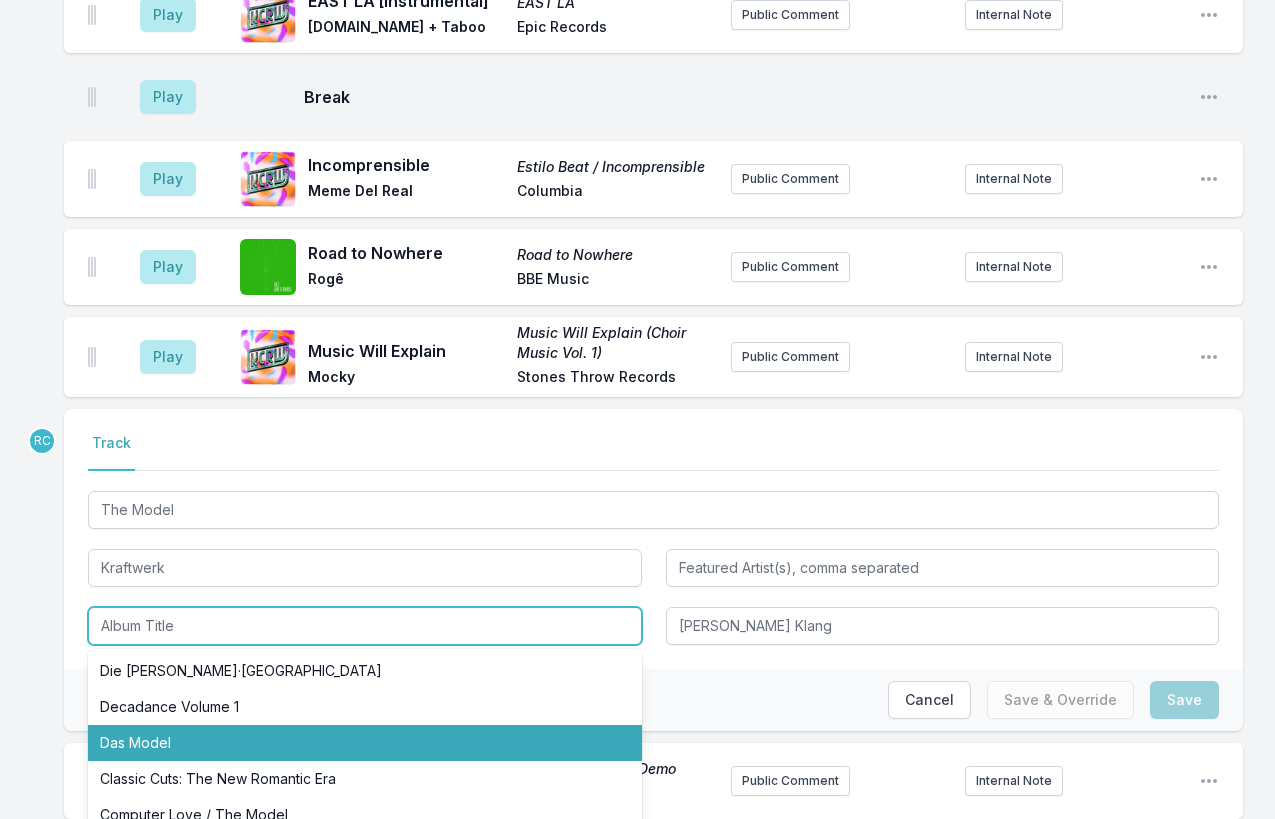 click on "Das Model" at bounding box center (365, 743) 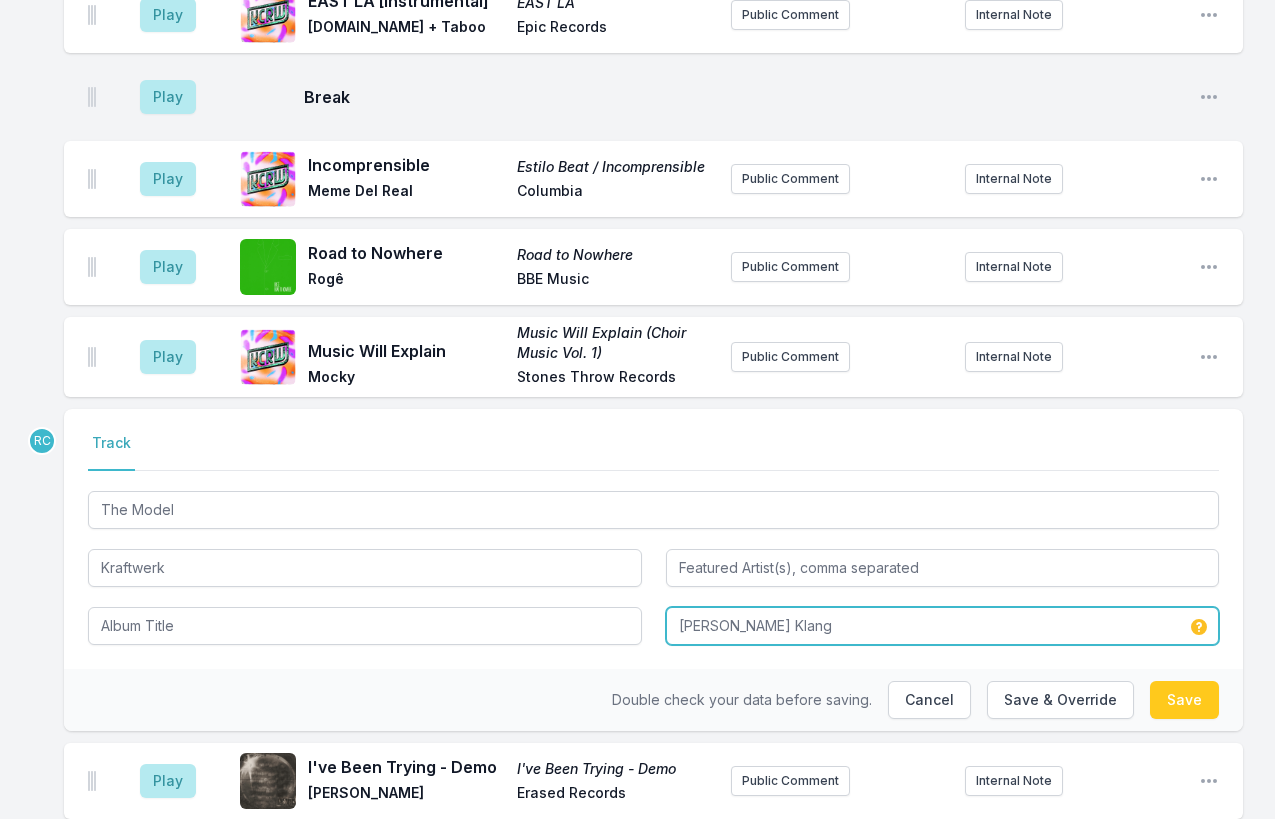 type on "Das Model" 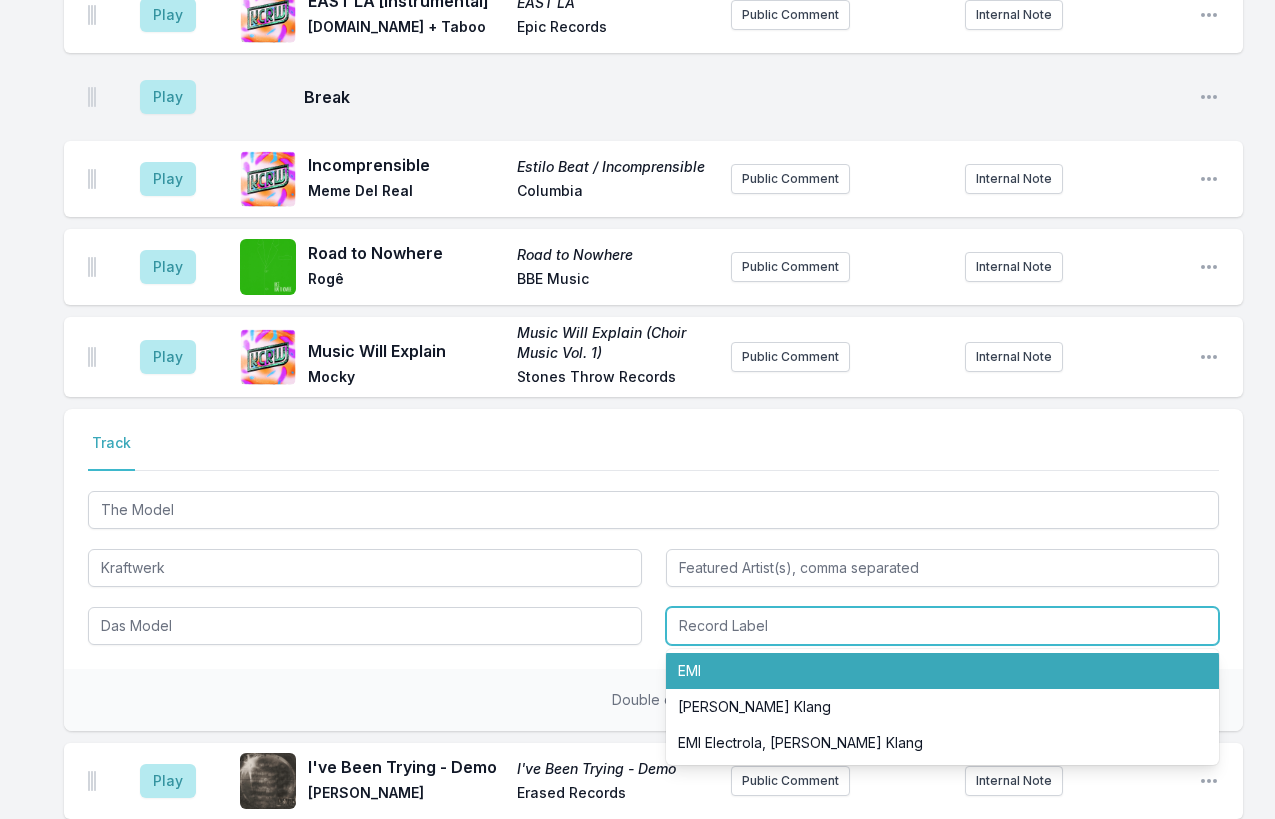 click on "EMI" at bounding box center [943, 671] 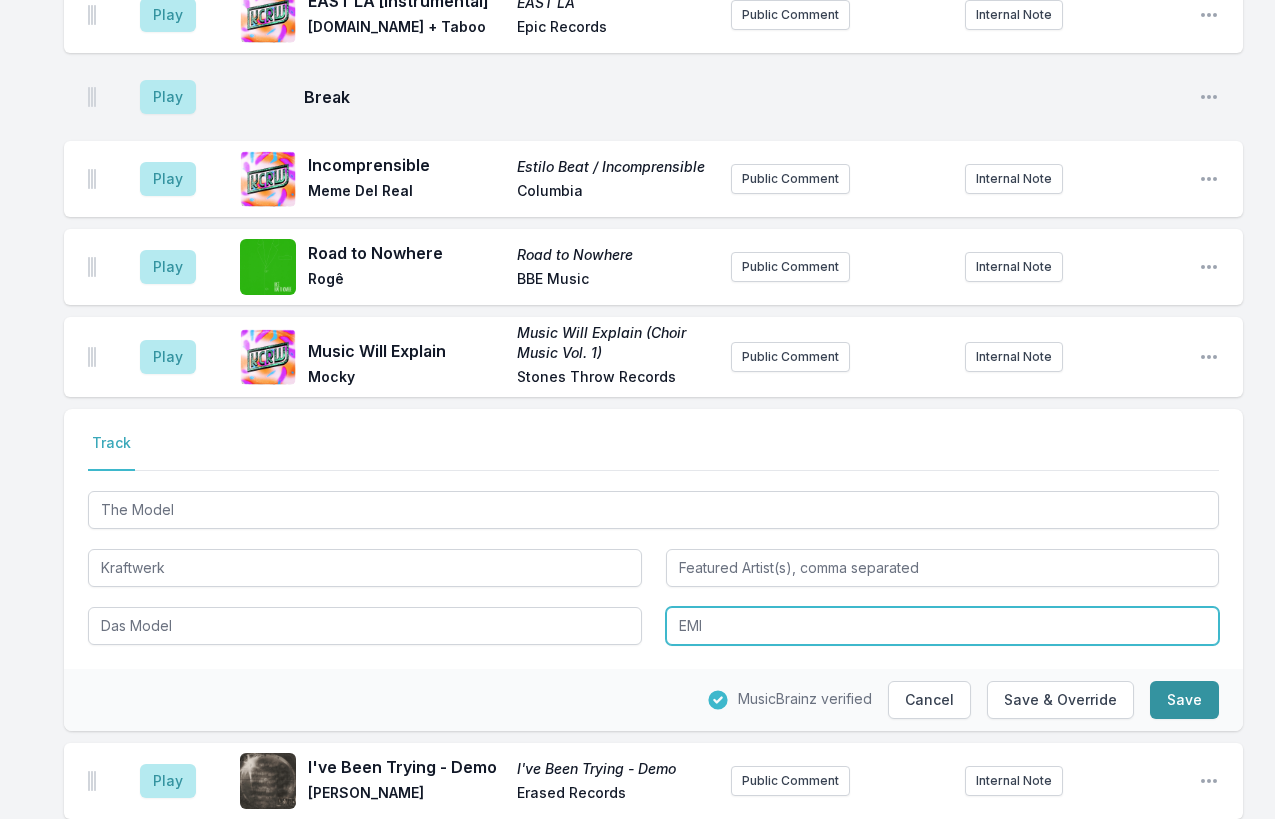 type on "EMI" 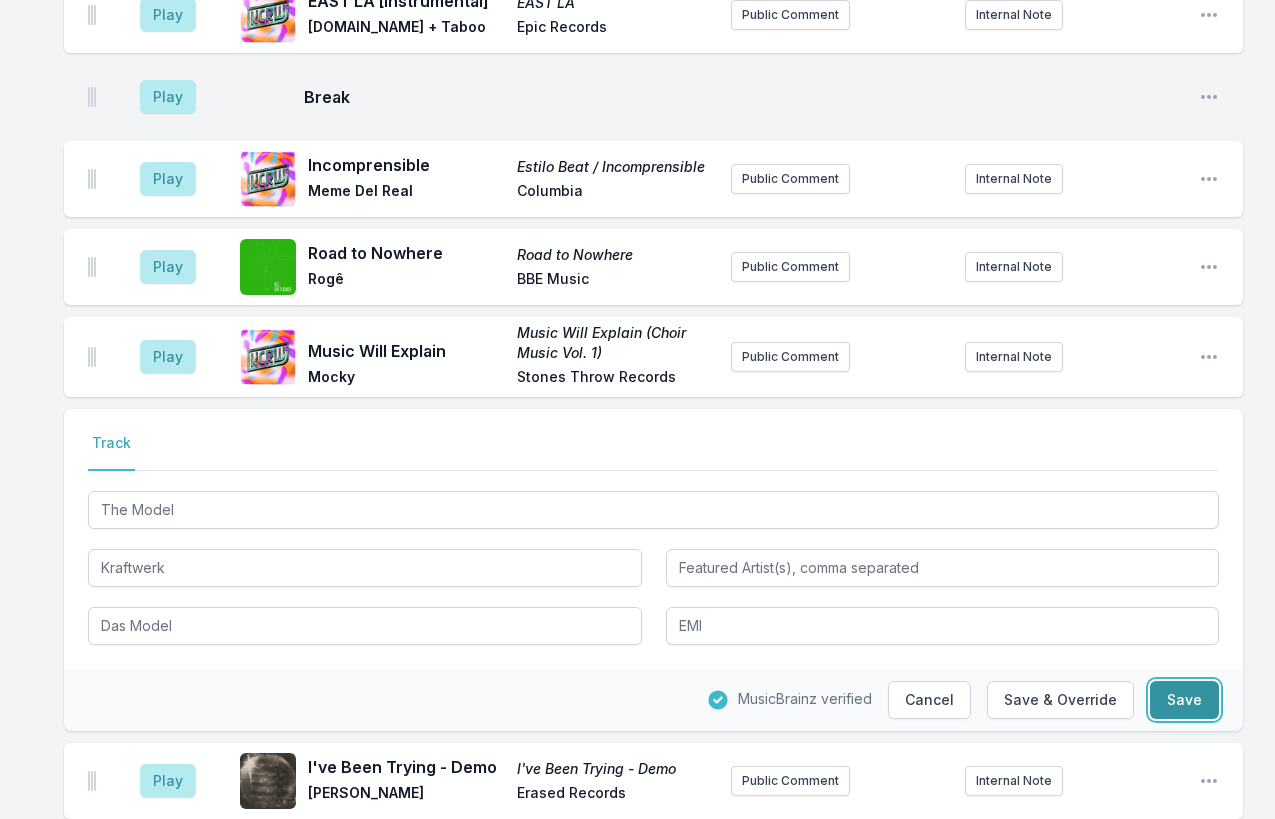 click on "Save" at bounding box center [1184, 700] 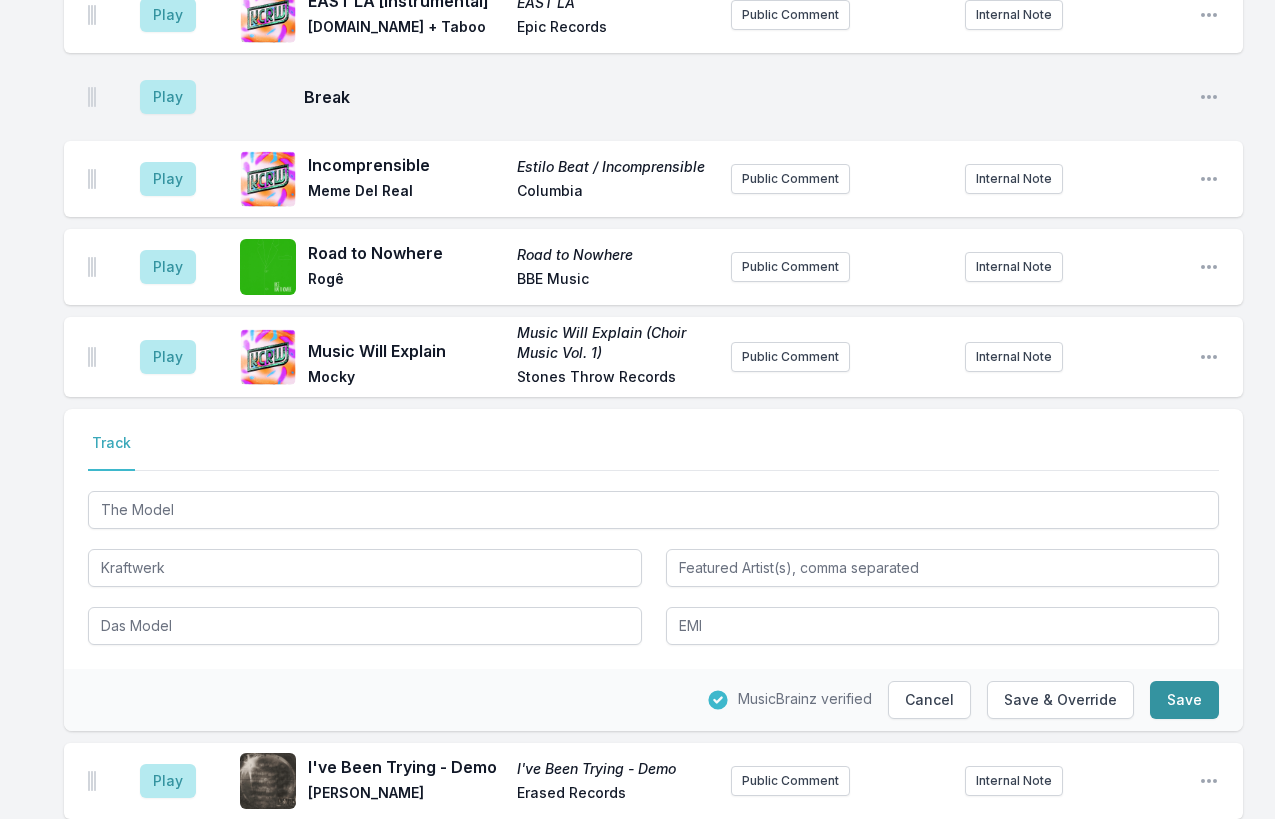 type on "Die Mensch·Maschine" 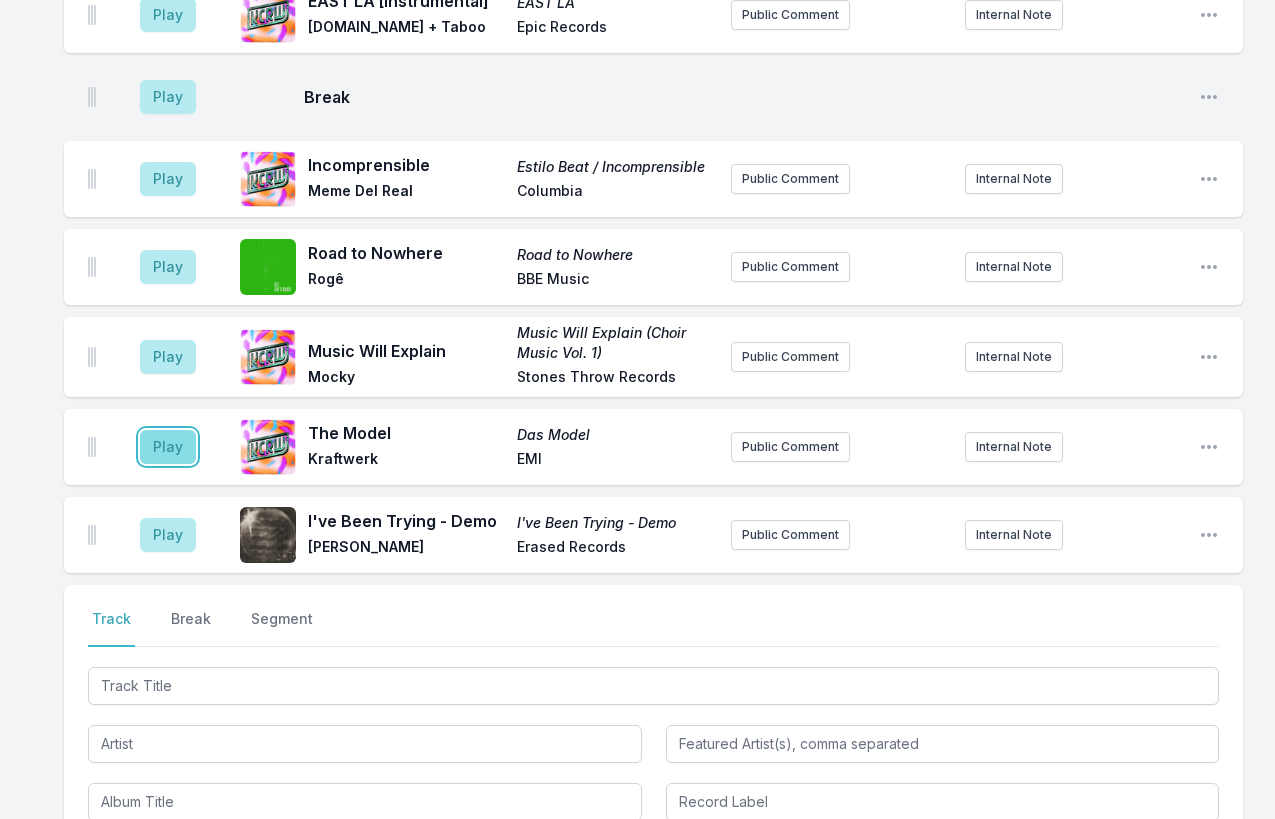 click on "Play" at bounding box center [168, 447] 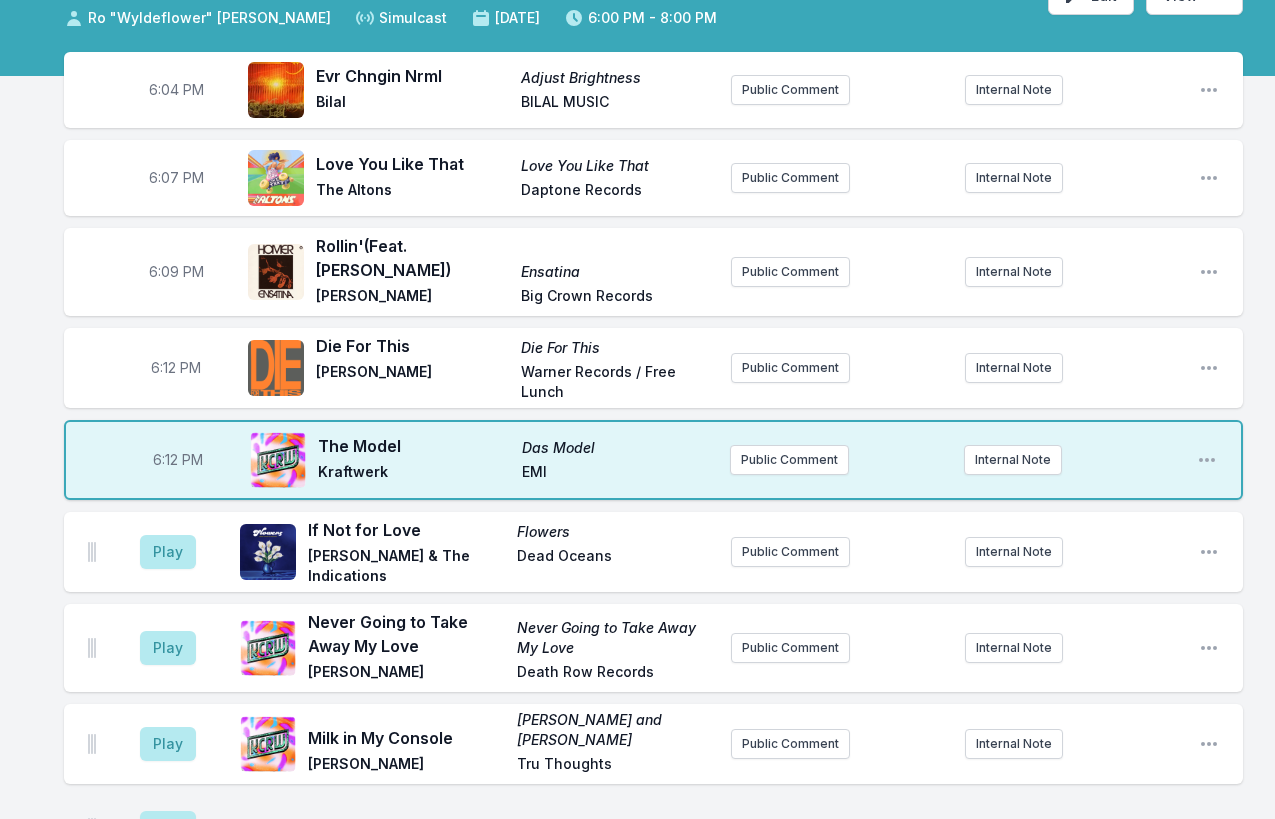 scroll, scrollTop: 0, scrollLeft: 0, axis: both 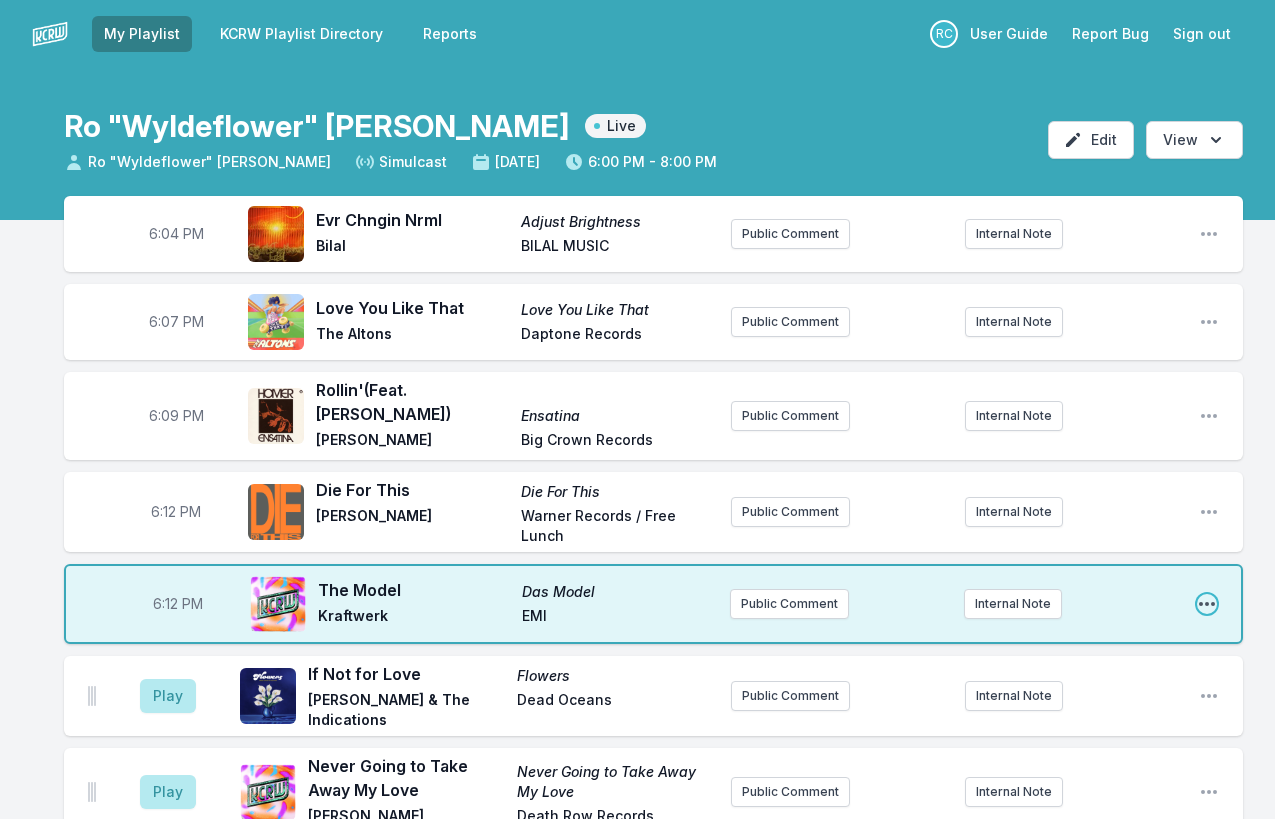 click 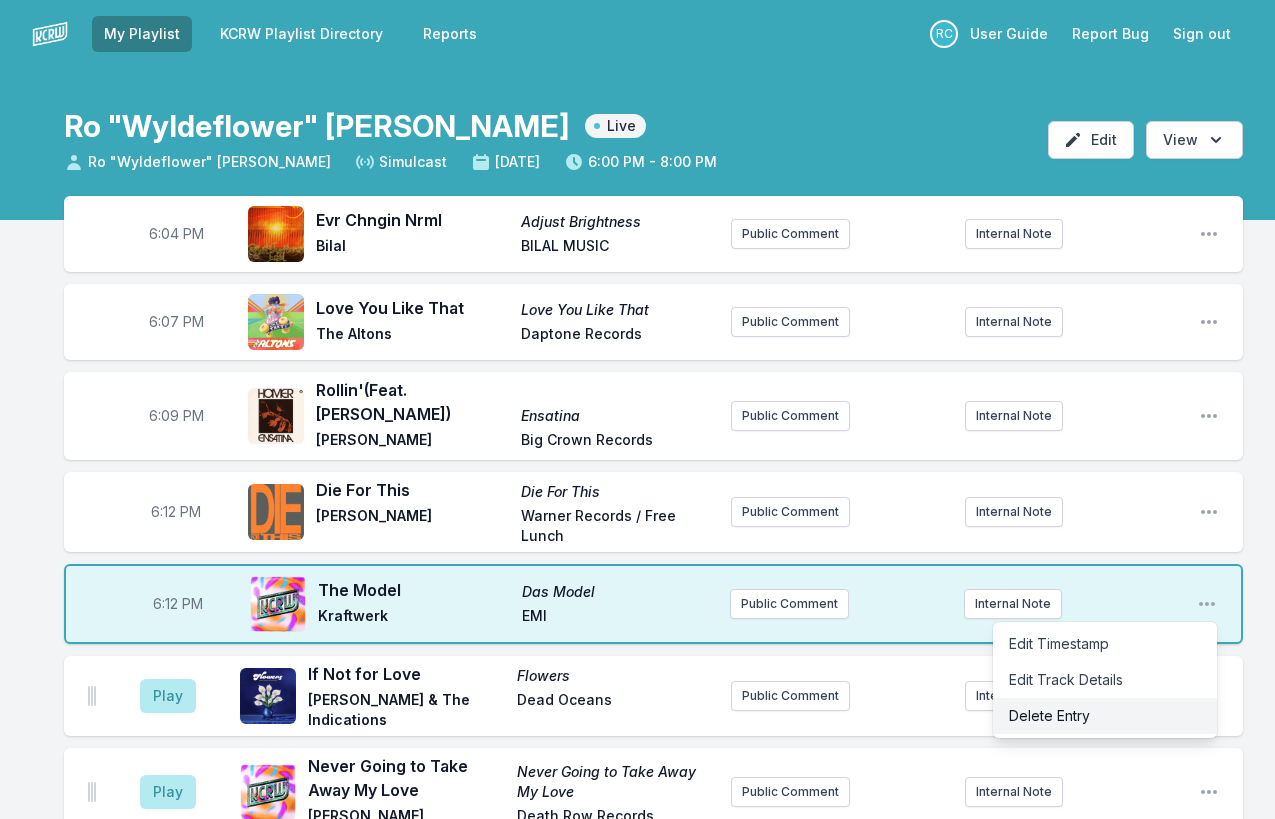click on "Delete Entry" at bounding box center [1105, 716] 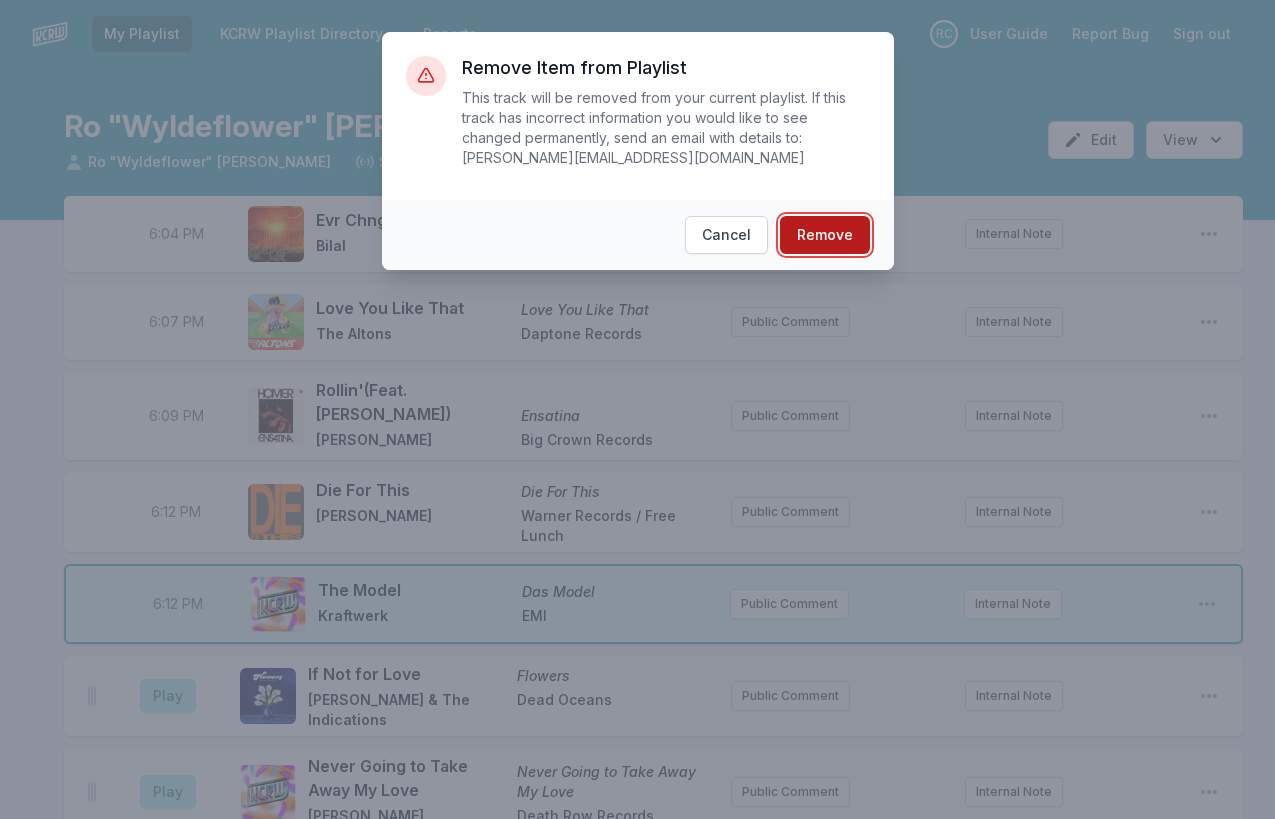 click on "Remove" at bounding box center (825, 235) 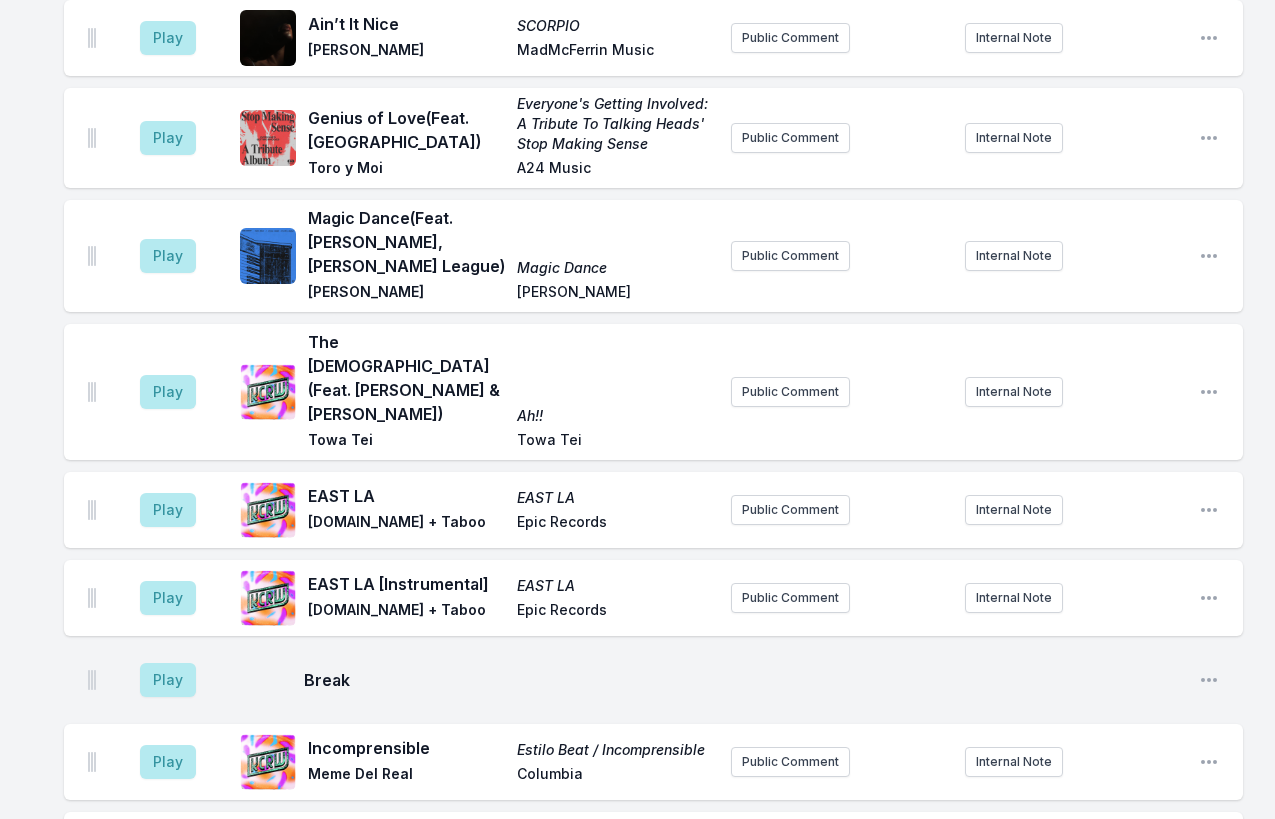 scroll, scrollTop: 3127, scrollLeft: 0, axis: vertical 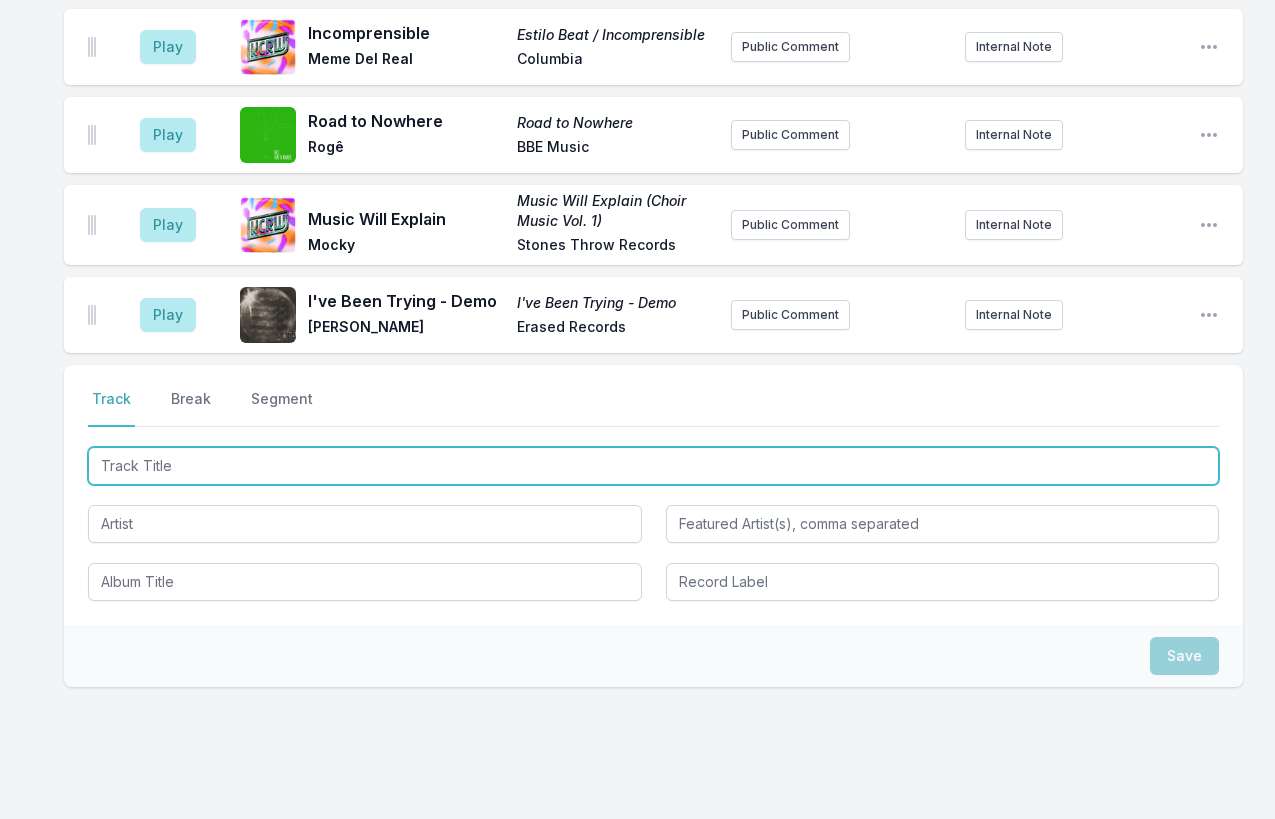 click at bounding box center [653, 466] 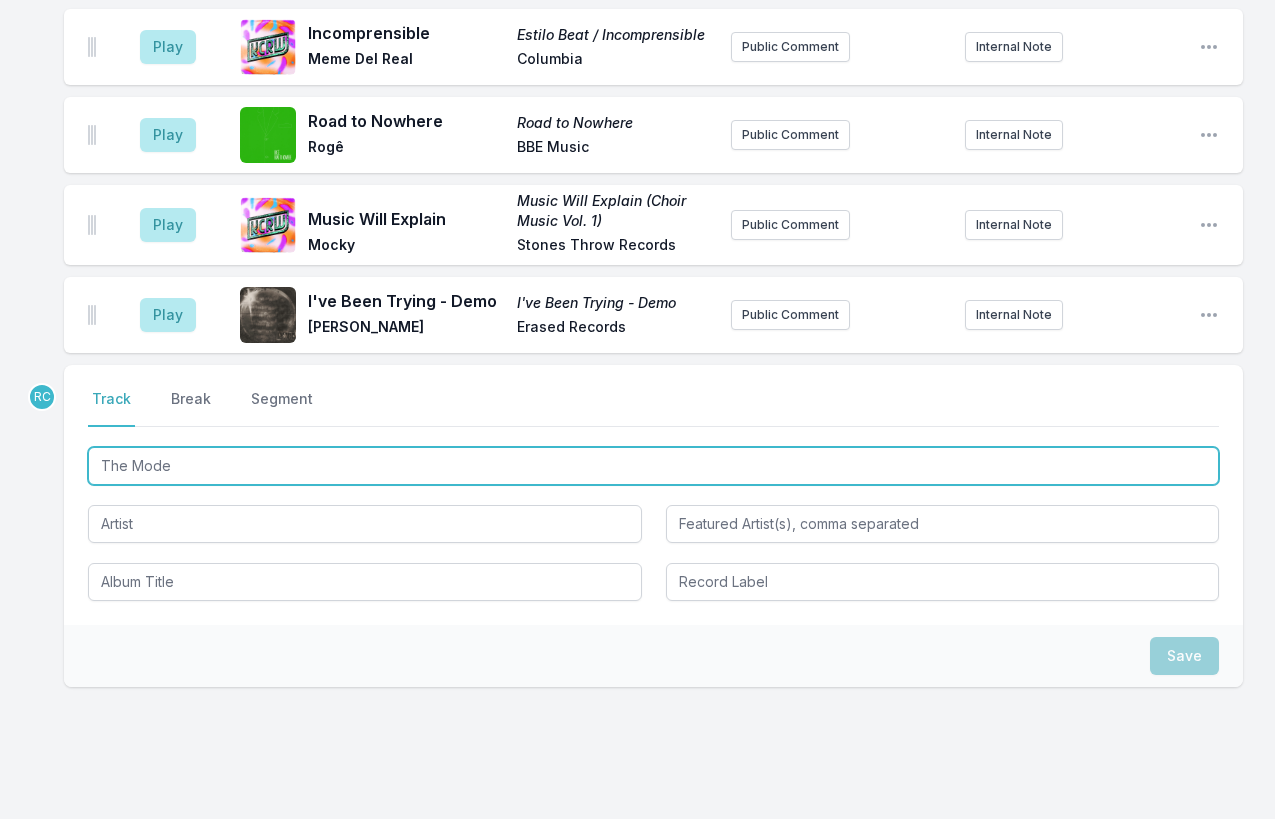 type on "The Model" 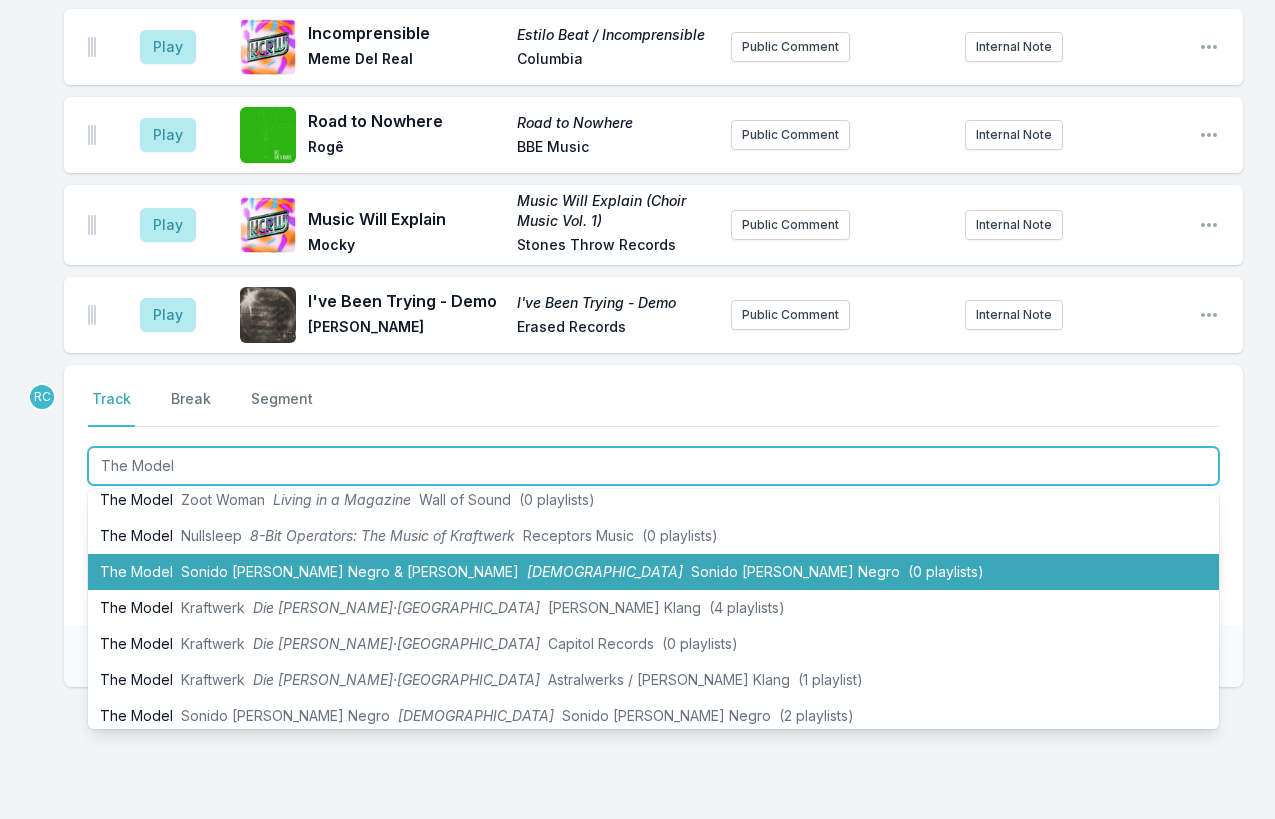 scroll, scrollTop: 59, scrollLeft: 0, axis: vertical 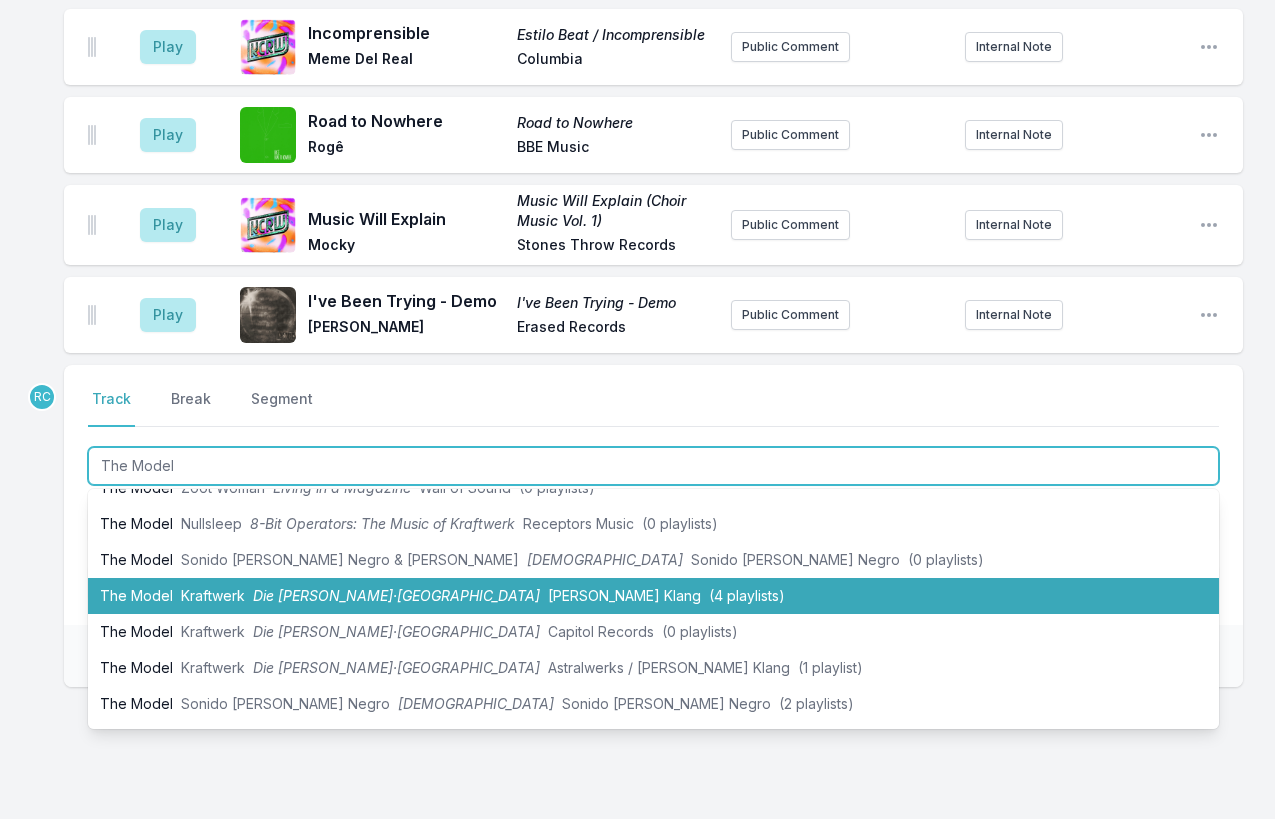 click on "The Model Kraftwerk Die Mensch·Maschine Kling Klang (4 playlists)" at bounding box center [653, 596] 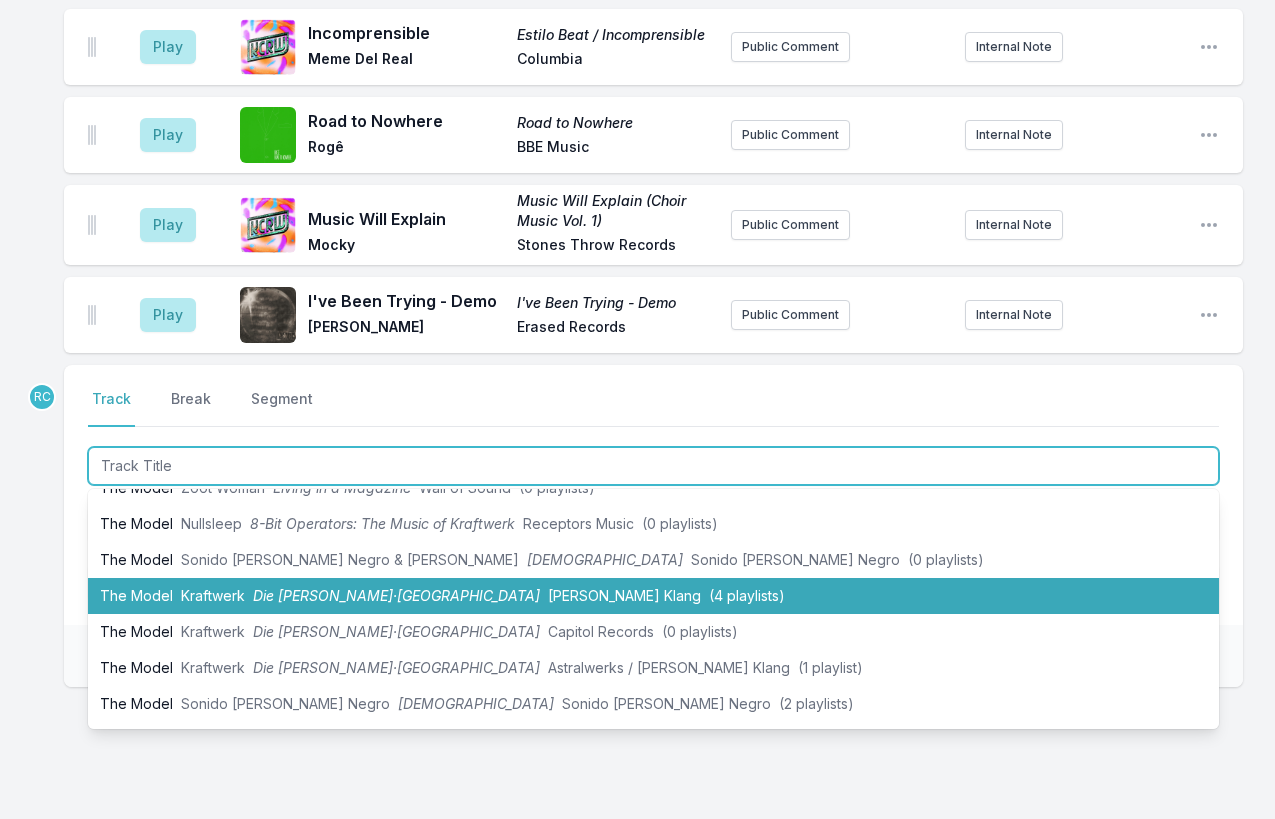 scroll, scrollTop: 3215, scrollLeft: 0, axis: vertical 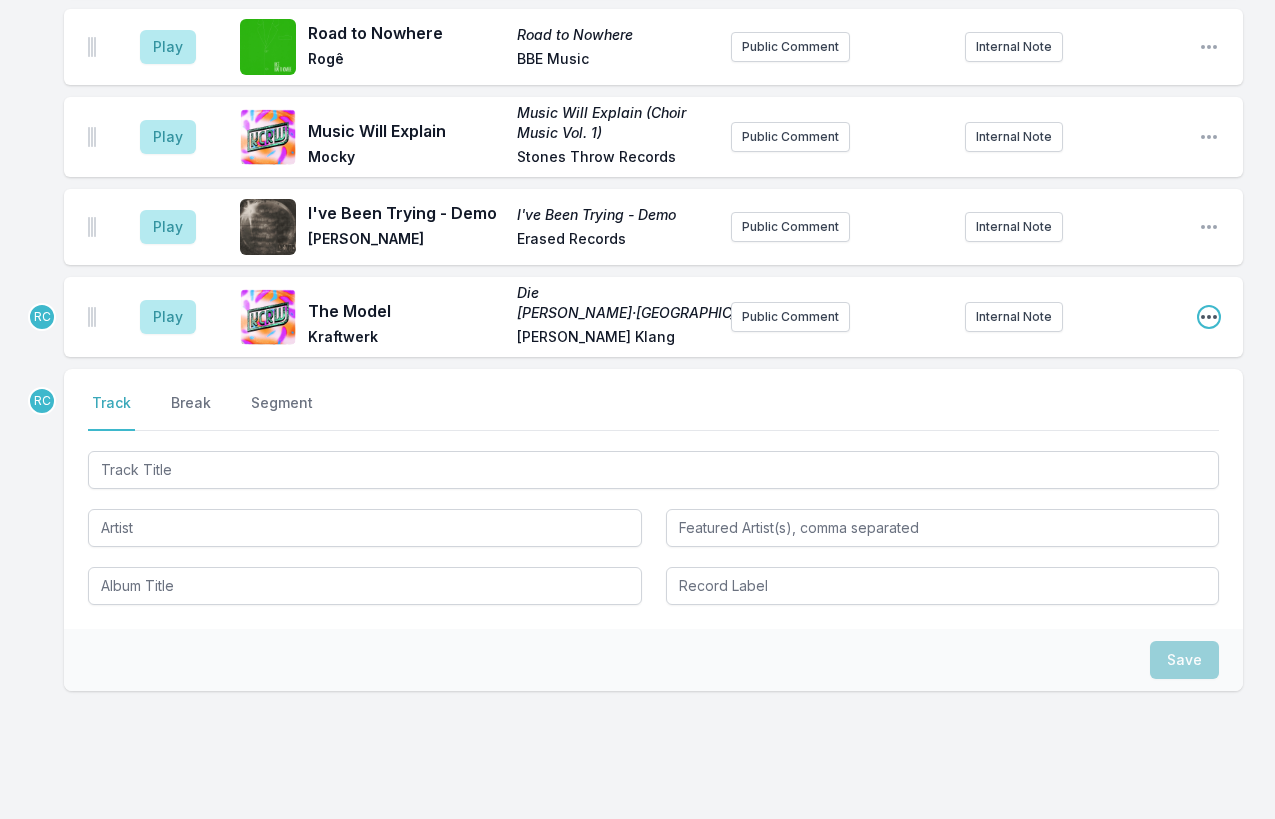 click 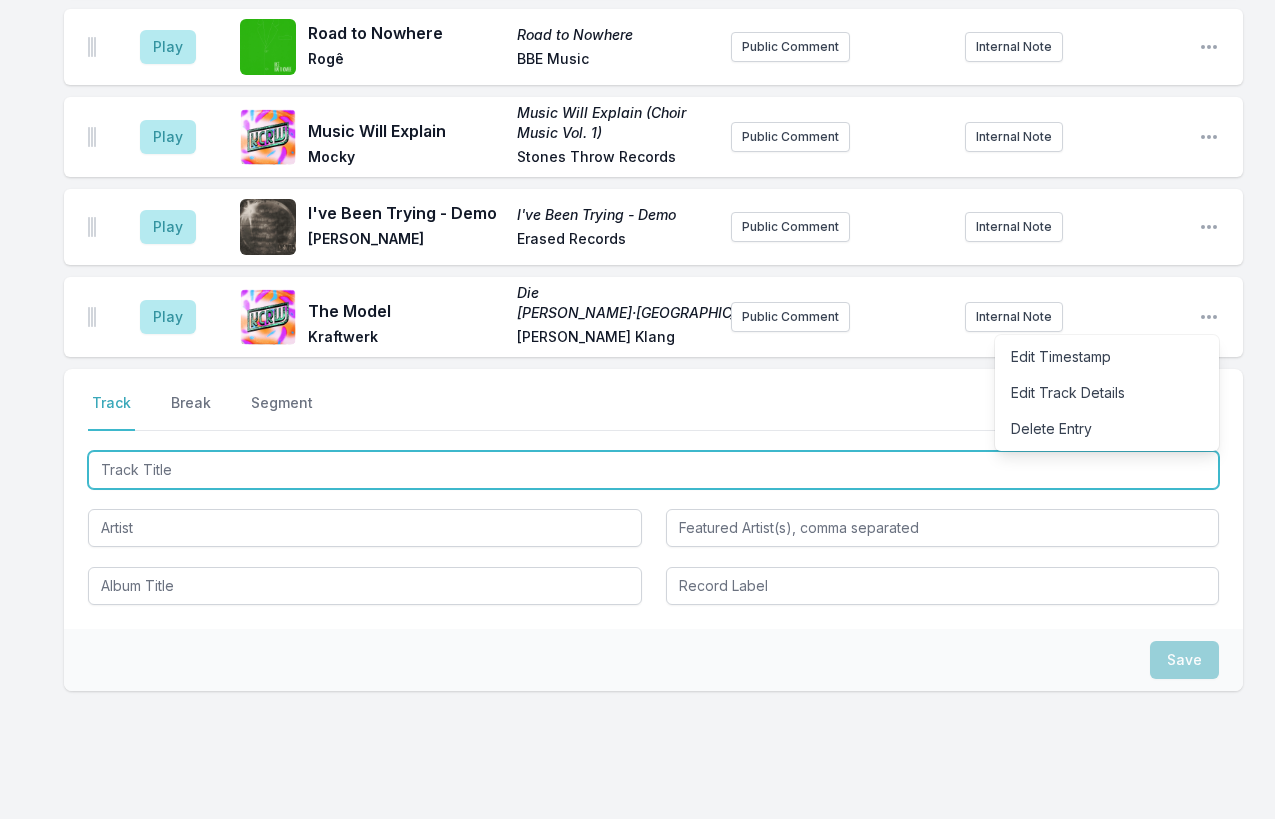 click at bounding box center (653, 470) 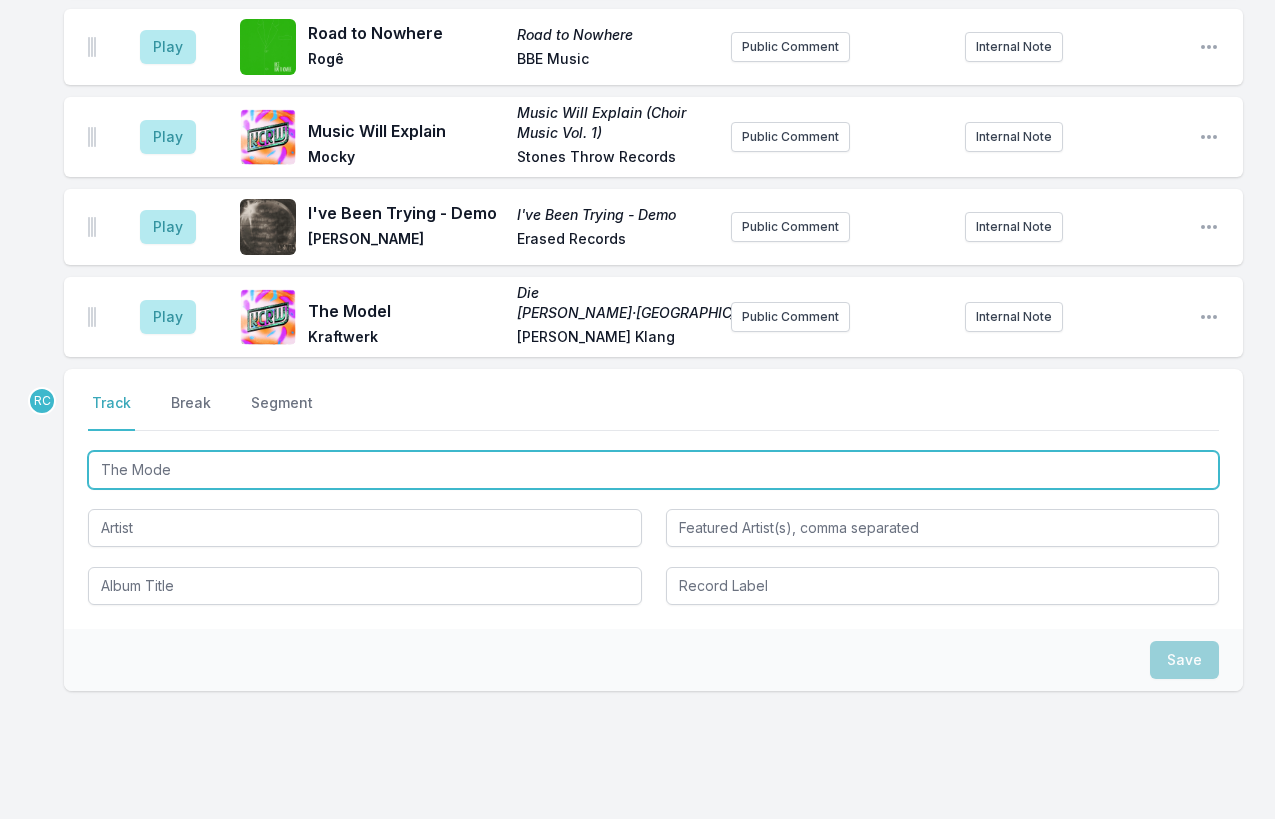 type on "The Mode" 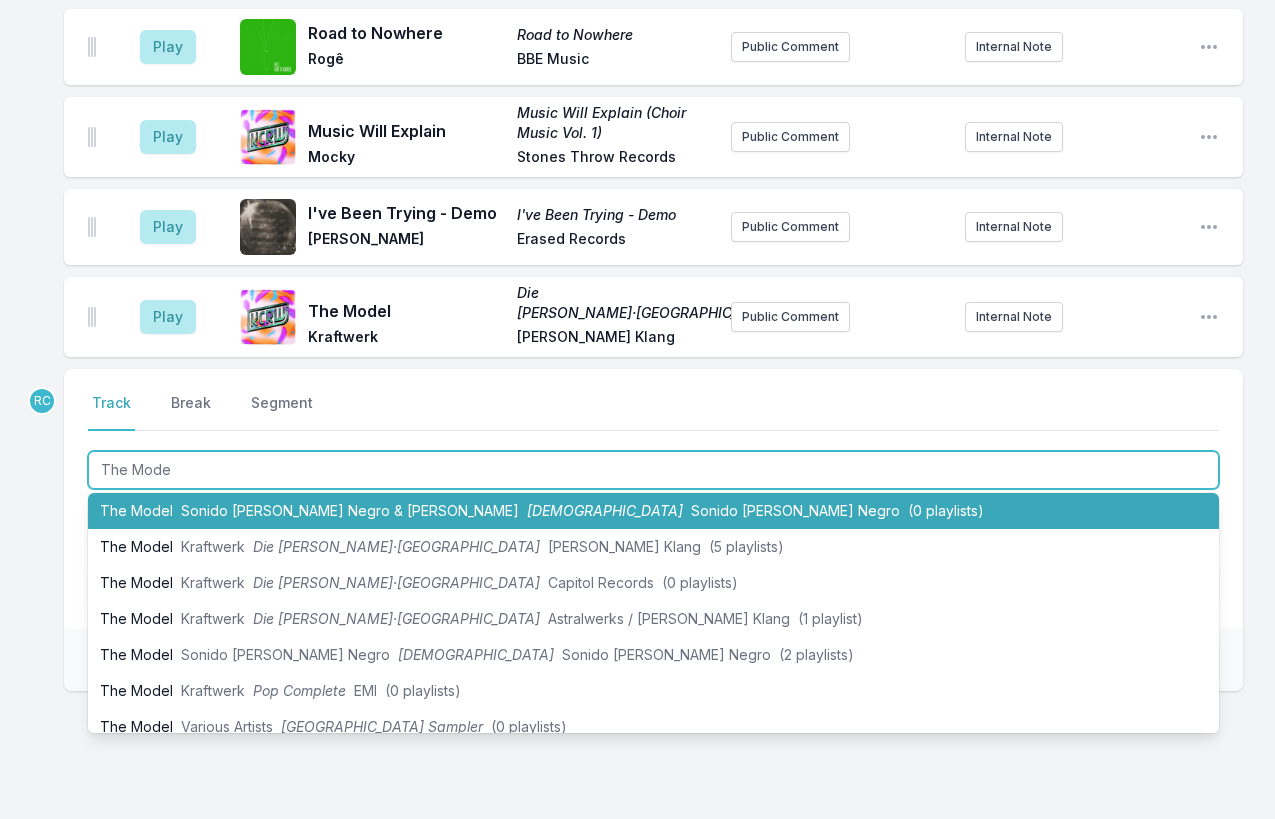 scroll, scrollTop: 117, scrollLeft: 0, axis: vertical 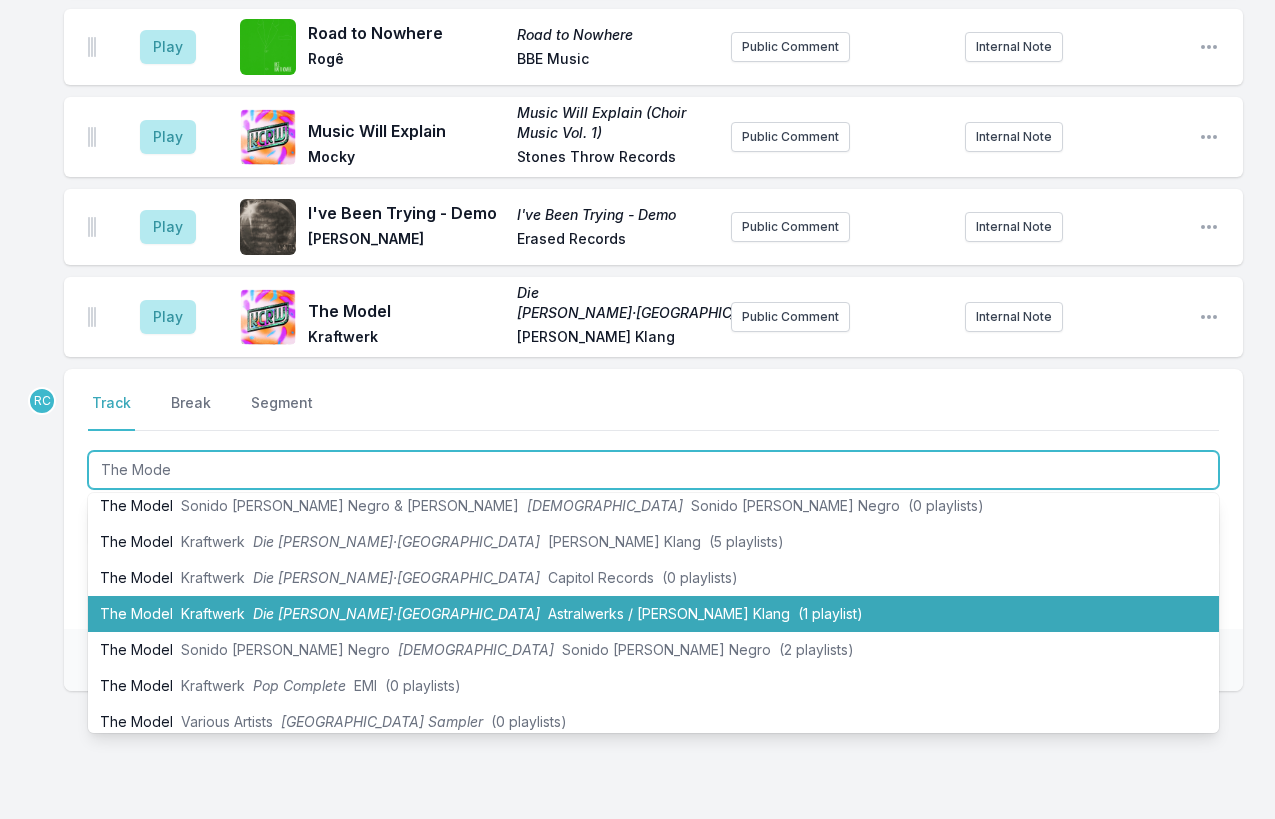 click on "Die Mensch·Maschine" at bounding box center (396, 613) 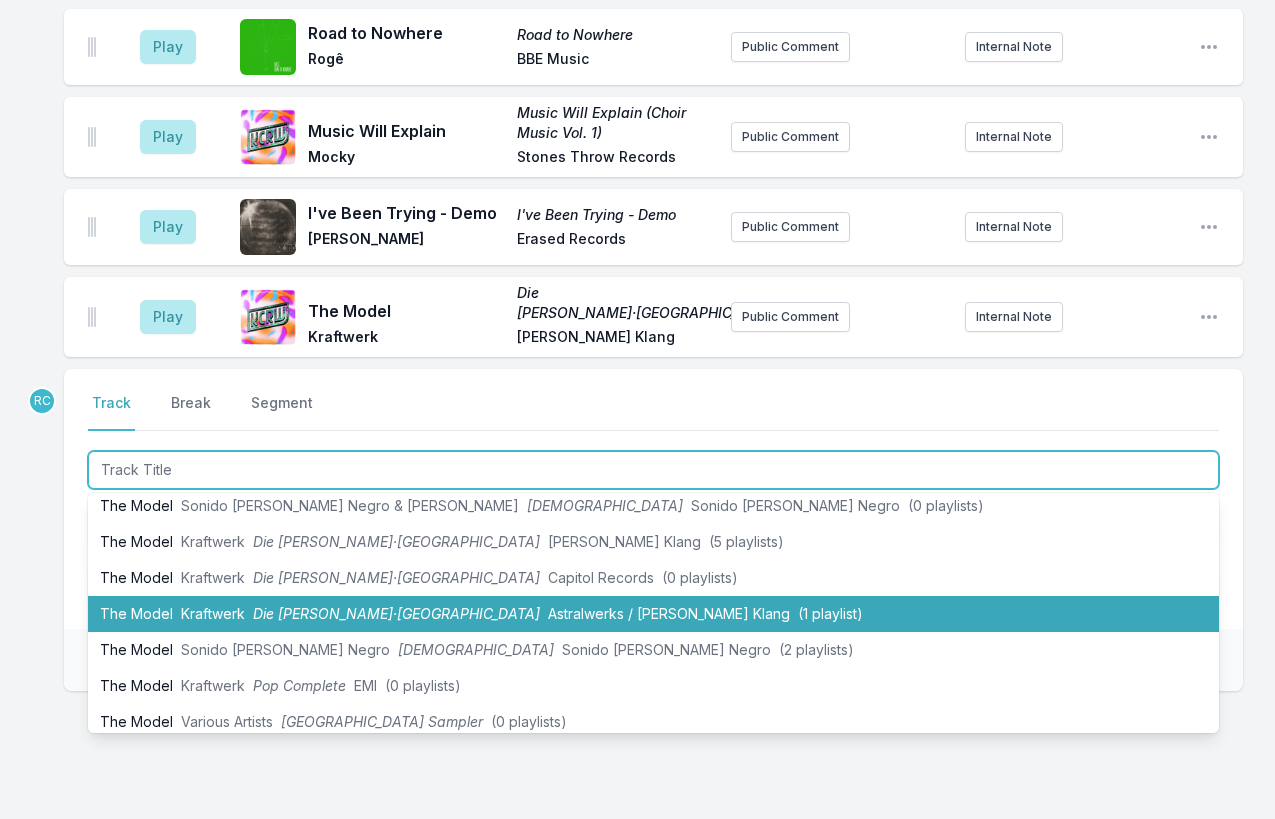scroll, scrollTop: 3303, scrollLeft: 0, axis: vertical 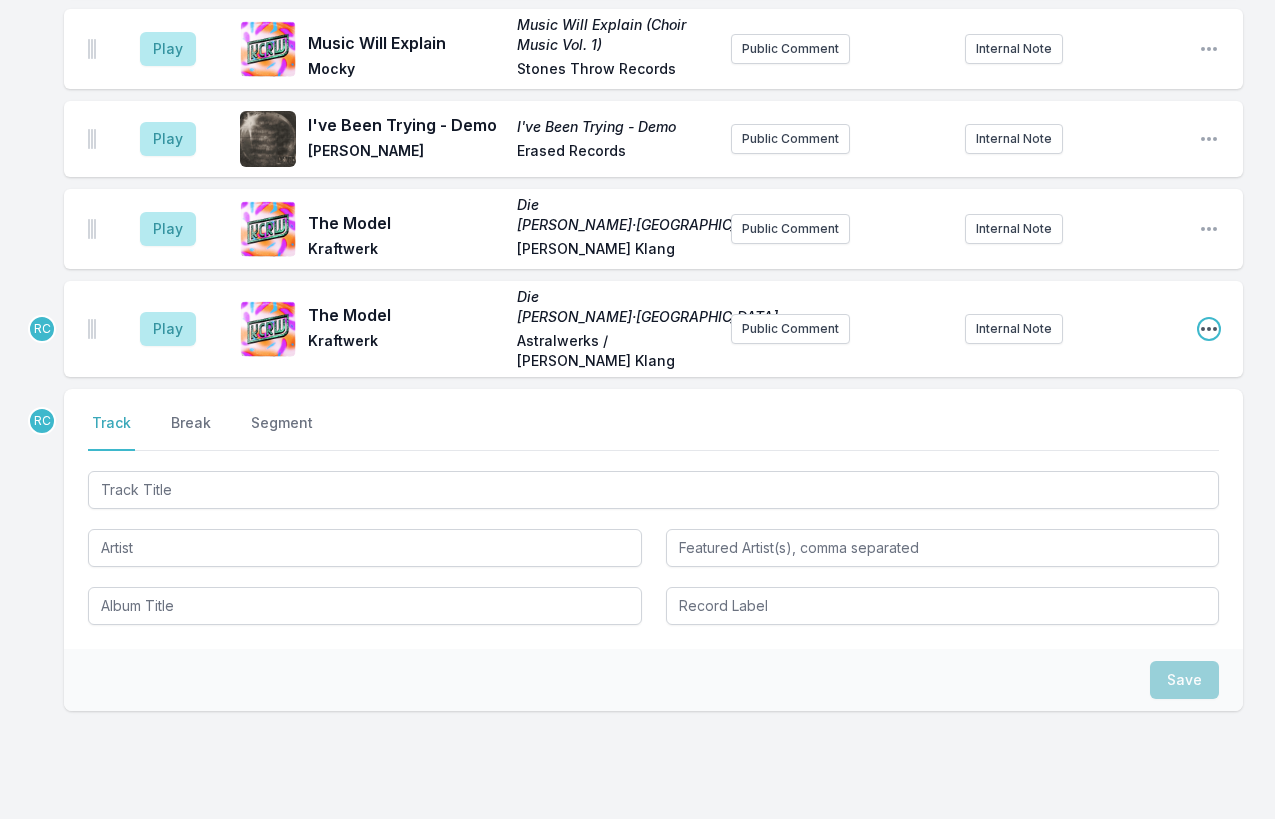 click 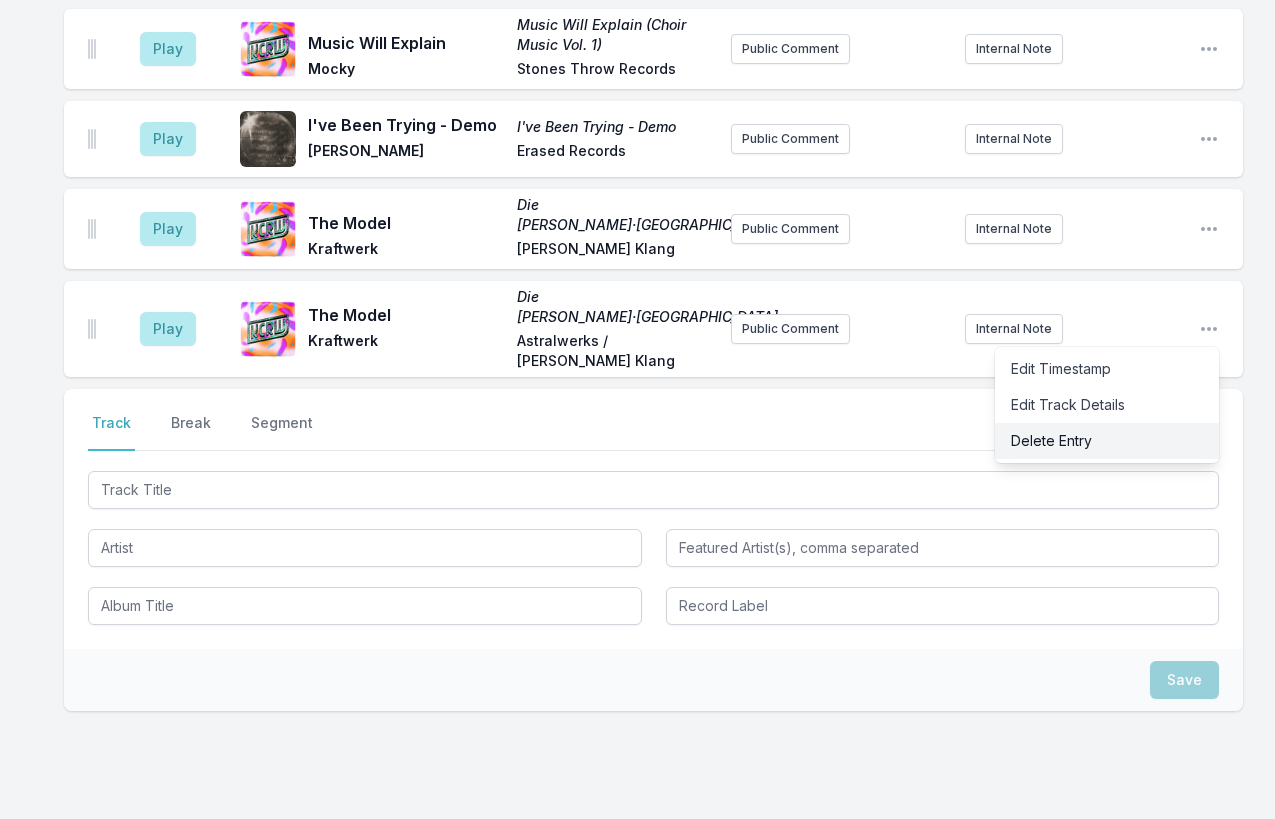 click on "Delete Entry" at bounding box center [1107, 441] 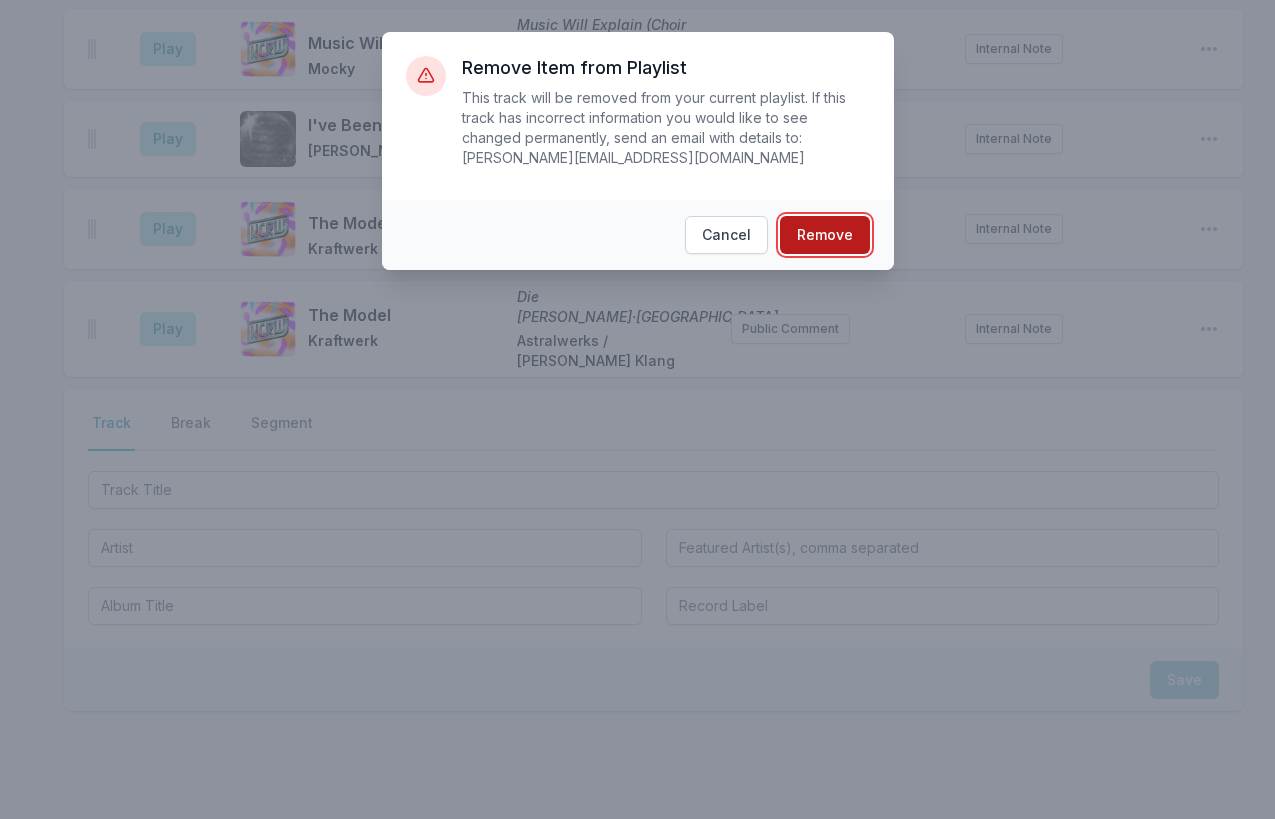 click on "Remove" at bounding box center [825, 235] 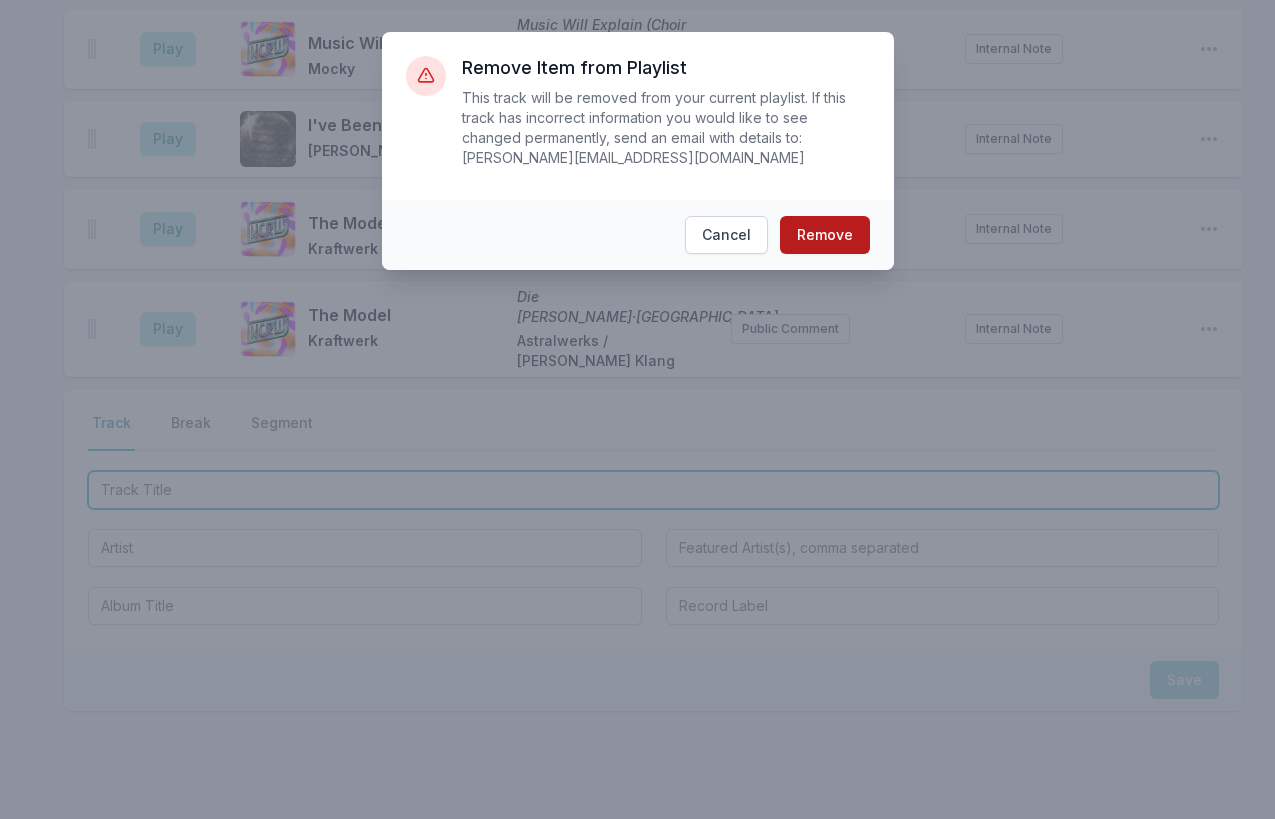 scroll, scrollTop: 3215, scrollLeft: 0, axis: vertical 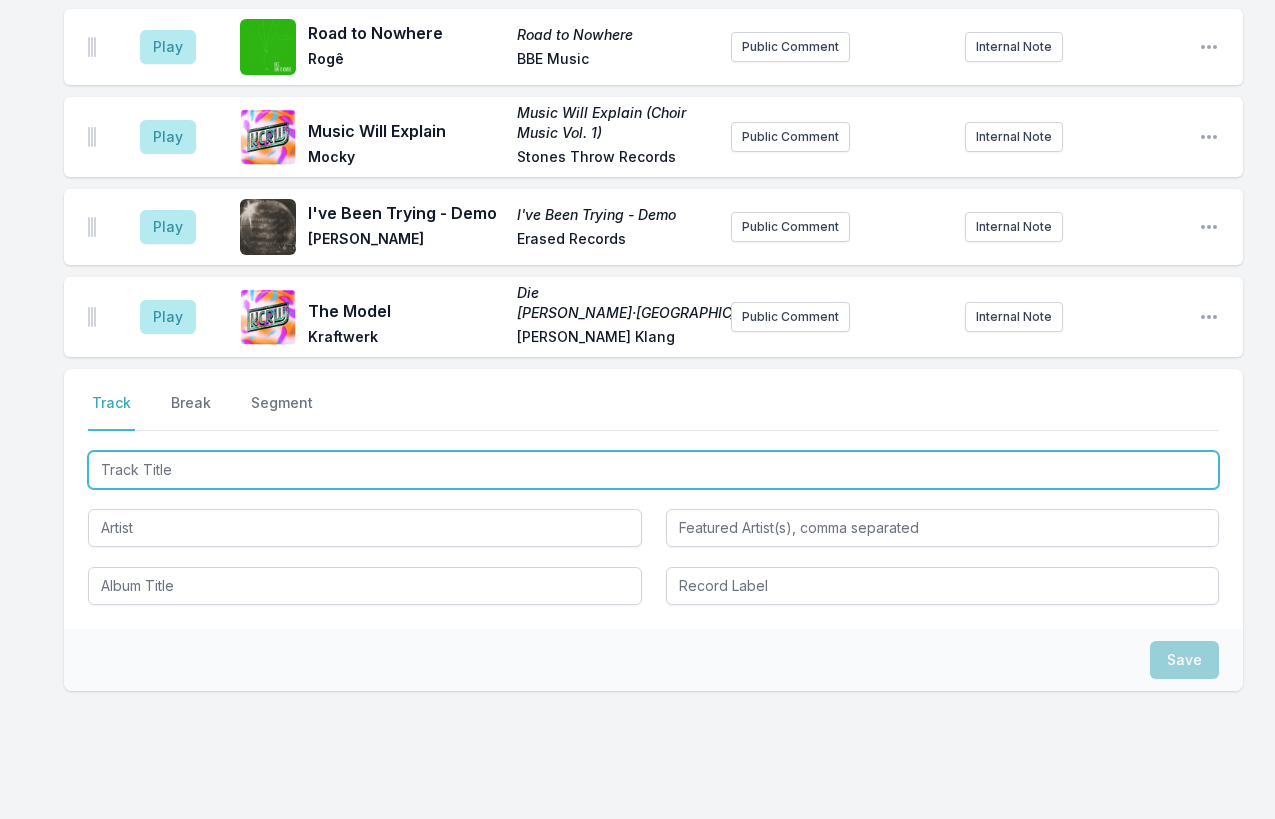 click at bounding box center [653, 470] 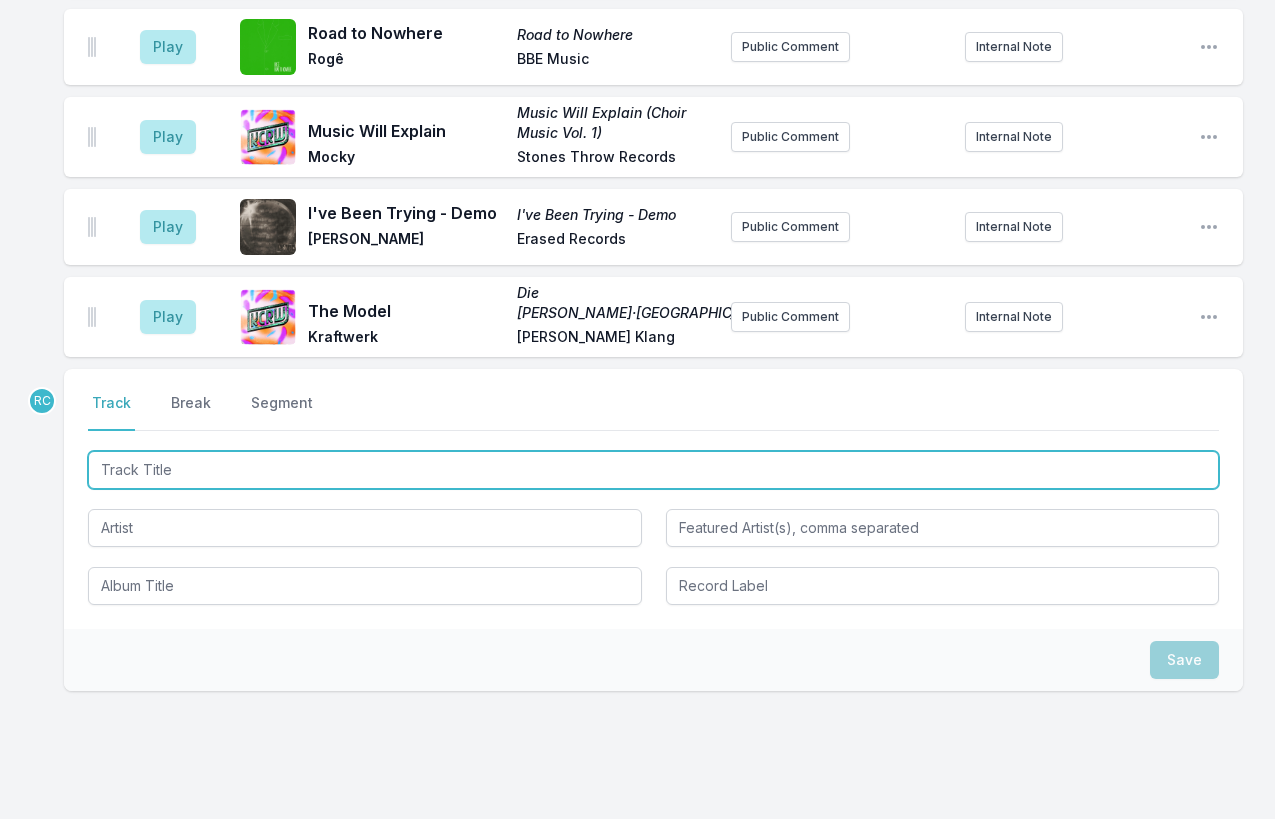 paste on "Countryman '82" 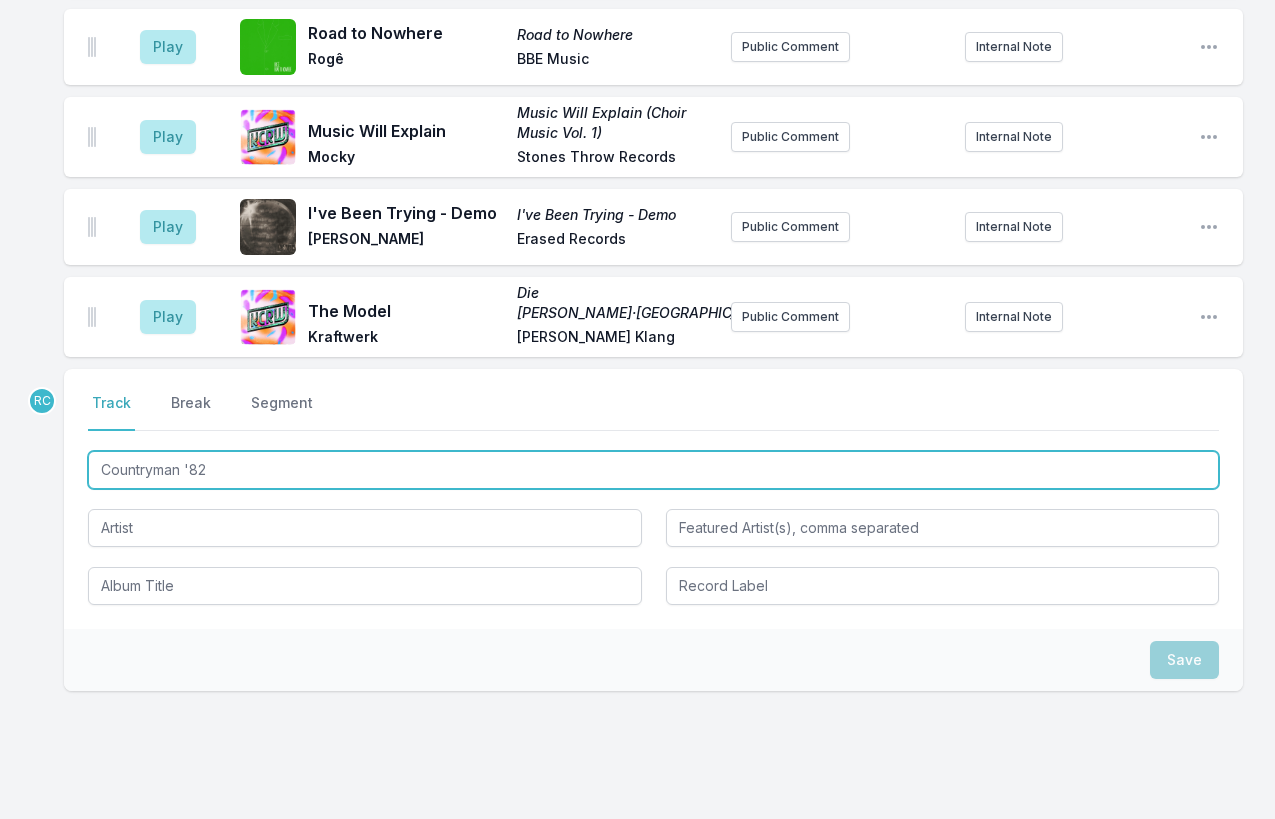 scroll, scrollTop: 0, scrollLeft: 0, axis: both 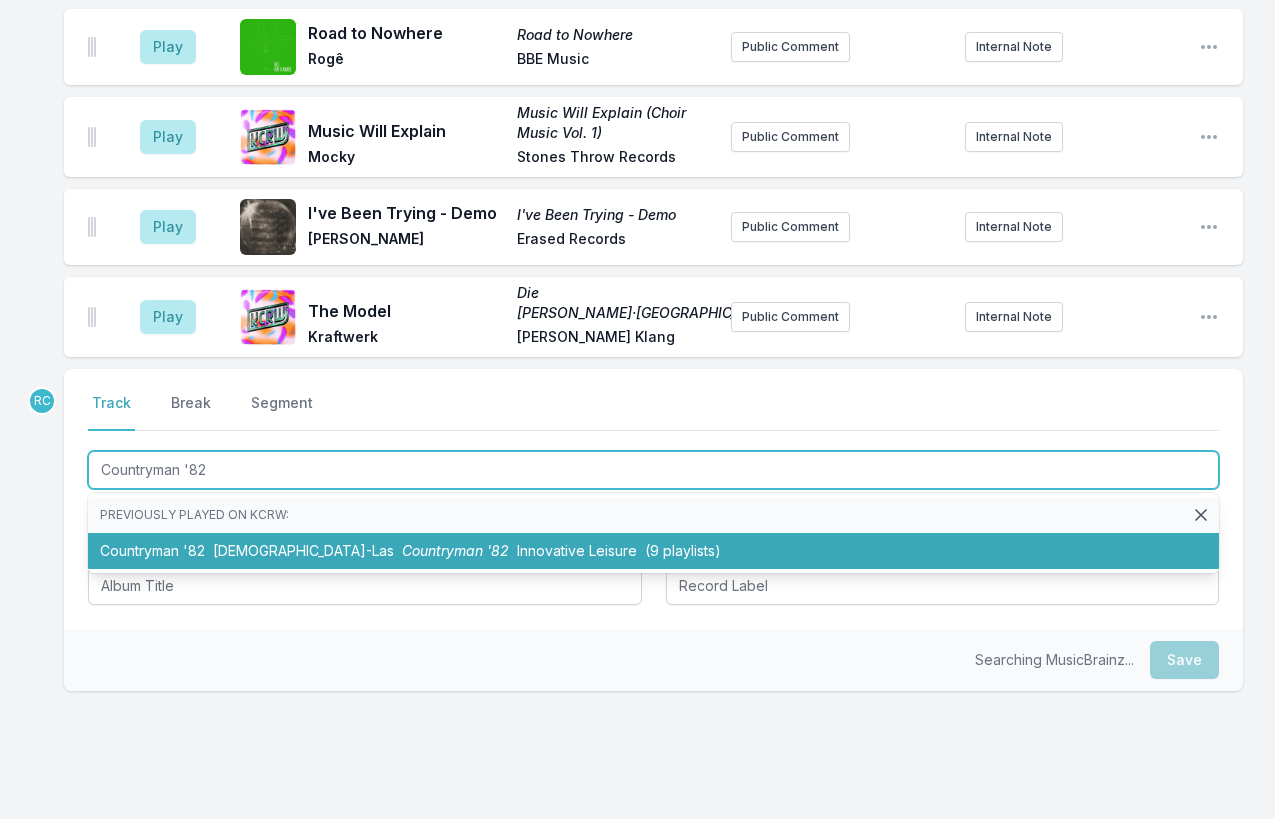 click on "Countryman '82" at bounding box center (455, 550) 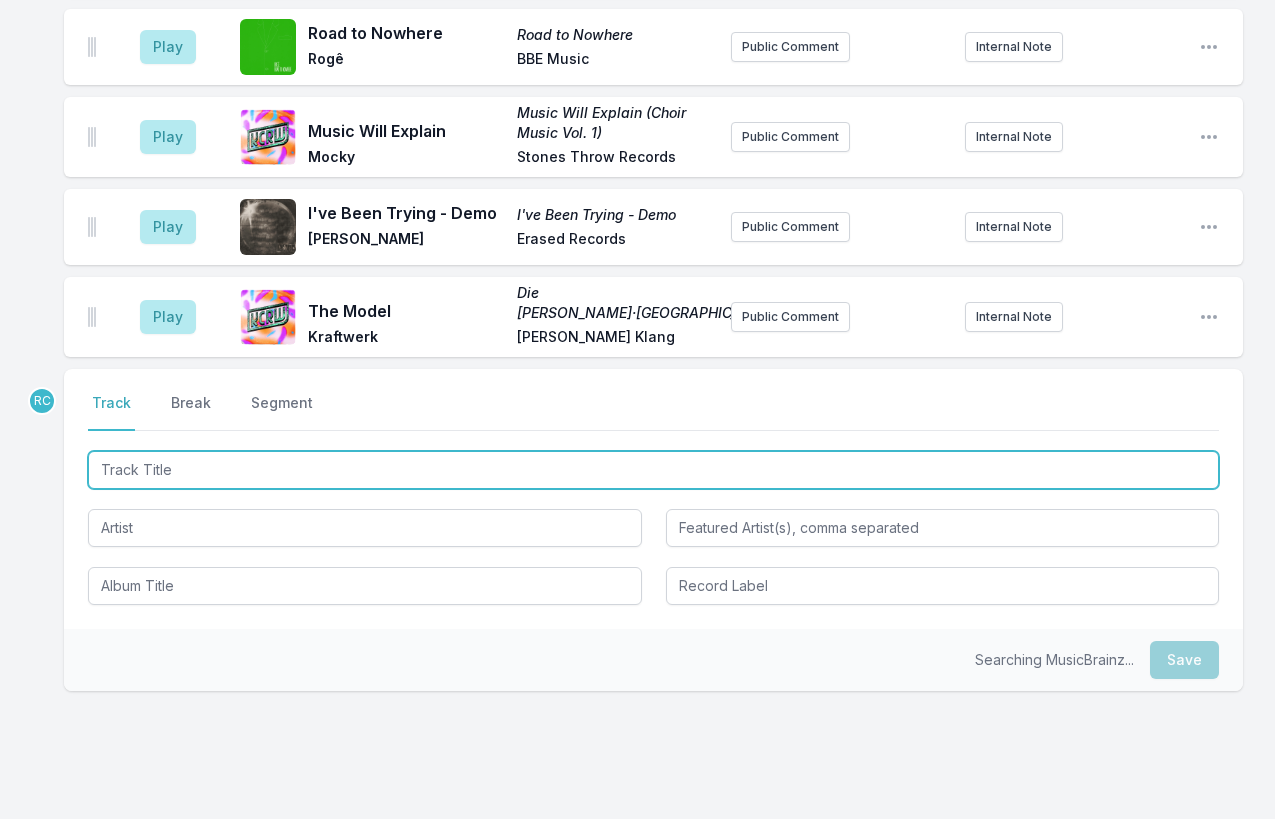 scroll, scrollTop: 3303, scrollLeft: 0, axis: vertical 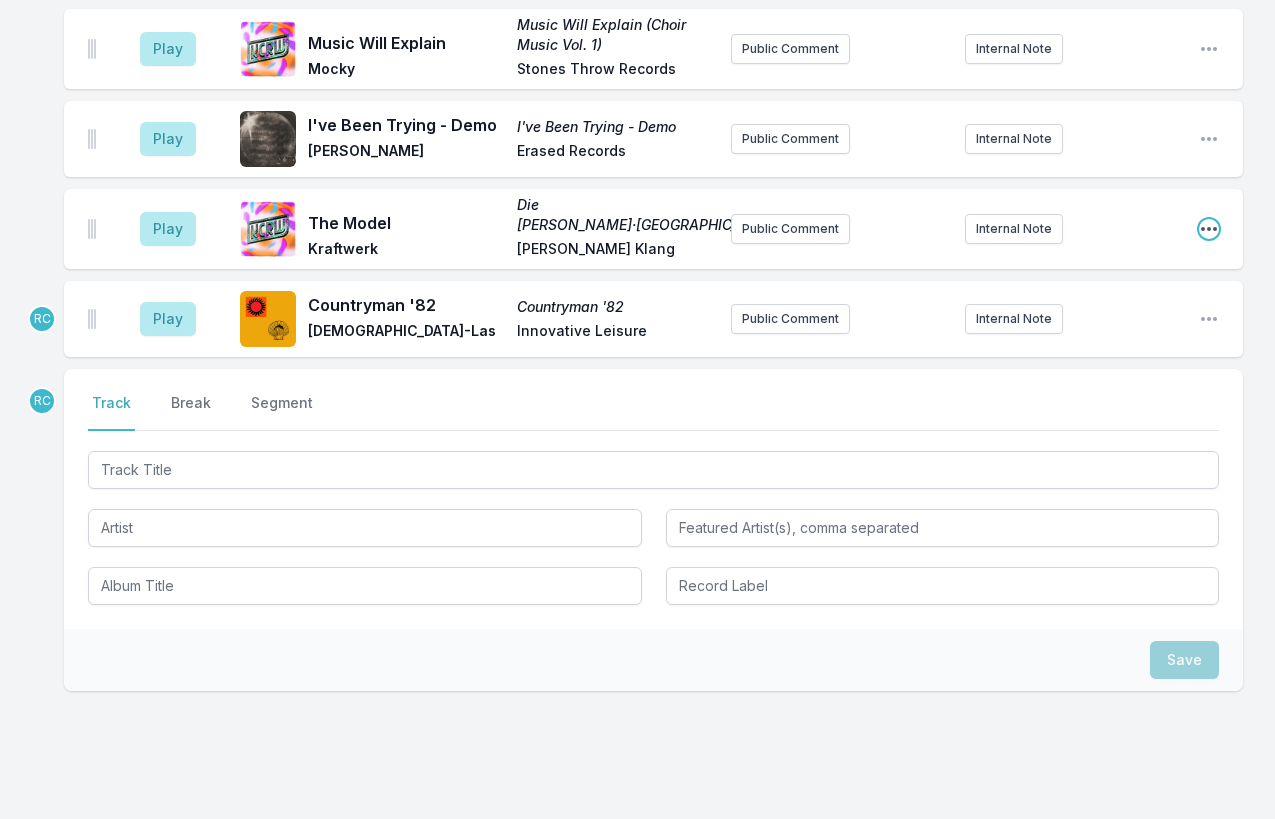 click 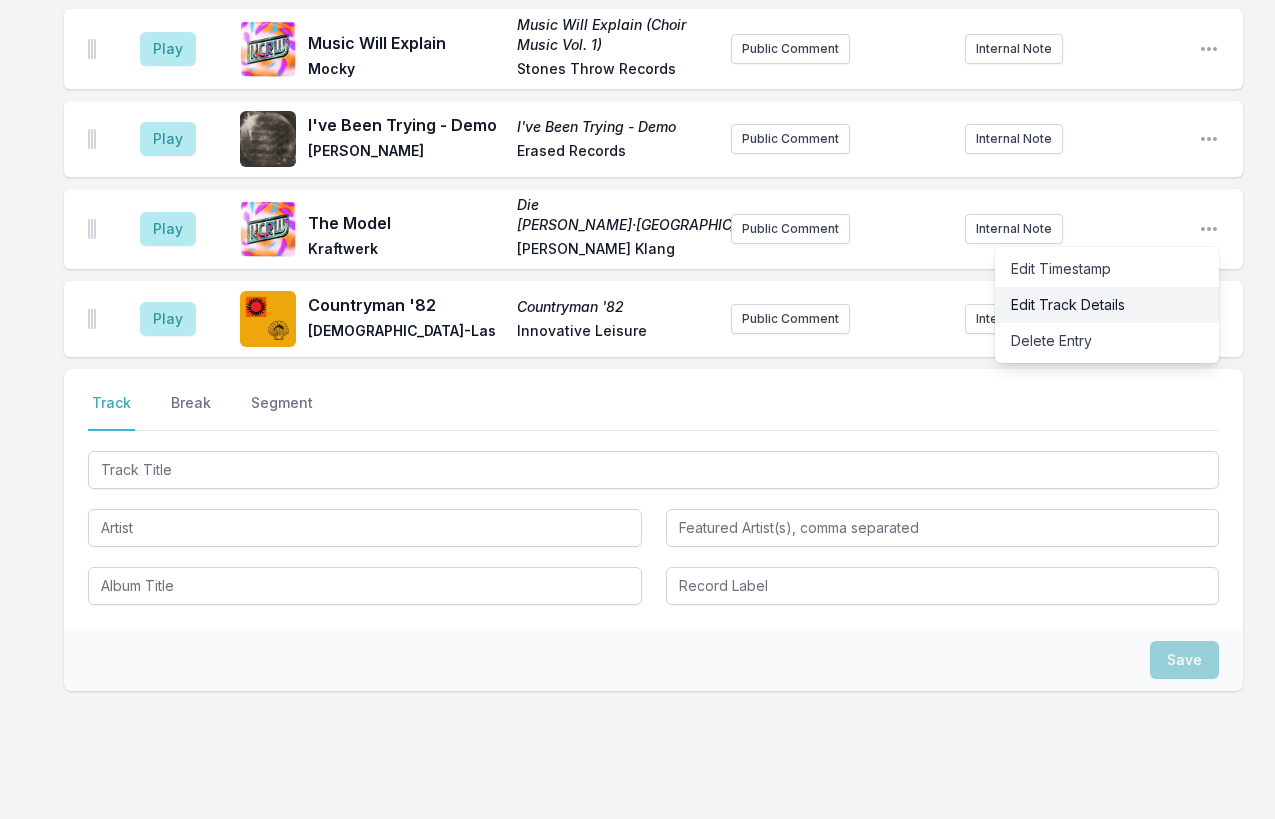 click on "Edit Track Details" at bounding box center [1107, 305] 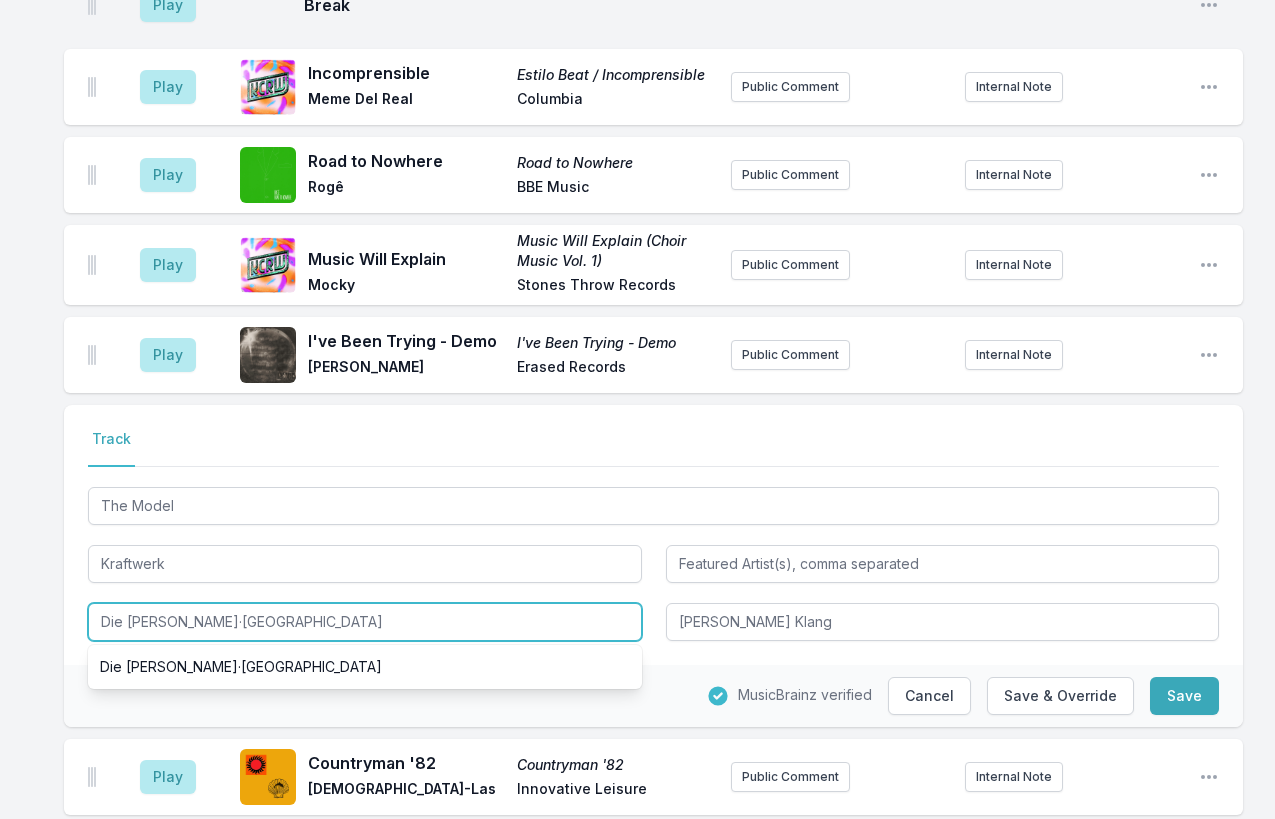 drag, startPoint x: 280, startPoint y: 562, endPoint x: 18, endPoint y: 529, distance: 264.07007 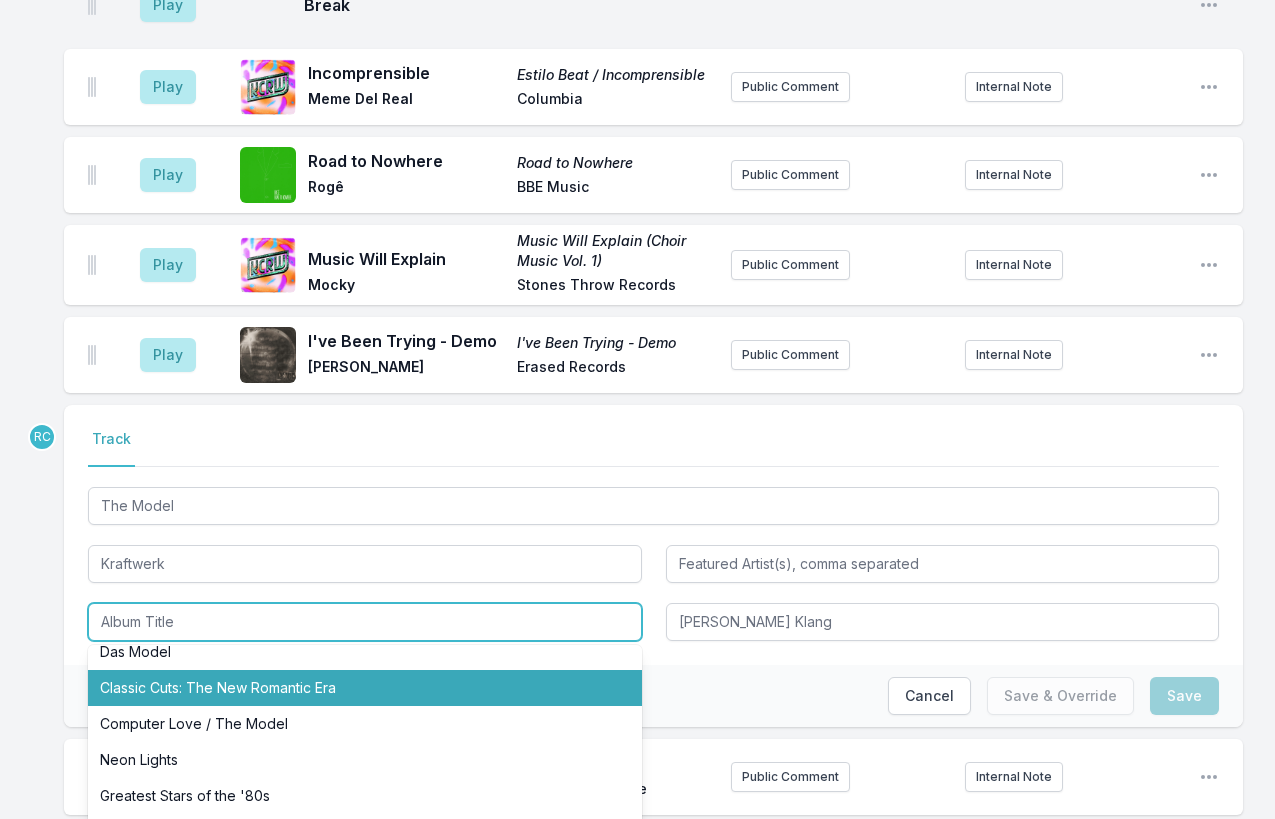 scroll, scrollTop: 113, scrollLeft: 0, axis: vertical 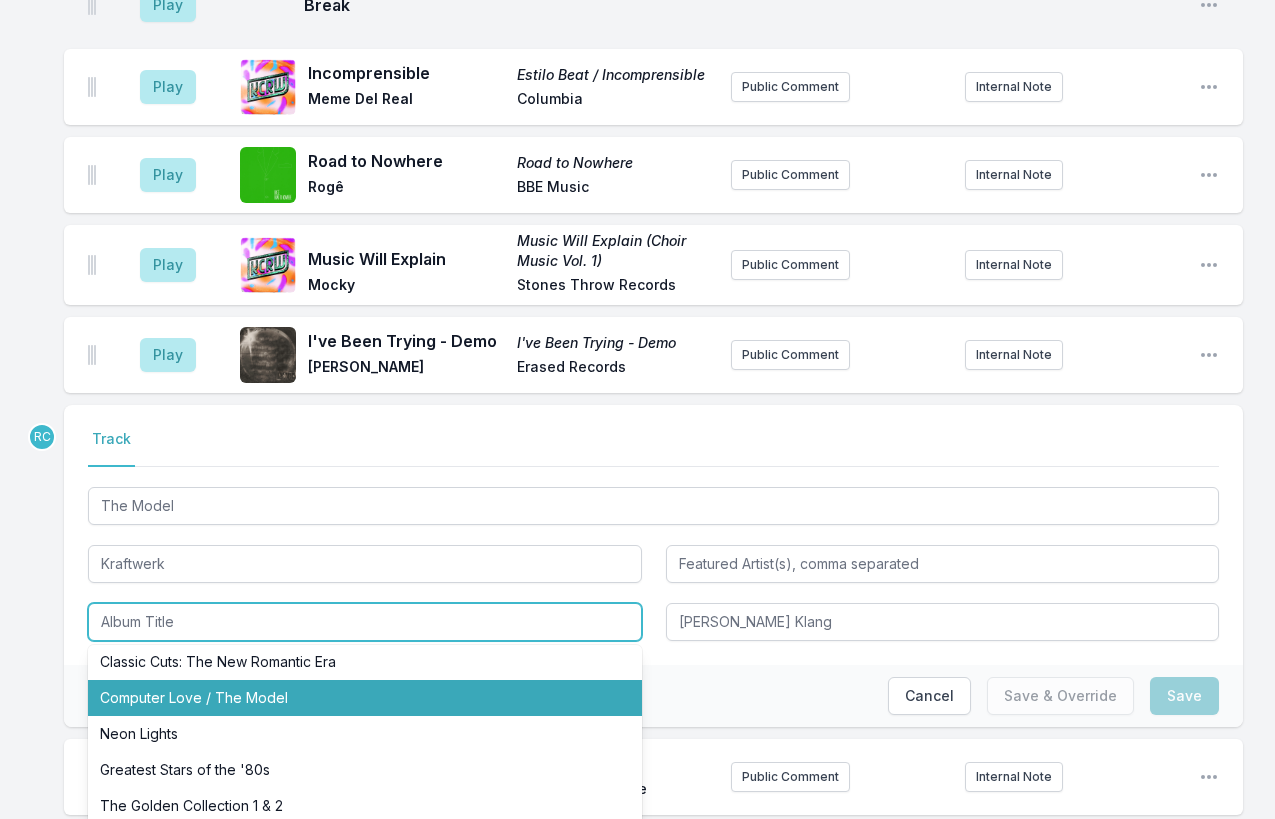 click on "Computer Love / The Model" at bounding box center [365, 698] 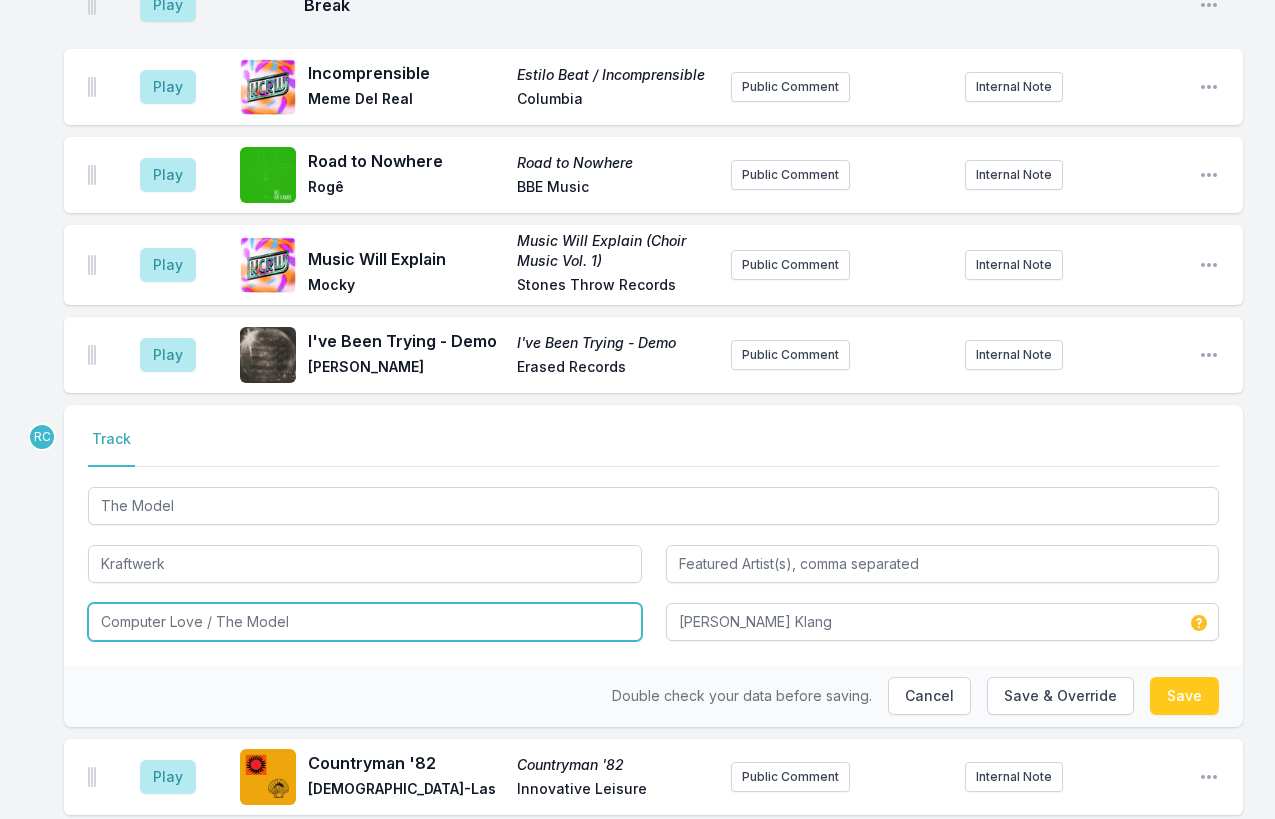 type on "Computer Love / The Model" 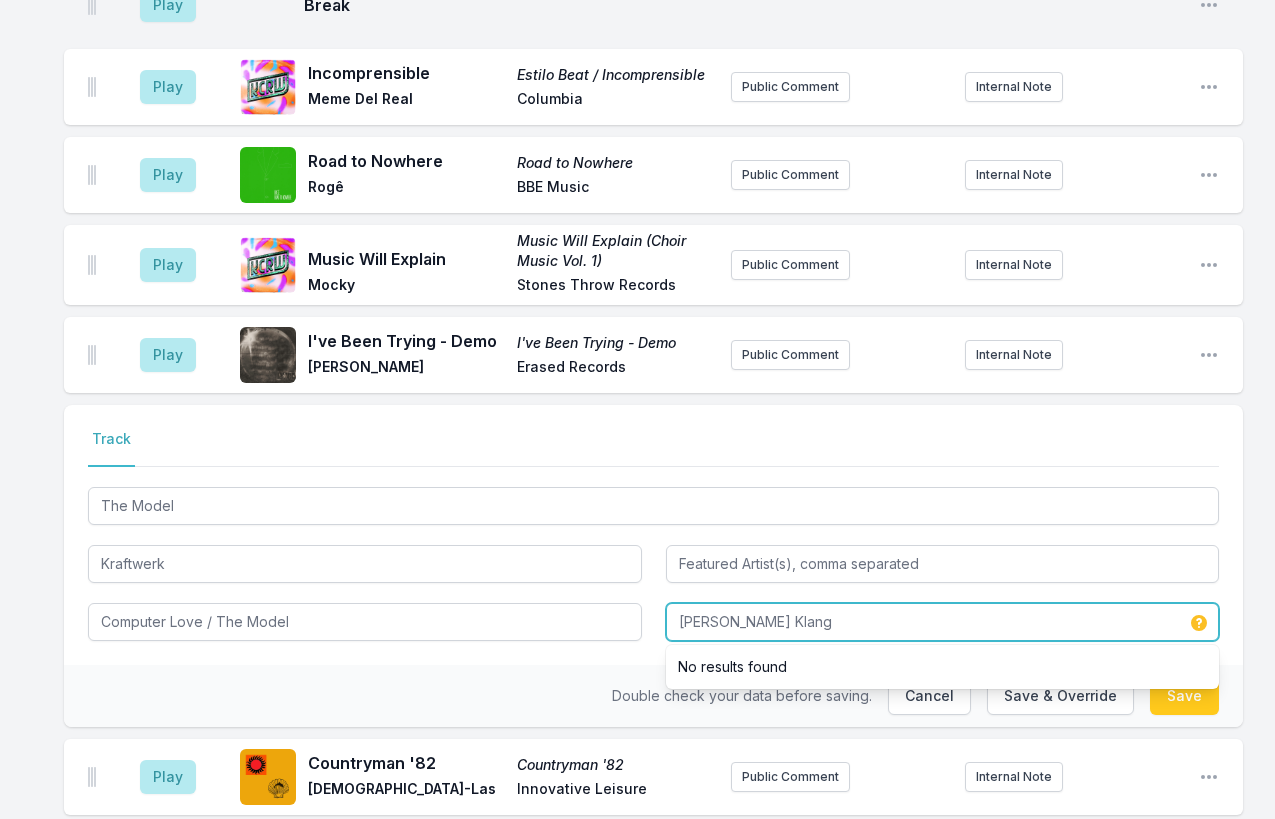 drag, startPoint x: 757, startPoint y: 558, endPoint x: 752, endPoint y: 543, distance: 15.811388 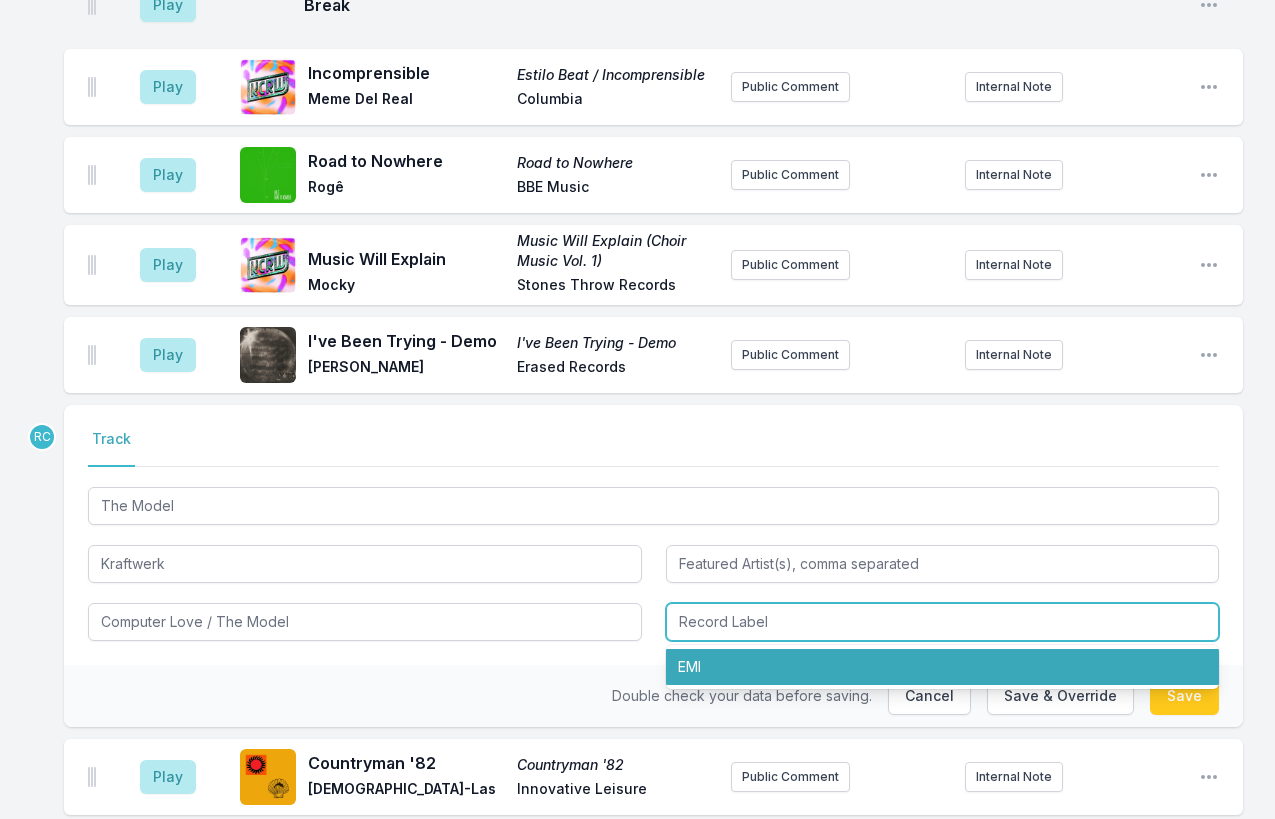 click on "EMI" at bounding box center [943, 667] 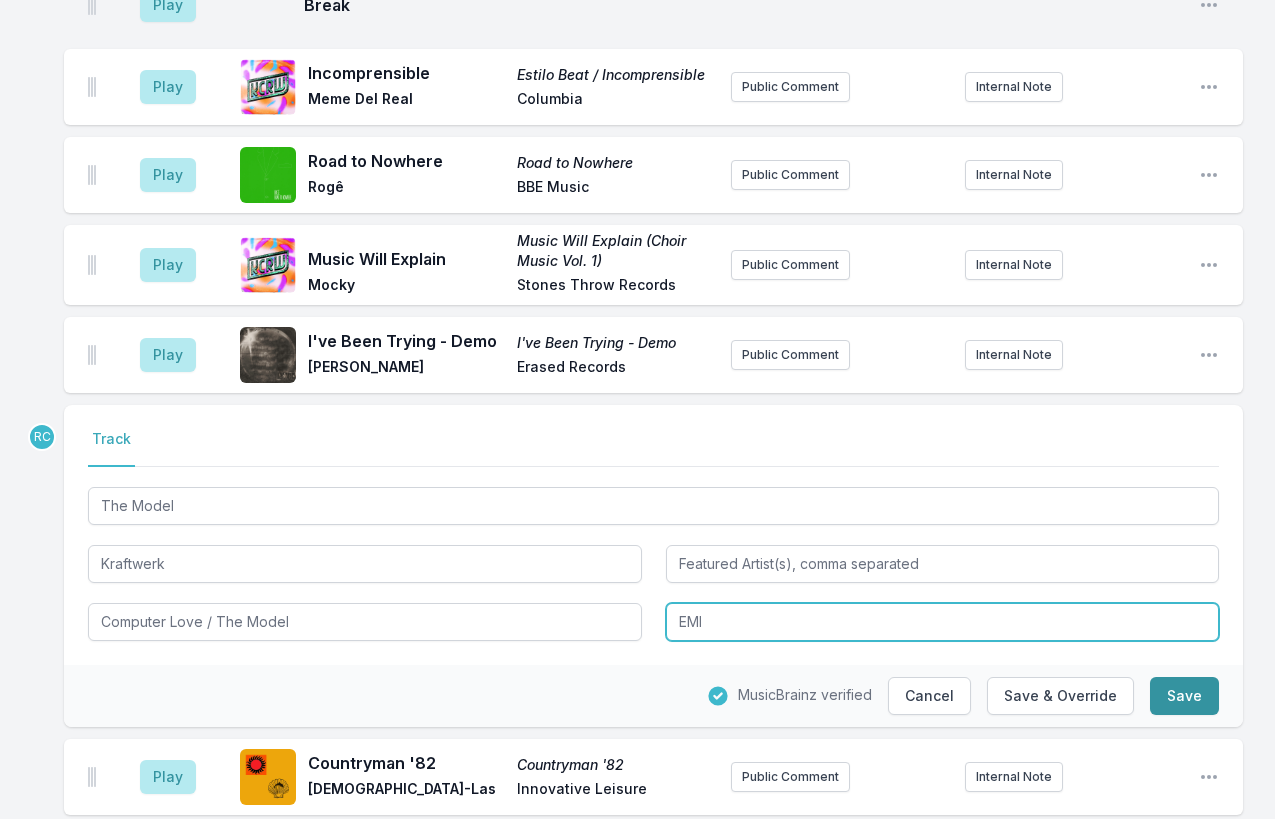 type on "EMI" 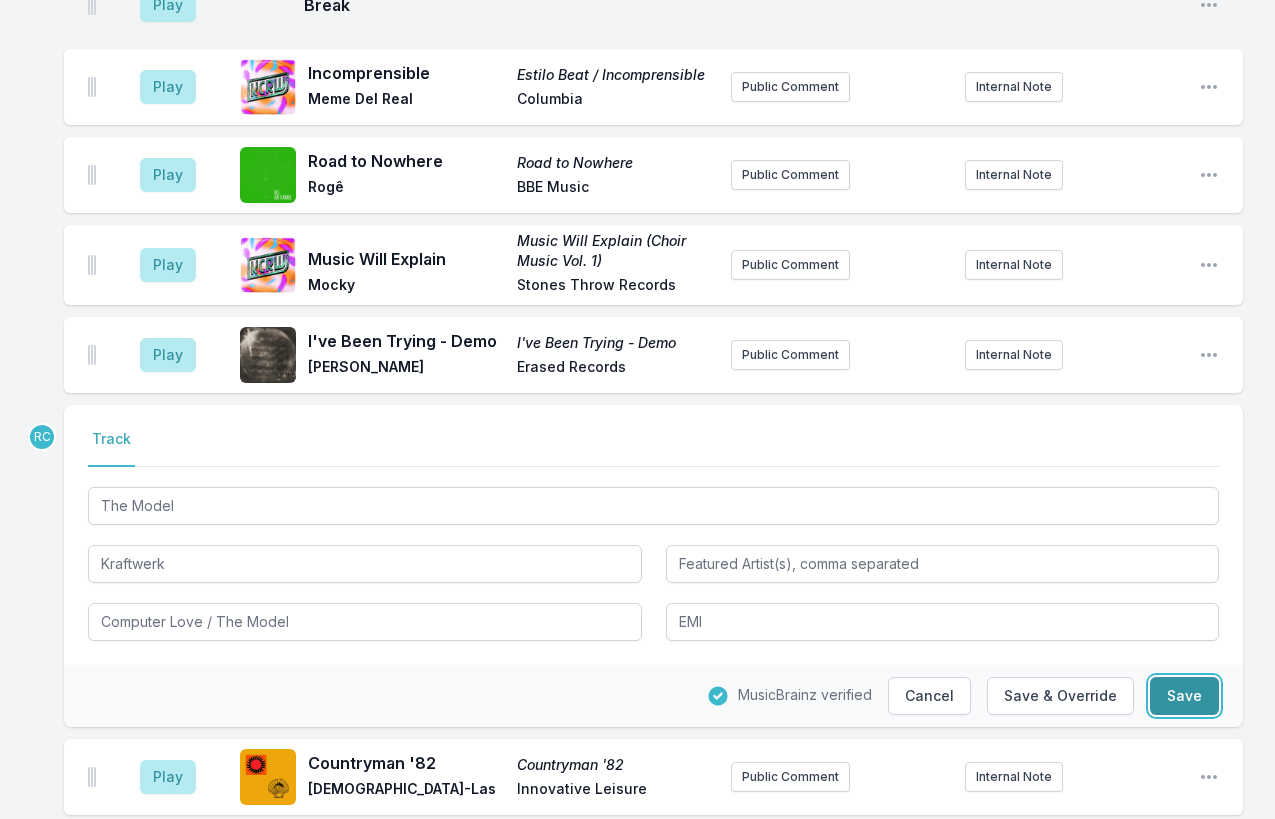 click on "Save" at bounding box center [1184, 696] 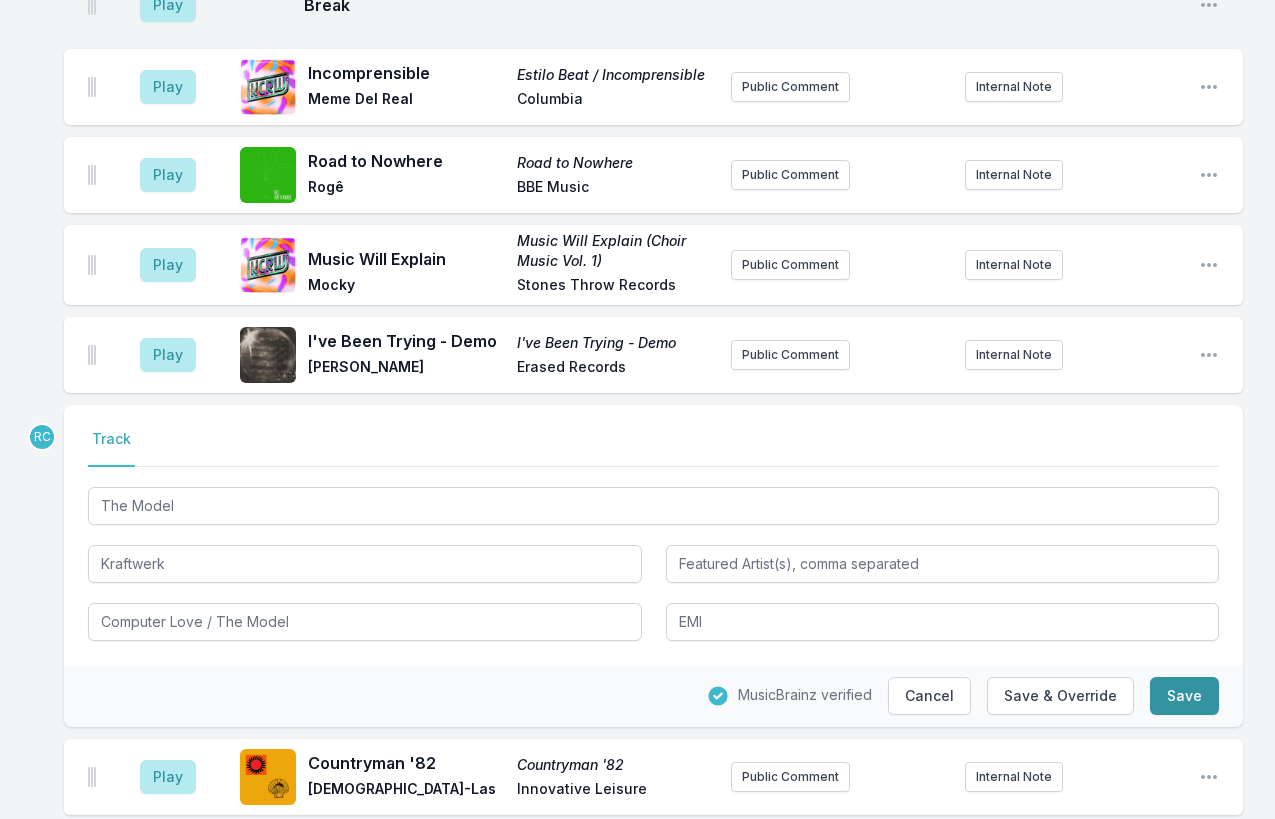 type on "Die Mensch·Maschine" 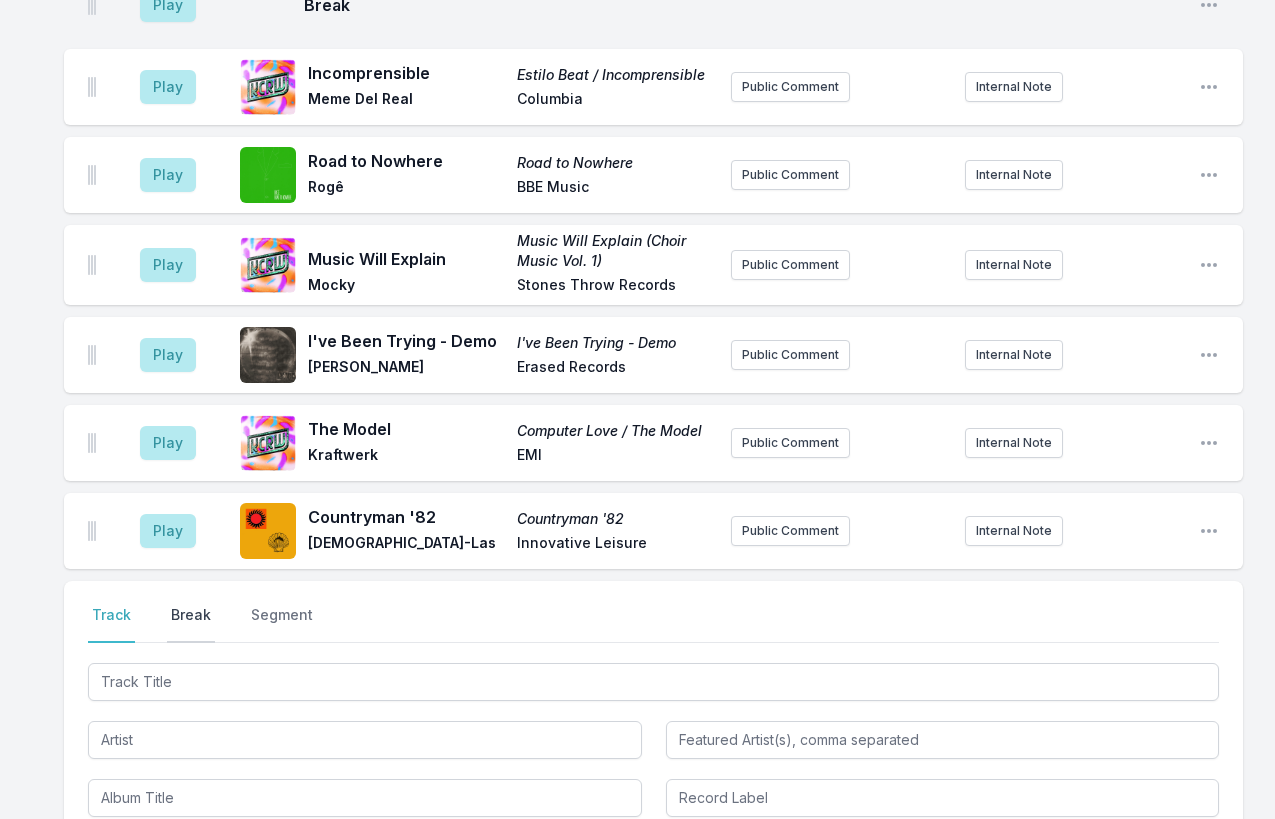 click on "Break" at bounding box center (191, 624) 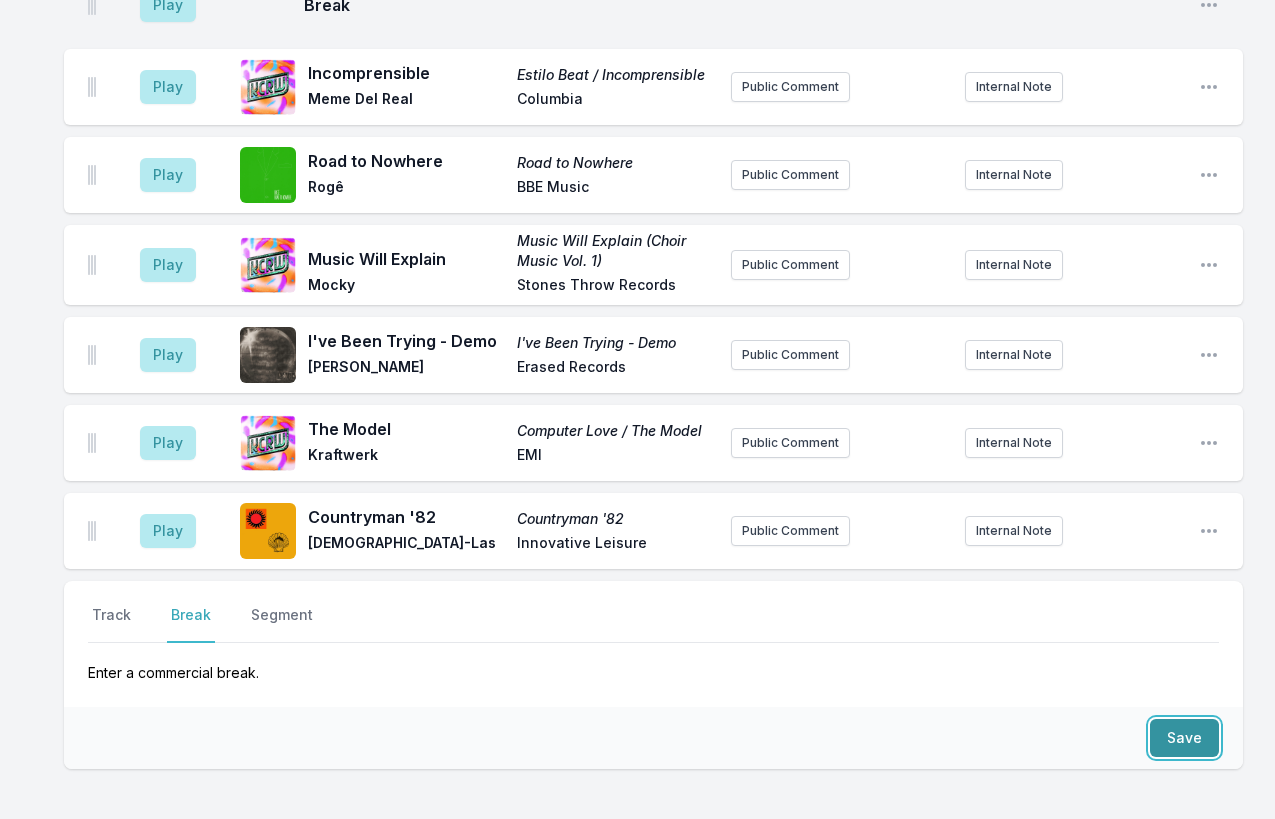 click on "Save" at bounding box center [1184, 738] 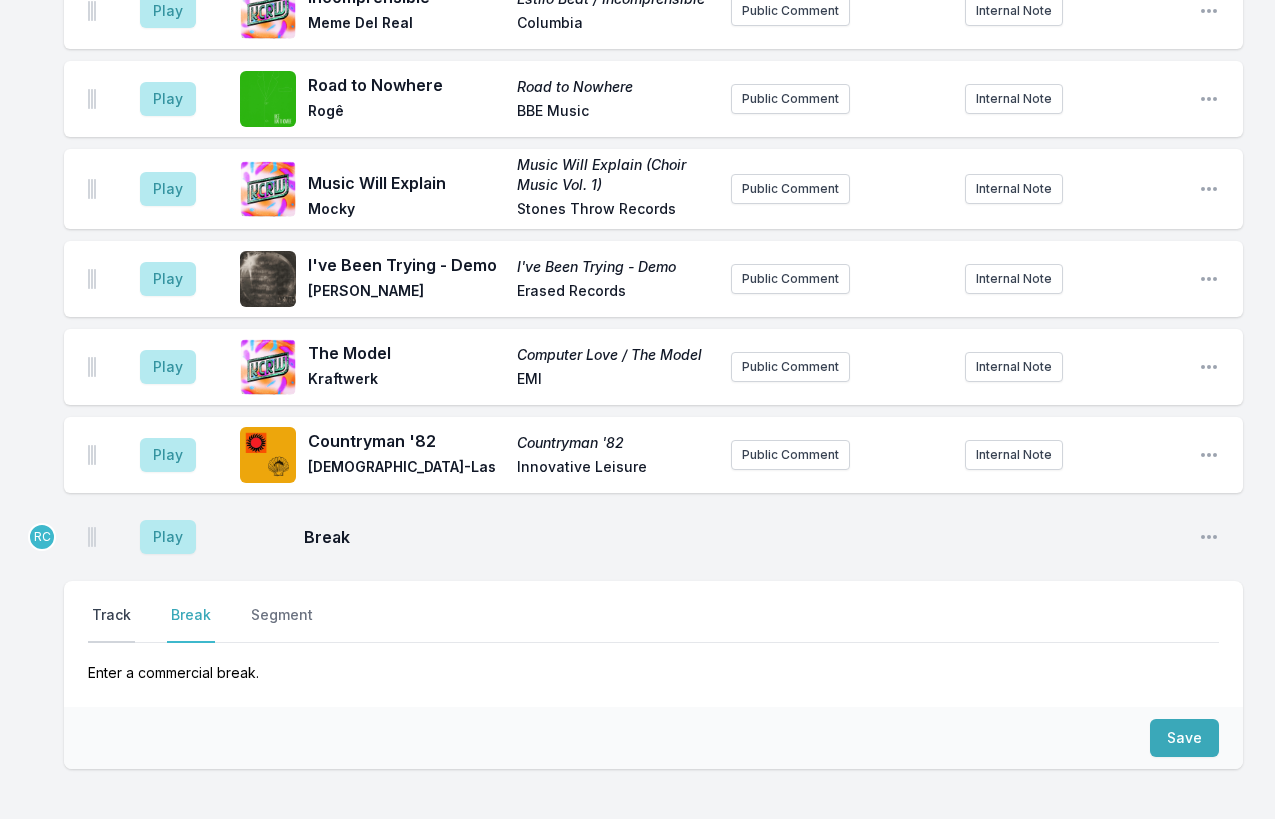 click on "Track" at bounding box center (111, 624) 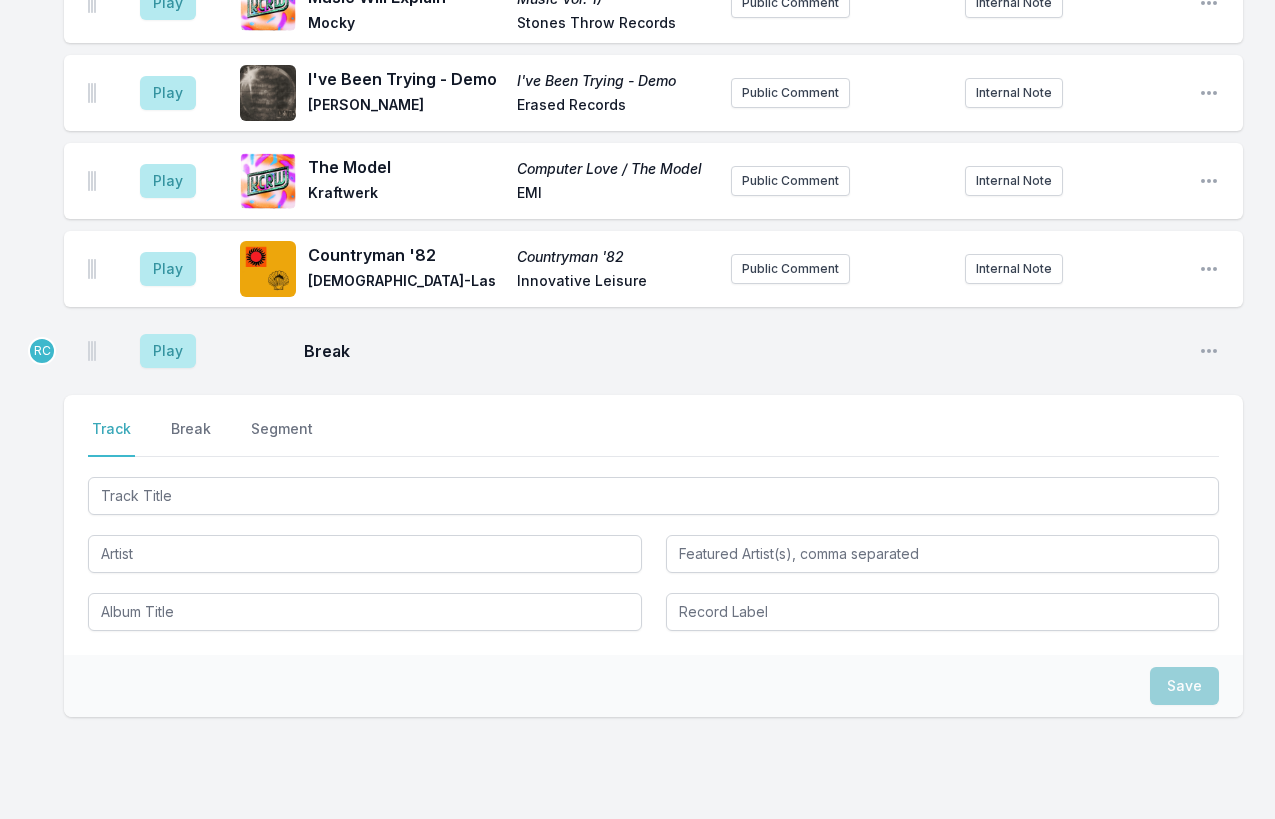 scroll, scrollTop: 3348, scrollLeft: 0, axis: vertical 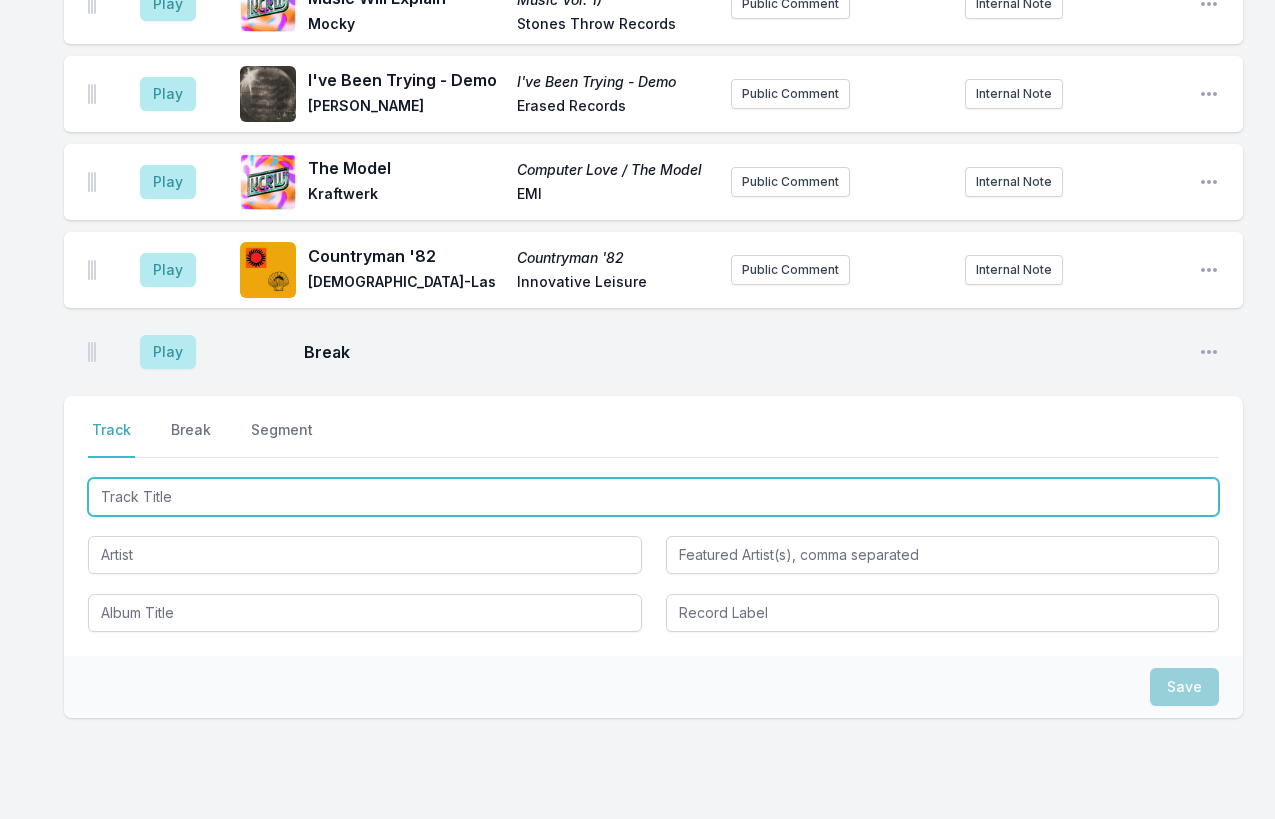 click at bounding box center [653, 497] 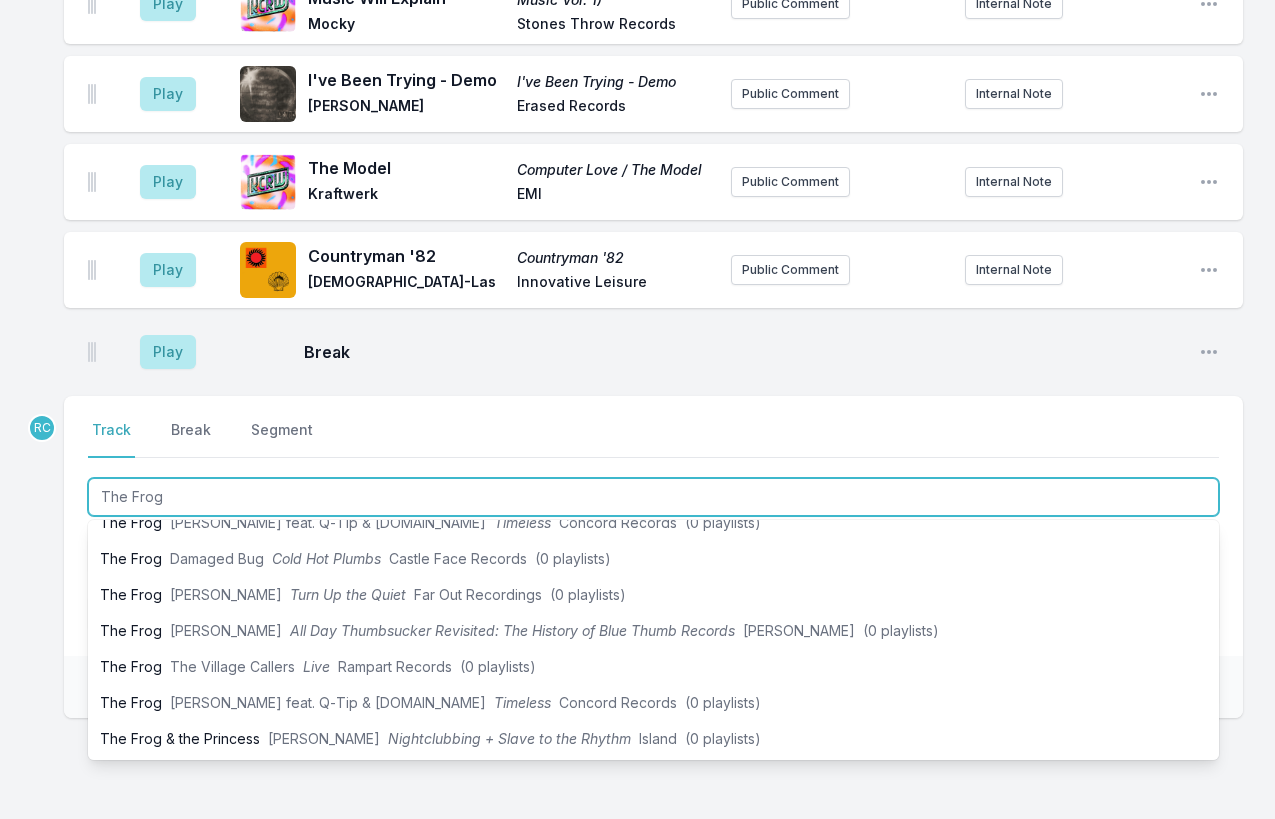 scroll, scrollTop: 97, scrollLeft: 0, axis: vertical 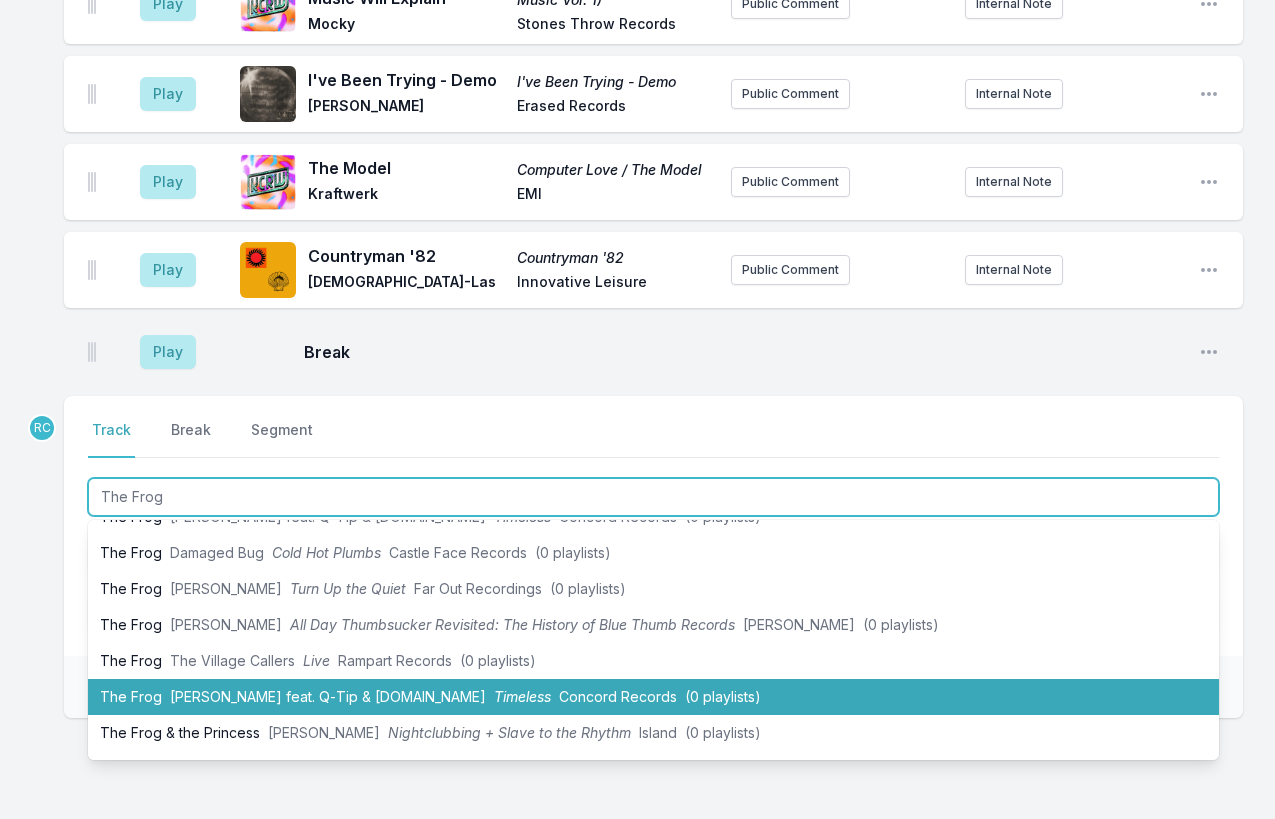 click on "Sérgio Mendes feat. Q‐Tip & will.i.am" at bounding box center (328, 696) 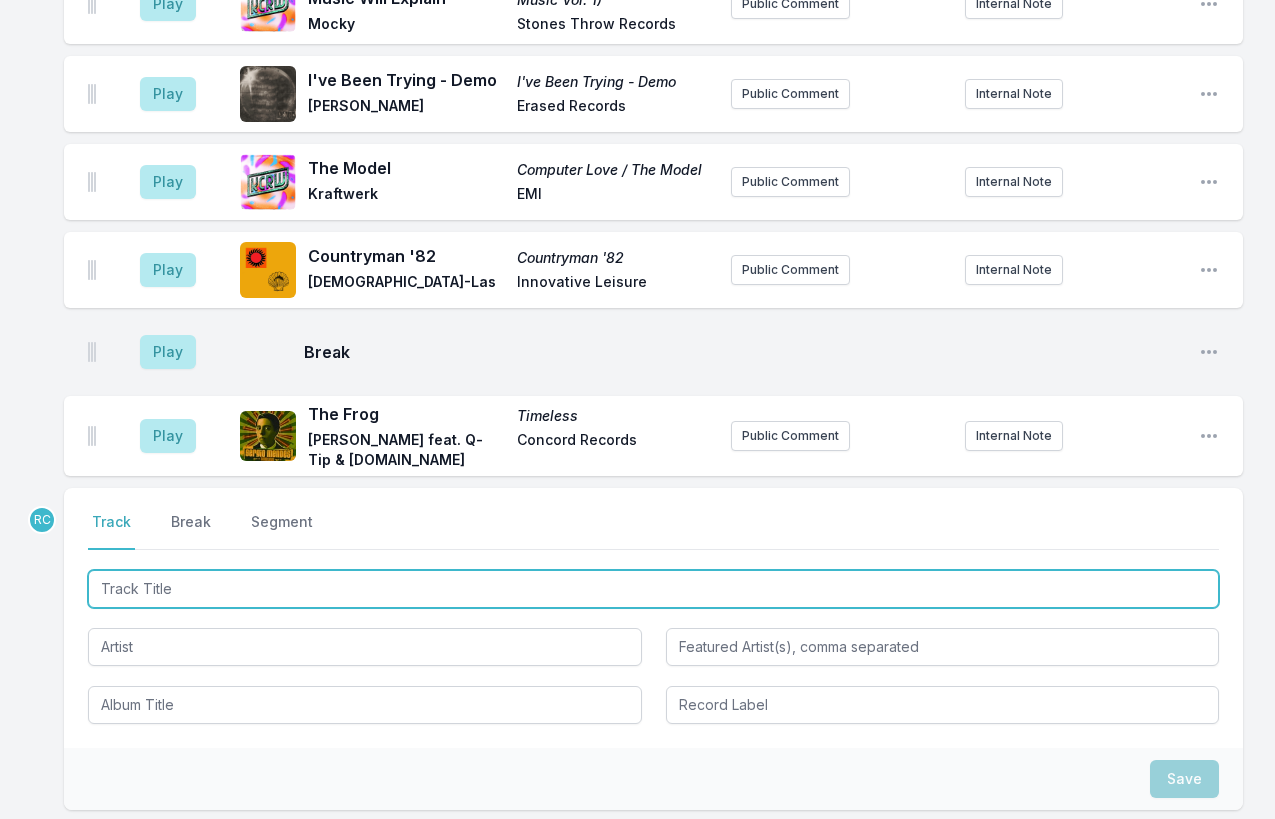 scroll, scrollTop: 3440, scrollLeft: 0, axis: vertical 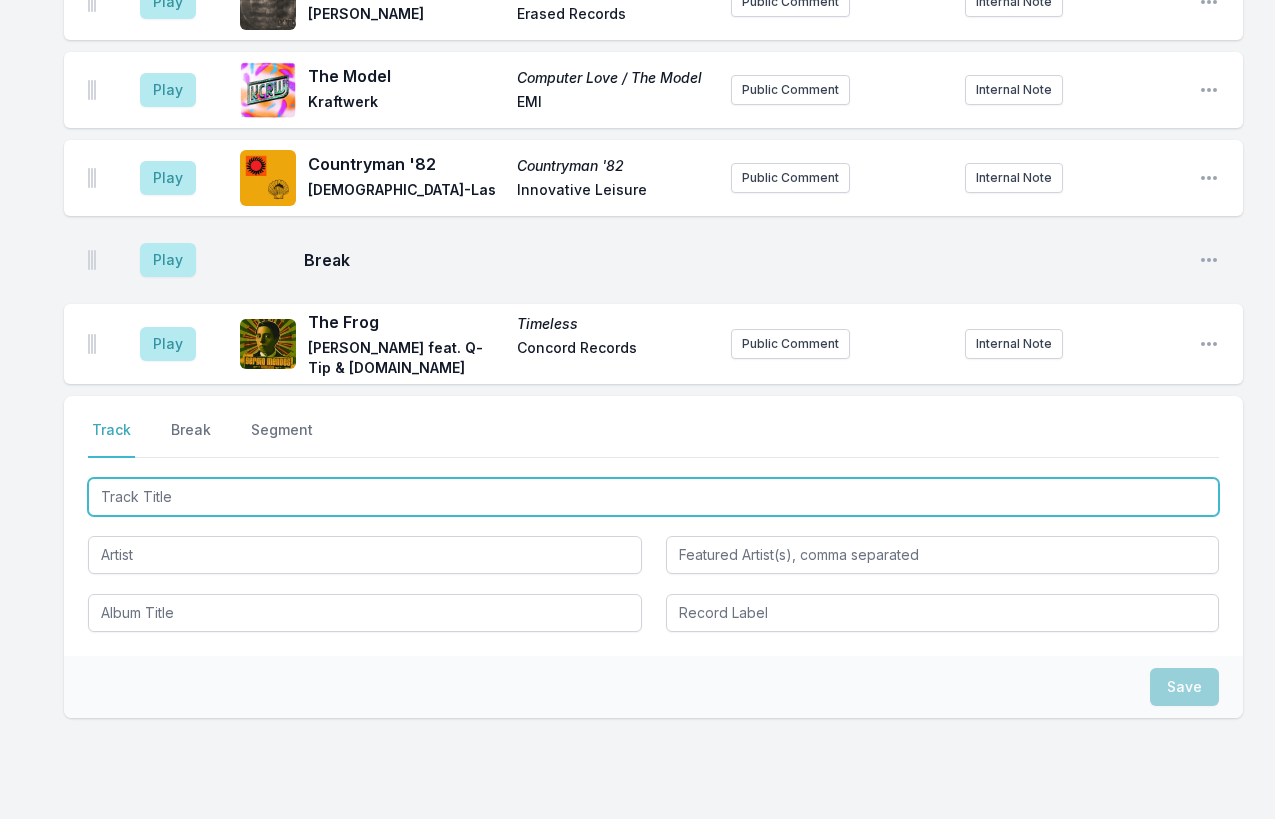 click at bounding box center (653, 497) 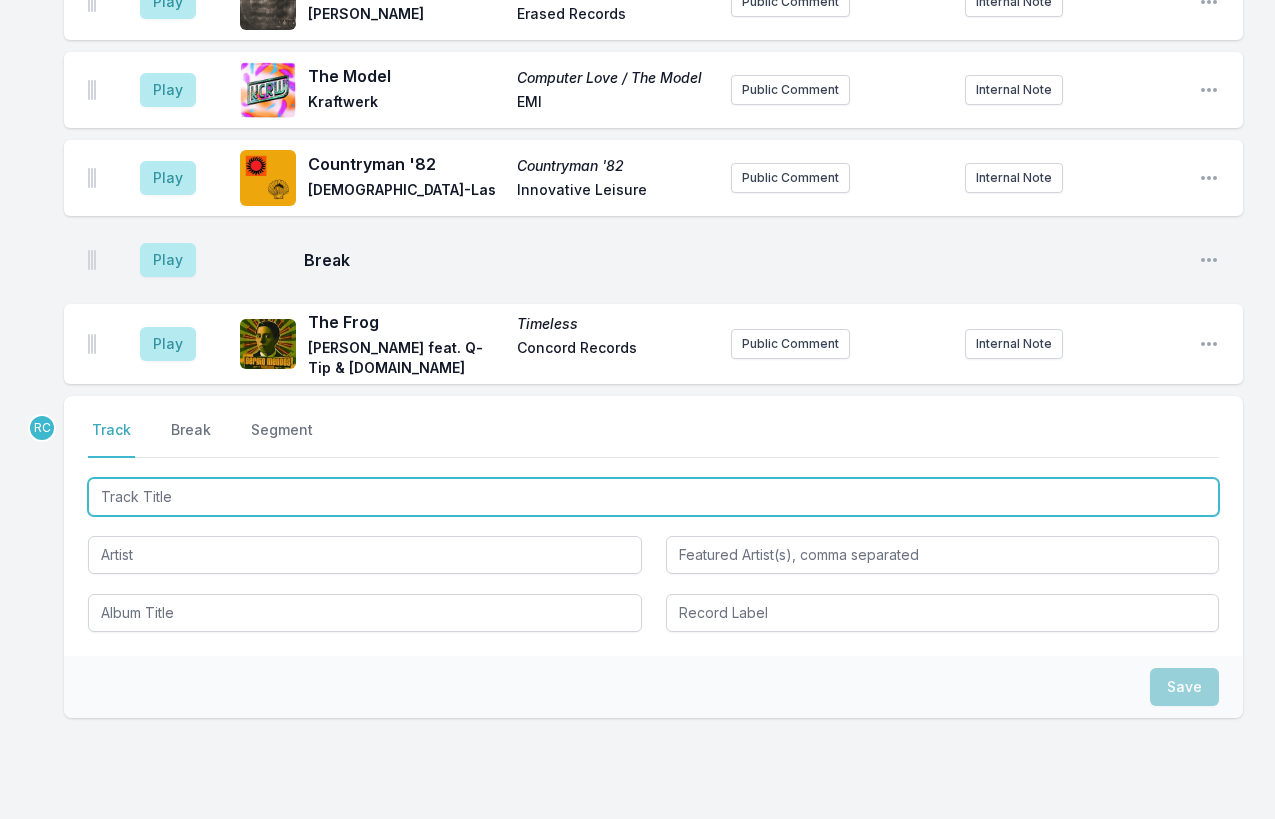 paste on "Zumbi" 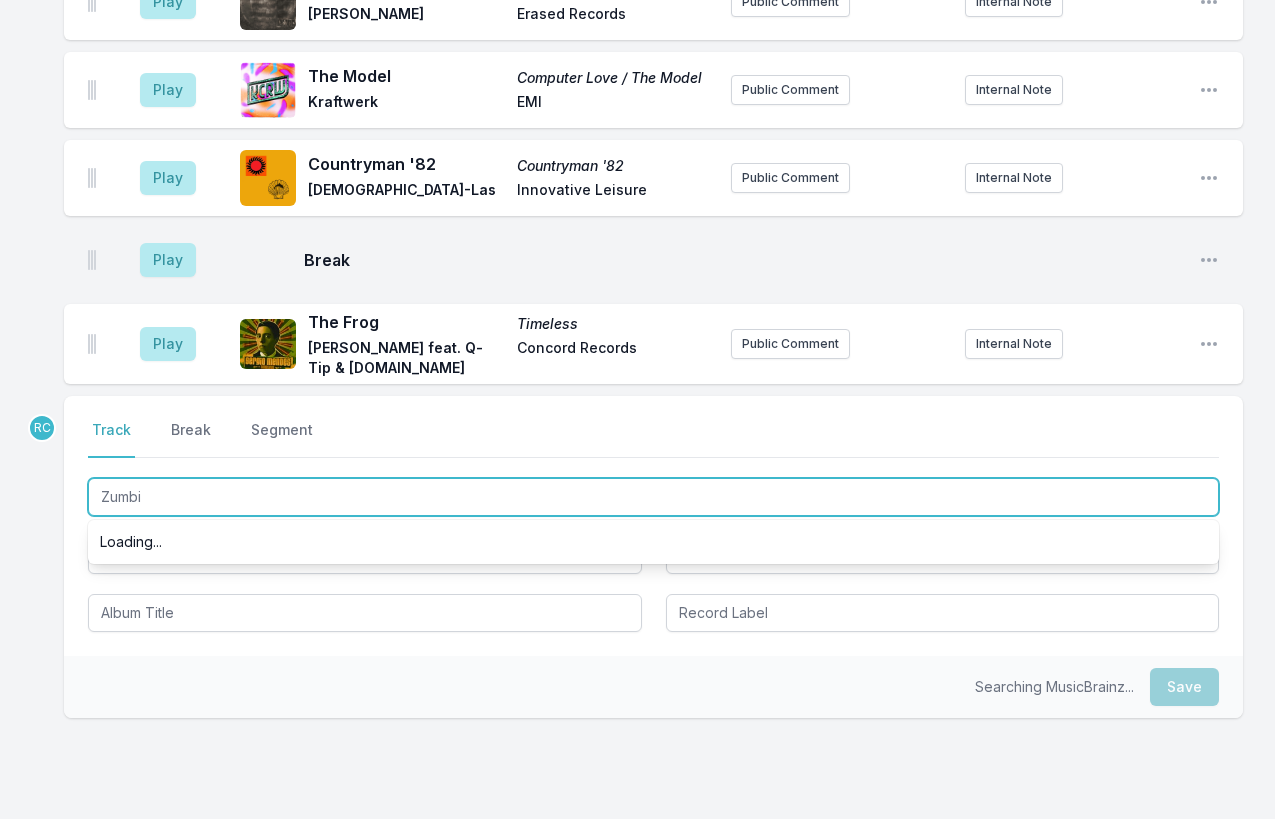 scroll, scrollTop: 0, scrollLeft: 0, axis: both 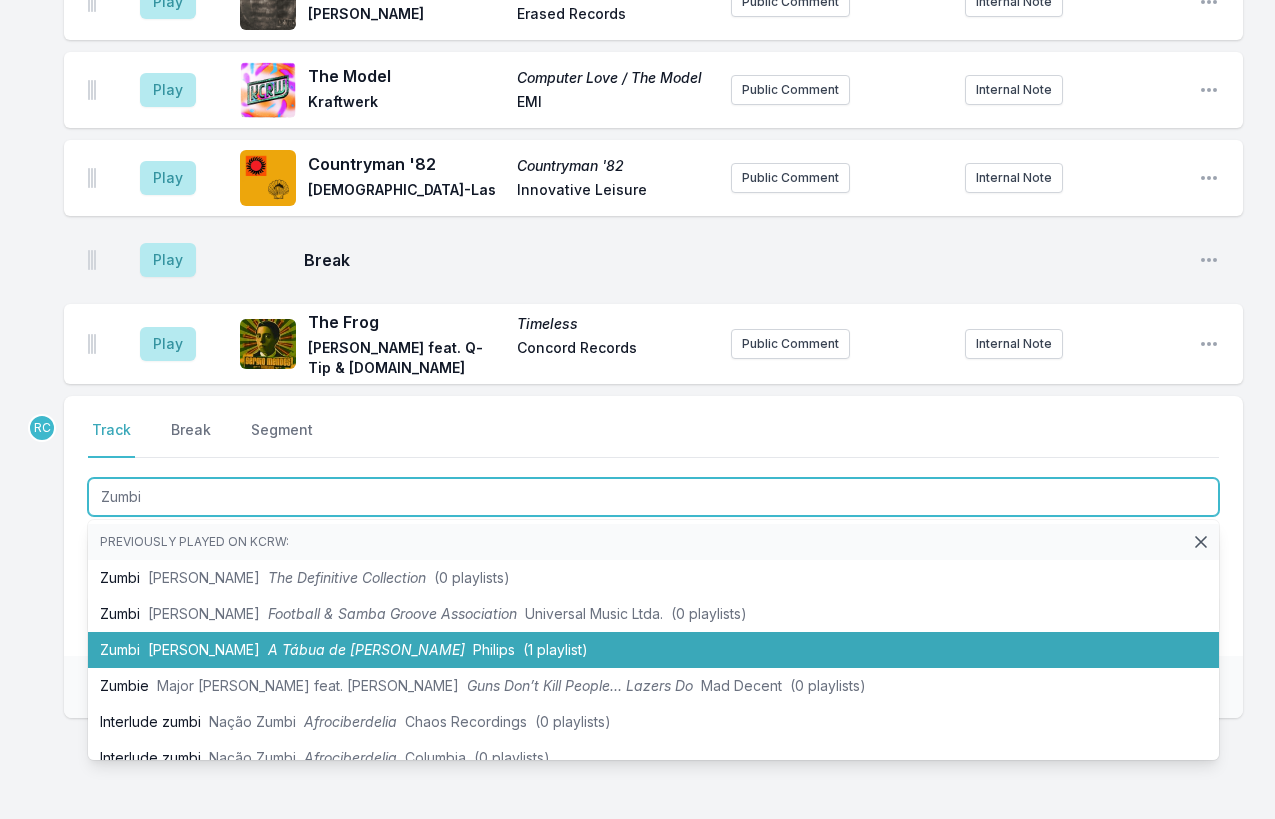 click on "Jorge Ben Jor" at bounding box center [204, 649] 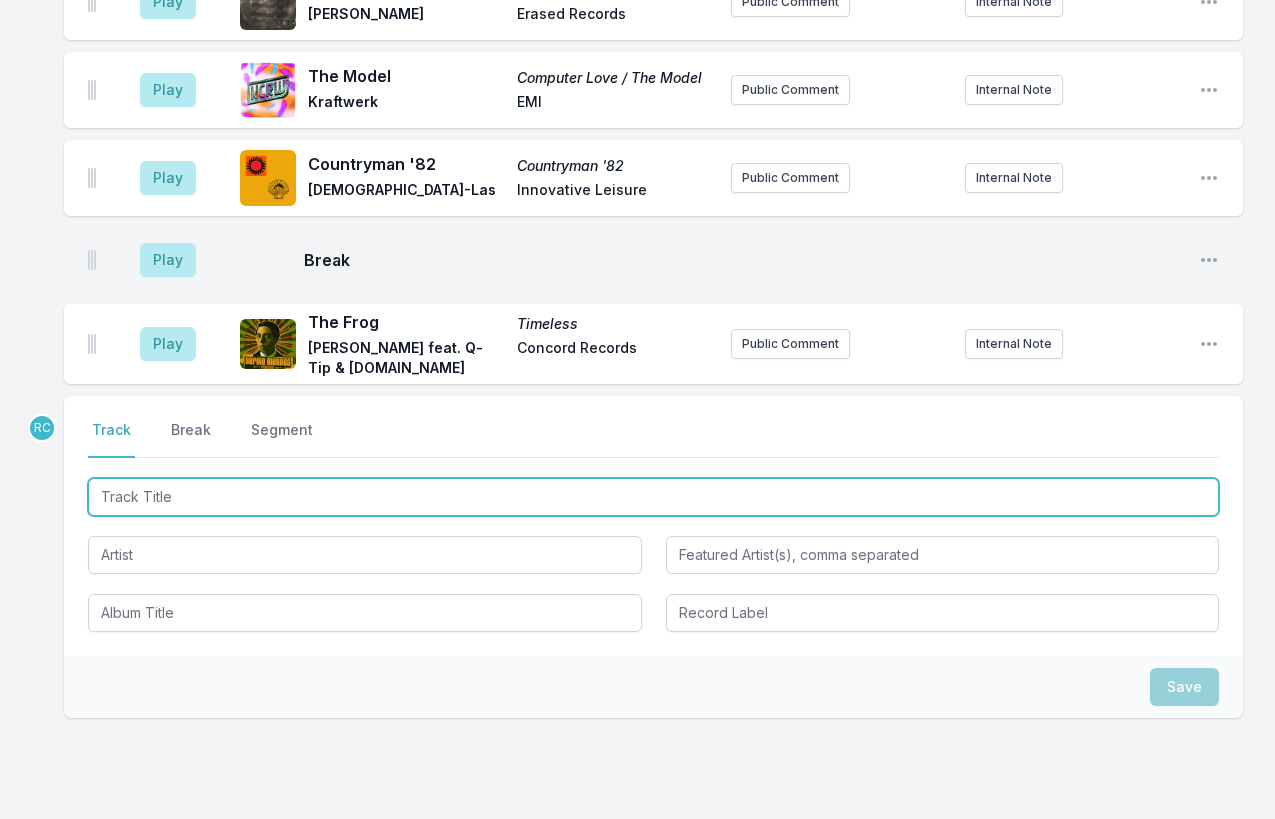 scroll, scrollTop: 3528, scrollLeft: 0, axis: vertical 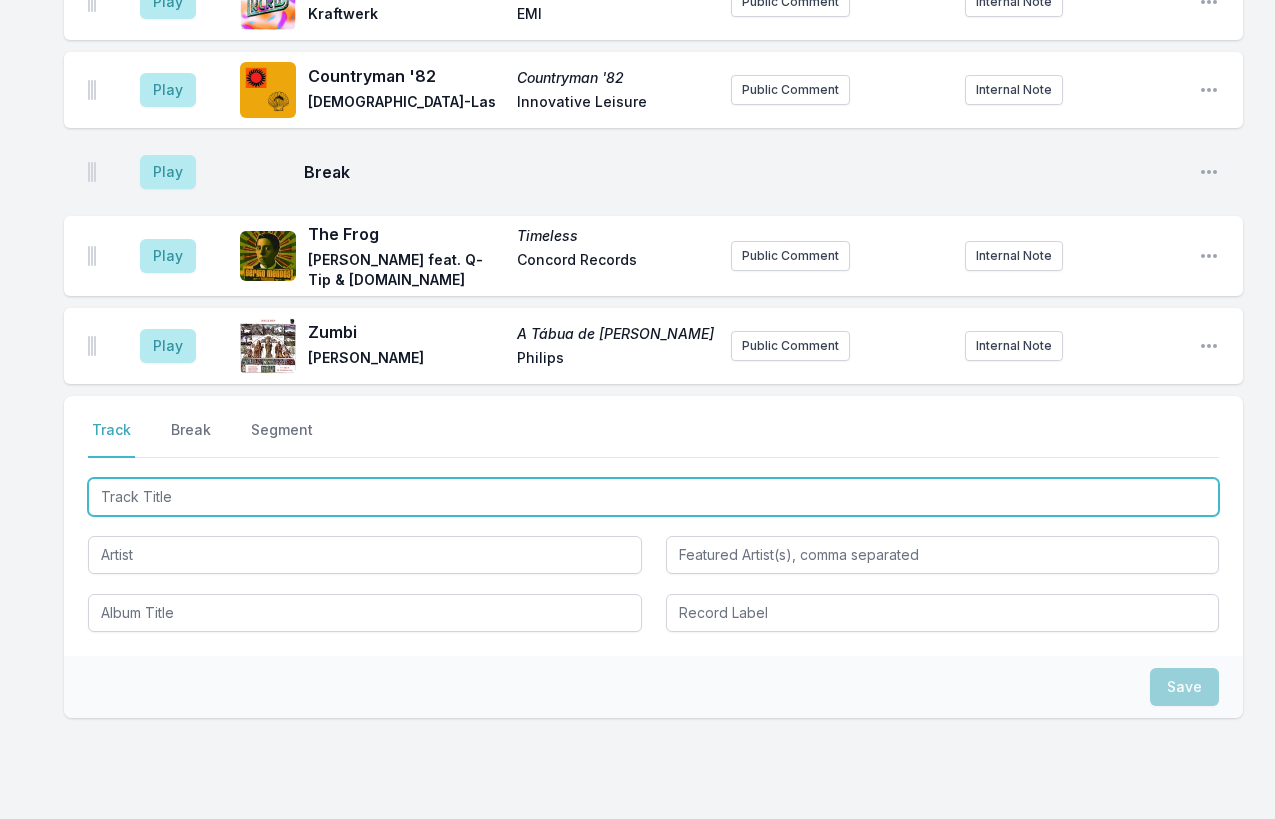 click at bounding box center (653, 497) 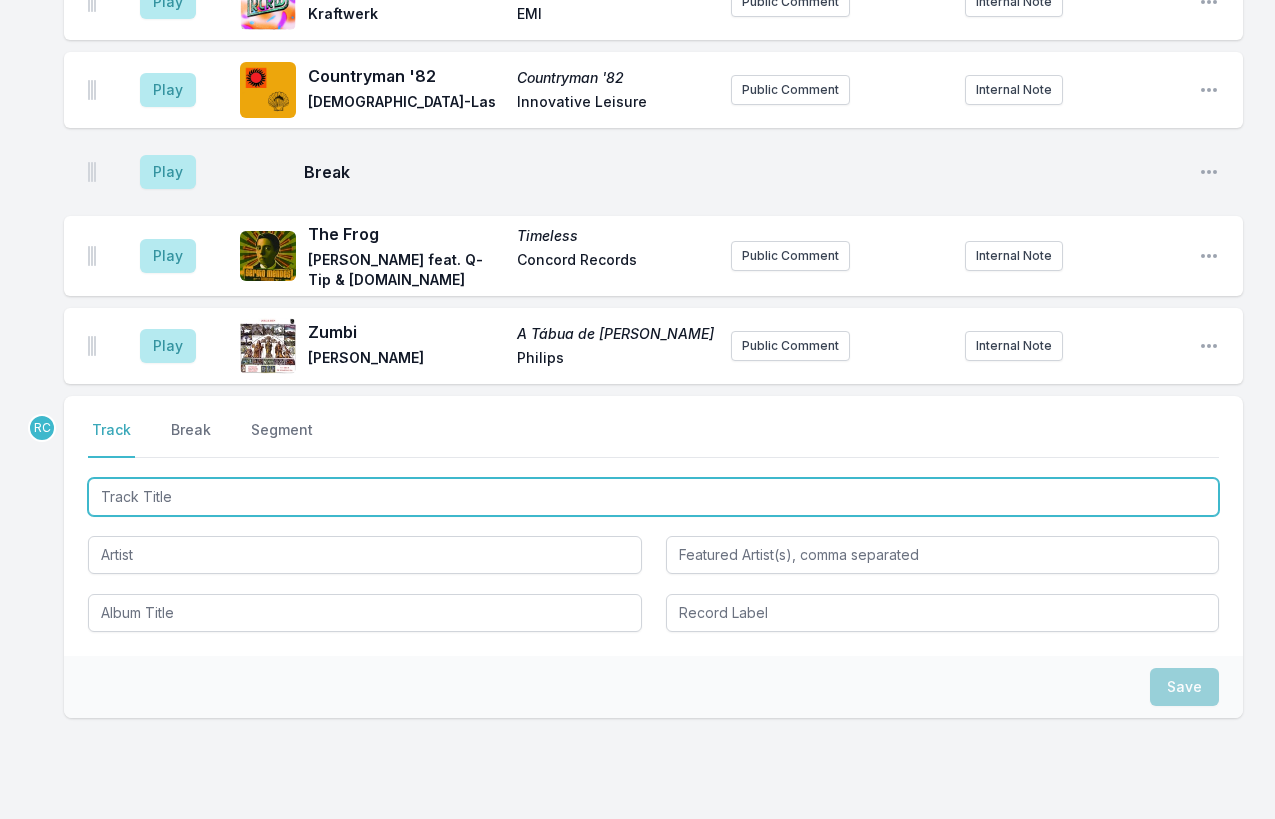 paste on "Garra" 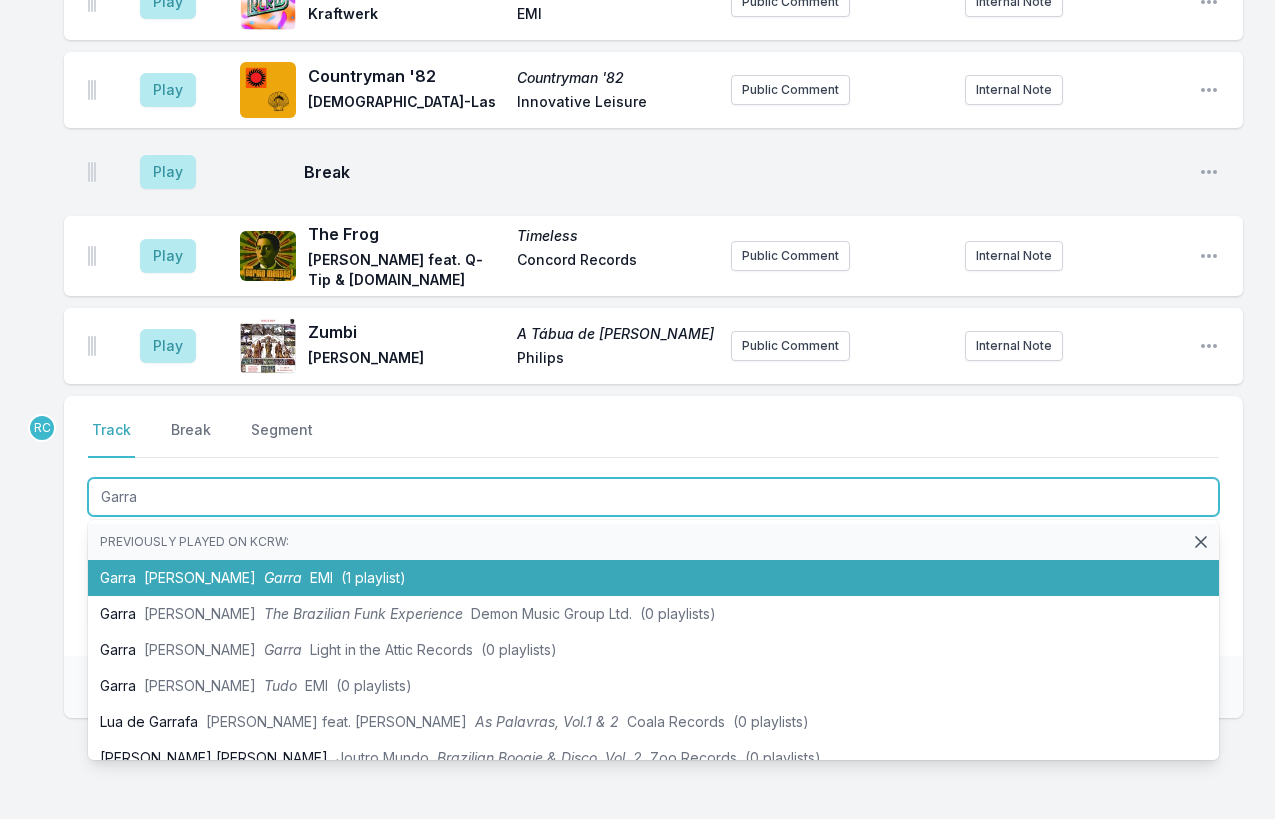 click on "(1 playlist)" at bounding box center (373, 577) 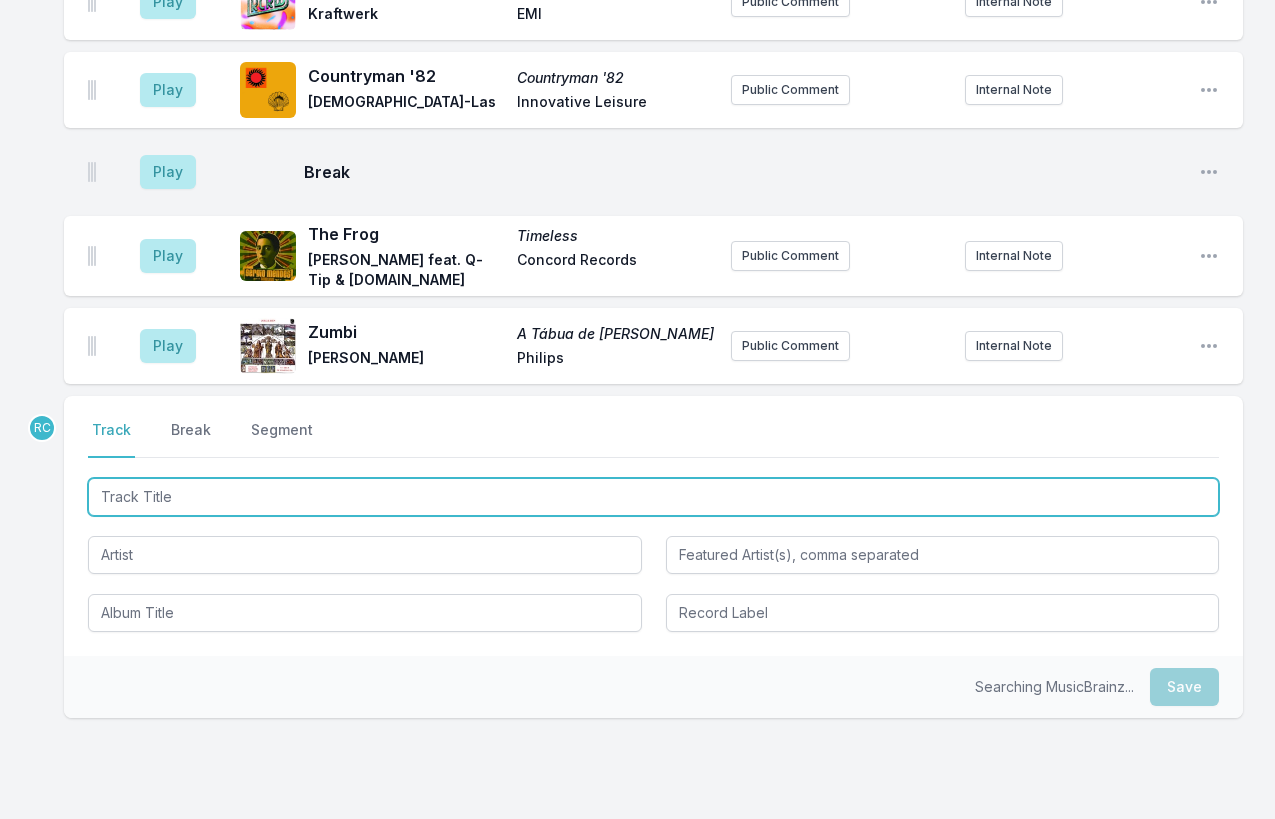 scroll, scrollTop: 3616, scrollLeft: 0, axis: vertical 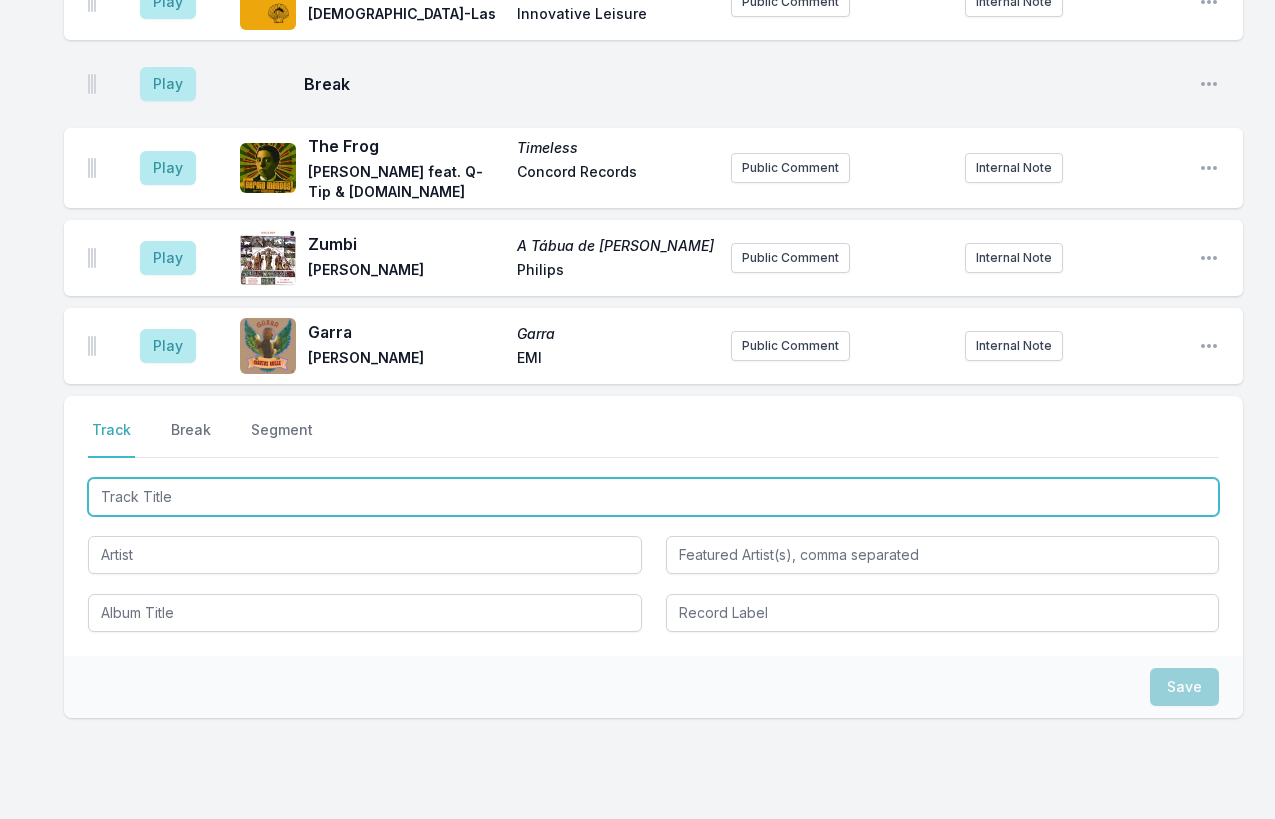 click at bounding box center [653, 497] 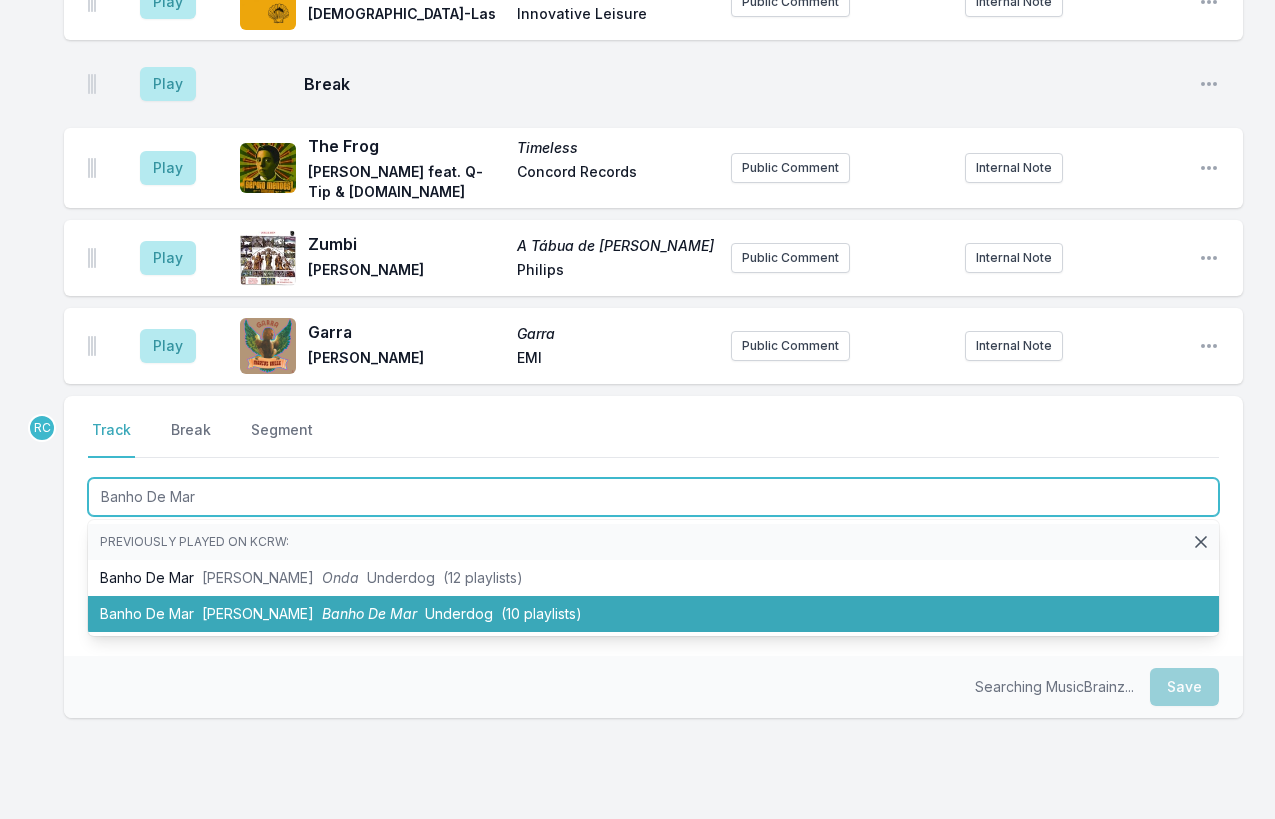 click on "Banho De Mar" at bounding box center (369, 613) 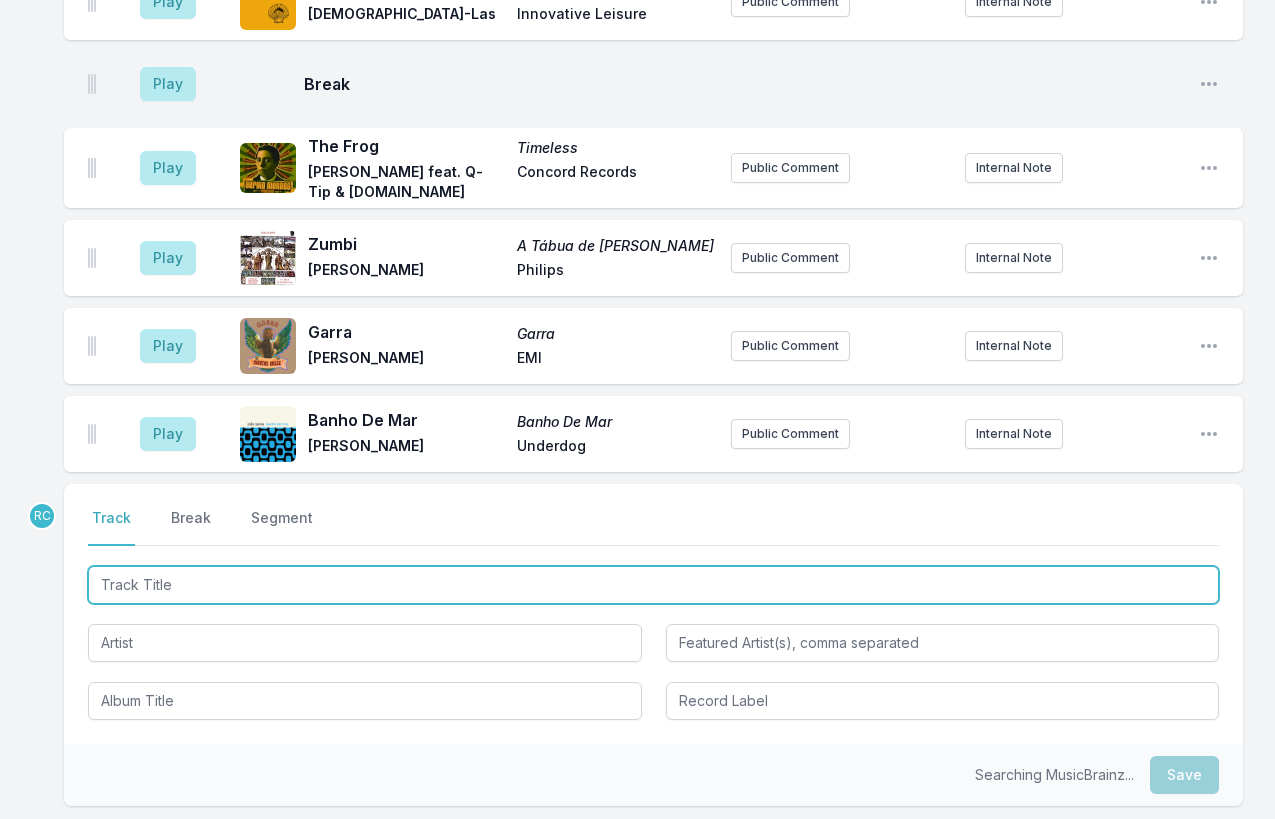 scroll, scrollTop: 3704, scrollLeft: 0, axis: vertical 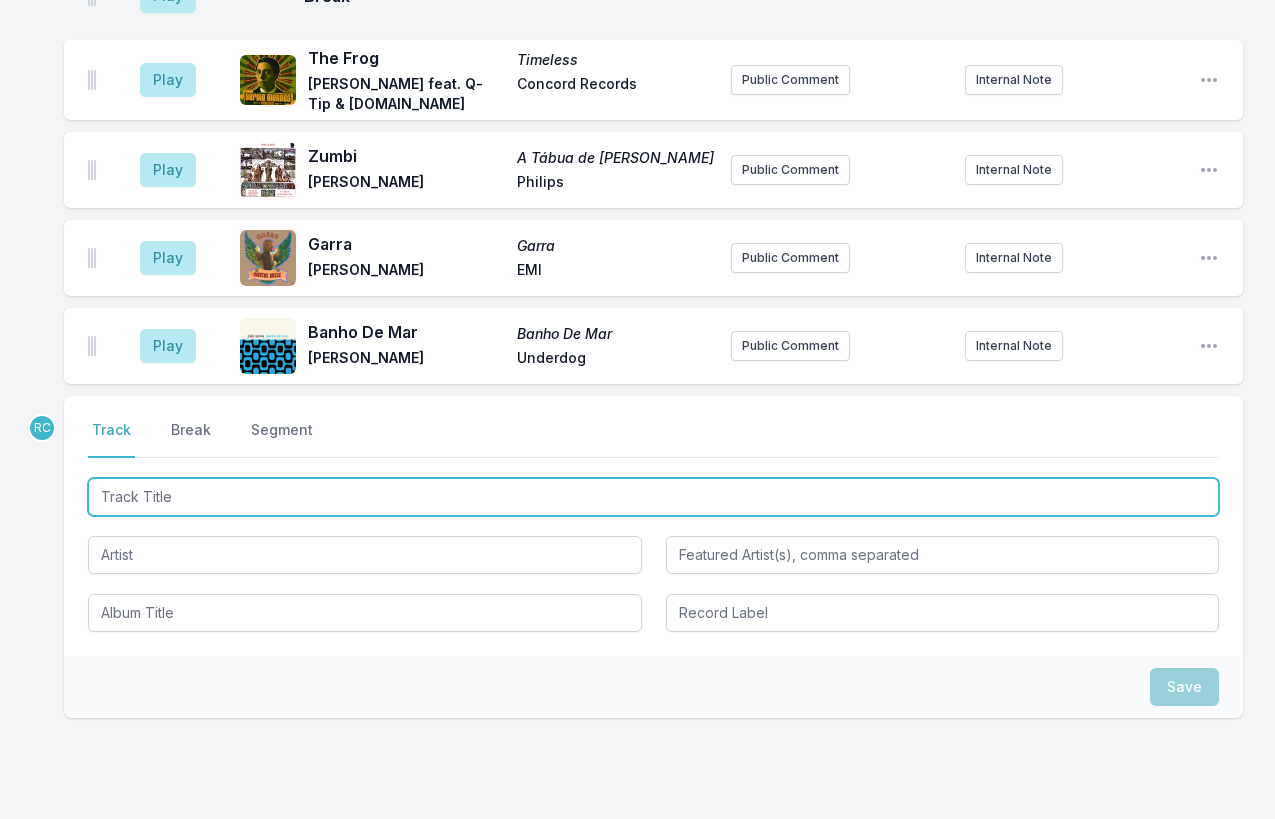 click at bounding box center [653, 497] 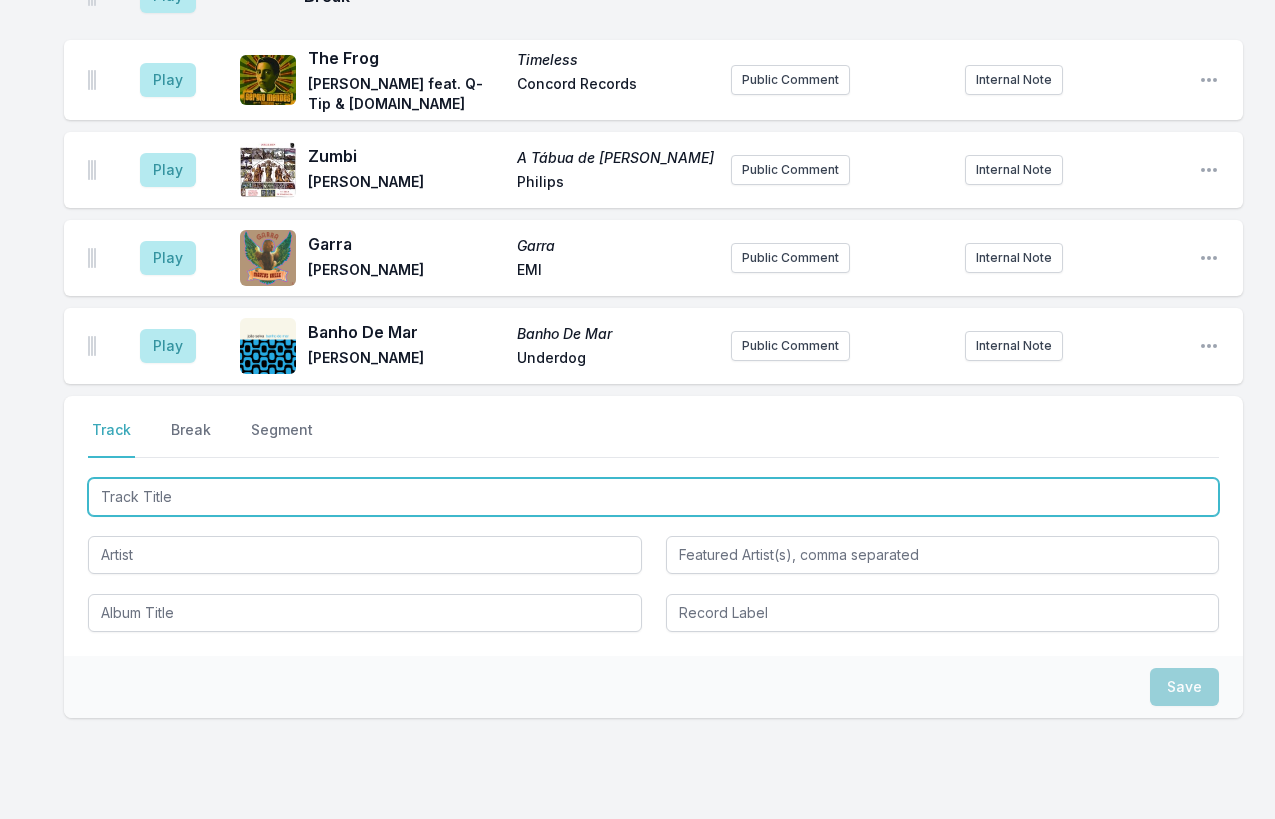 paste on "Festa" 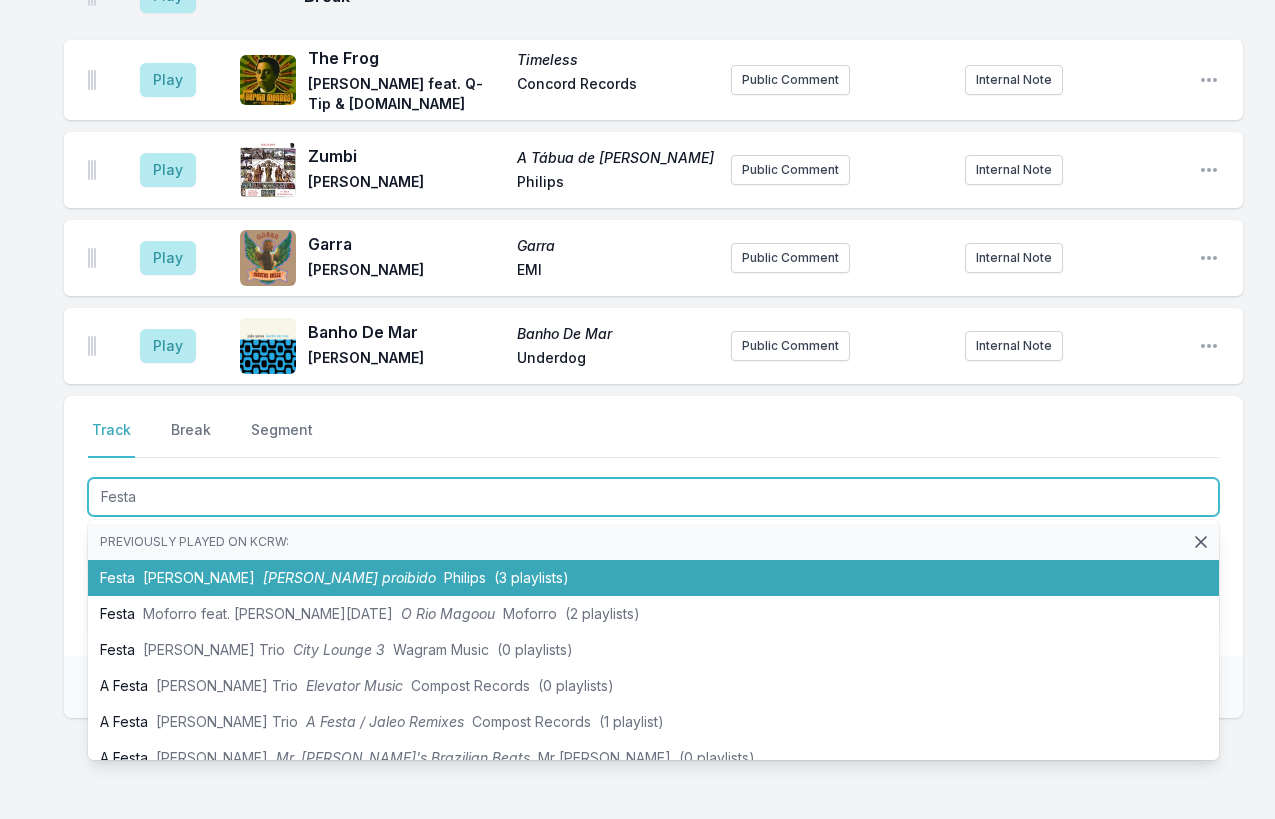 click on "Pássaro proibido" at bounding box center (349, 577) 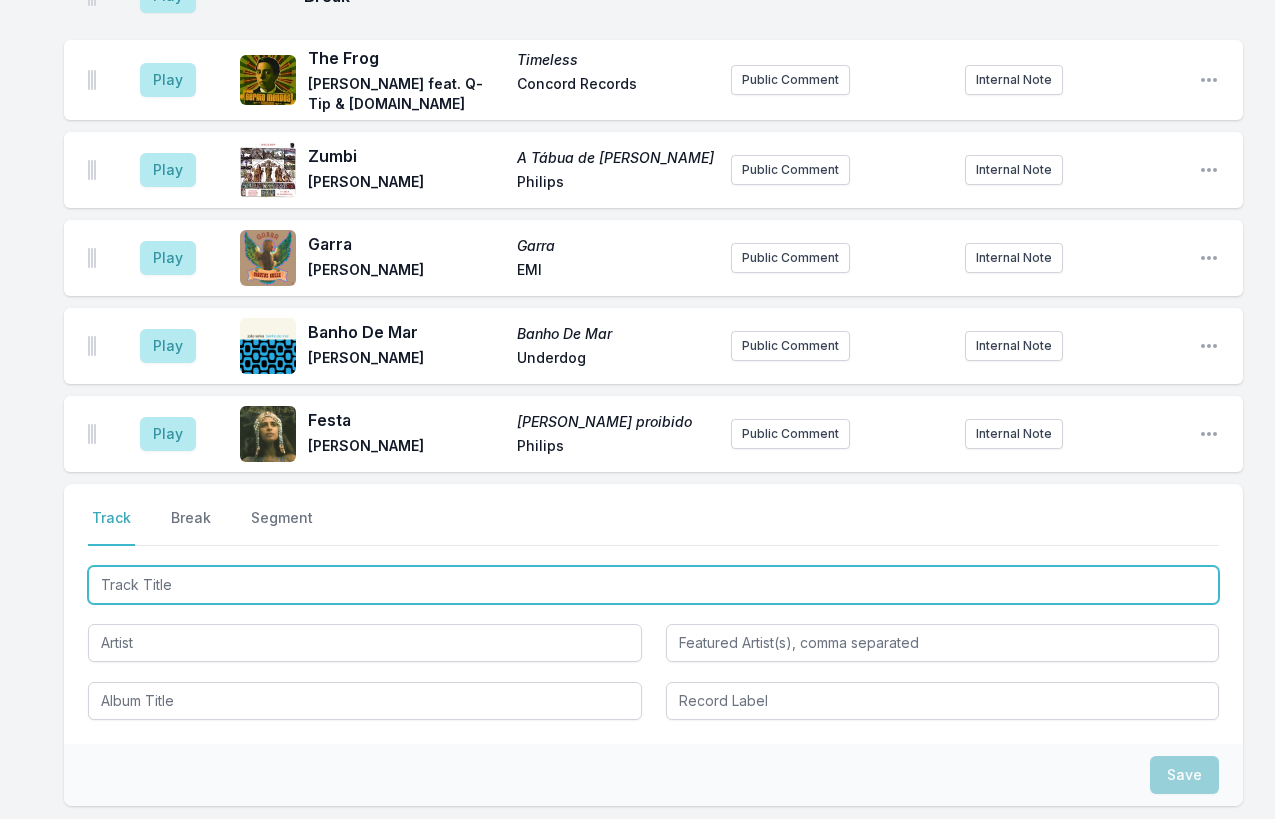 scroll, scrollTop: 3792, scrollLeft: 0, axis: vertical 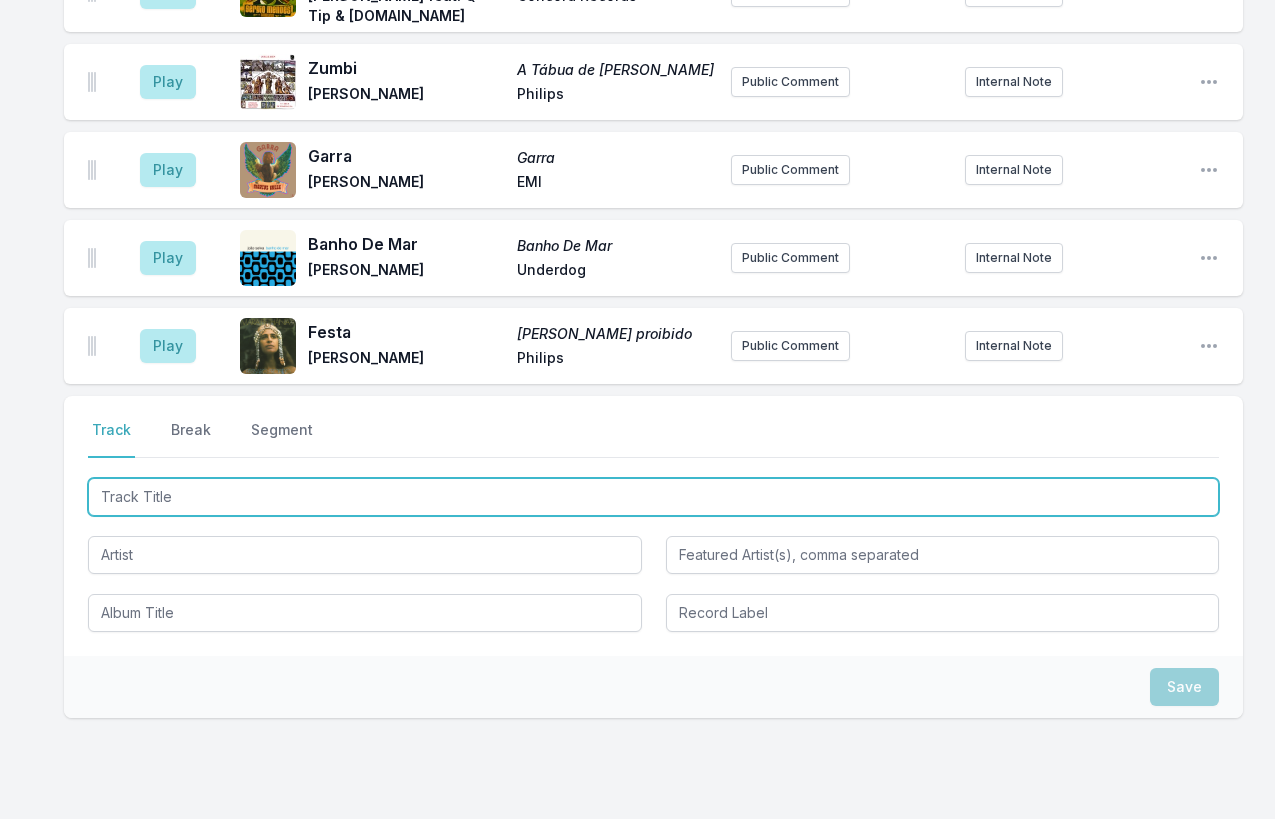 click at bounding box center [653, 497] 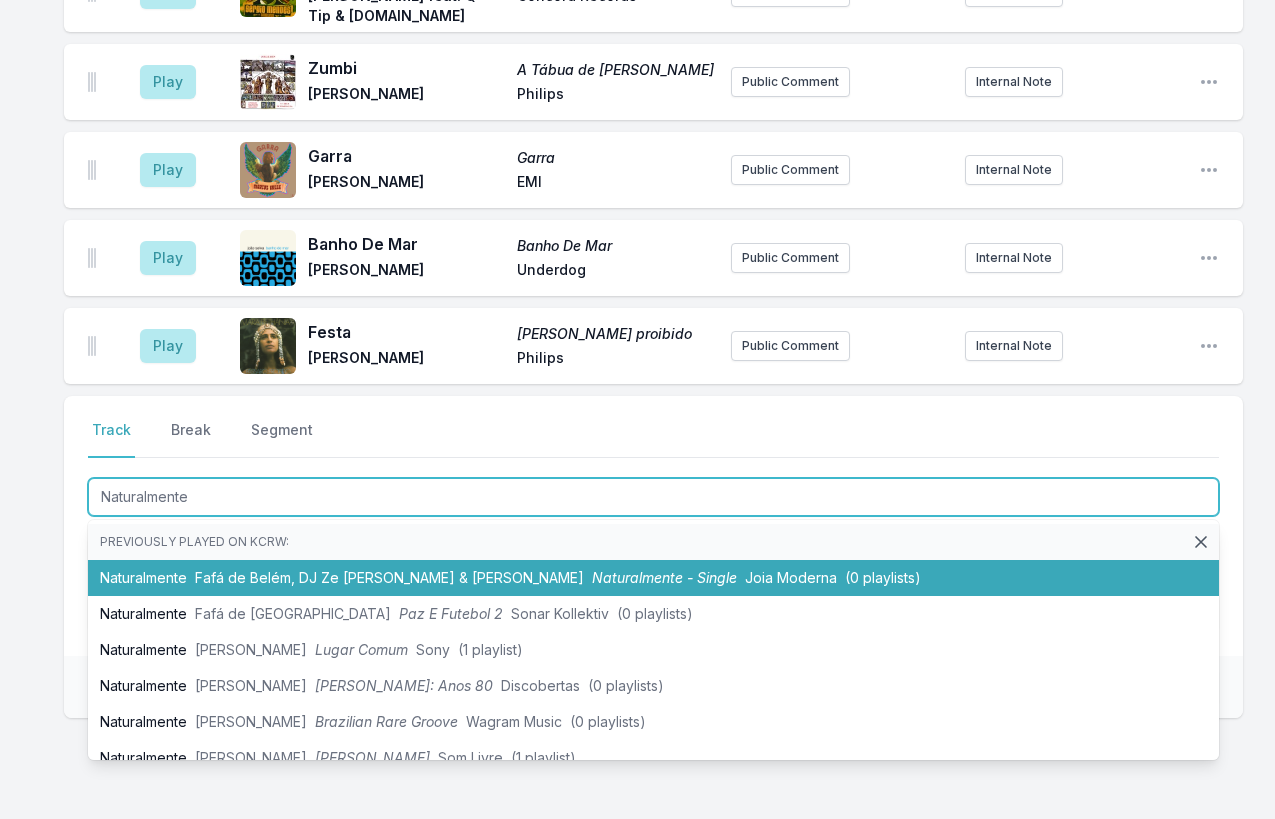 click on "Fafá de Belém, DJ Ze Pedro & Ubunto" at bounding box center (389, 577) 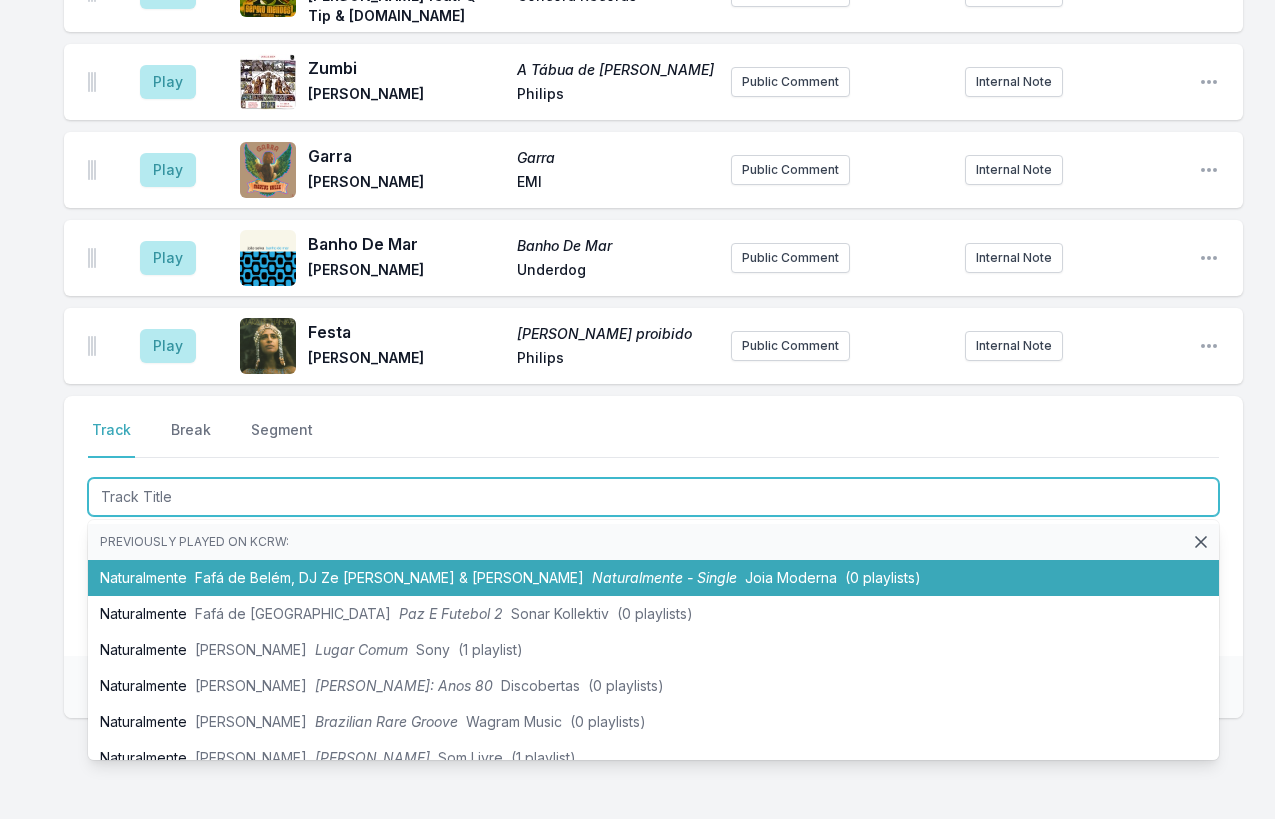 scroll, scrollTop: 3884, scrollLeft: 0, axis: vertical 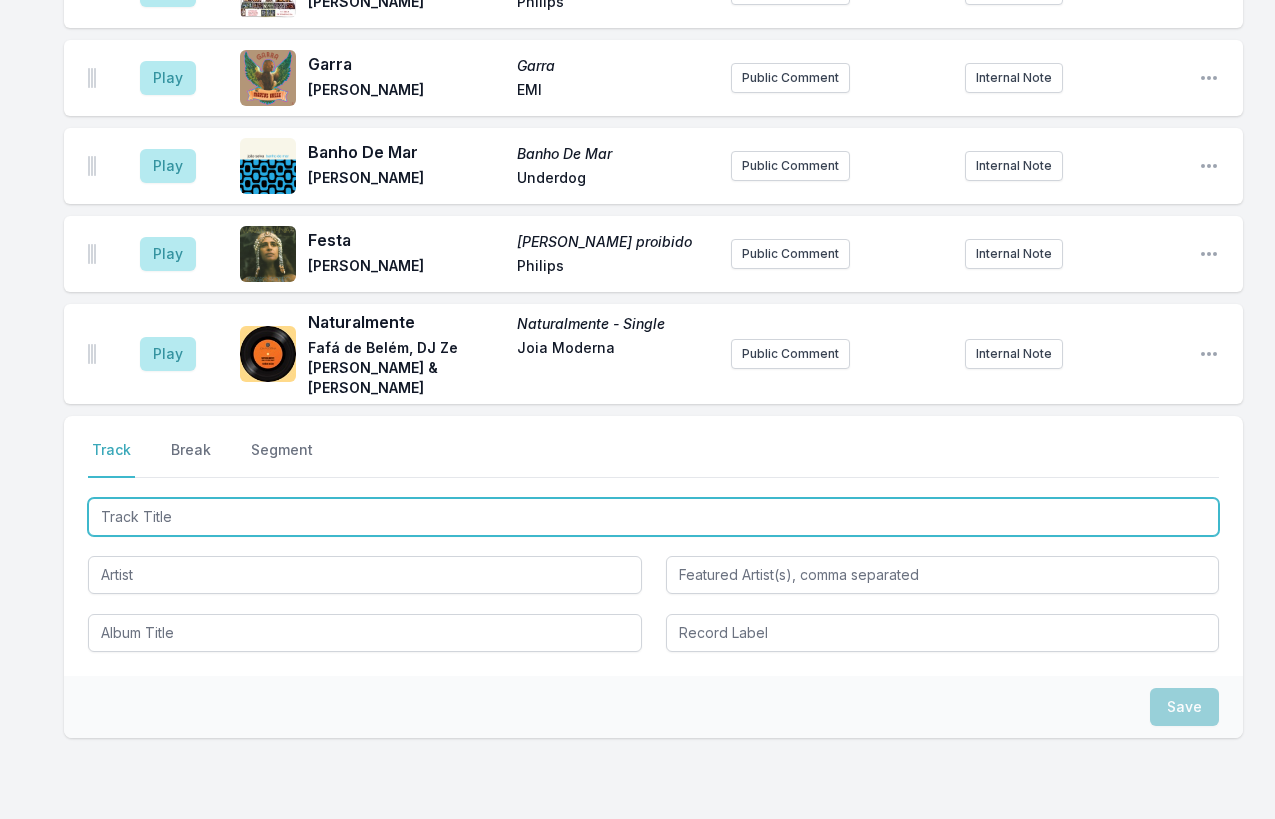 click at bounding box center (653, 517) 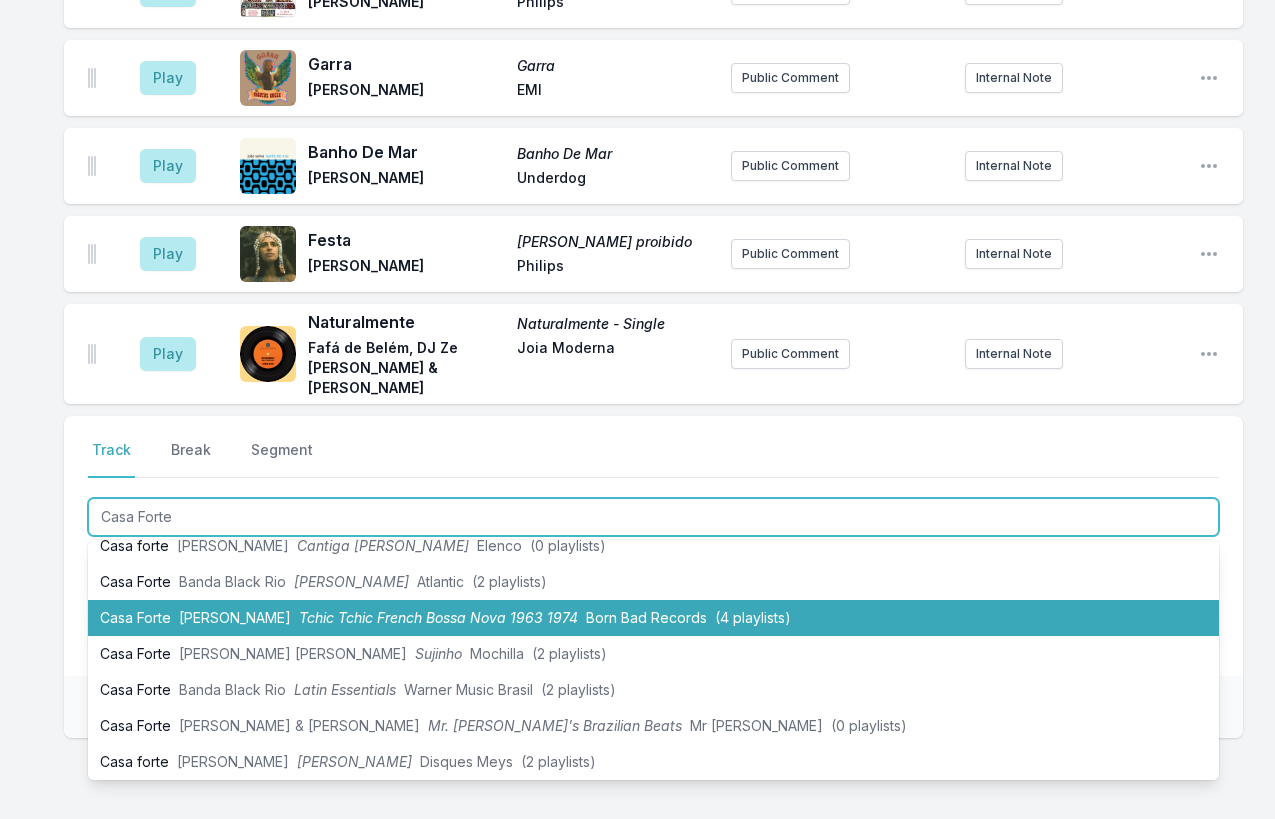 scroll, scrollTop: 56, scrollLeft: 0, axis: vertical 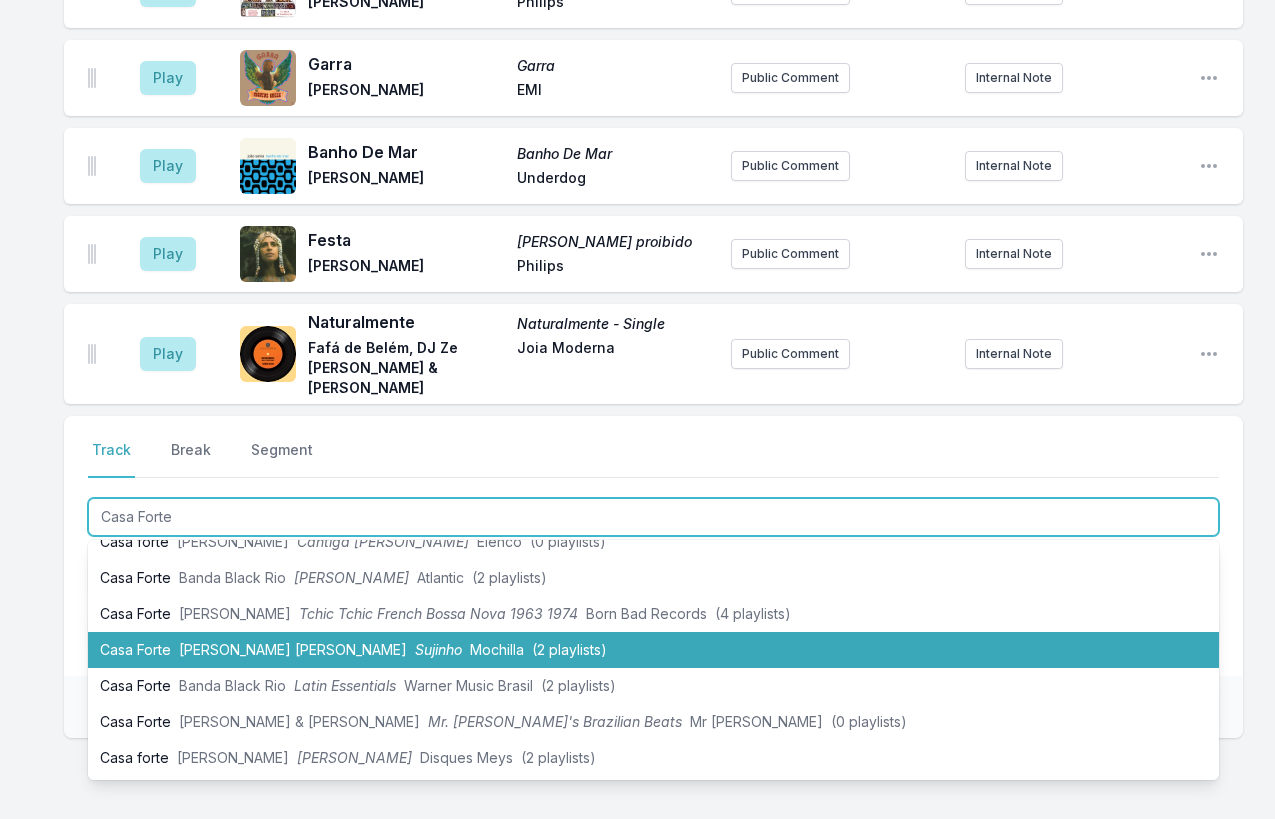 click on "Sujinho" at bounding box center (438, 649) 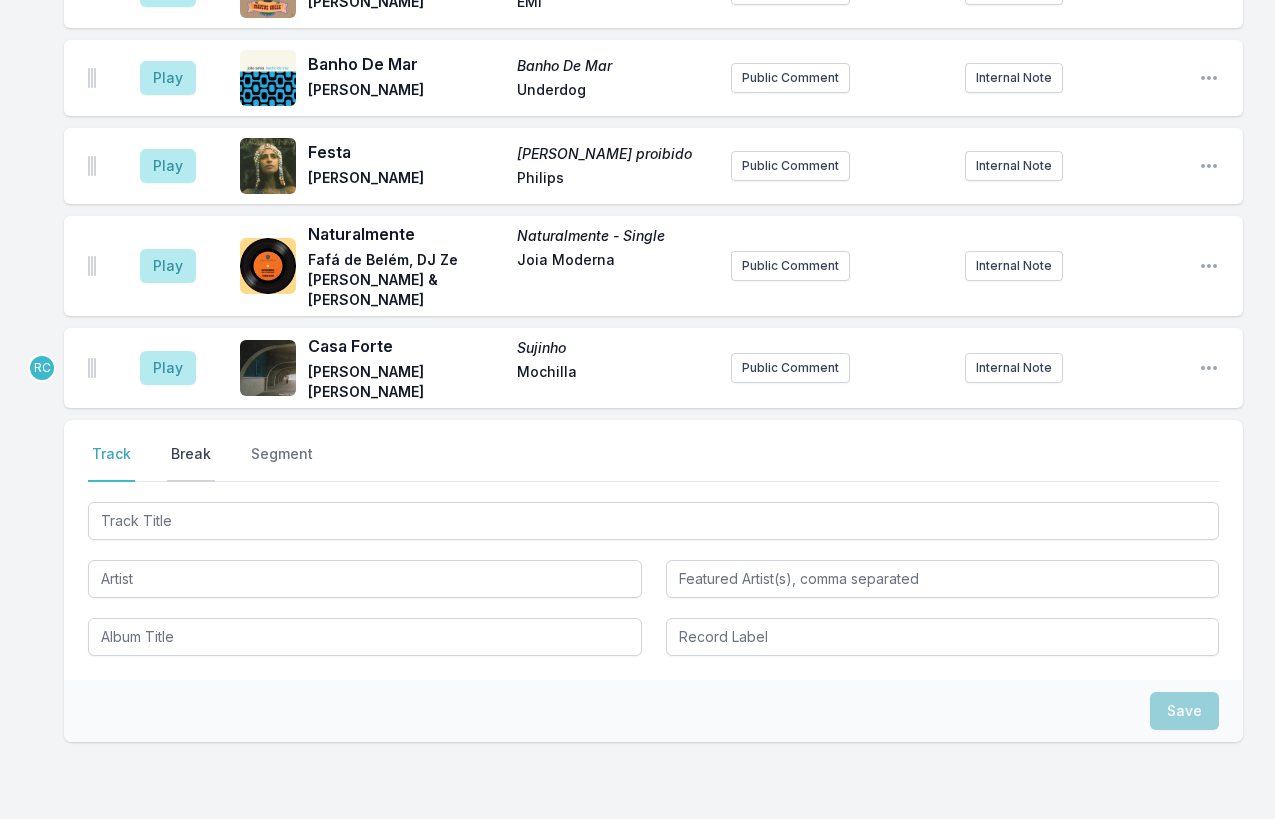 click on "Break" at bounding box center [191, 463] 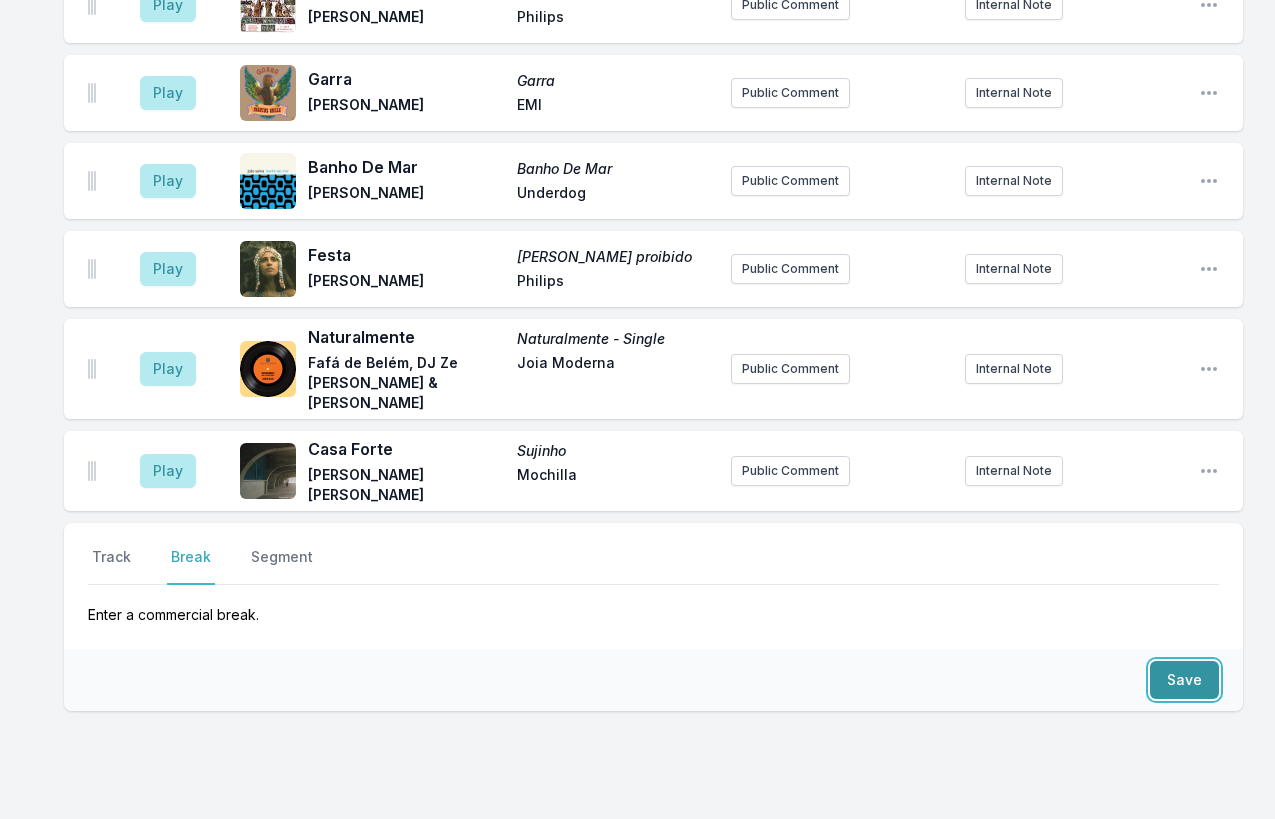 click on "Save" at bounding box center (1184, 680) 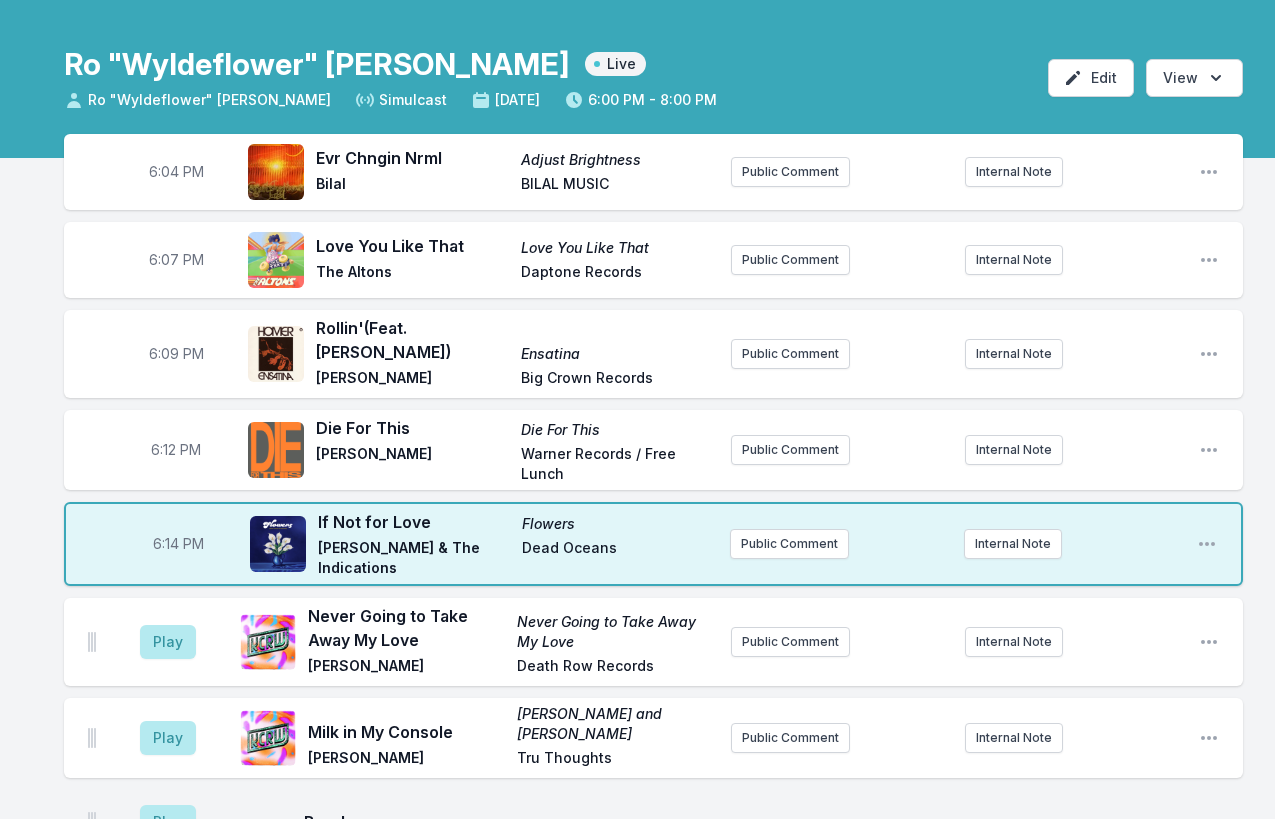 scroll, scrollTop: 0, scrollLeft: 0, axis: both 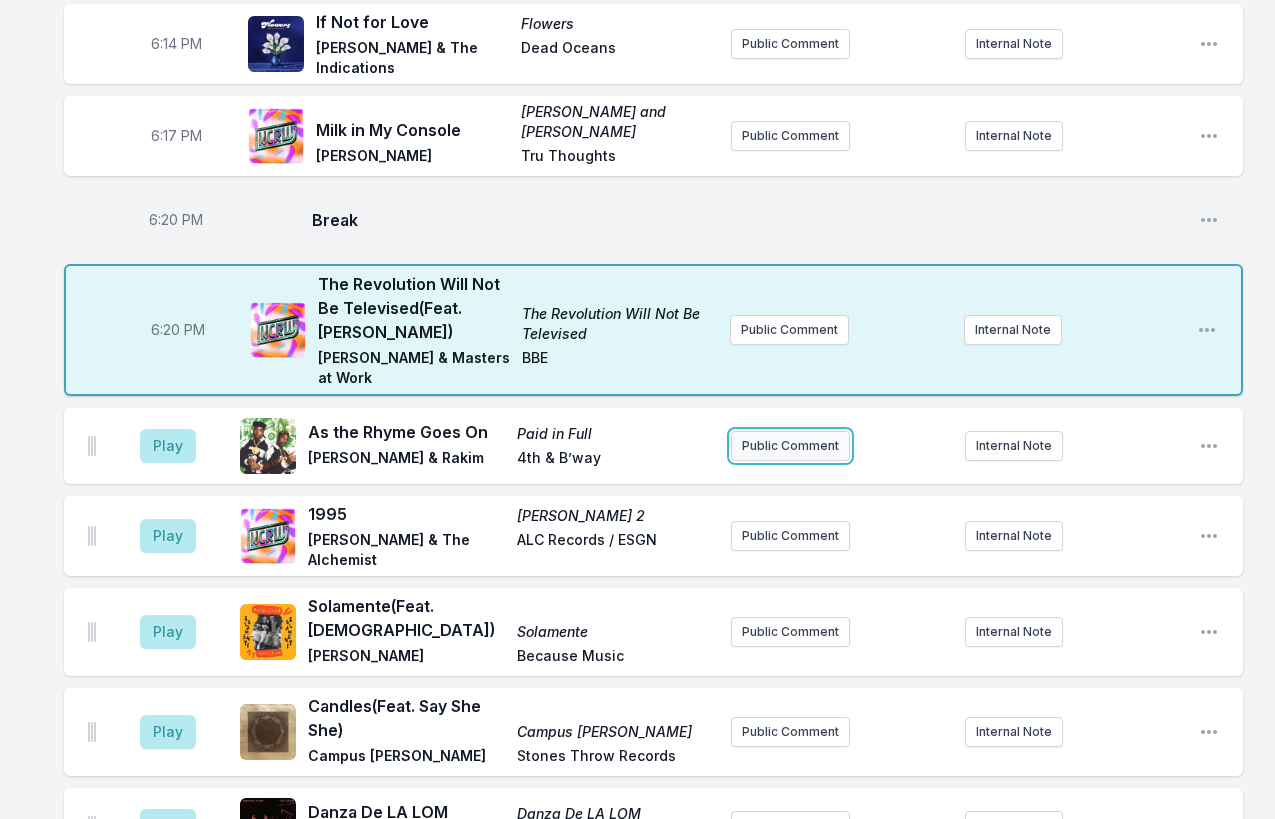 click on "Public Comment" at bounding box center [790, 446] 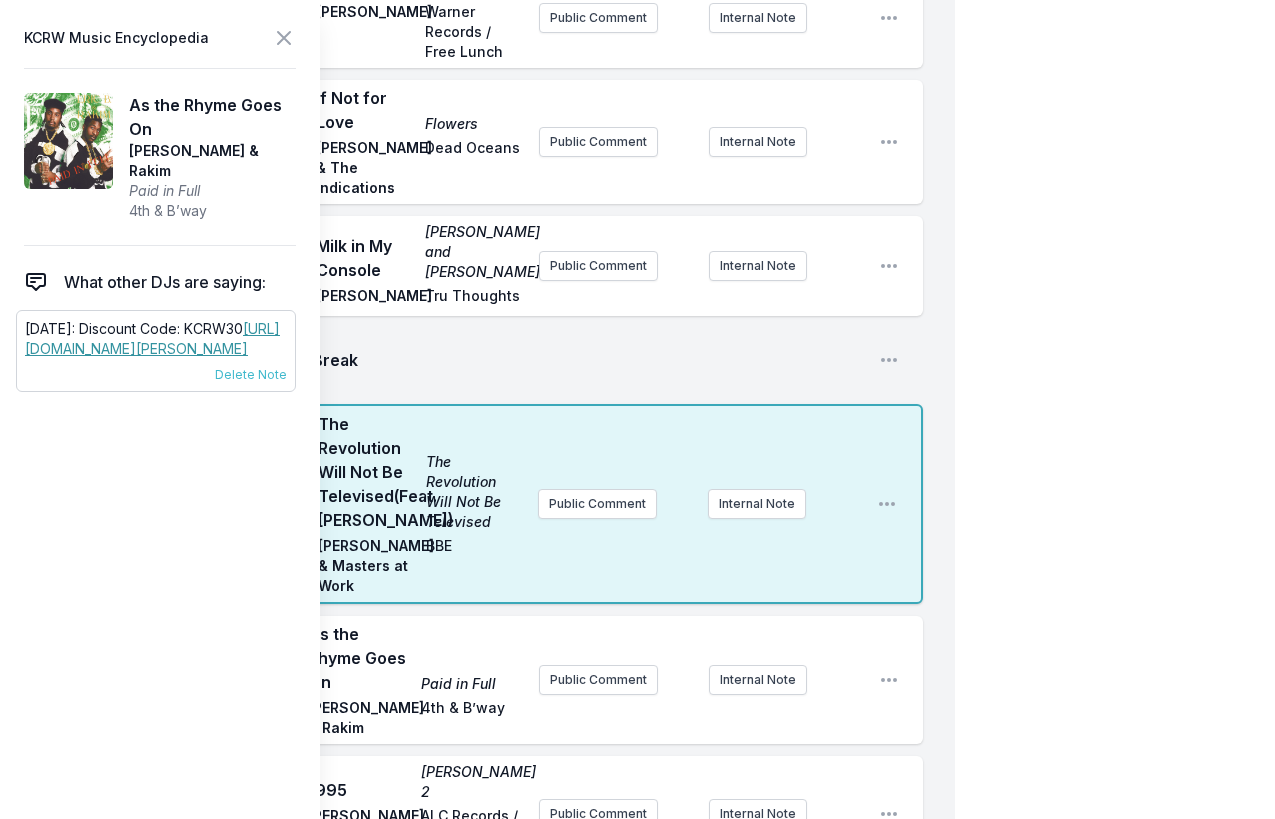 drag, startPoint x: 162, startPoint y: 369, endPoint x: 22, endPoint y: 308, distance: 152.71214 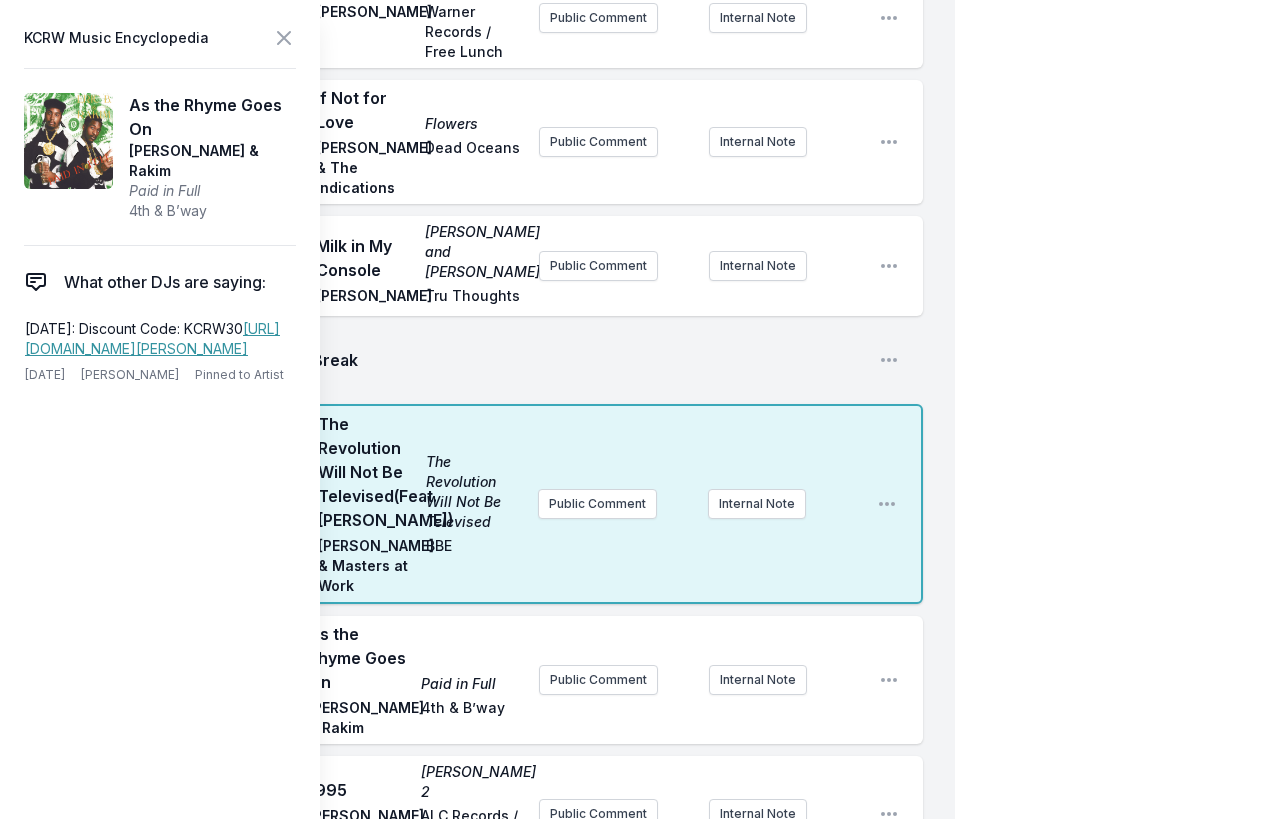 copy on "7/23/25: Discount Code: KCRW30  https://www.theford.com/events/performances/4193/2025-07-23/rakim-kurupt-friends" 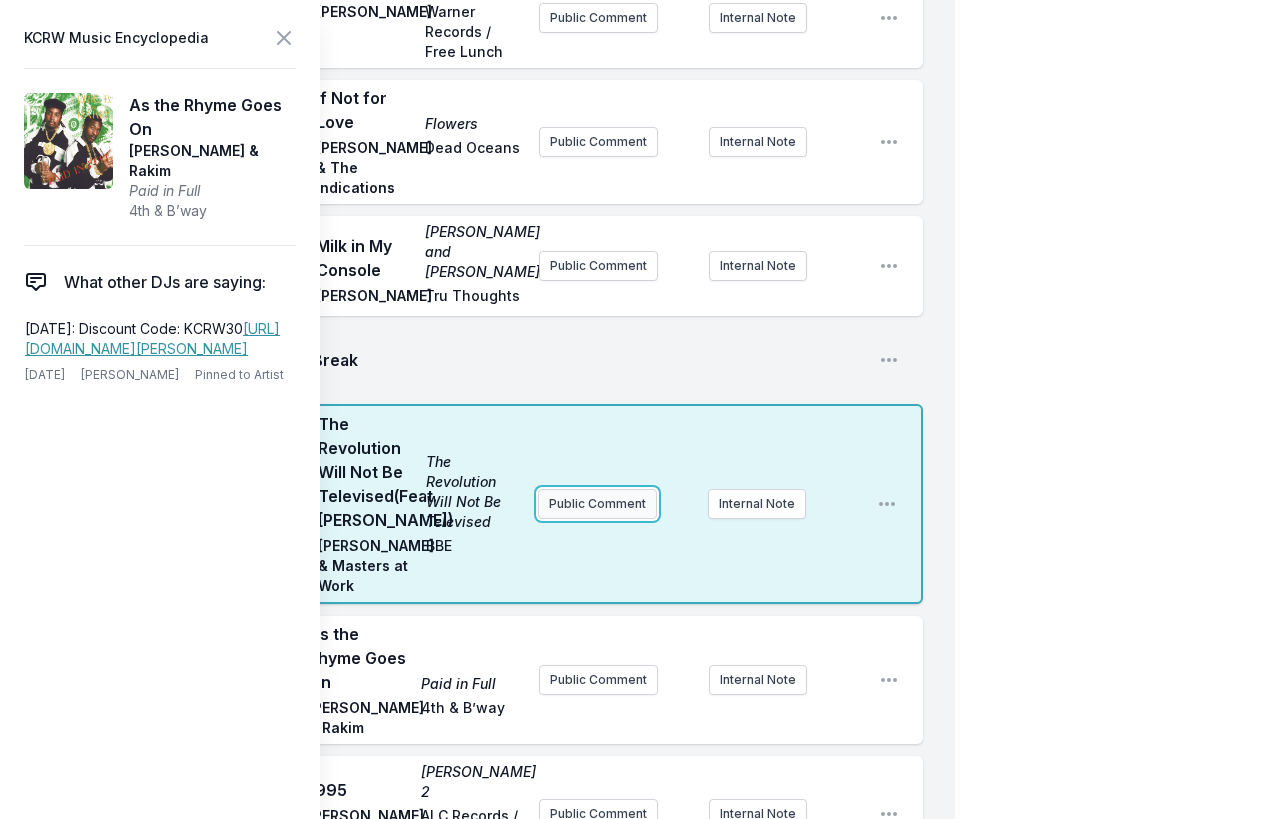 click on "Public Comment" at bounding box center [597, 504] 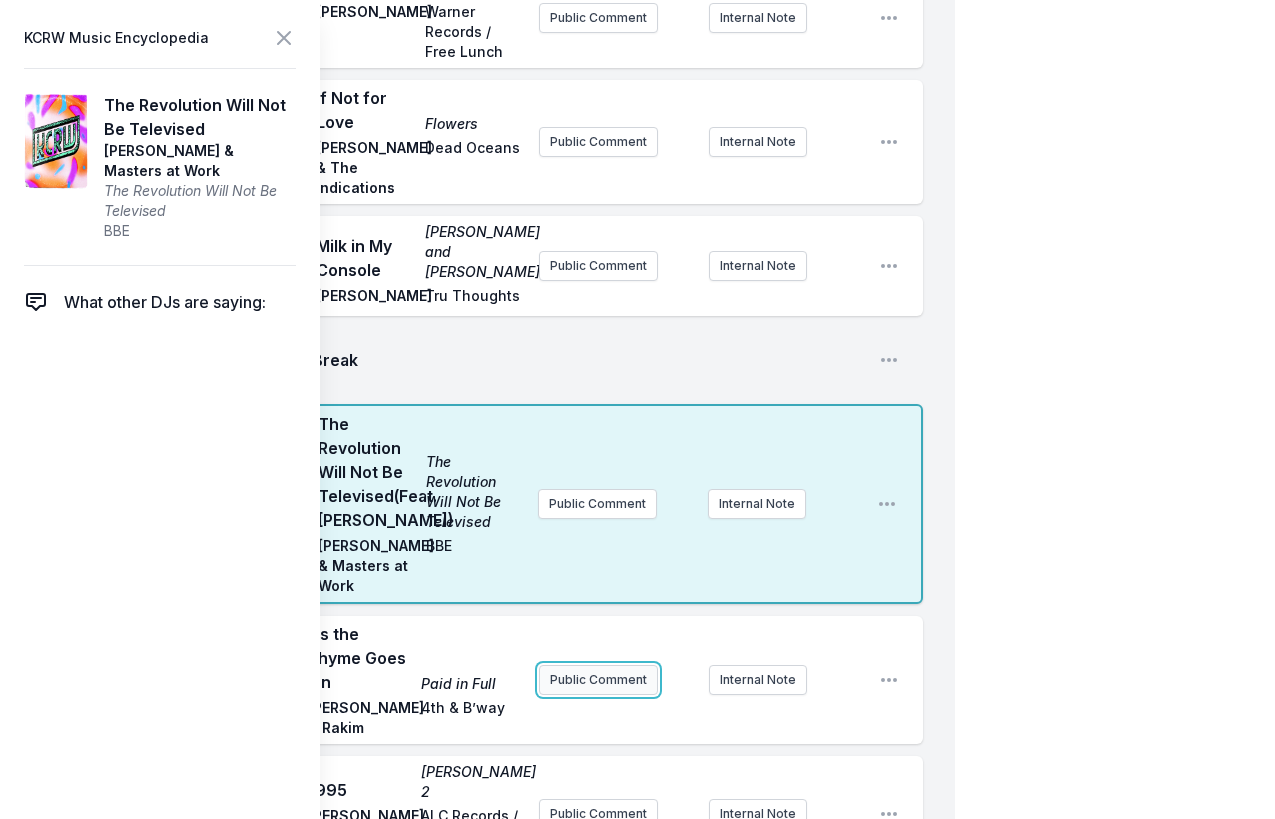 click on "Public Comment" at bounding box center (598, 680) 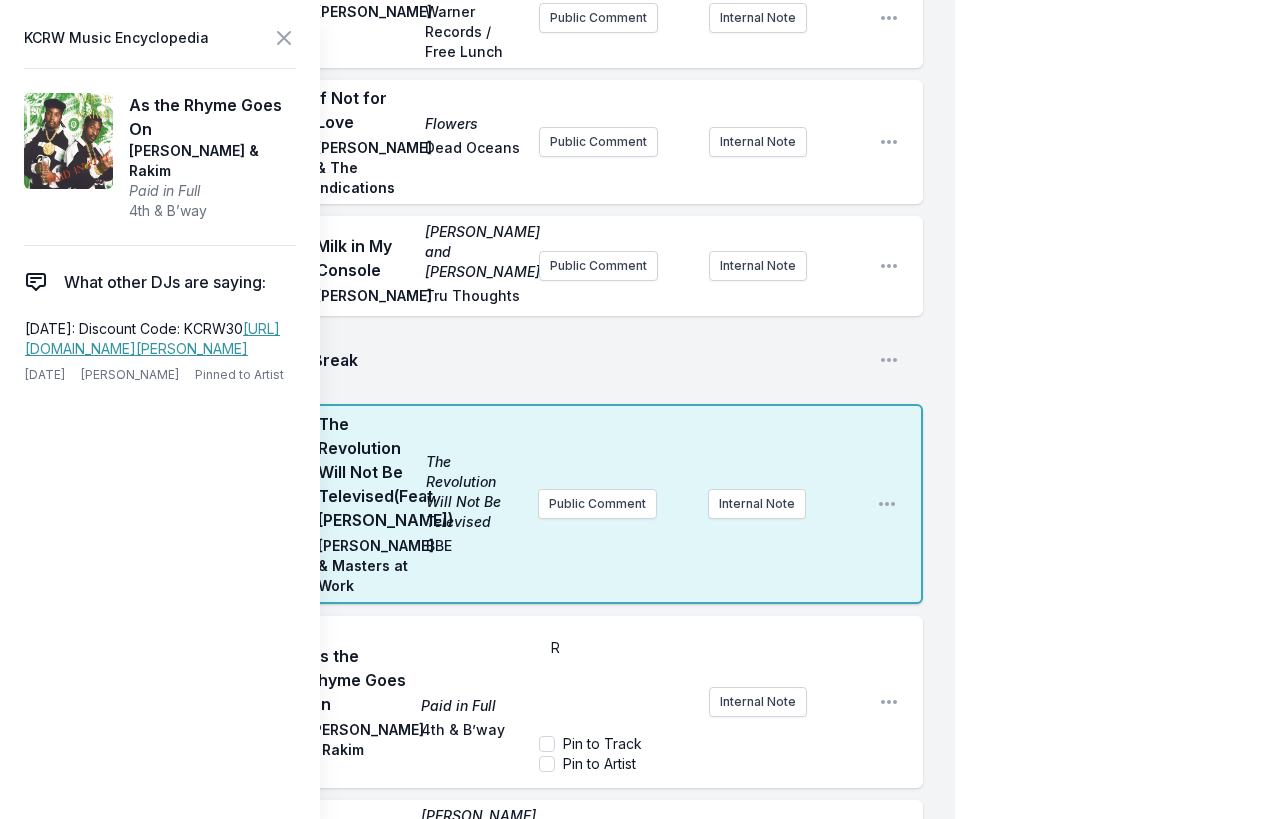 type 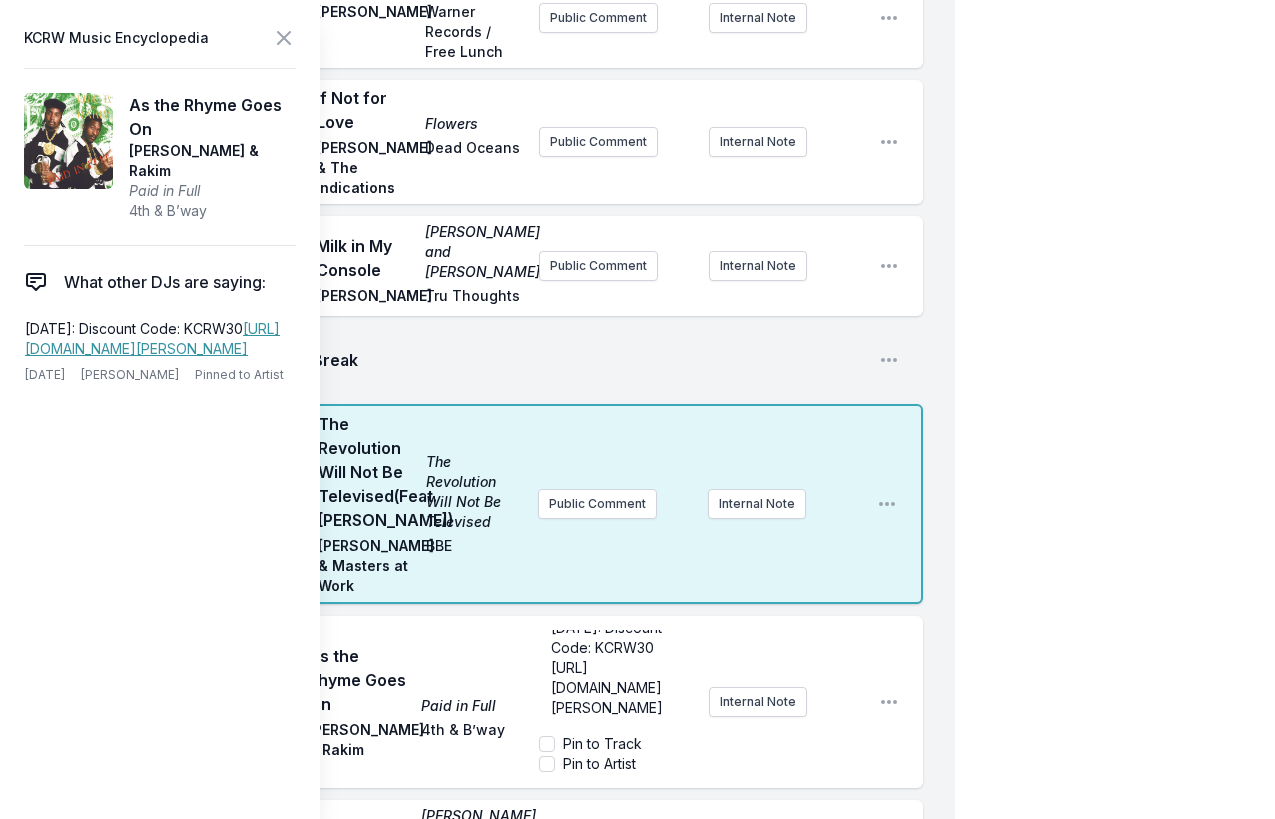 scroll, scrollTop: 0, scrollLeft: 0, axis: both 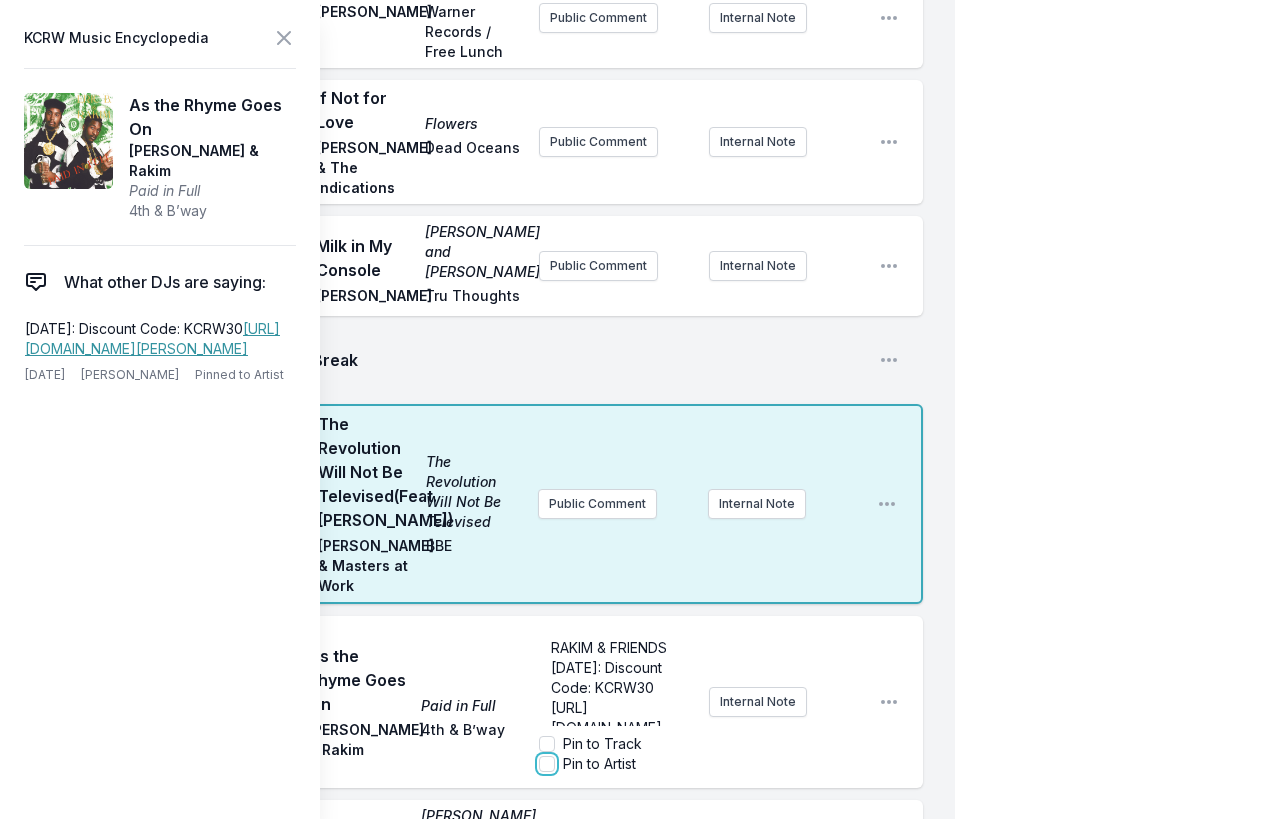 click on "Pin to Artist" at bounding box center [547, 764] 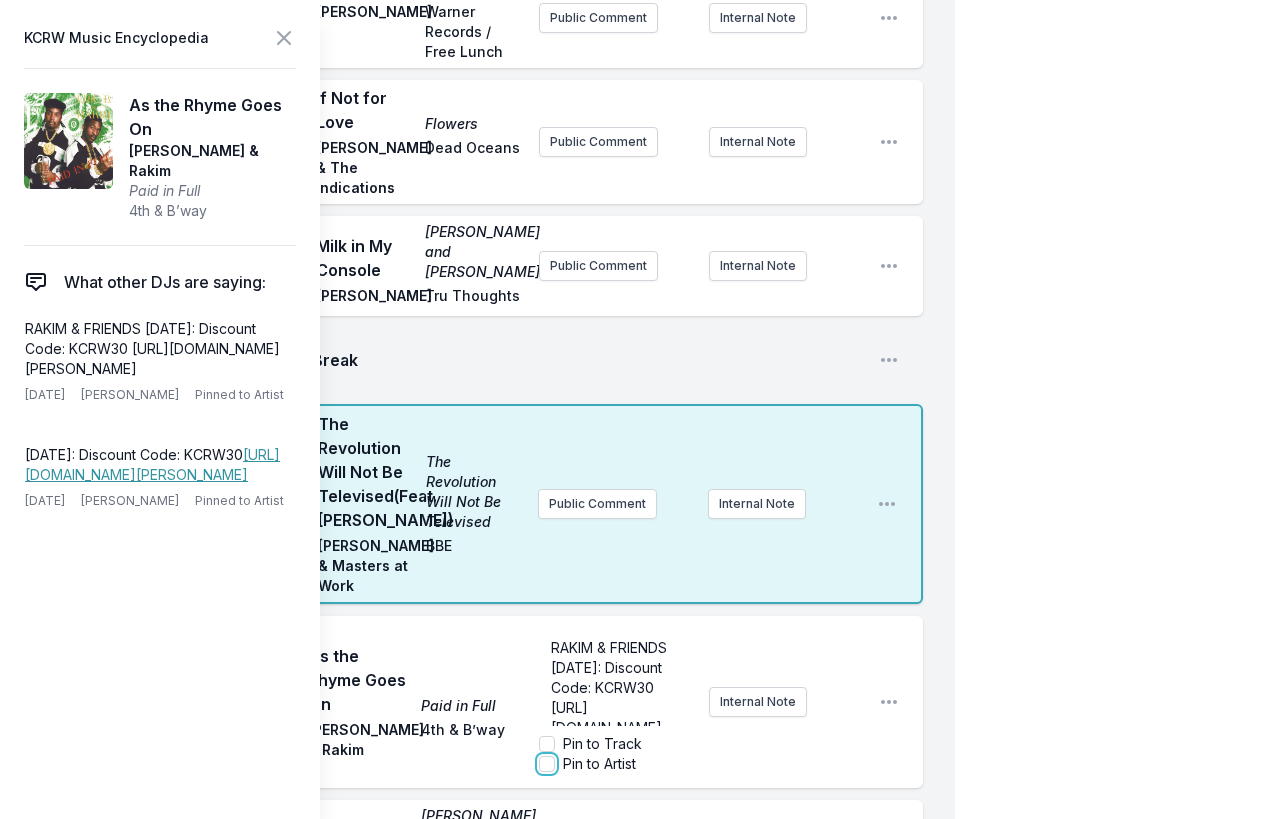 checkbox on "true" 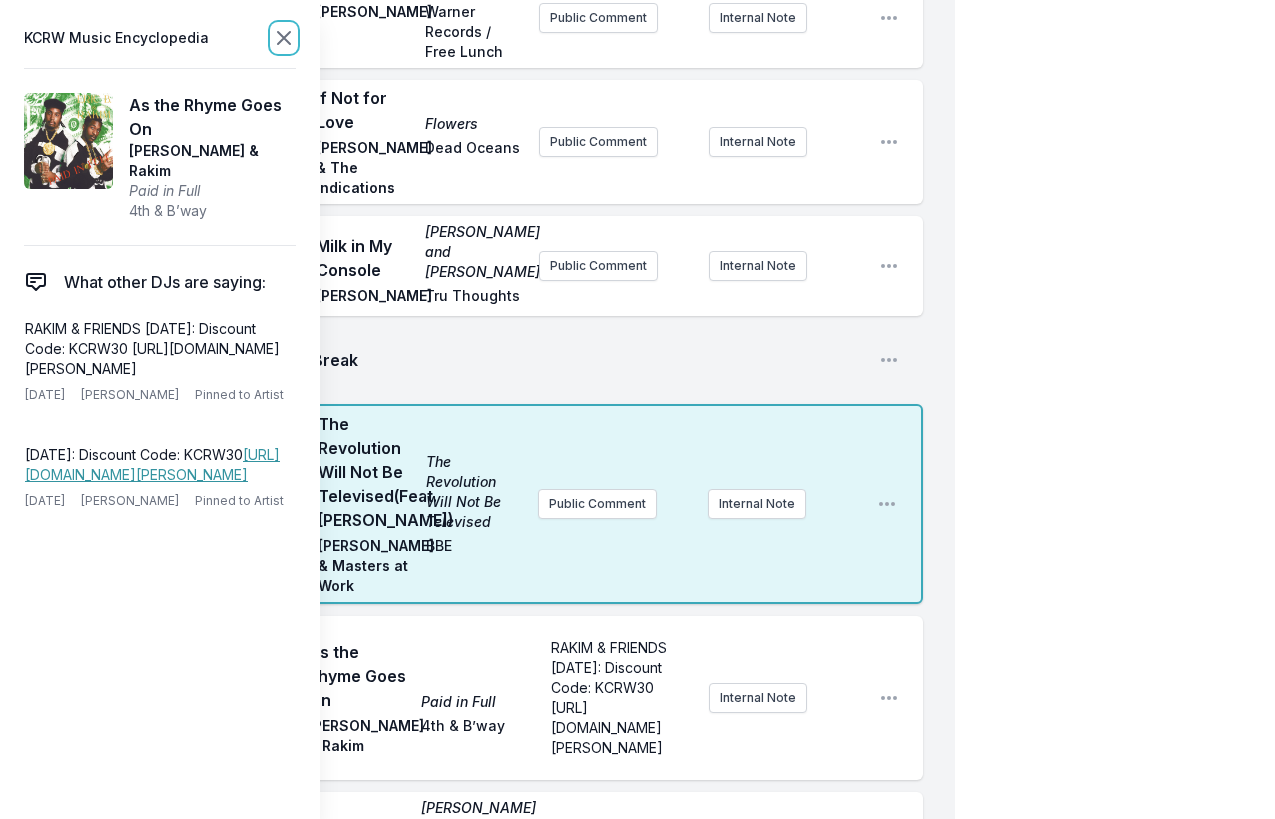 click 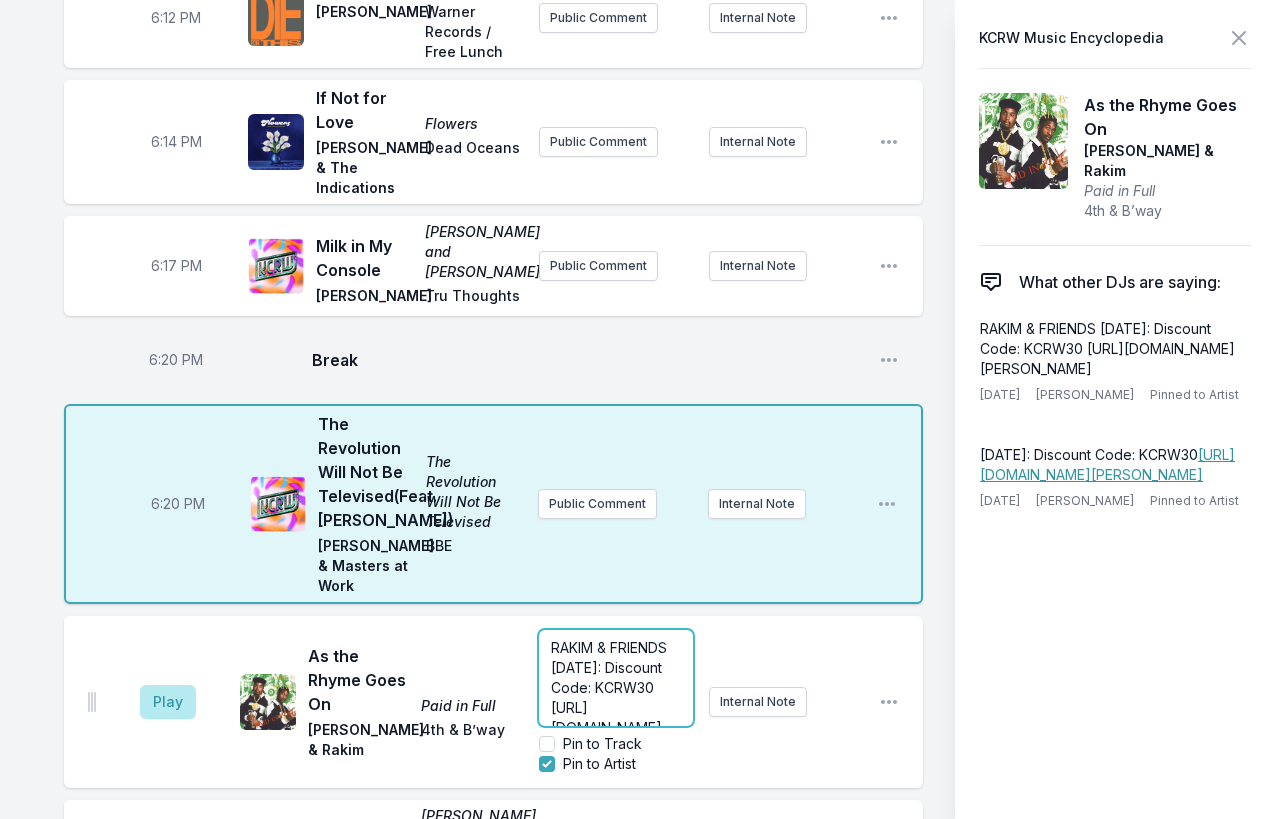click on "RAKIM & FRIENDS 7/23/25: Discount Code: KCRW30 https://www.theford.com/events/performances/4193/2025-07-23/rakim-kurupt-friends" at bounding box center [611, 697] 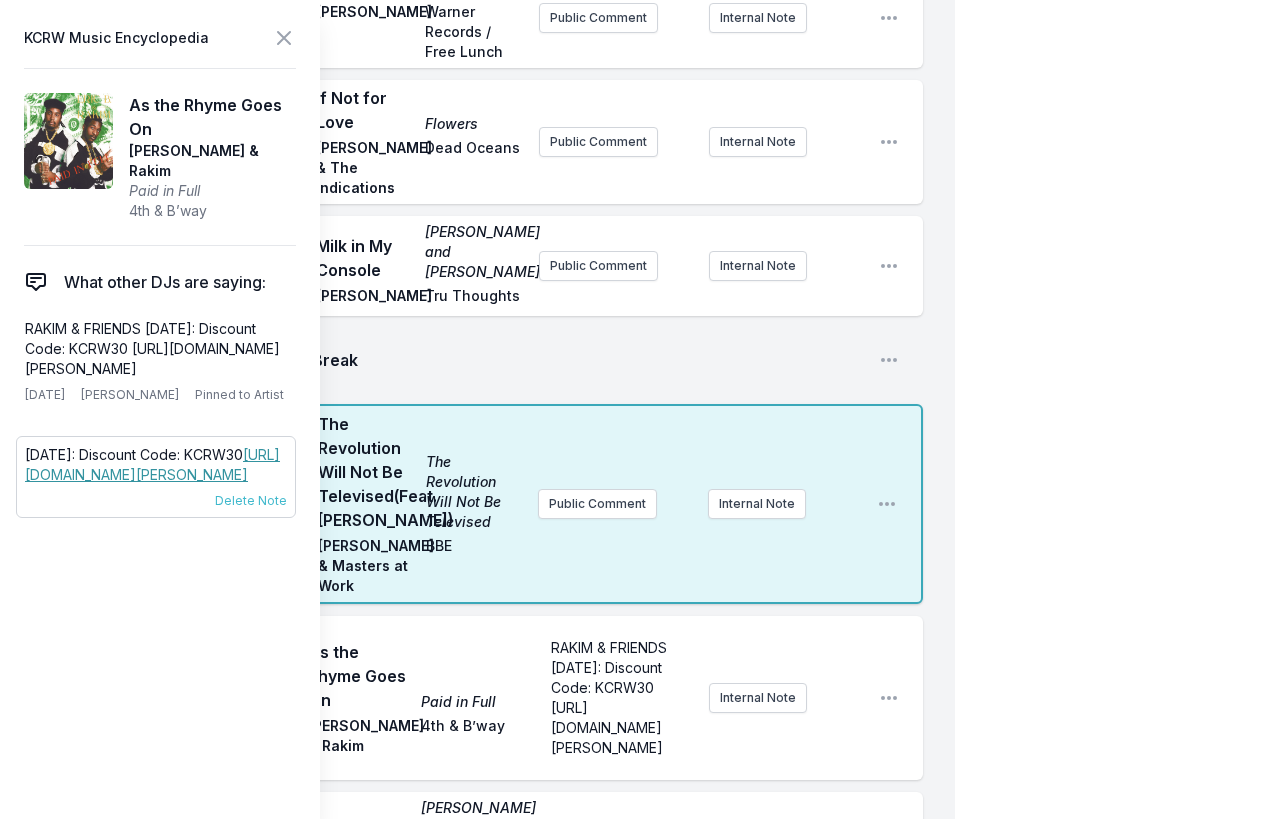 drag, startPoint x: 131, startPoint y: 531, endPoint x: 19, endPoint y: 504, distance: 115.2085 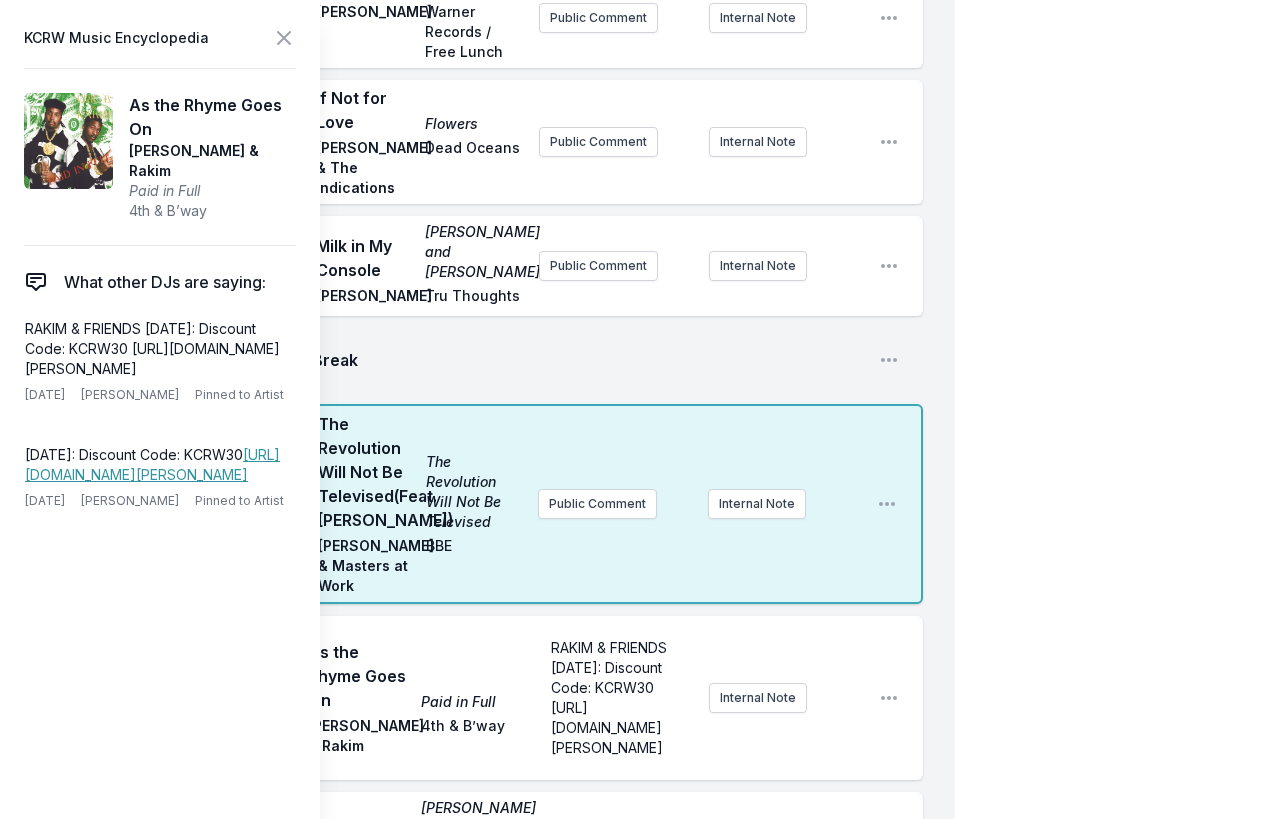 copy on "https://www.theford.com/events/performances/4193/2025-07-23/rakim-kurupt-friends" 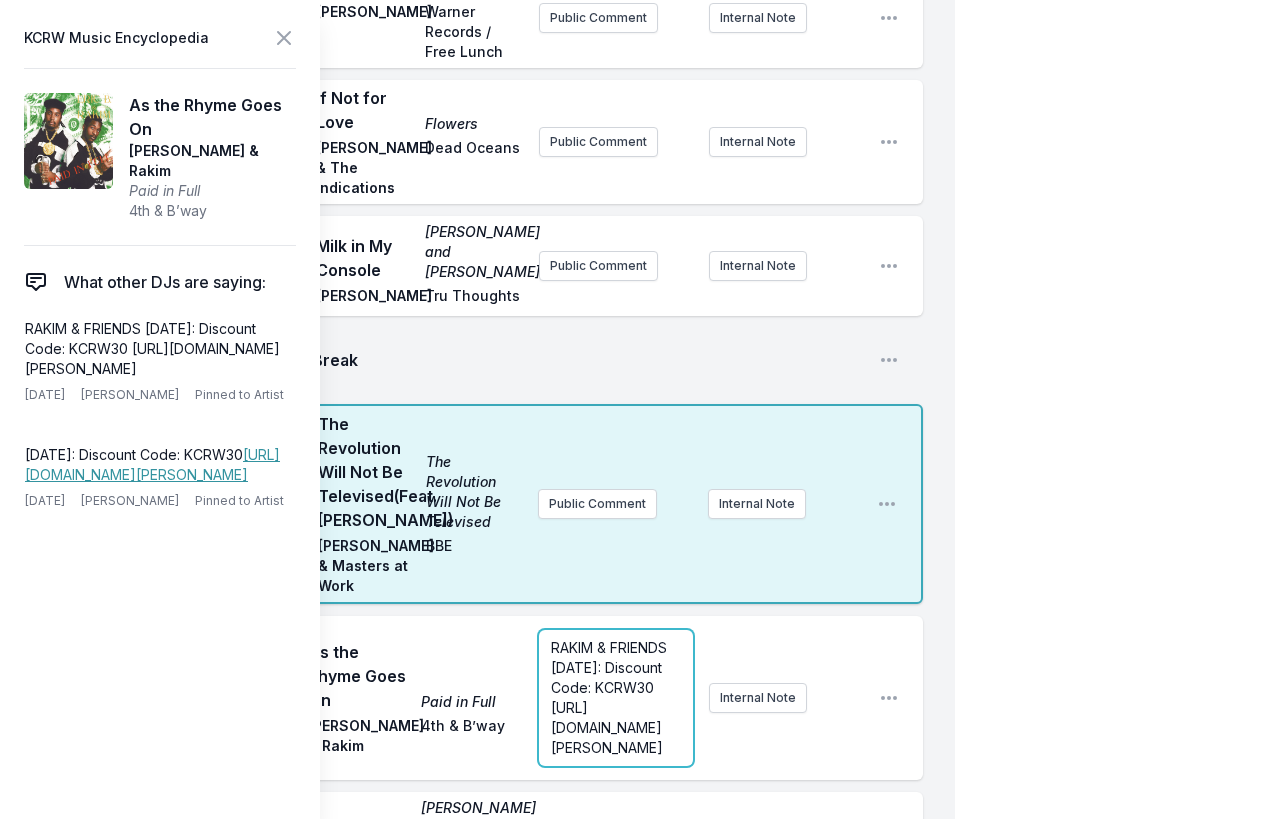 click on "RAKIM & FRIENDS 7/23/25: Discount Code: KCRW30 https://www.theford.com/events/performances/4193/2025-07-23/rakim-kurupt-friends" at bounding box center (611, 697) 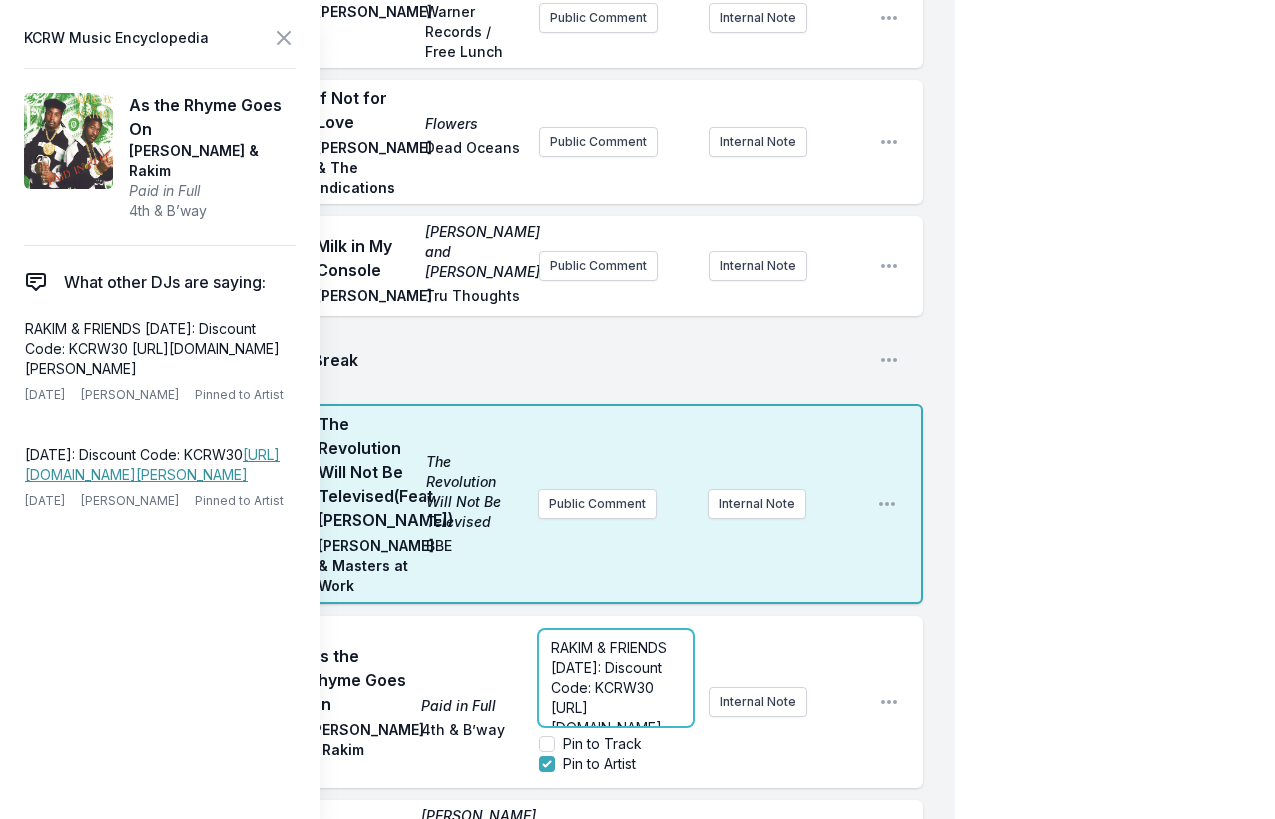 scroll, scrollTop: 80, scrollLeft: 0, axis: vertical 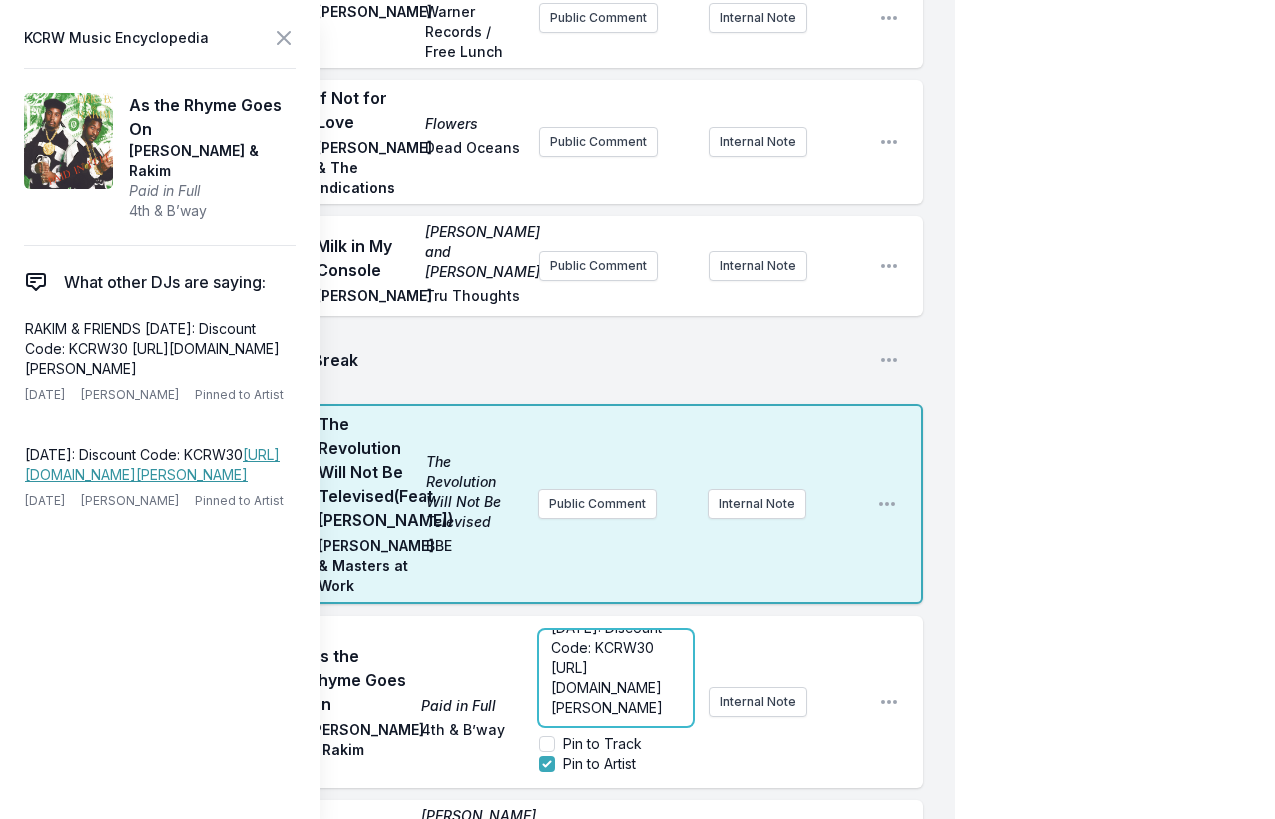drag, startPoint x: 548, startPoint y: 719, endPoint x: 631, endPoint y: 789, distance: 108.57716 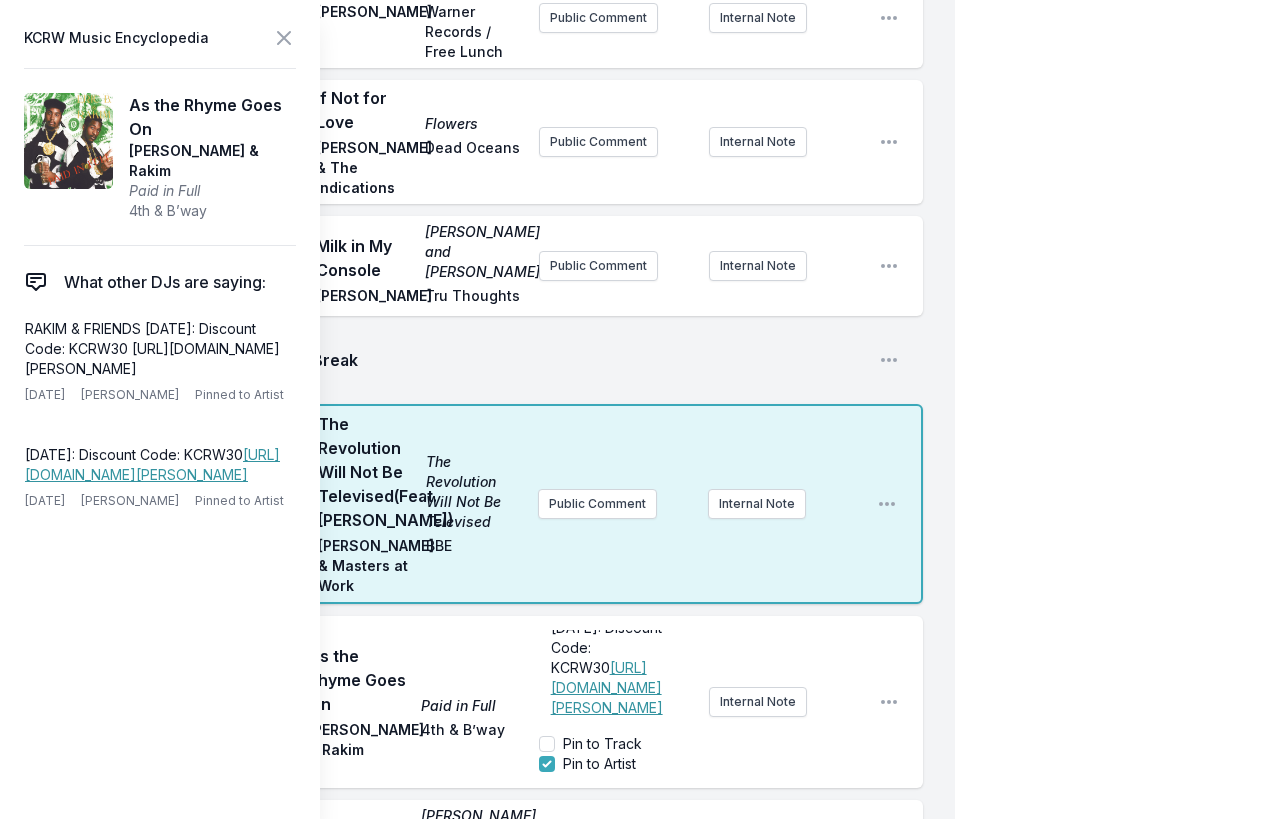 scroll, scrollTop: 0, scrollLeft: 0, axis: both 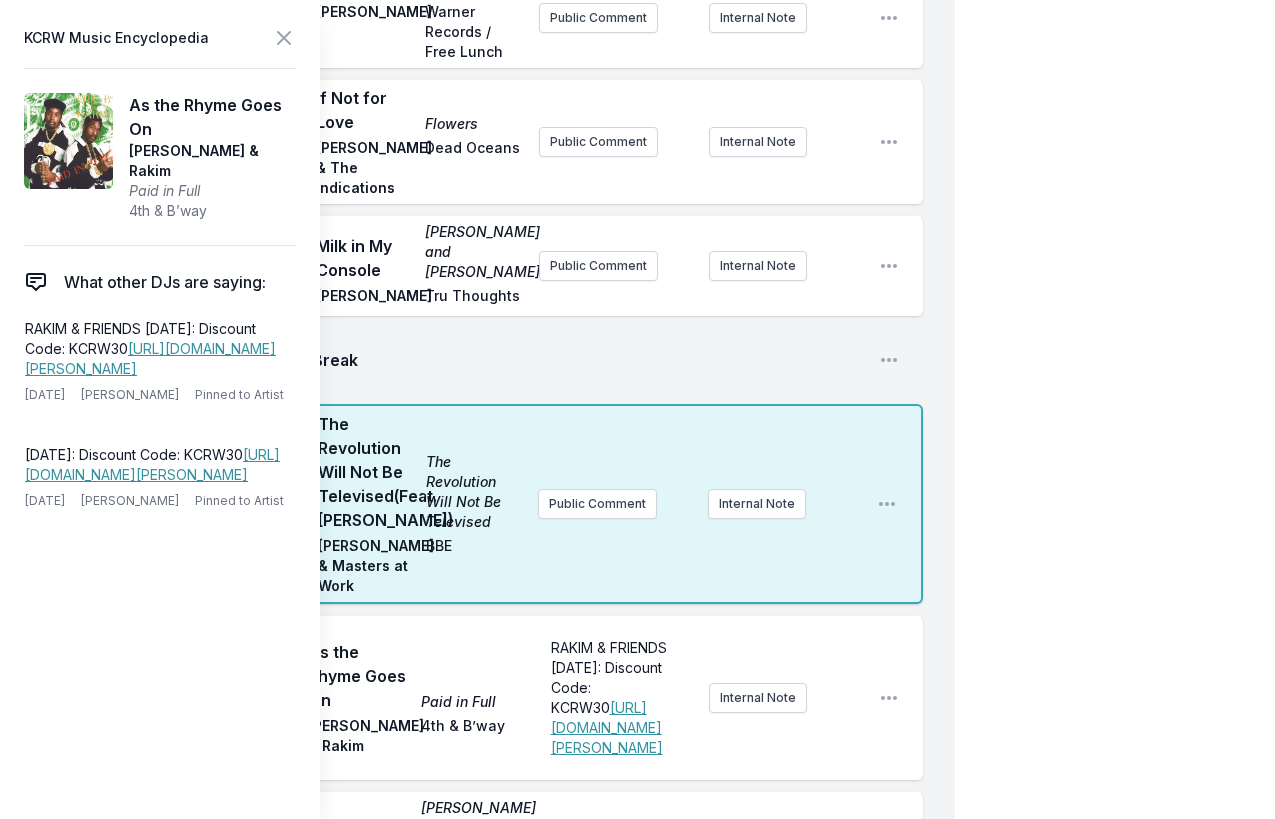 click on "My Playlist KCRW Playlist Directory Reports RC User Guide Report Bug Sign out Ro "Wyldeflower" Contreras Live Ro "Wyldeflower" Contreras Simulcast July 20, 2025 6:00 PM - 8:00 PM Edit Open options View 6:04 PM Evr Chngin Nrml Adjust Brightness Bilal BILAL MUSIC Public Comment Internal Note Open playlist item options 6:07 PM Love You Like That Love You Like That The Altons Daptone Records Public Comment Internal Note Open playlist item options 6:09 PM Rollin'  (Feat. KIRBY) Ensatina Homer Big Crown Records Public Comment Internal Note Open playlist item options 6:12 PM Die For This Die For This Syd Warner Records / Free Lunch Public Comment Internal Note Open playlist item options 6:14 PM If Not for Love Flowers Durand Jones & The Indications Dead Oceans Public Comment Internal Note Open playlist item options 6:17 PM Milk in My Console Frank Dean and Andrew Ebi Soda Tru Thoughts Public Comment Internal Note Open playlist item options 6:20 PM Break Open playlist item options 6:20 PM  (Feat. Black Thought) BBE" at bounding box center (637, 2326) 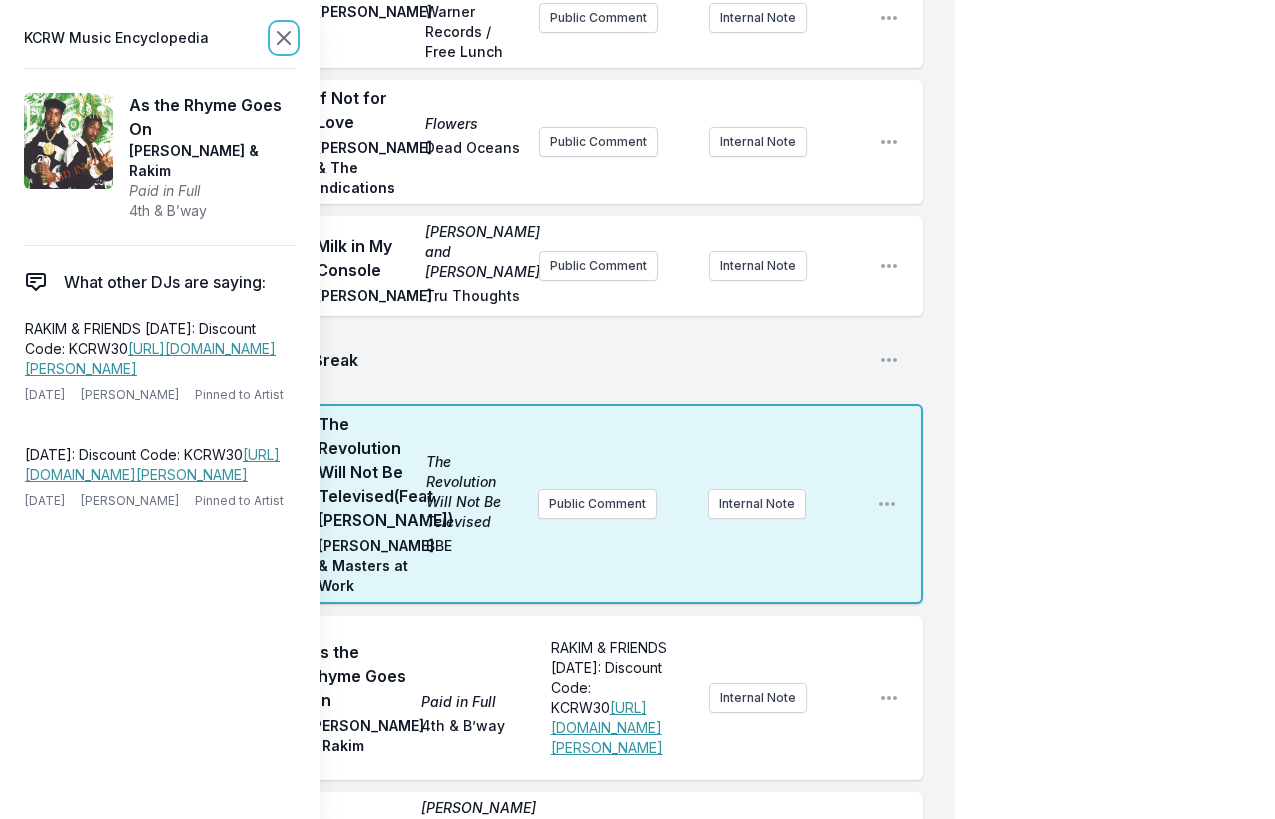 click 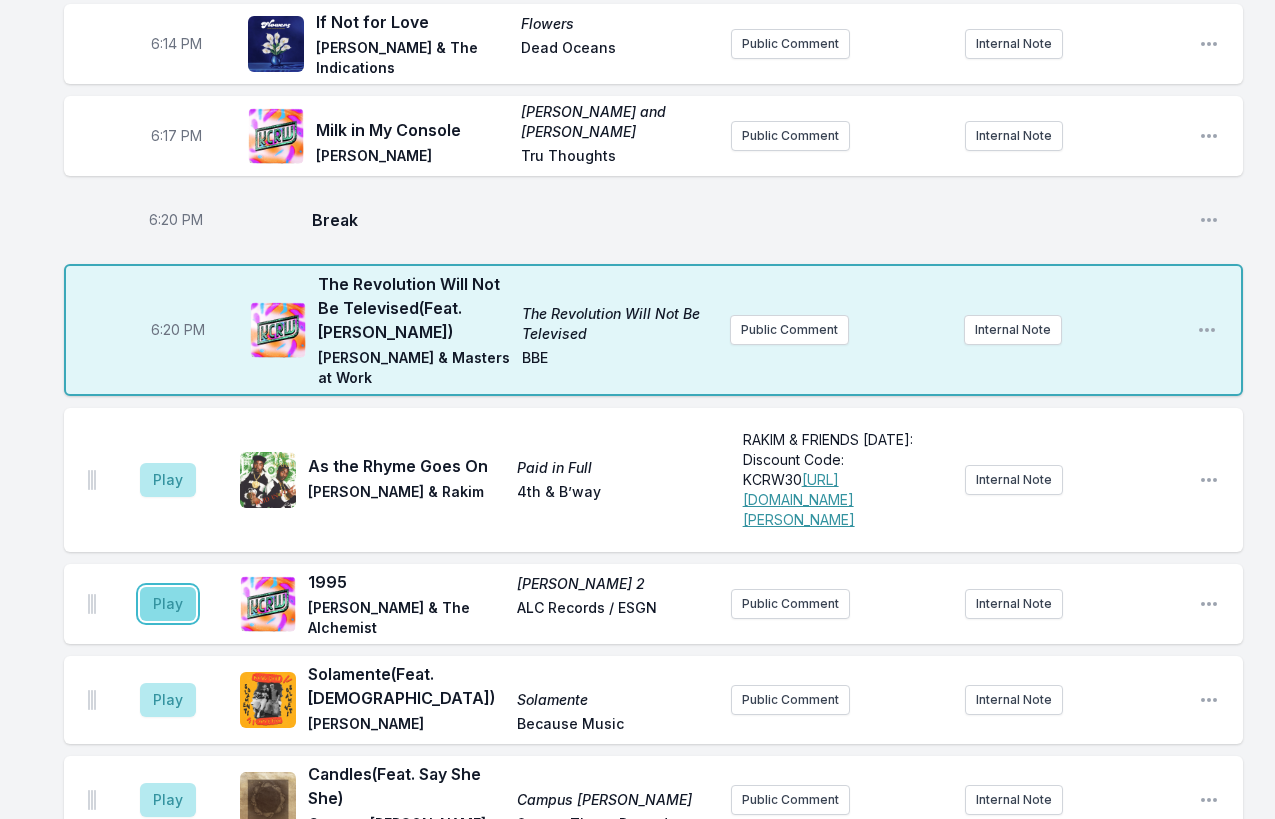 click on "Play" at bounding box center (168, 604) 